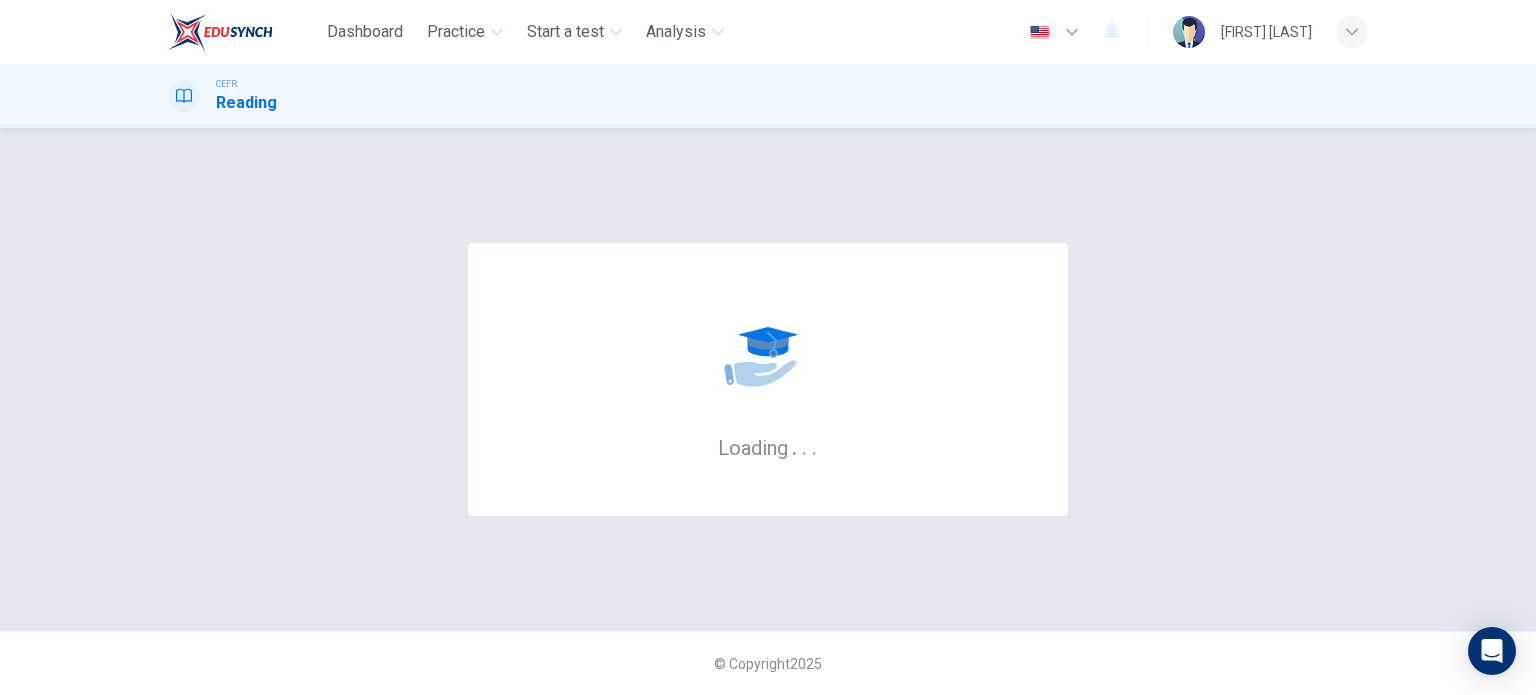 scroll, scrollTop: 0, scrollLeft: 0, axis: both 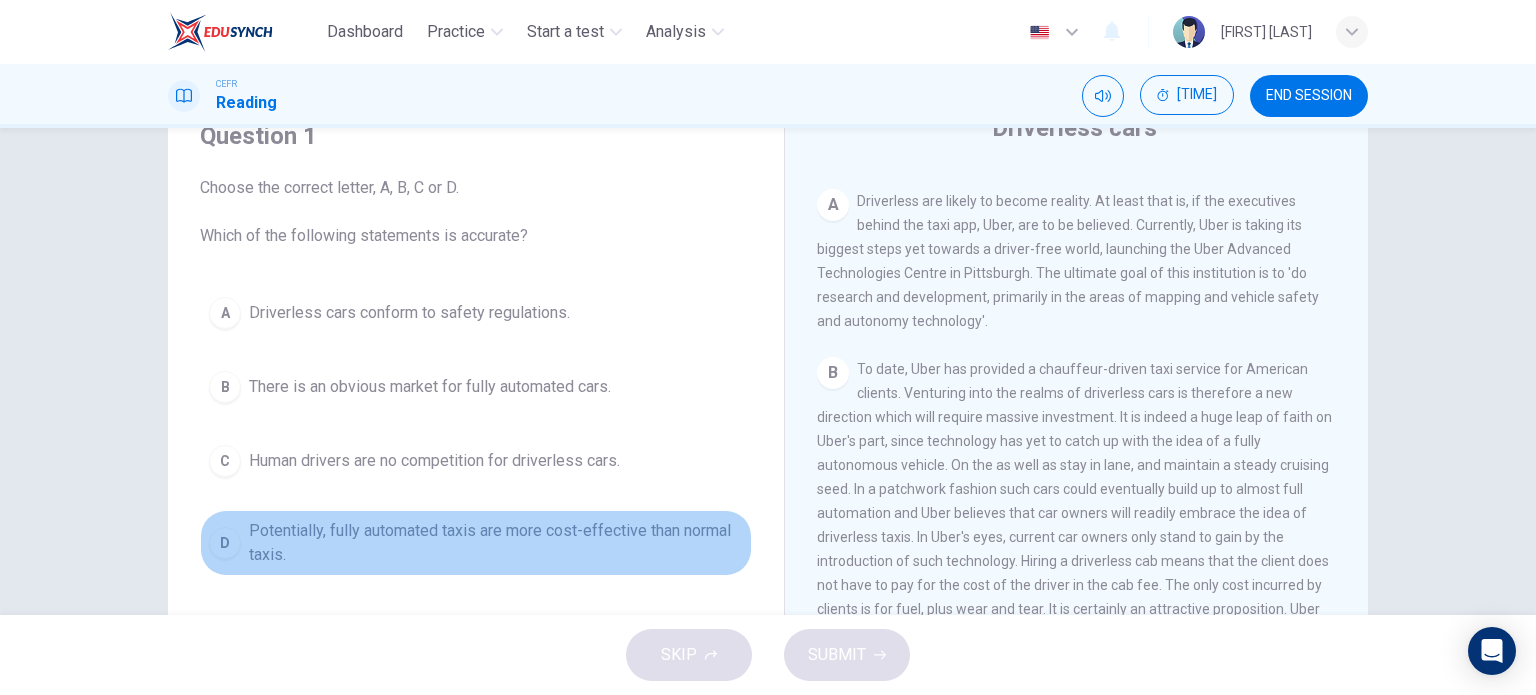 click on "D" at bounding box center [225, 313] 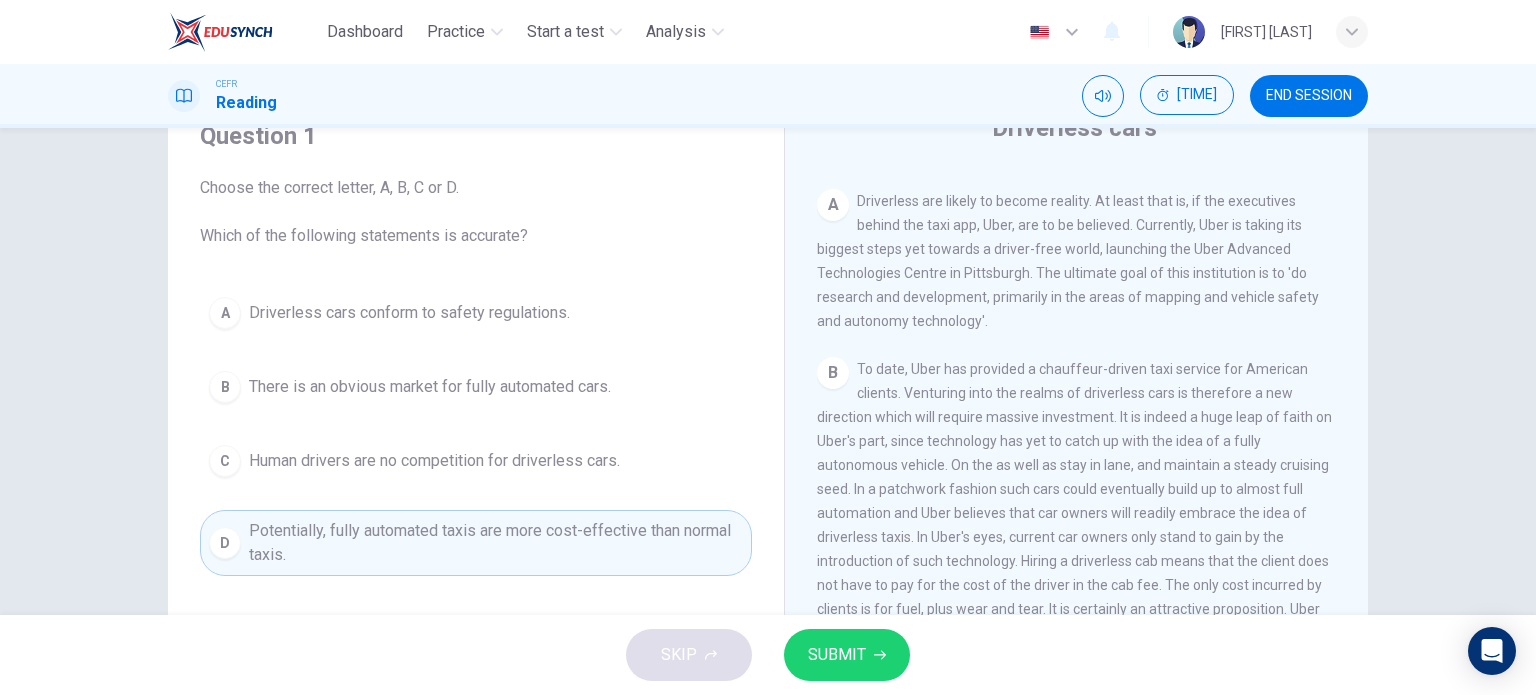 click on "SUBMIT" at bounding box center [847, 655] 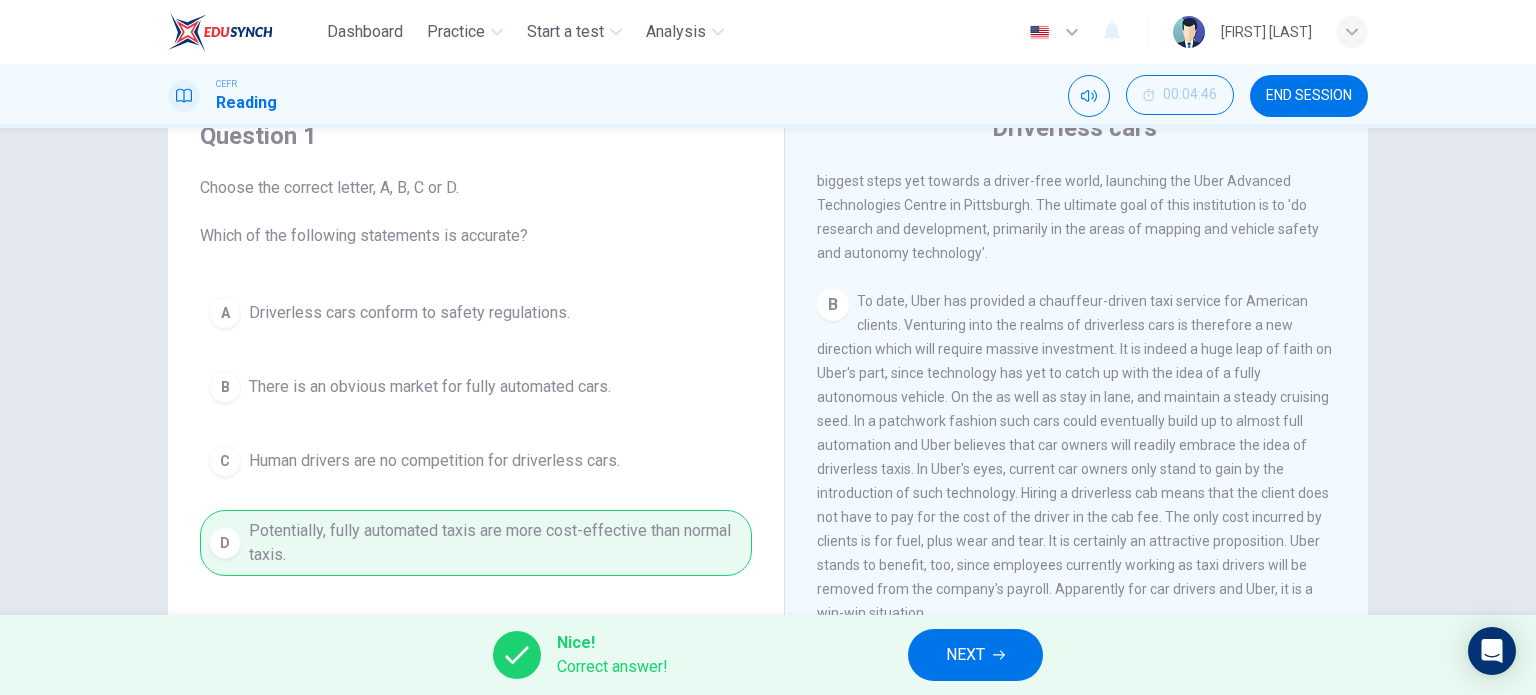 scroll, scrollTop: 500, scrollLeft: 0, axis: vertical 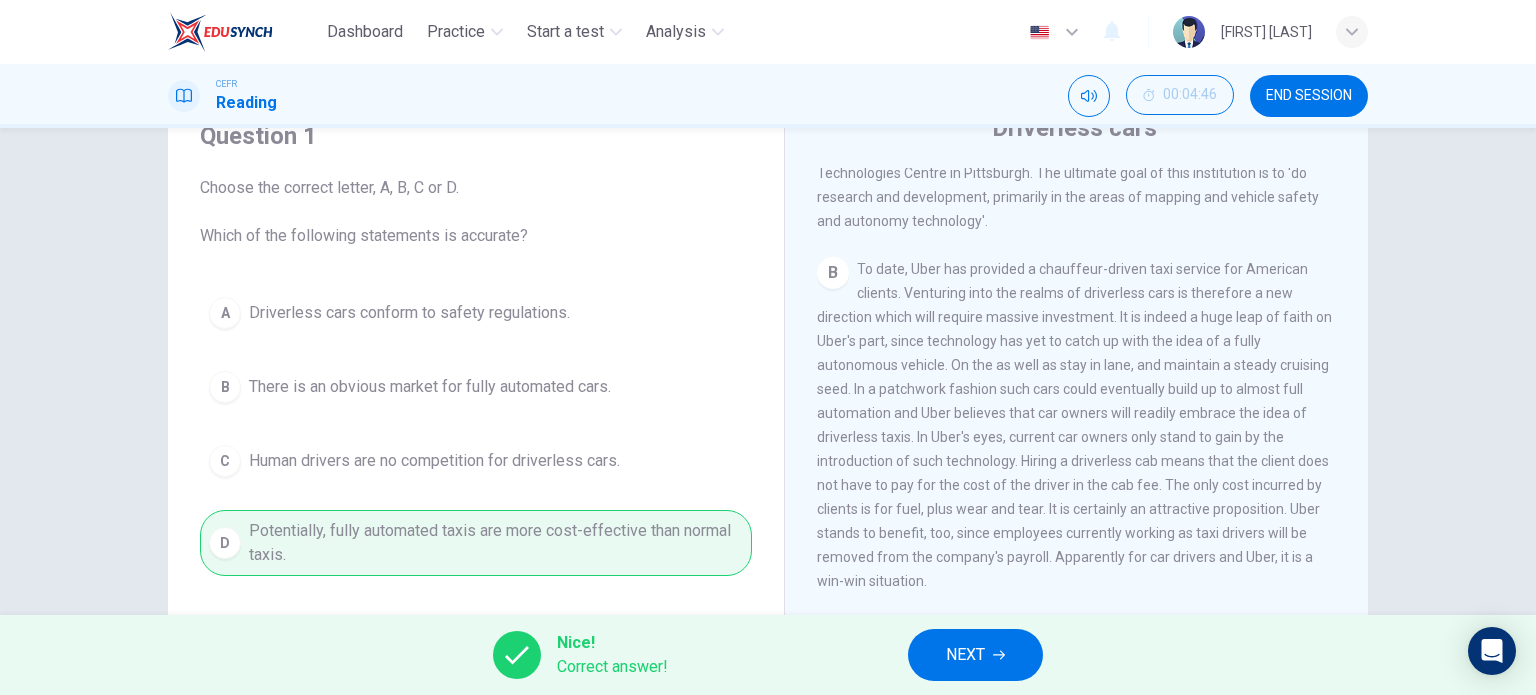 click on "NEXT" at bounding box center [965, 655] 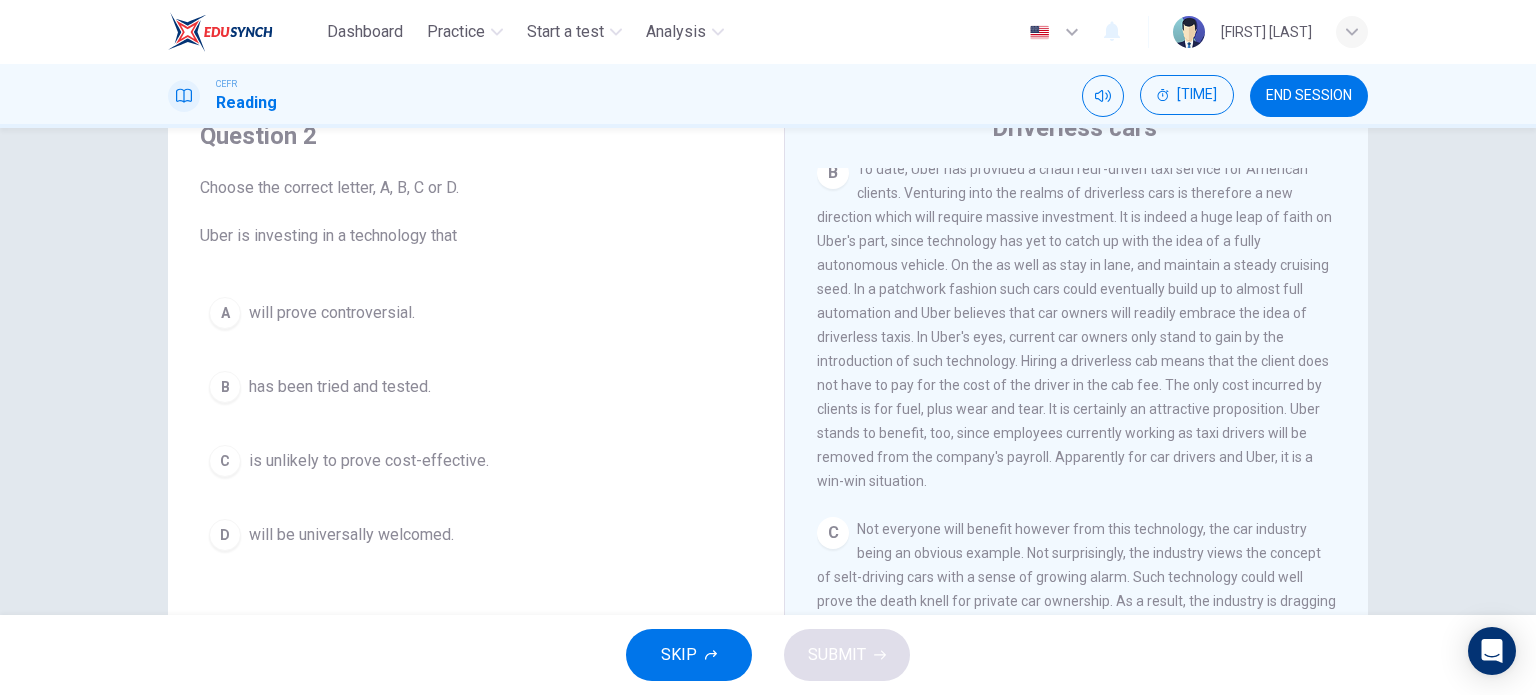 scroll, scrollTop: 700, scrollLeft: 0, axis: vertical 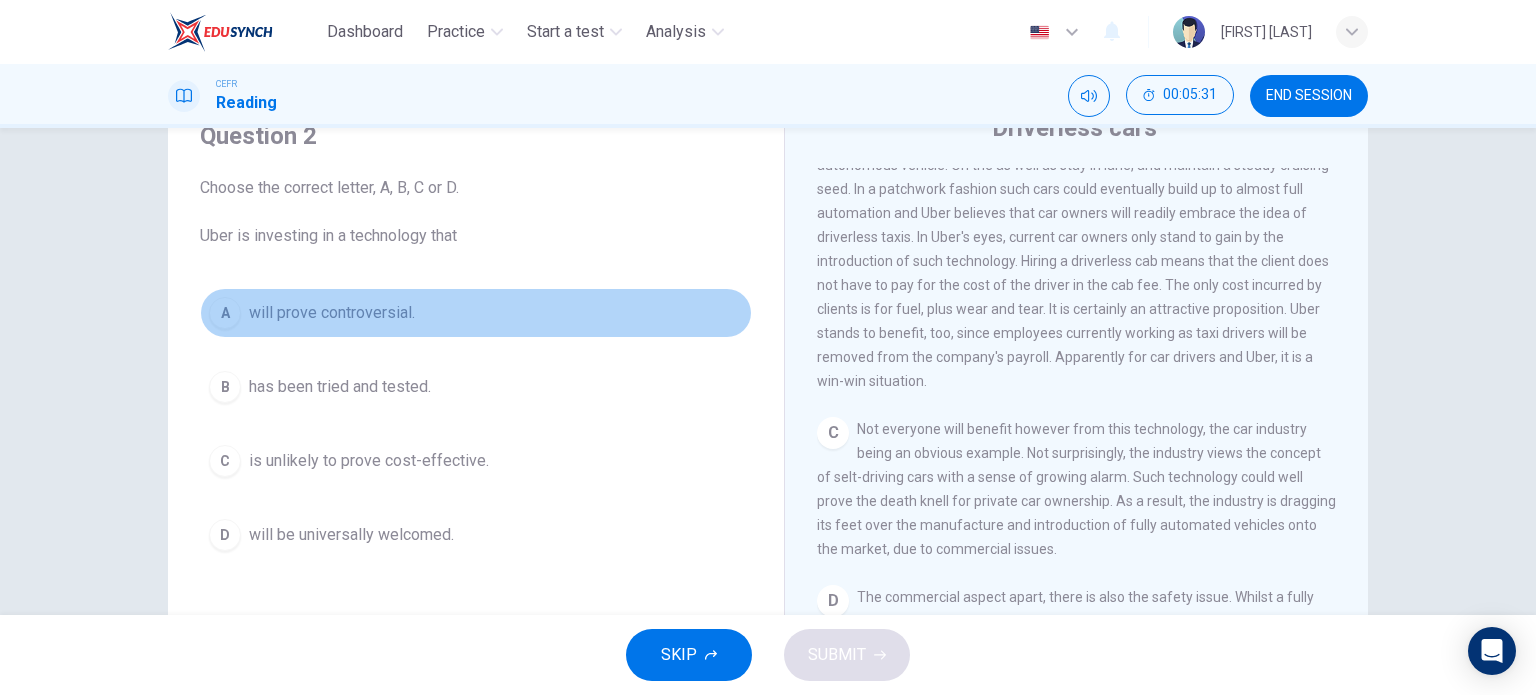 click on "will prove controversial." at bounding box center (332, 313) 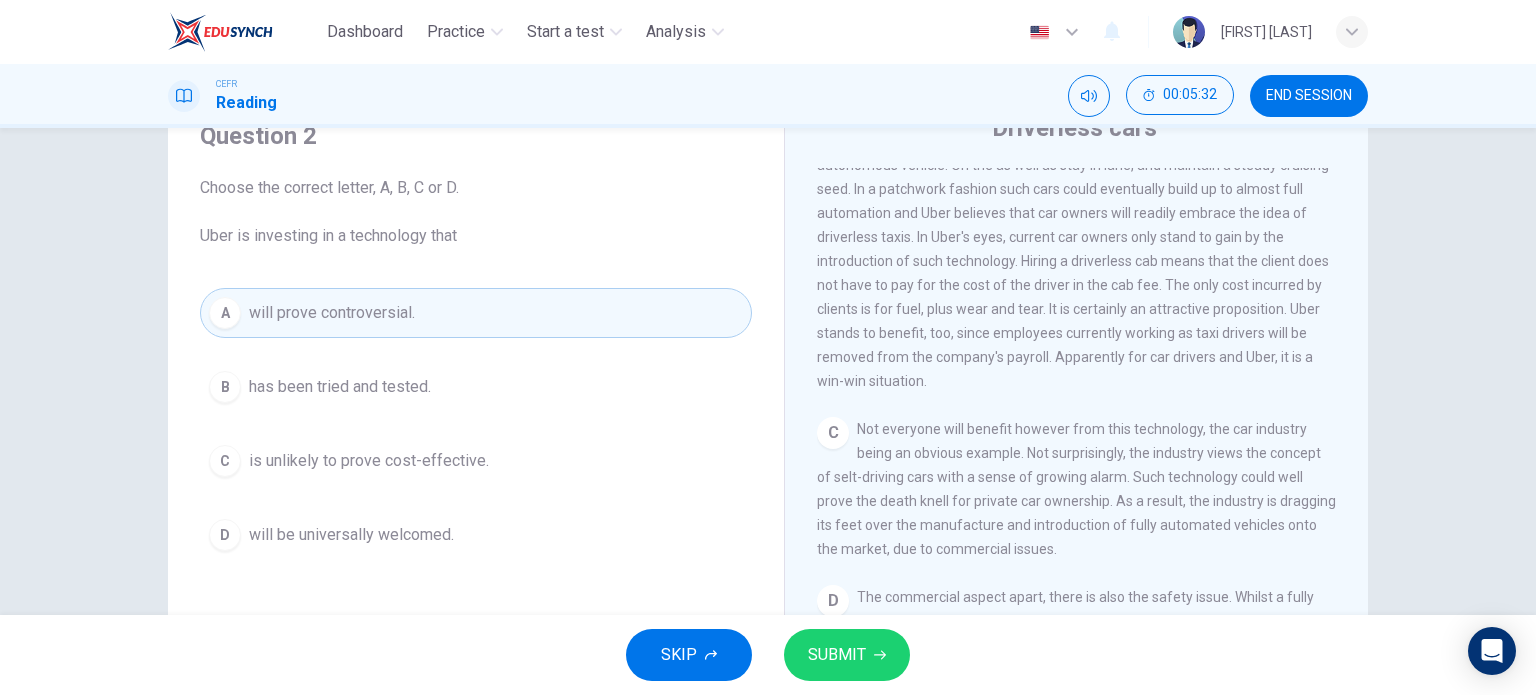 click on "SUBMIT" at bounding box center [847, 655] 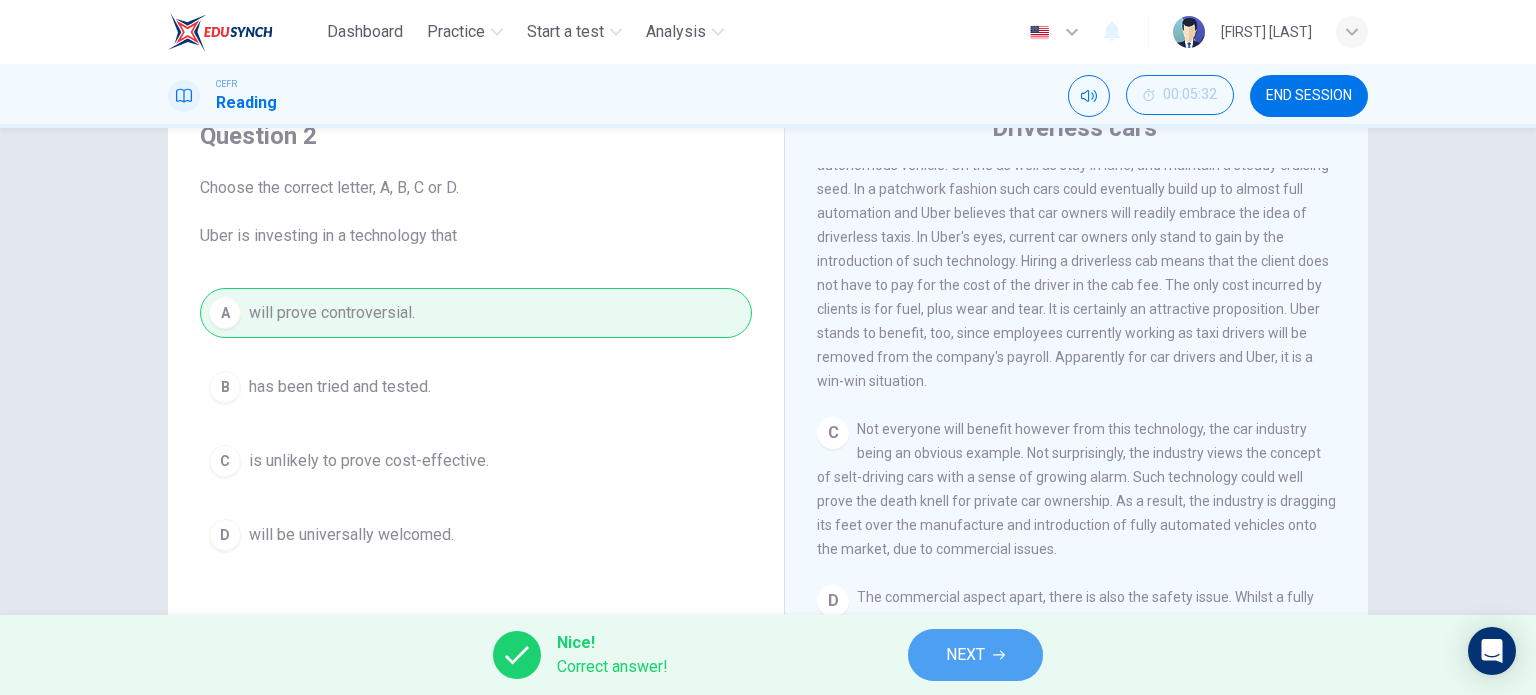 click on "NEXT" at bounding box center (975, 655) 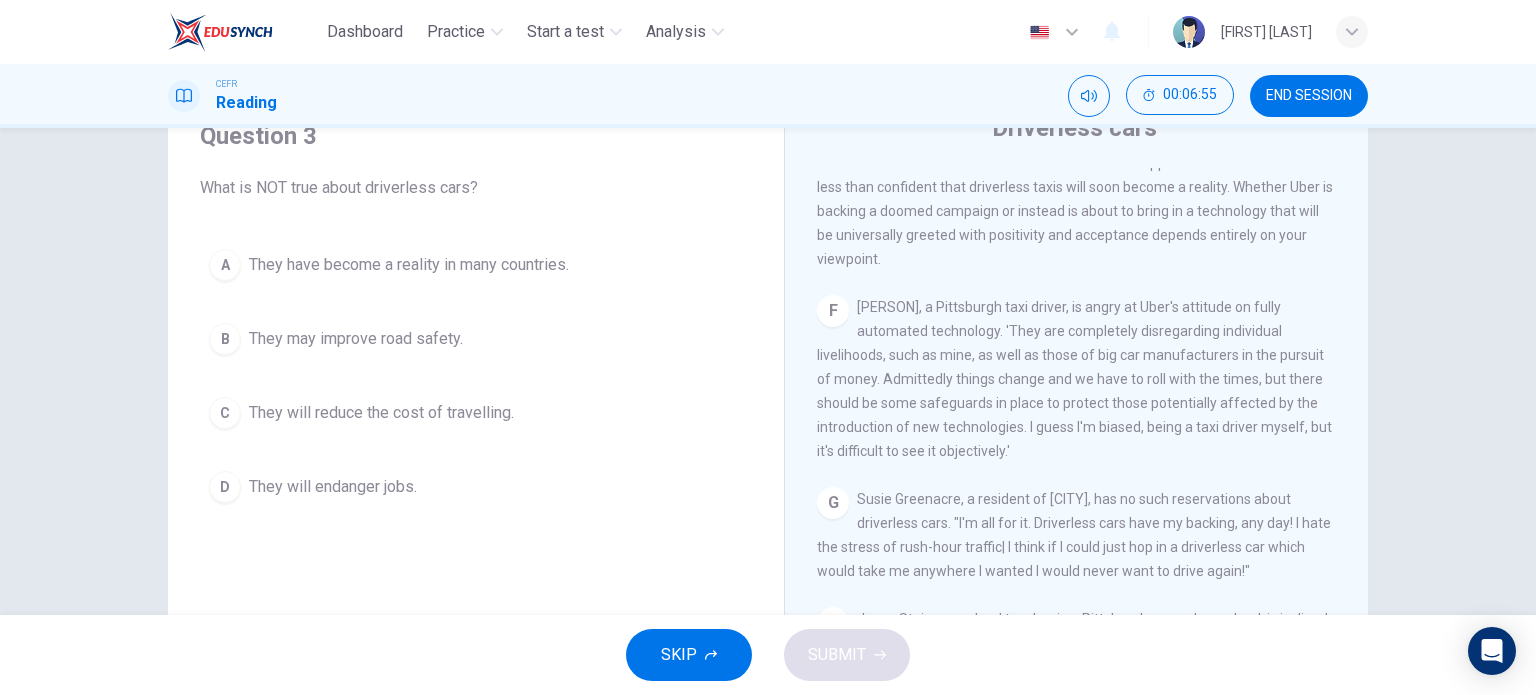 scroll, scrollTop: 1468, scrollLeft: 0, axis: vertical 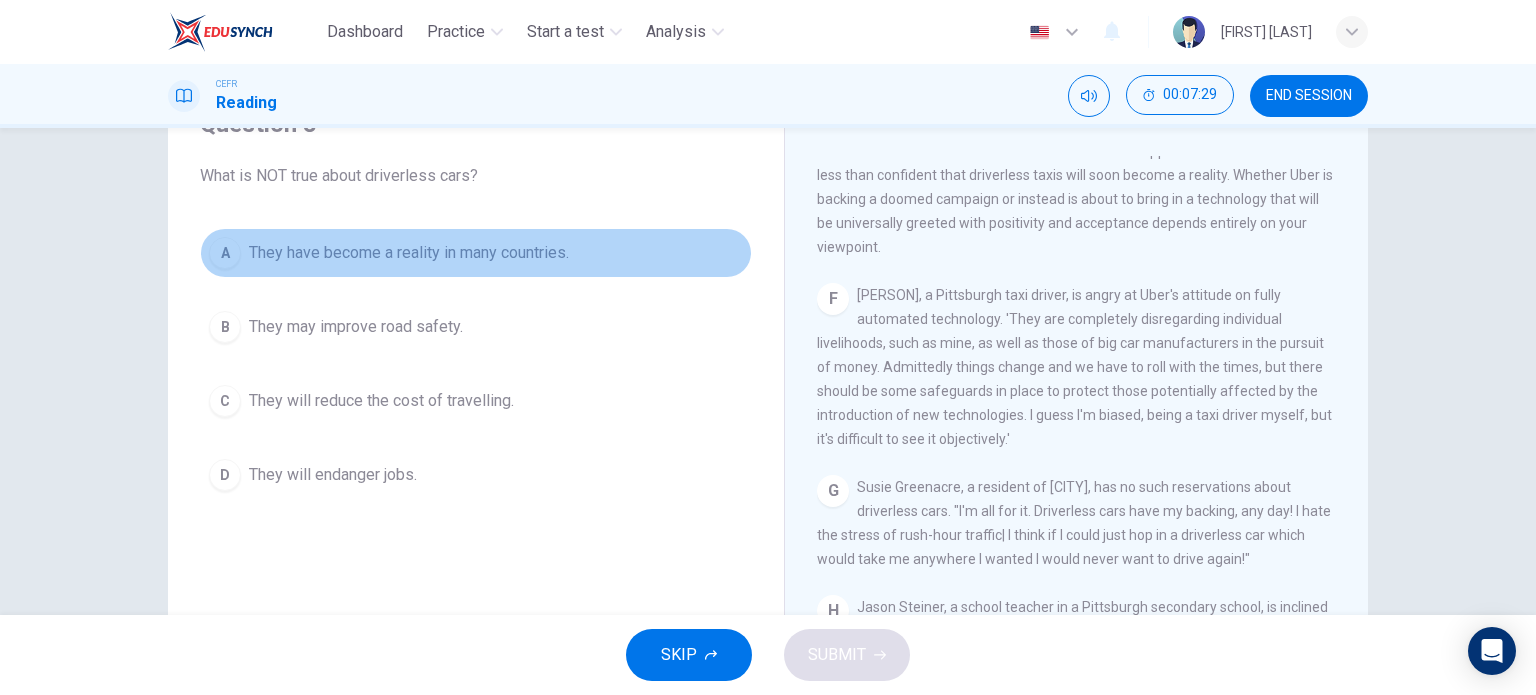click on "They have become a reality in many countries." at bounding box center [409, 253] 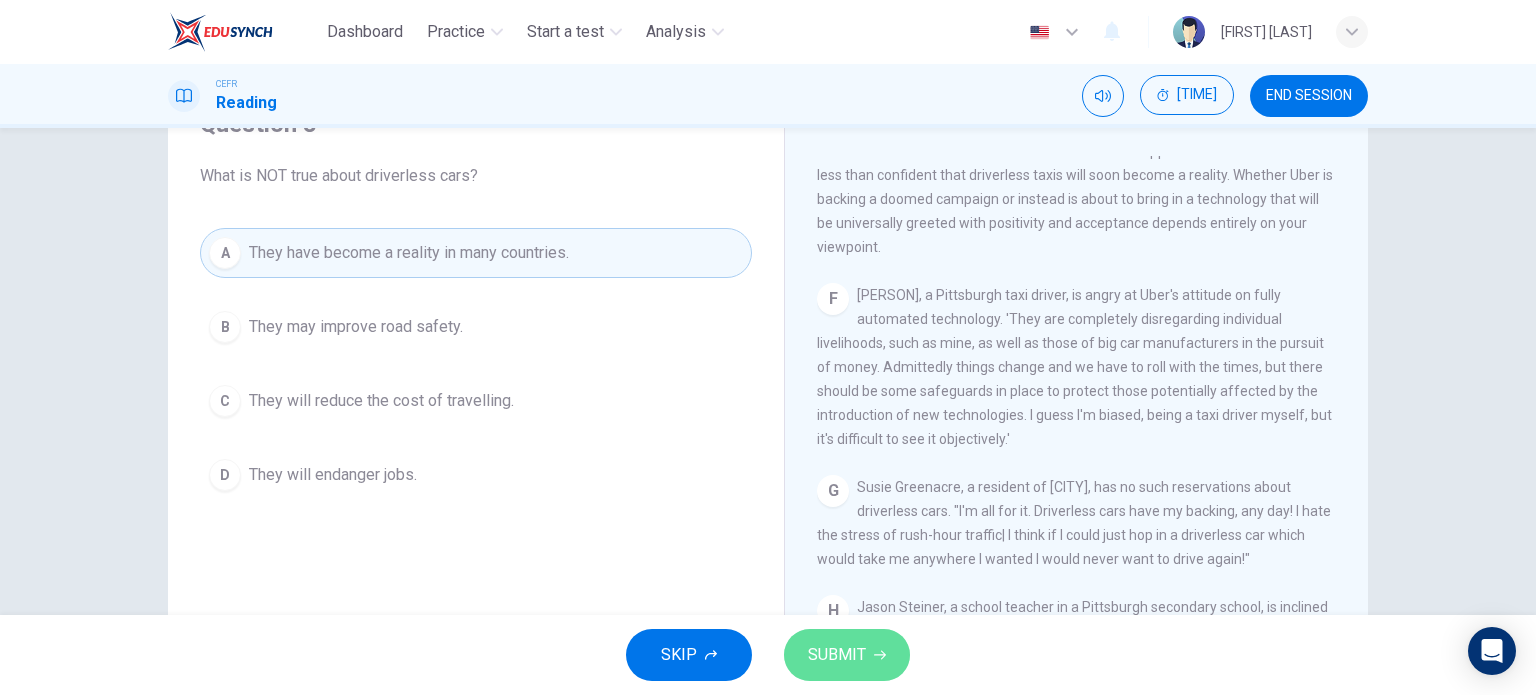 click on "SUBMIT" at bounding box center [837, 655] 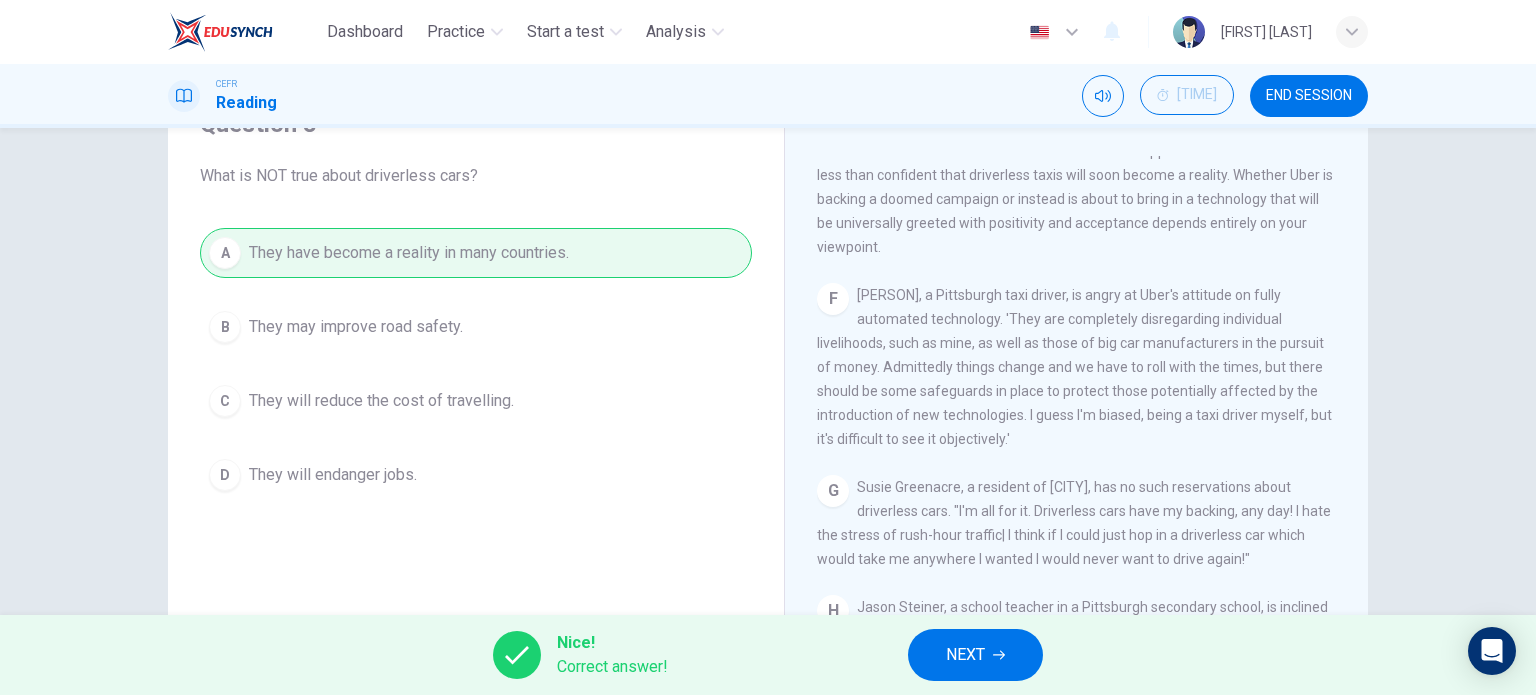 click on "NEXT" at bounding box center [965, 655] 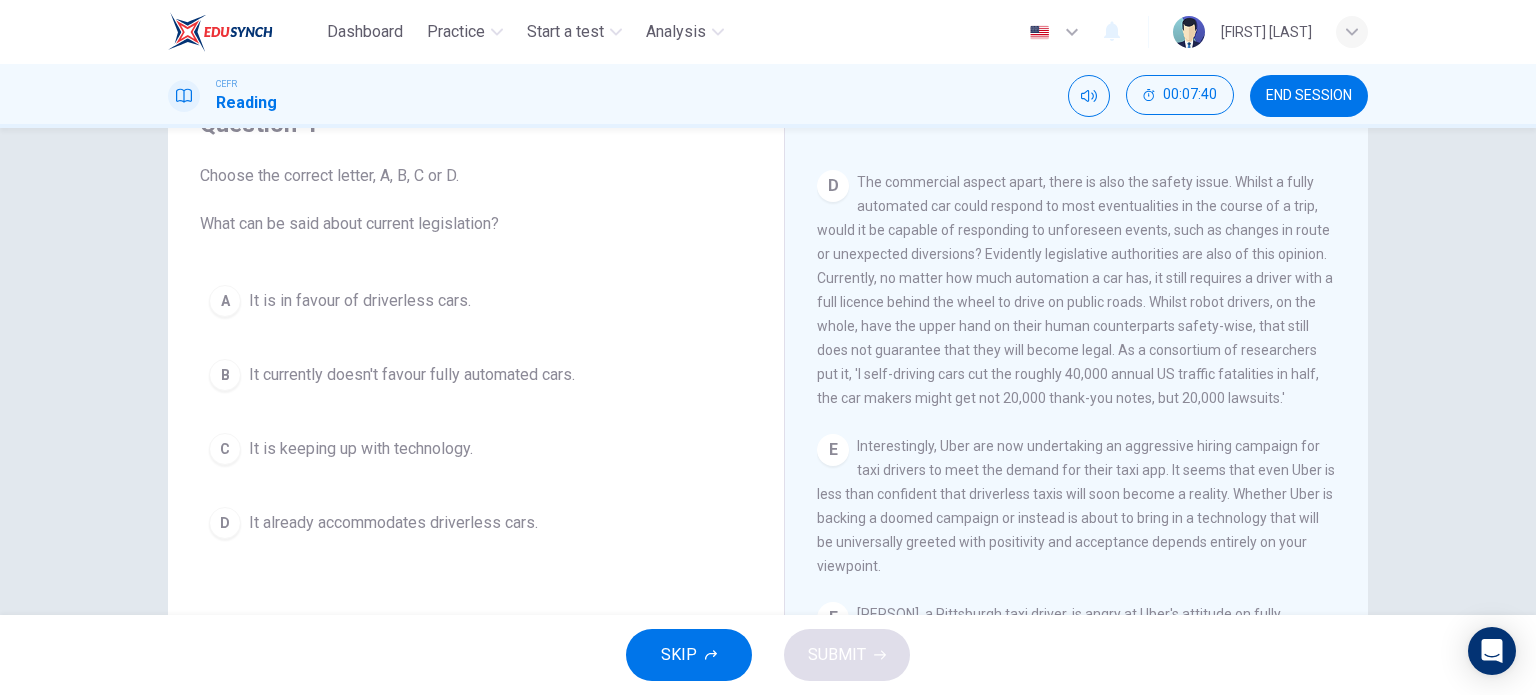 scroll, scrollTop: 1068, scrollLeft: 0, axis: vertical 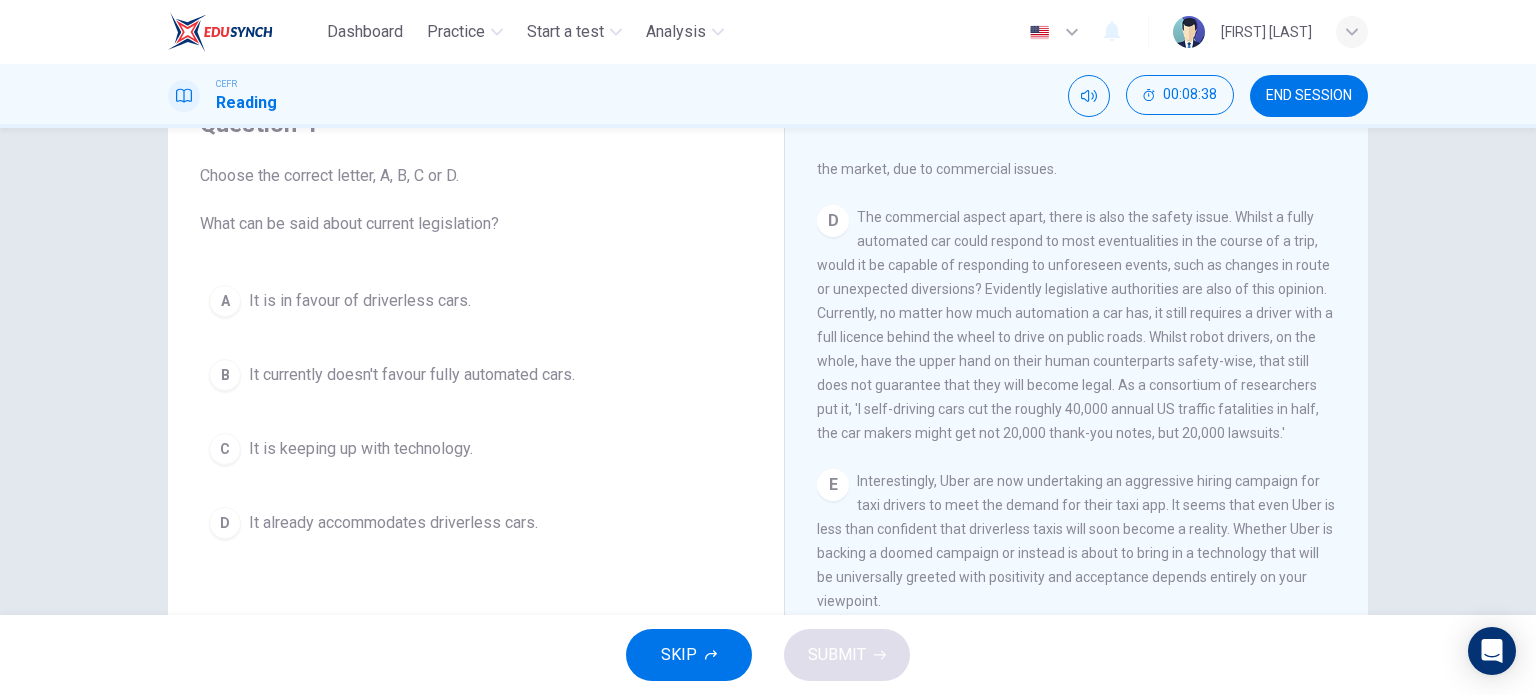 click on "B" at bounding box center [225, 301] 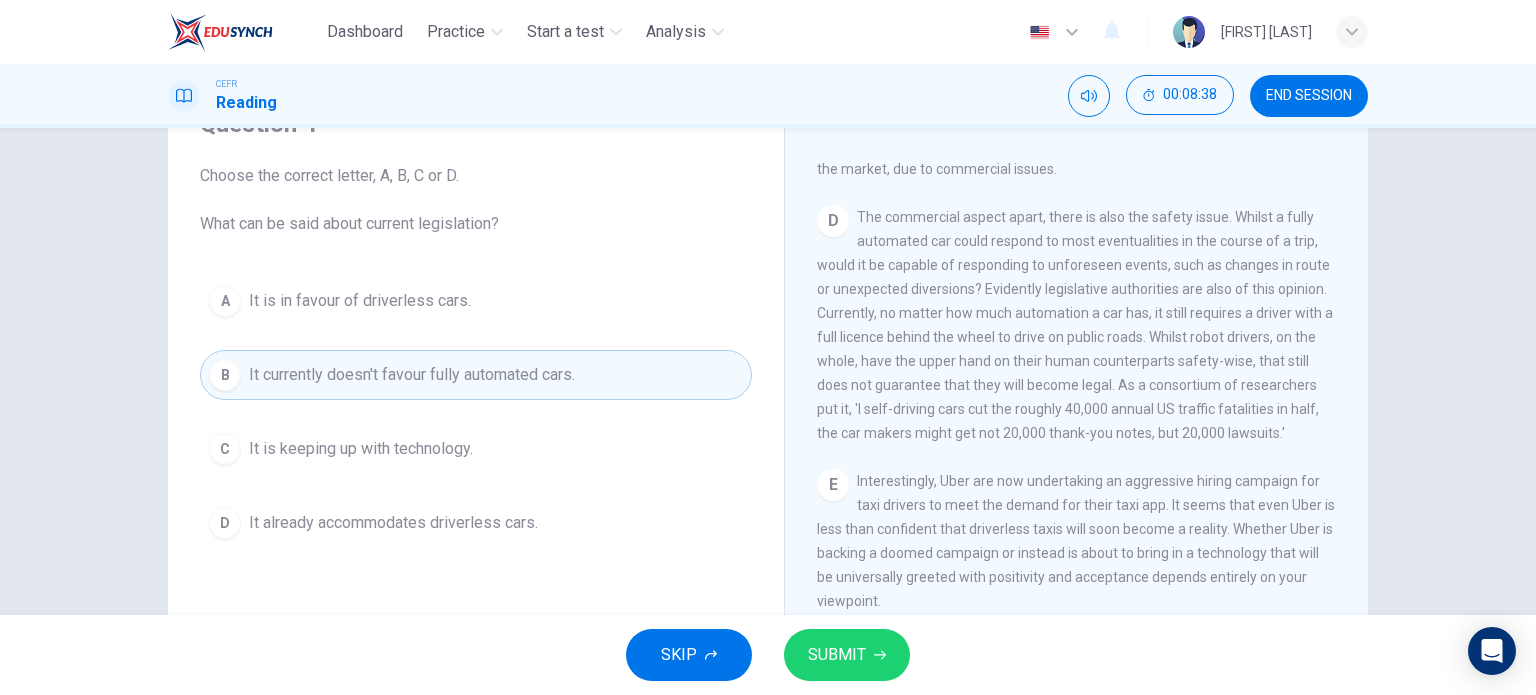click on "SKIP SUBMIT" at bounding box center [768, 655] 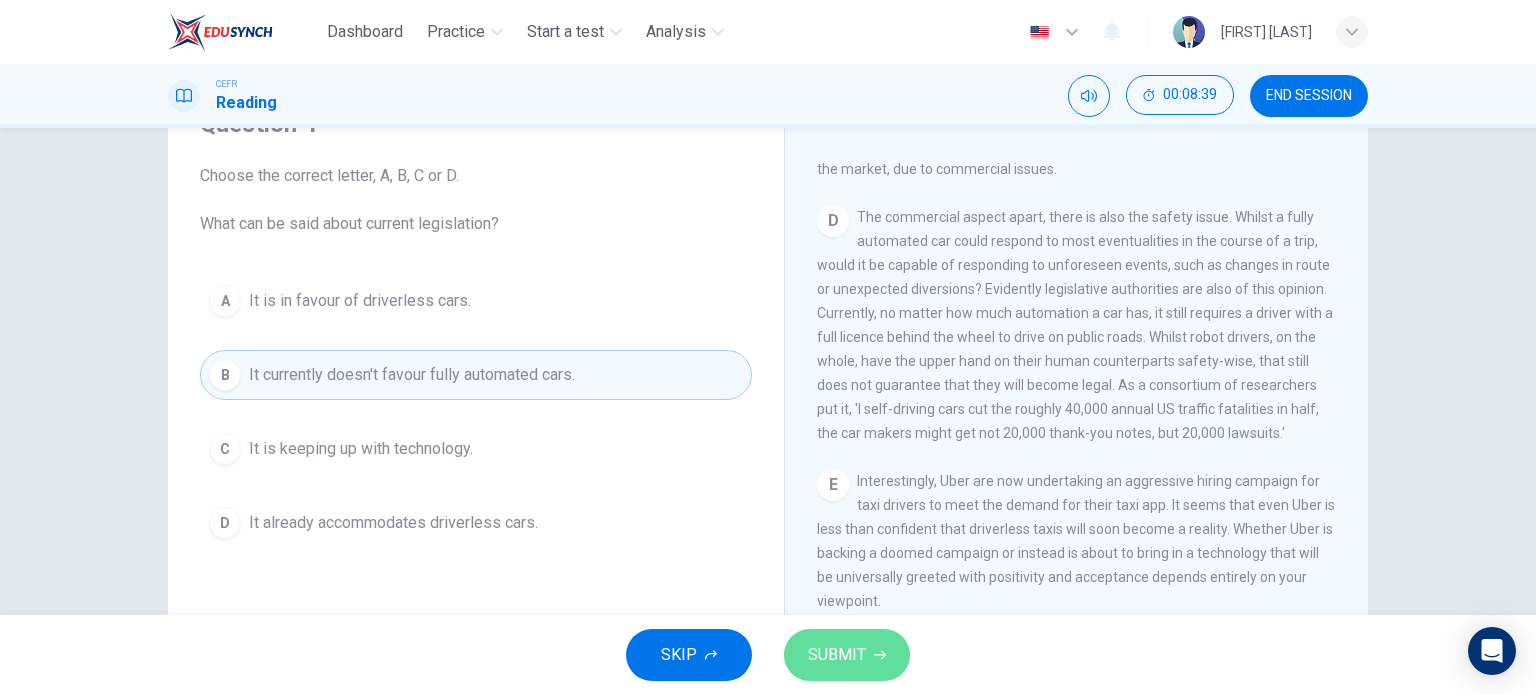 click on "SUBMIT" at bounding box center [837, 655] 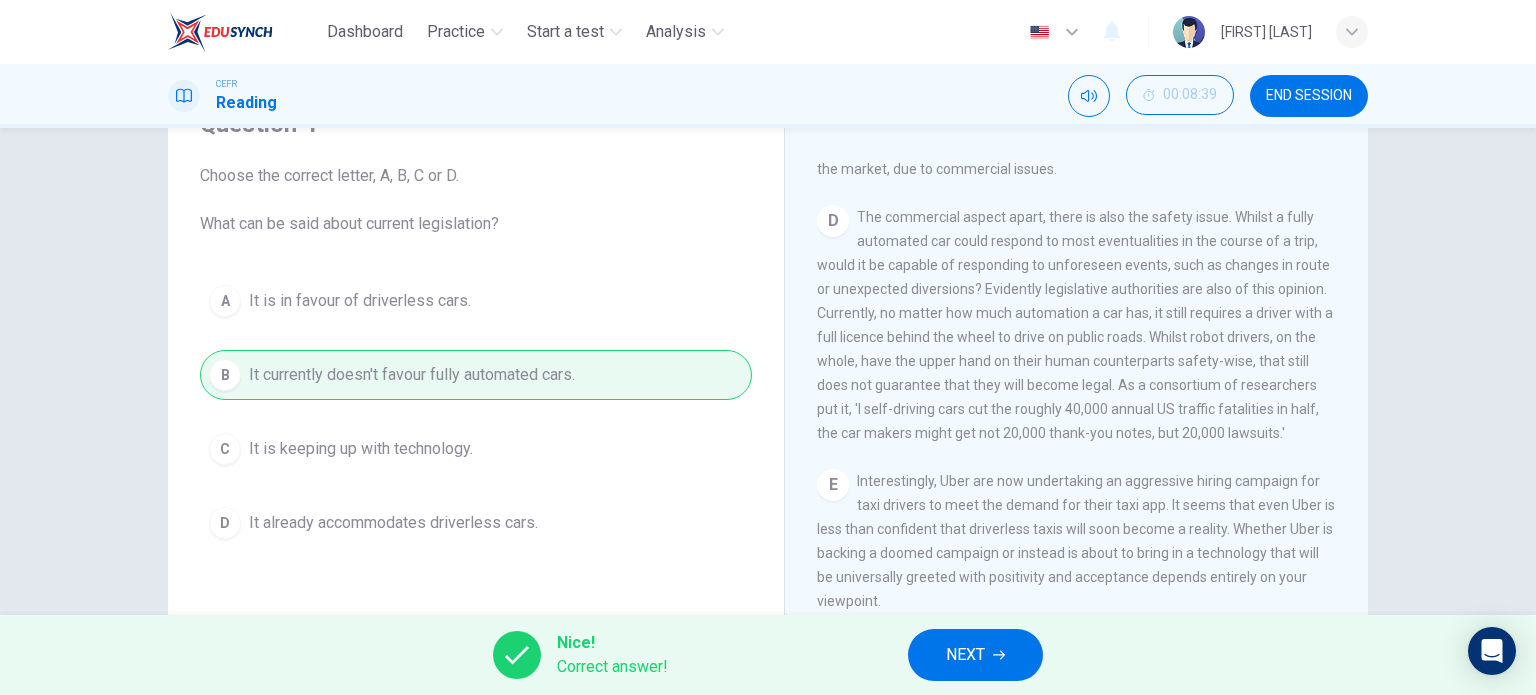 click on "NEXT" at bounding box center [975, 655] 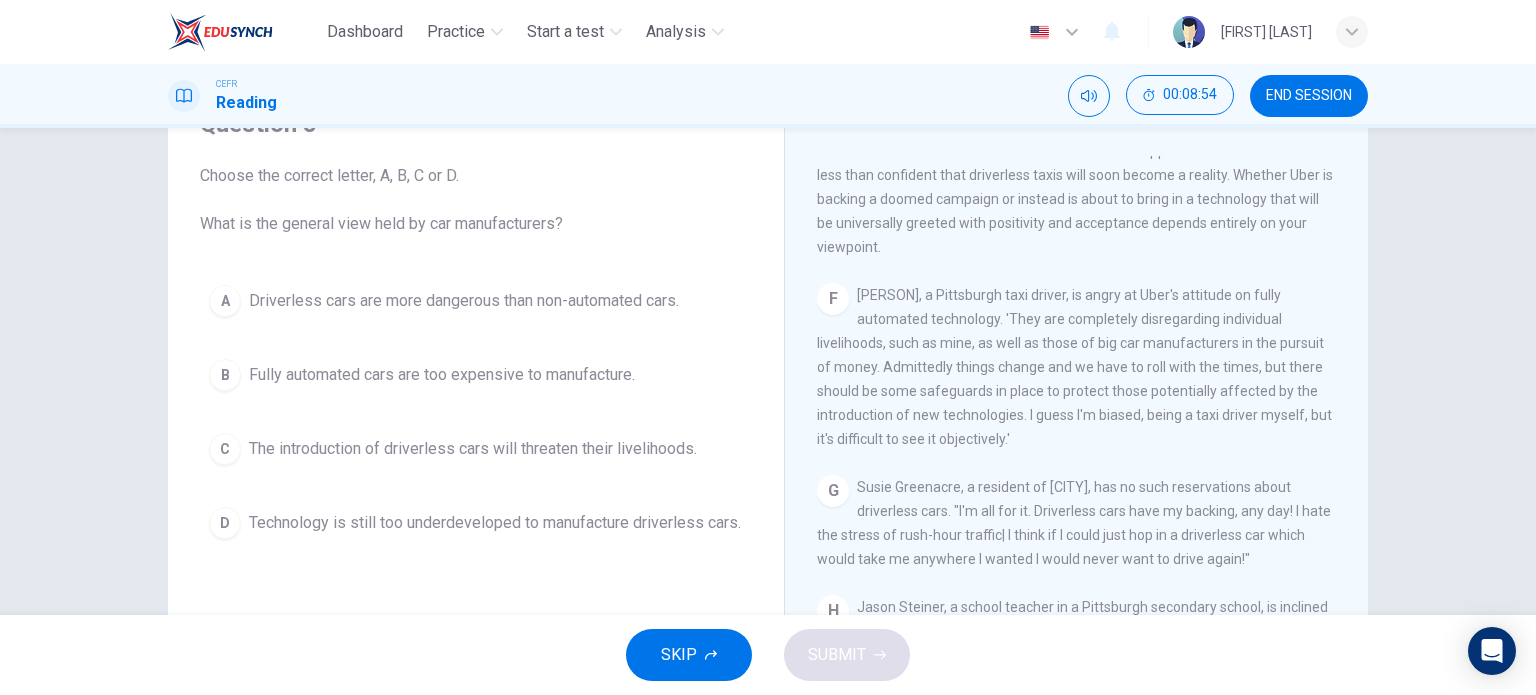 scroll, scrollTop: 1468, scrollLeft: 0, axis: vertical 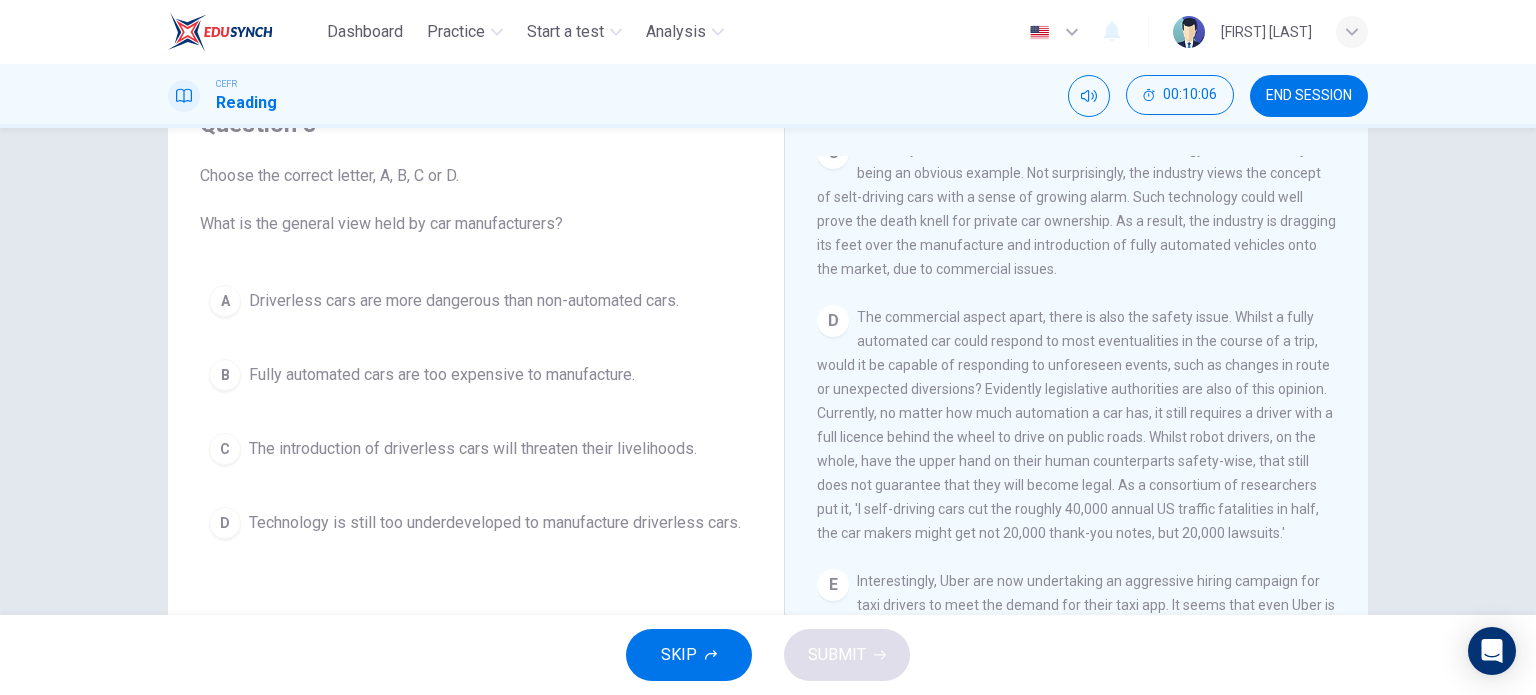 click on "Technology is still too underdeveloped to manufacture driverless cars." at bounding box center (464, 301) 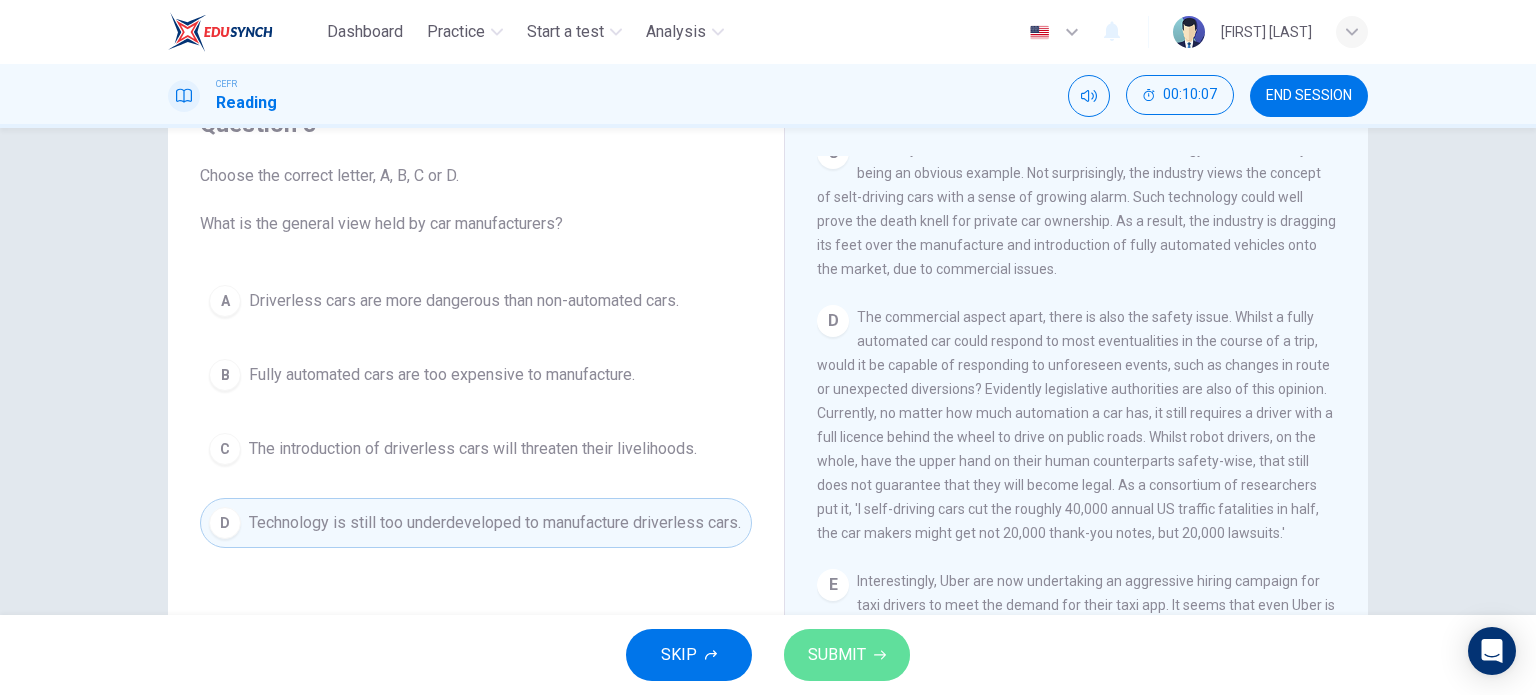 click on "SUBMIT" at bounding box center (847, 655) 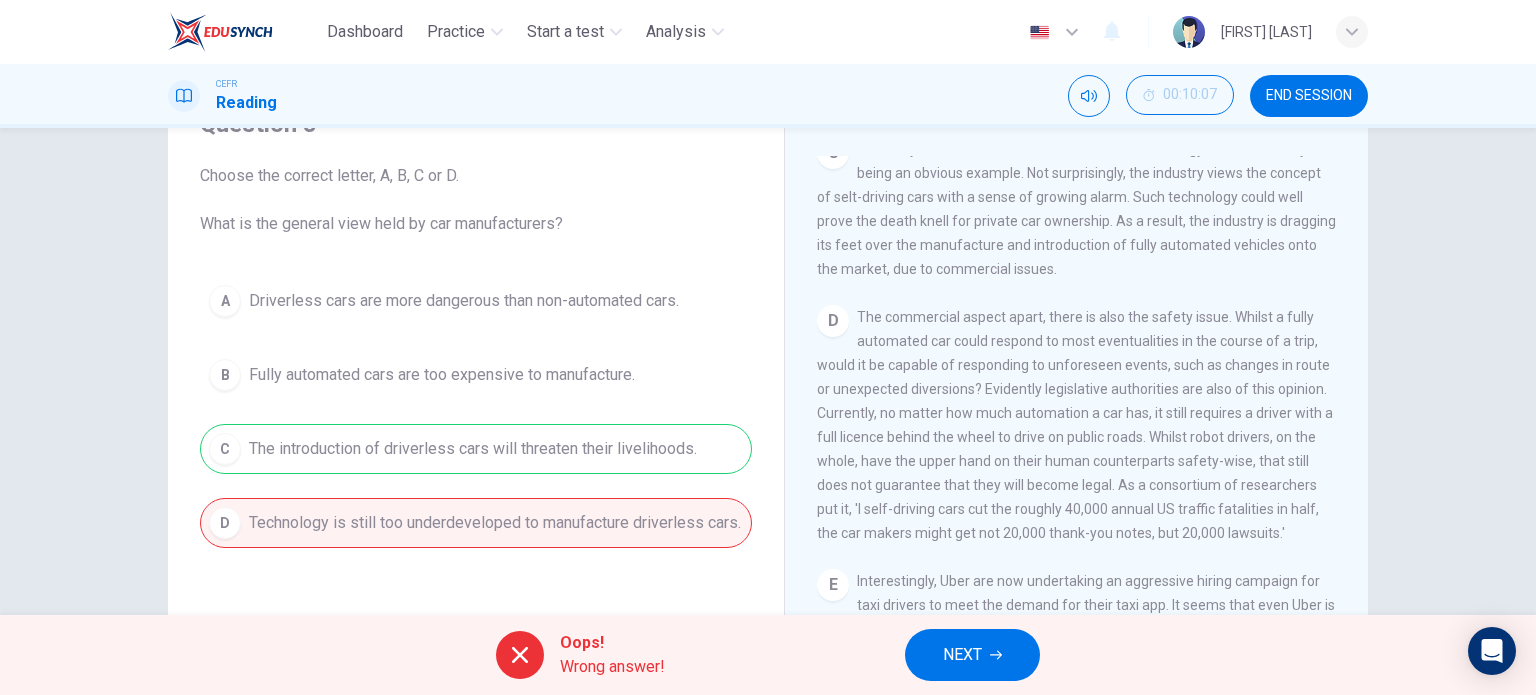 click on "NEXT" at bounding box center (962, 655) 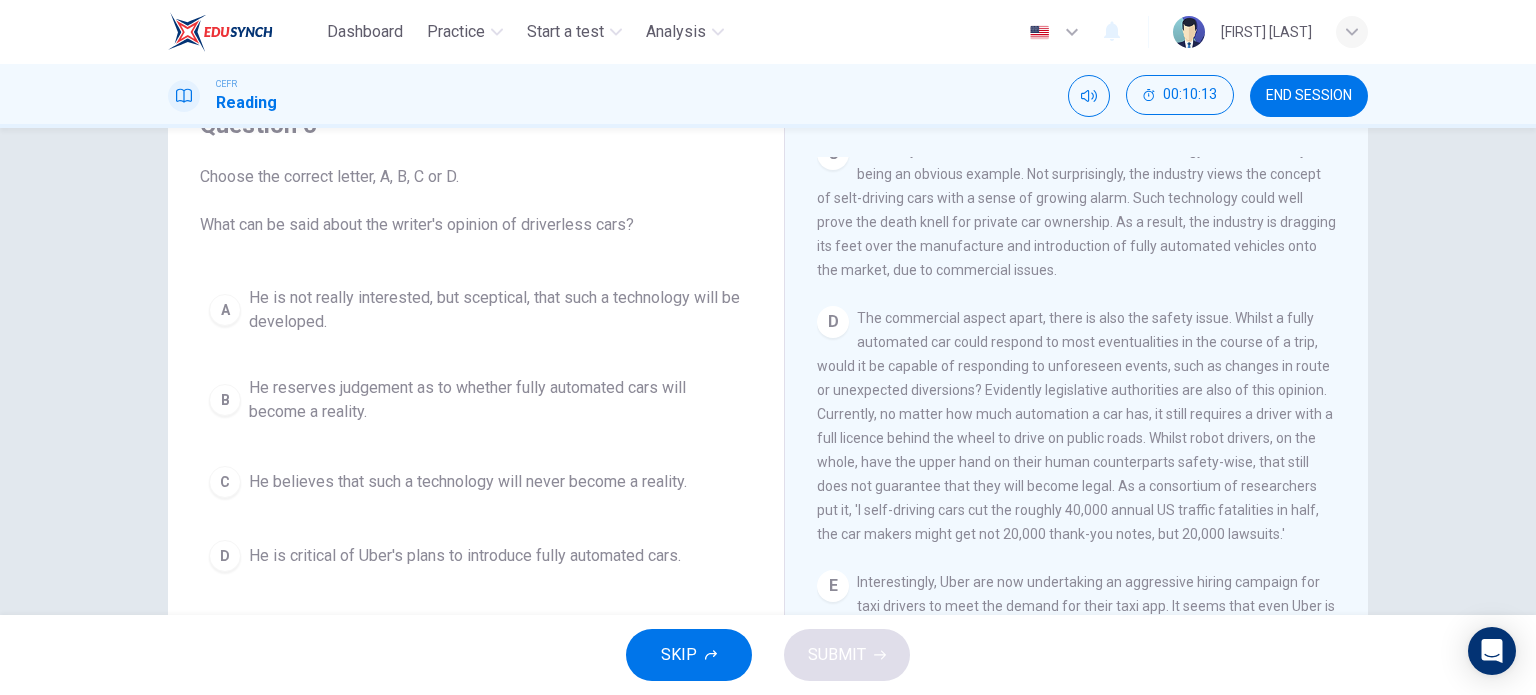 scroll, scrollTop: 100, scrollLeft: 0, axis: vertical 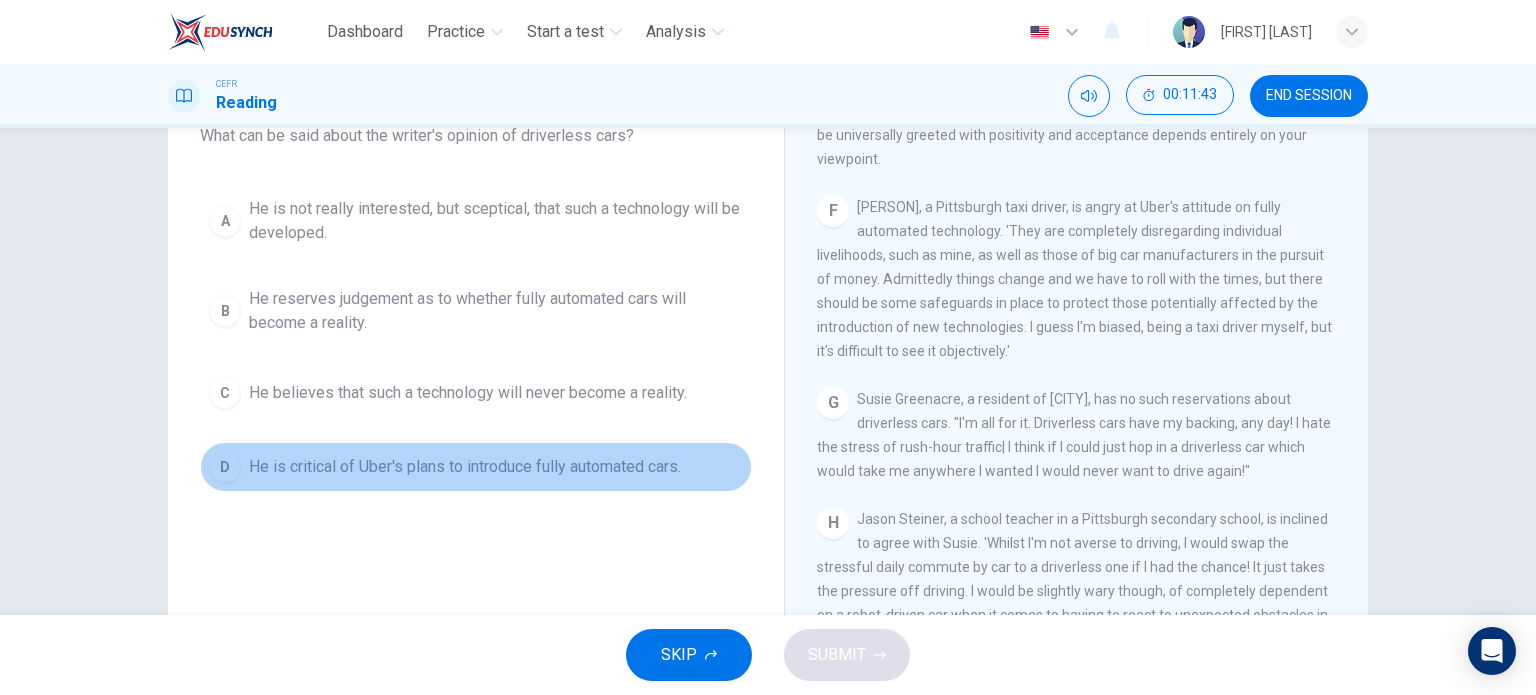 click on "D He is critical of Uber's plans to introduce fully automated cars." at bounding box center [476, 467] 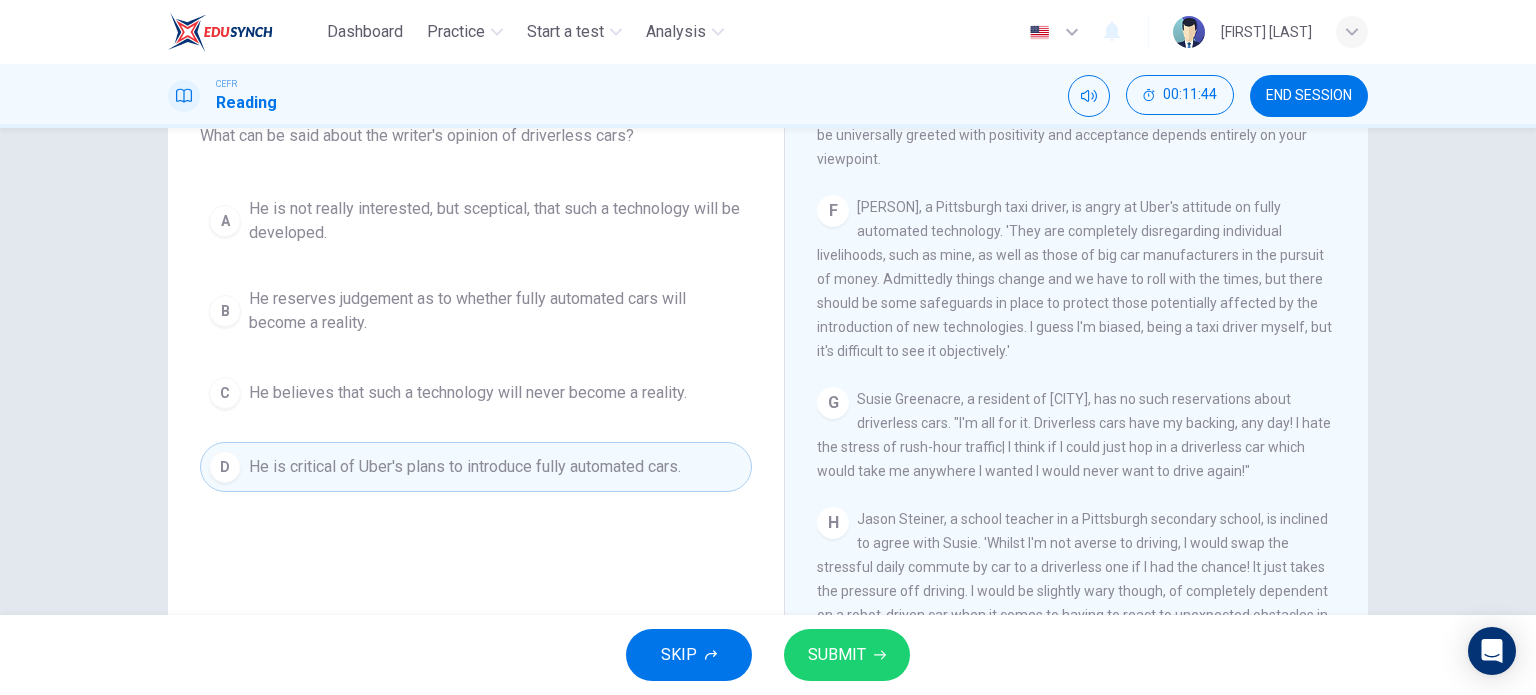 click on "SUBMIT" at bounding box center [837, 655] 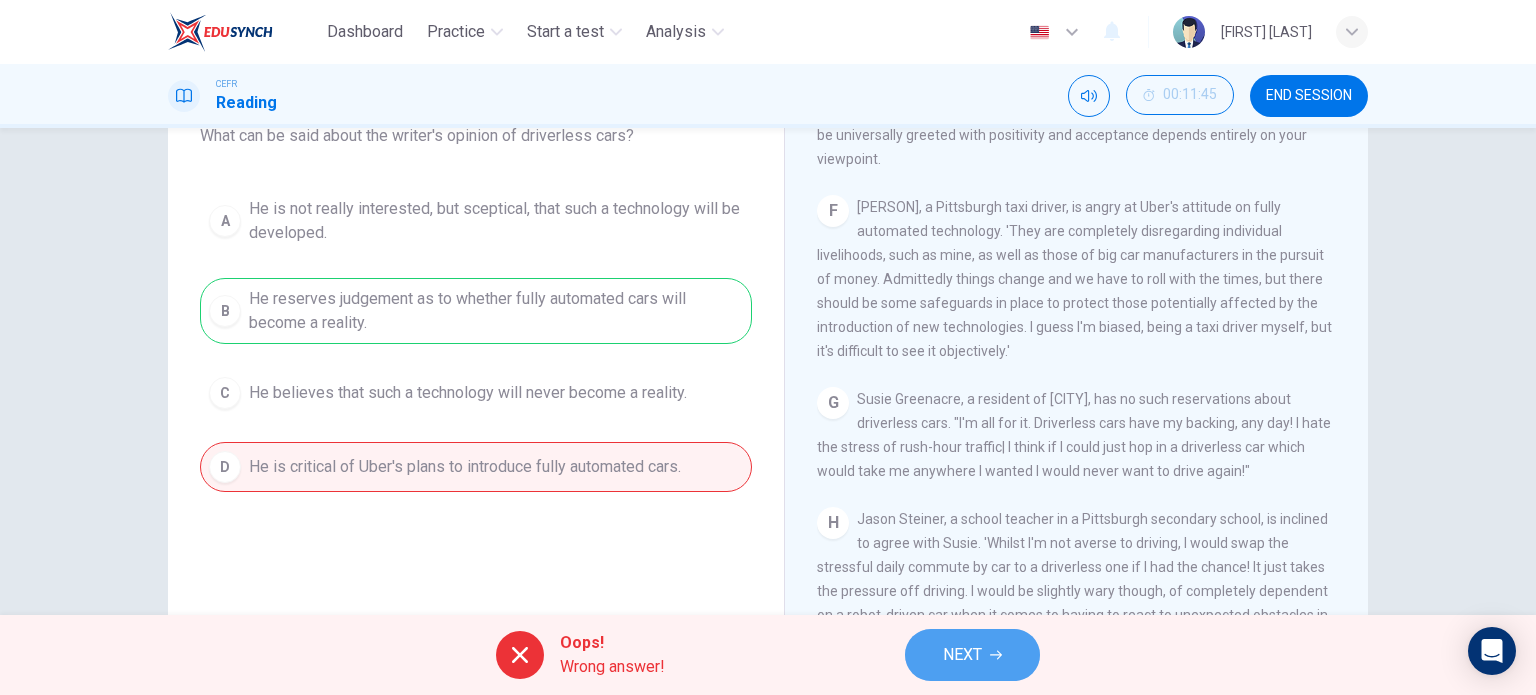 click on "NEXT" at bounding box center (972, 655) 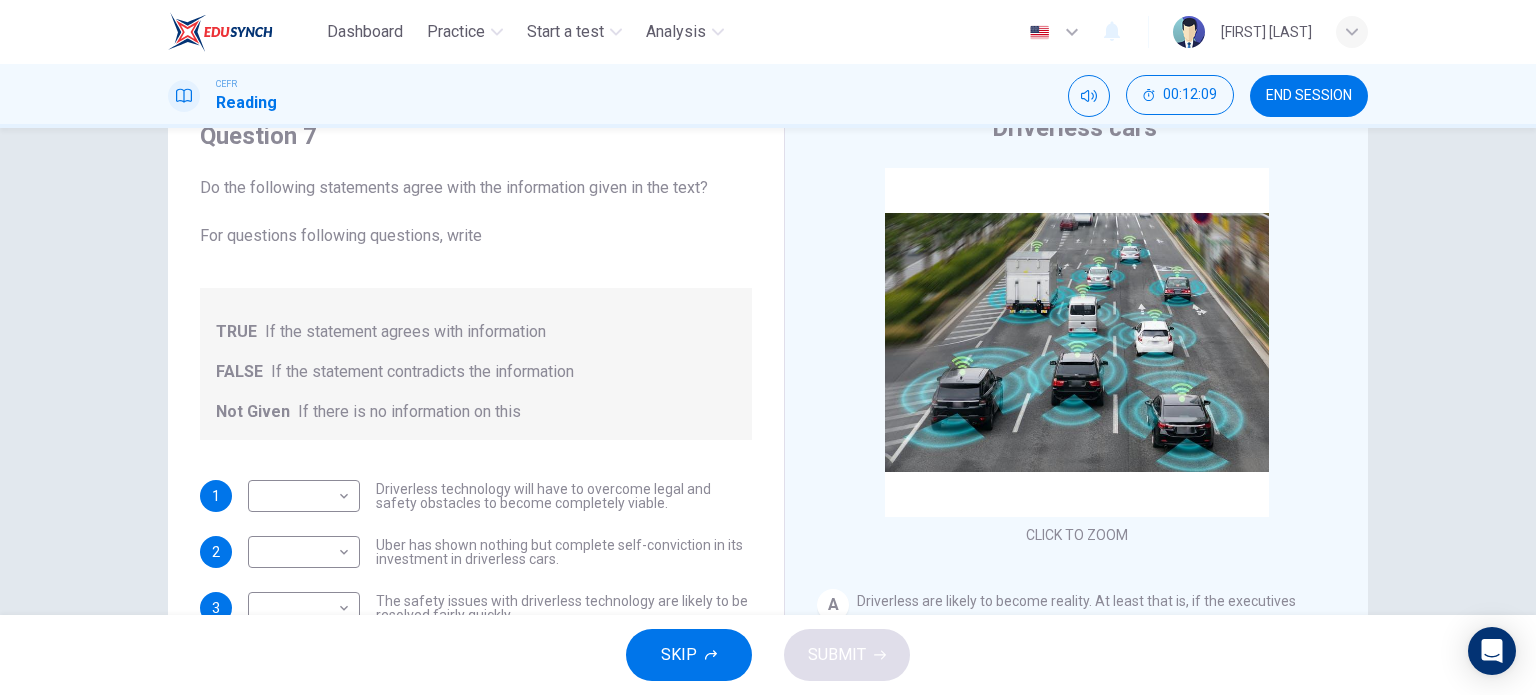 scroll, scrollTop: 188, scrollLeft: 0, axis: vertical 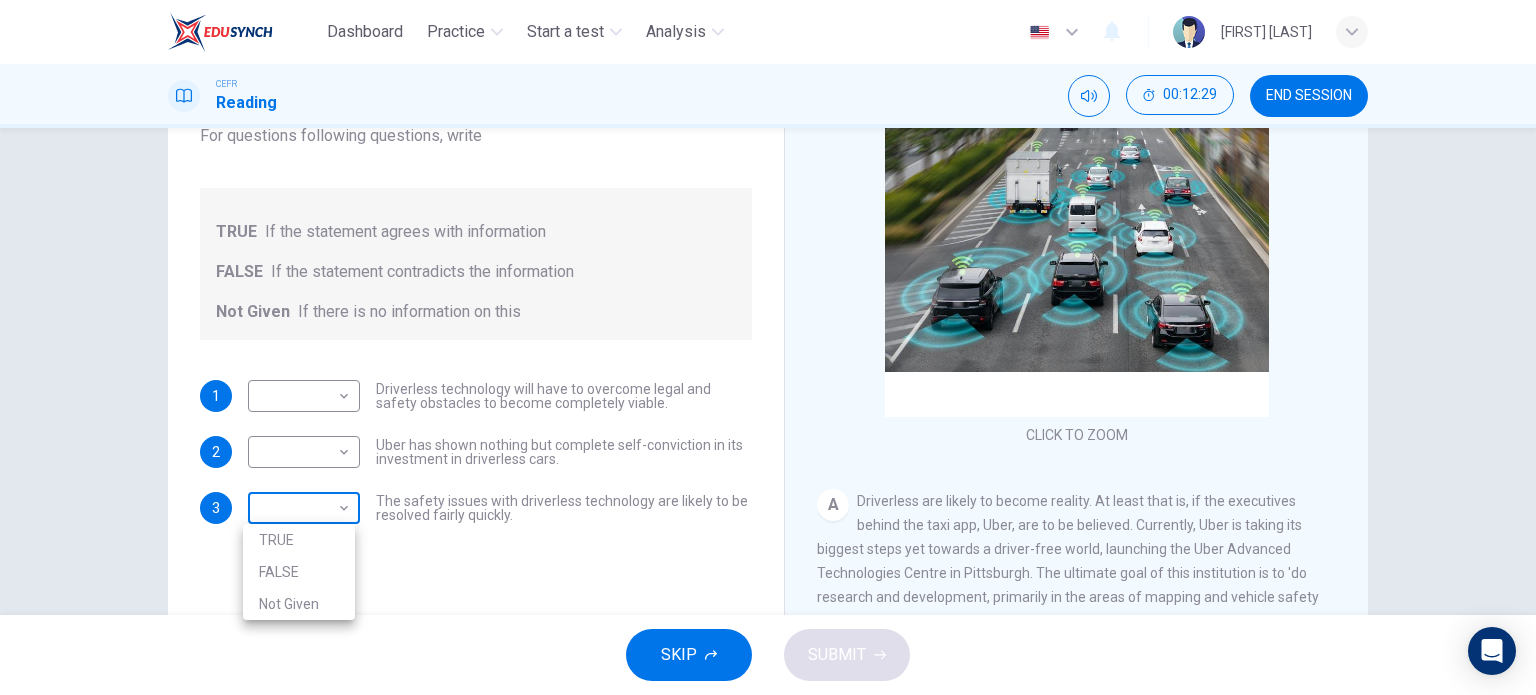 click on "Dashboard Practice Start a test Analysis Notifications © Copyright [YEAR] Highlight an image Highlight Ask AI Turn off Delete Important Important Important Important Important Important Change a color Ask AI" at bounding box center (768, 347) 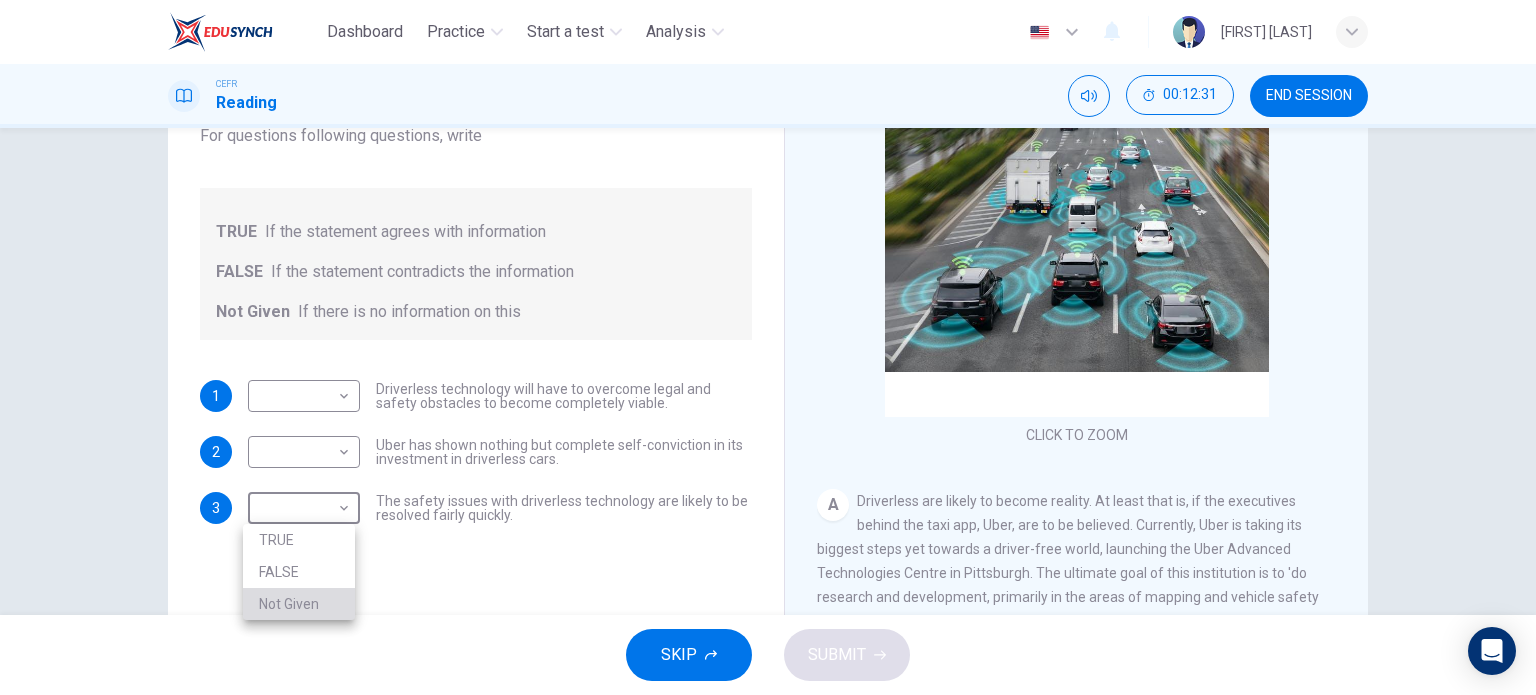 click on "Not Given" at bounding box center (299, 604) 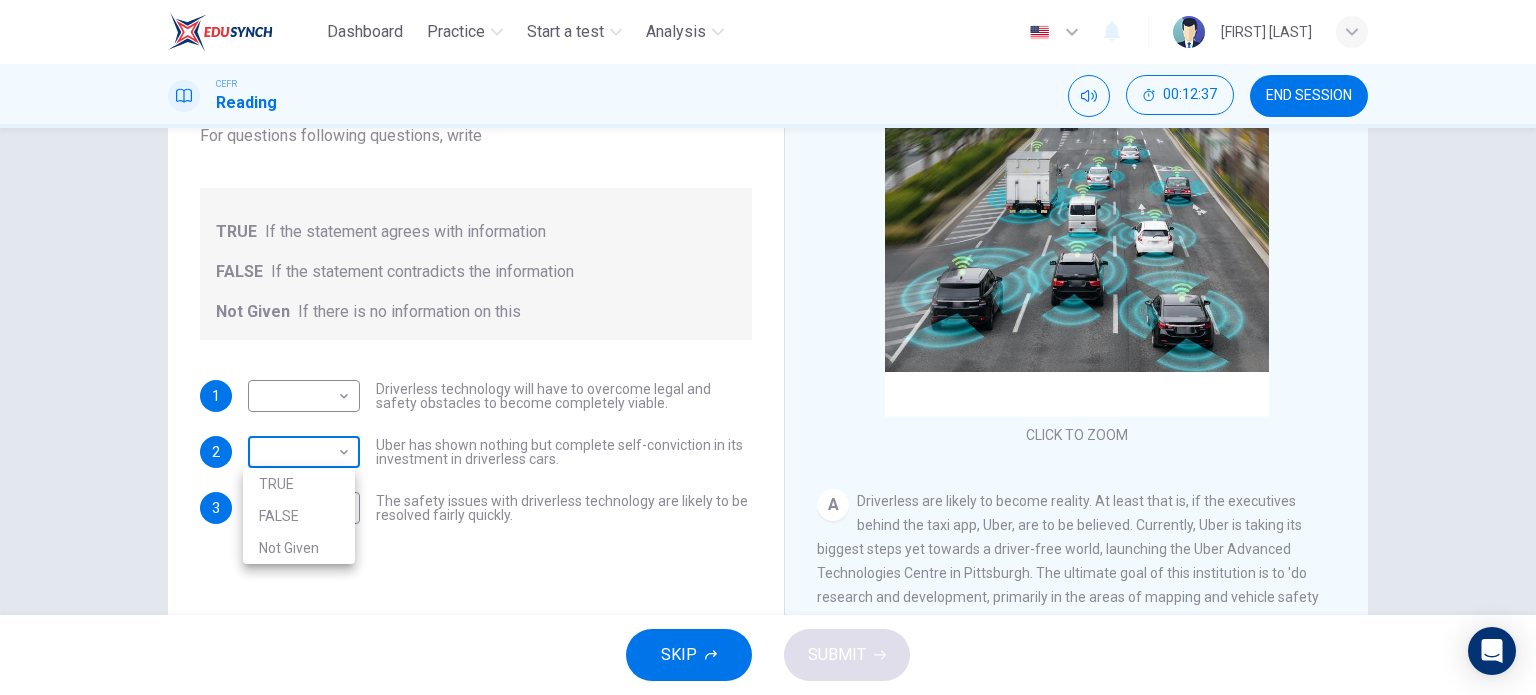 click on "Dashboard Practice Start a test Analysis English en ​ [PERSON] CEFR Reading 00:12:37 END SESSION Question 7 Do the following statements agree with the information given in the text? For questions following questions, write TRUE If the statement agrees with information FALSE If the statement contradicts the information Not Given If there is no information on this 1 ​ ​ Driverless technology will have to overcome legal and safety obstacles to become completely viable. 2 ​ ​ Uber has shown nothing but complete self-conviction in its investment in driverless cars. 3 Not Given Not Given ​ The safety issues with driverless technology are likely to be resolved fairly quickly. Driverless cars CLICK TO ZOOM Click to Zoom A B C D E F G H SKIP SUBMIT EduSynch - Online Language Proficiency Testing
Dashboard Practice Start a test Analysis Notifications © Copyright  2025 Highlight an image Highlight Ask AI Turn off Delete Important Important Important Important Important Important Ask AI" at bounding box center [768, 347] 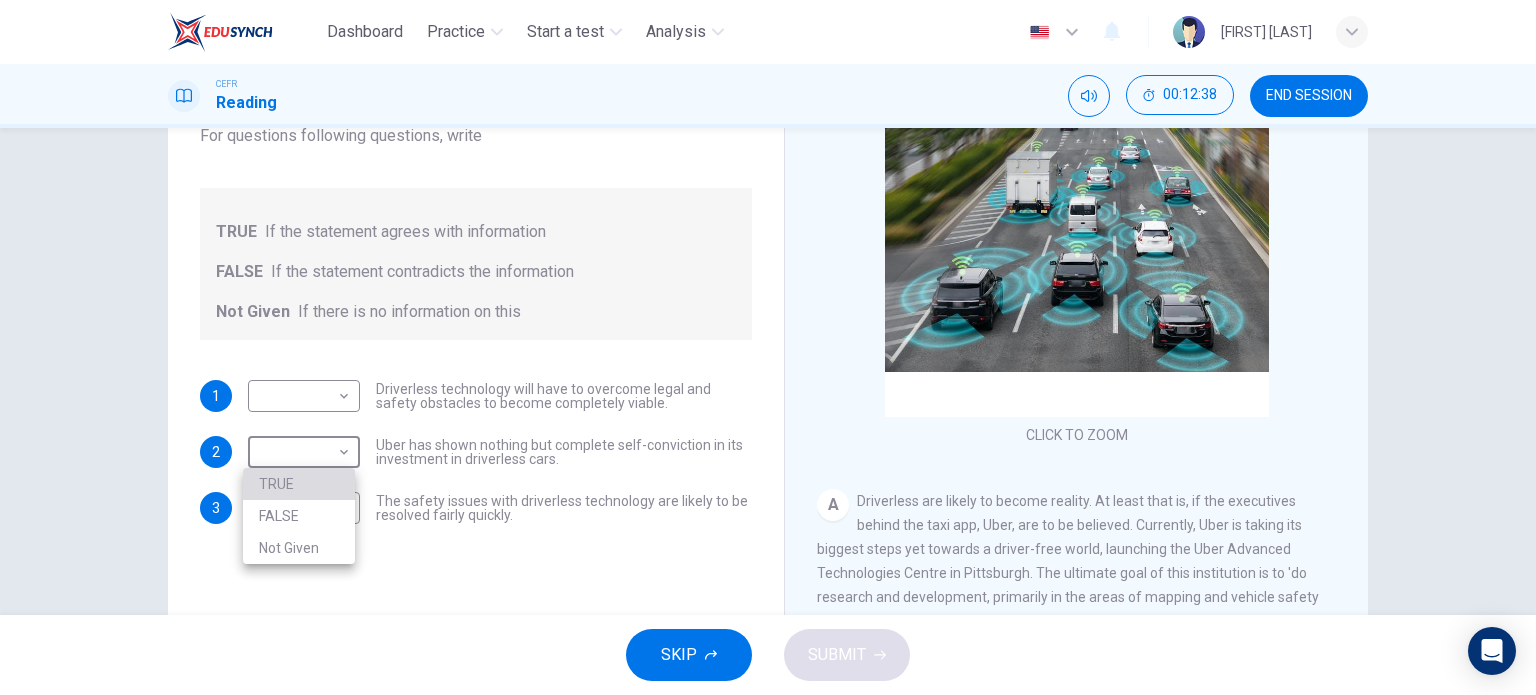 click on "TRUE" at bounding box center [299, 484] 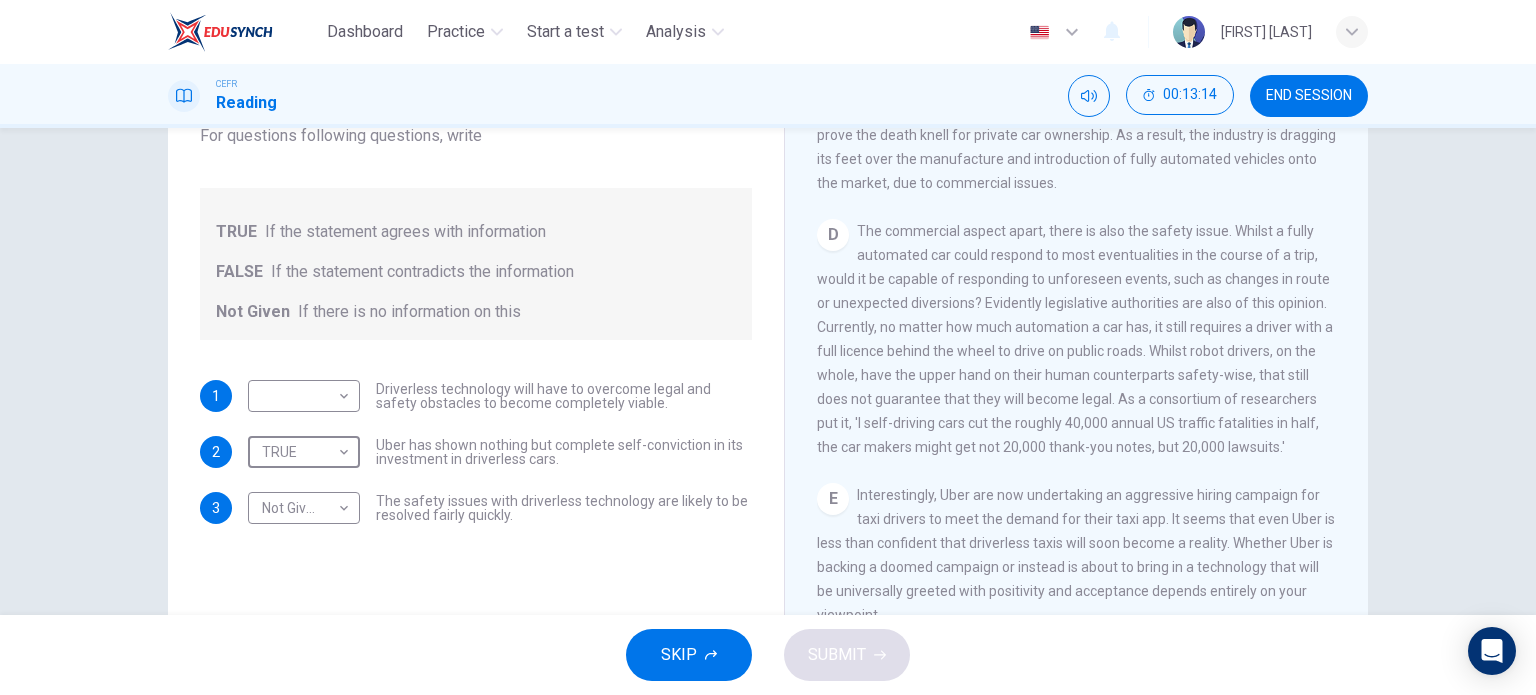 scroll, scrollTop: 1000, scrollLeft: 0, axis: vertical 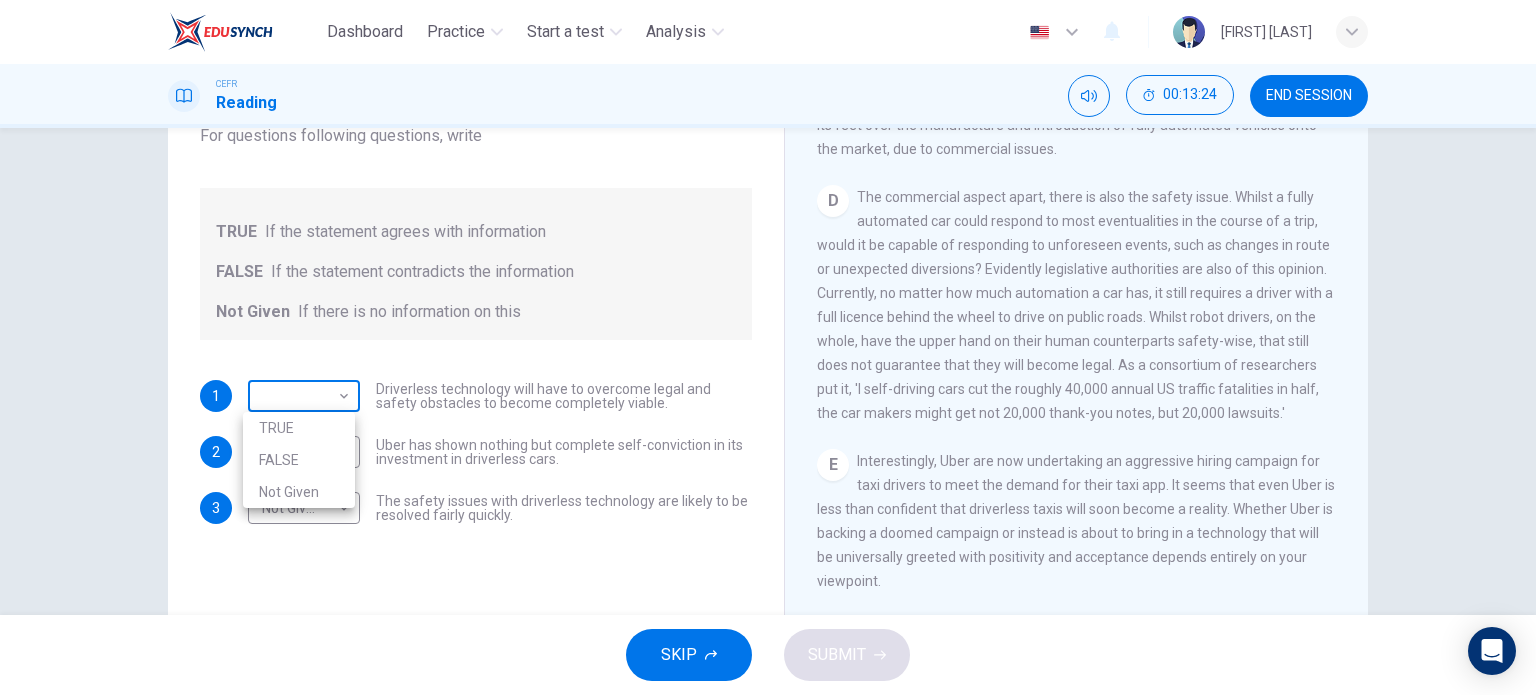 click on "Dashboard Practice Start a test Analysis Notifications © Copyright  2025 Highlight an image Highlight Ask AI Turn off Delete Important Important Important Important Important Important" at bounding box center [768, 347] 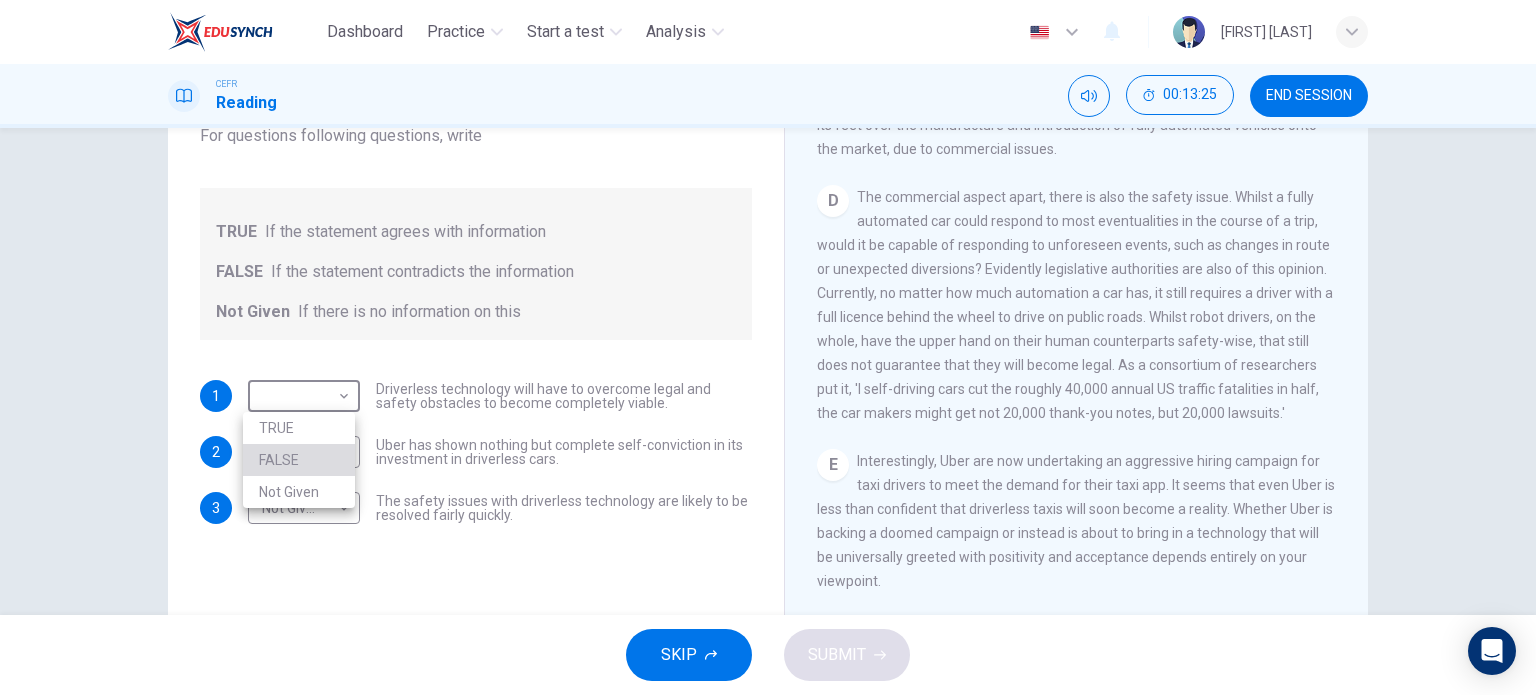 click on "FALSE" at bounding box center (299, 460) 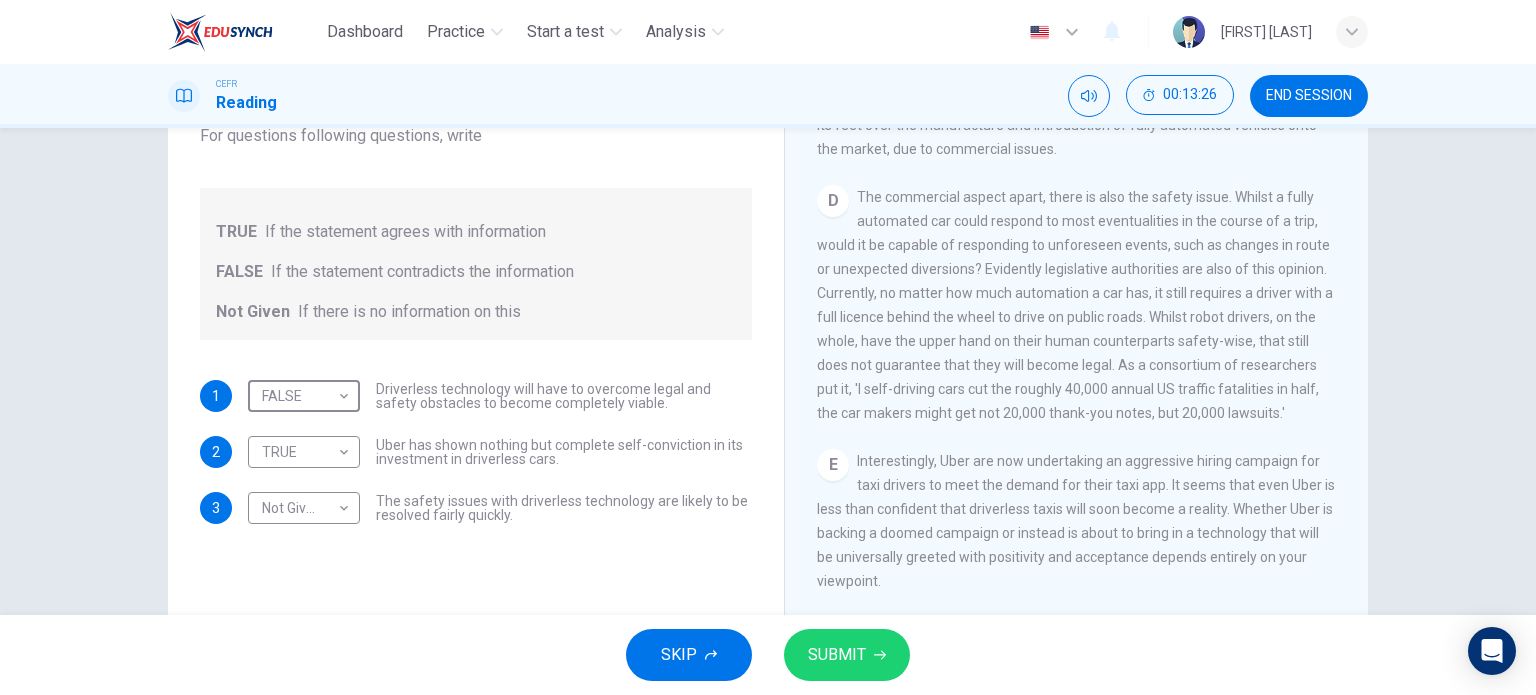 click on "SUBMIT" at bounding box center [847, 655] 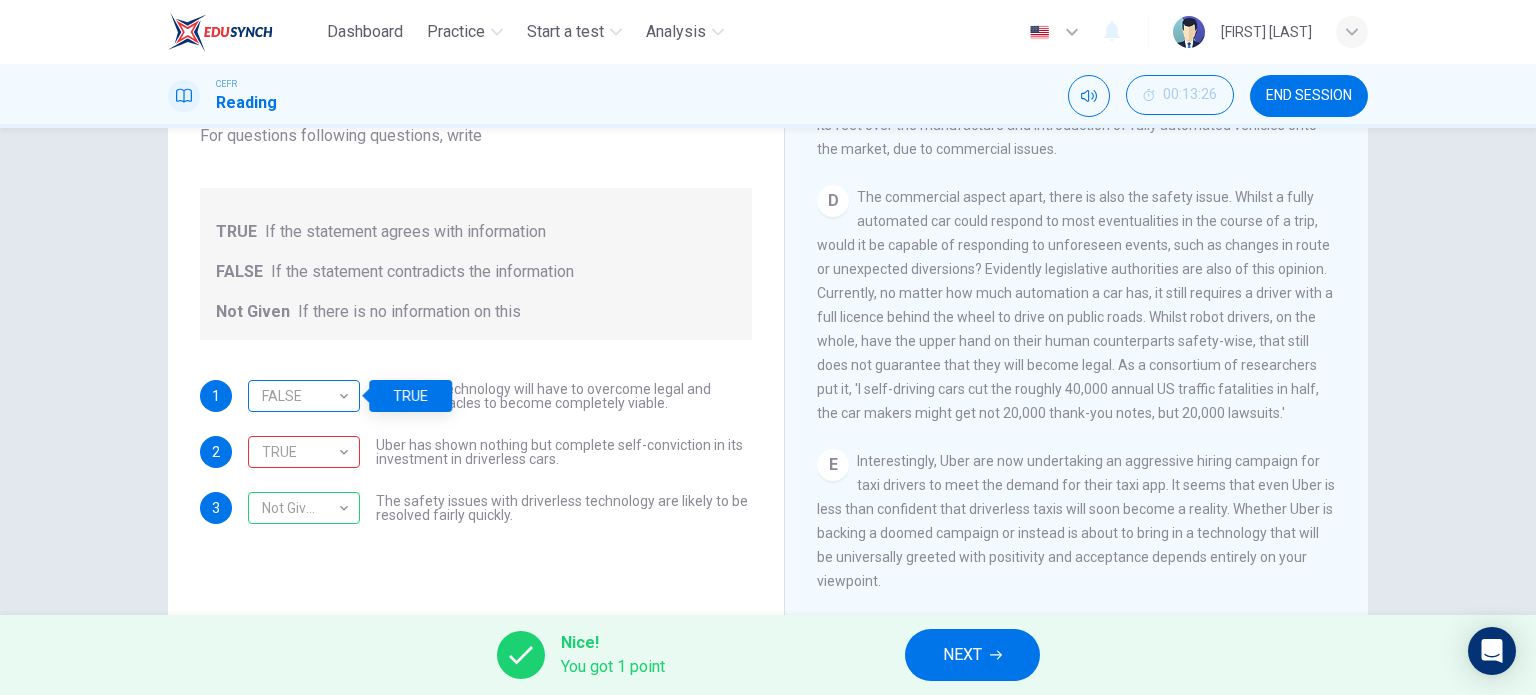 click on "FALSE" at bounding box center [300, 396] 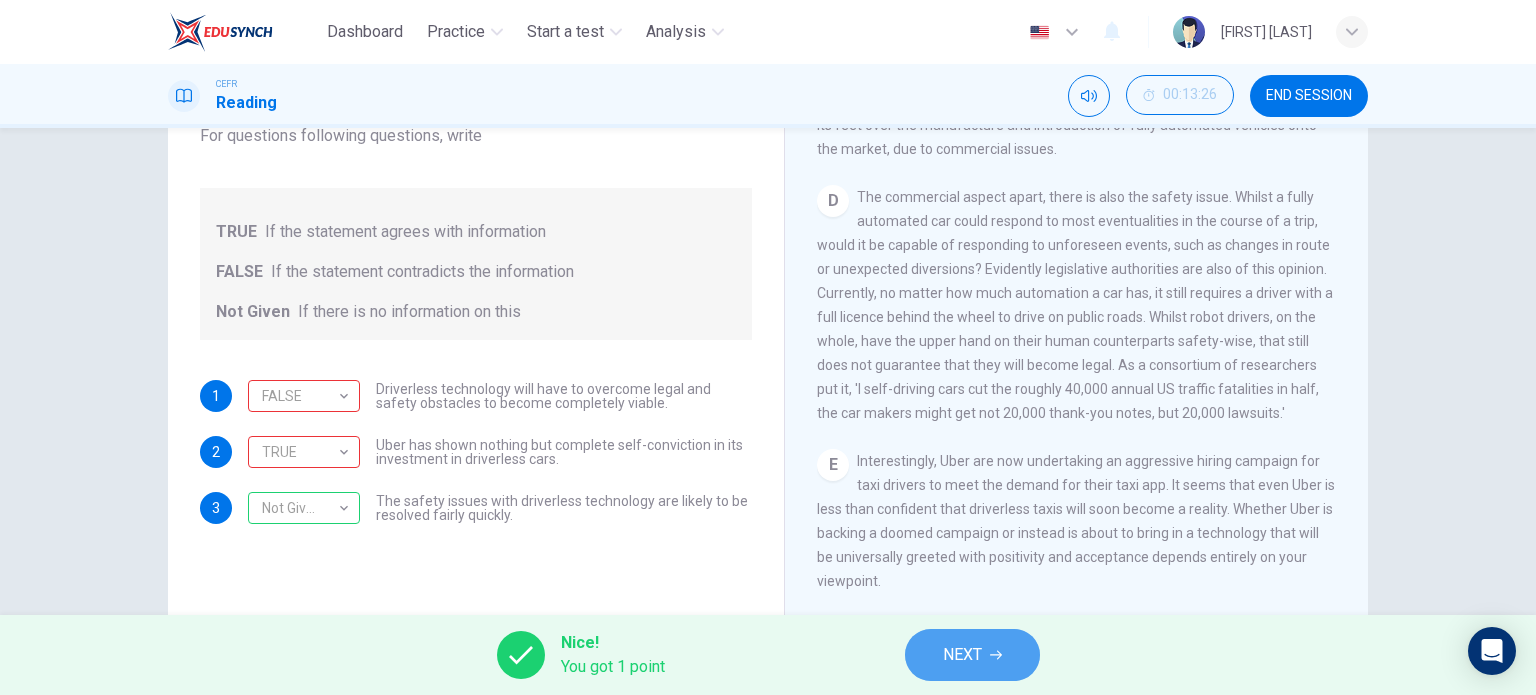 click on "NEXT" at bounding box center [962, 655] 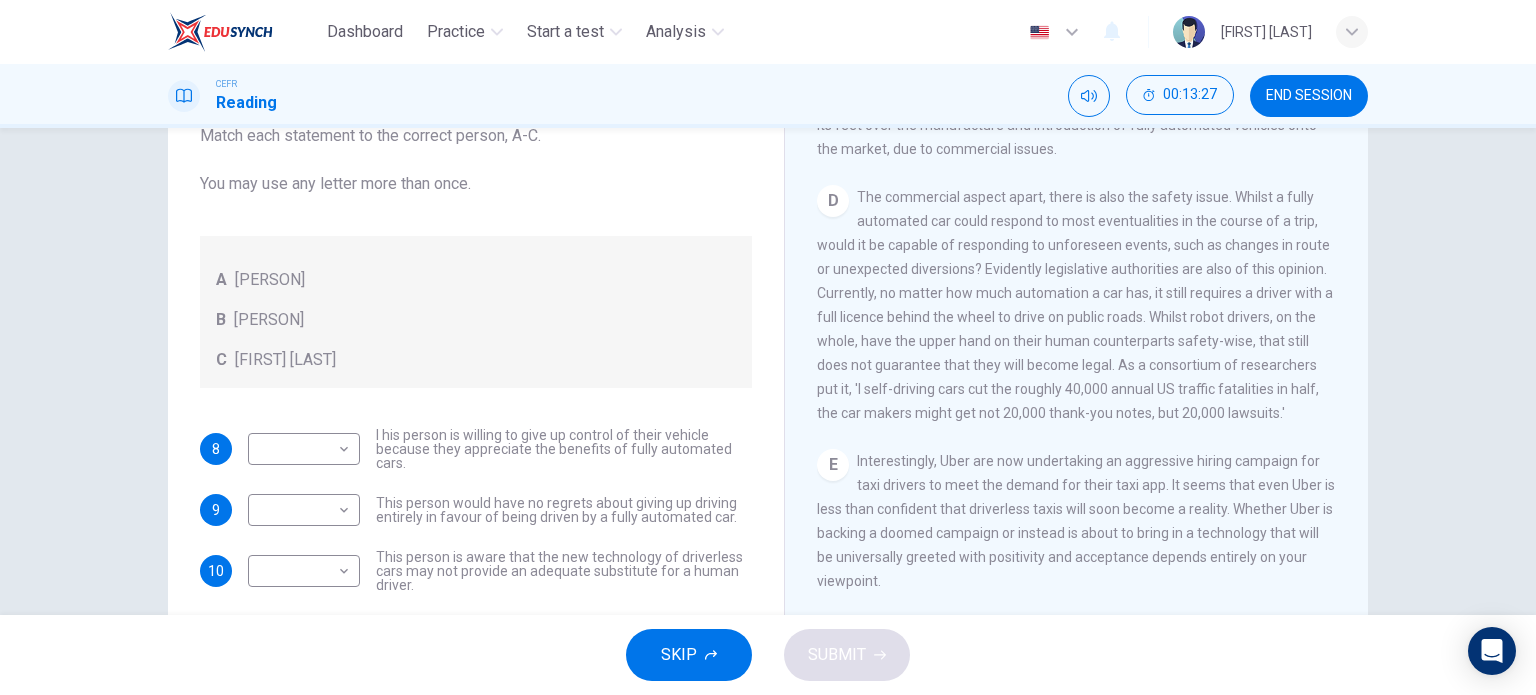 scroll, scrollTop: 88, scrollLeft: 0, axis: vertical 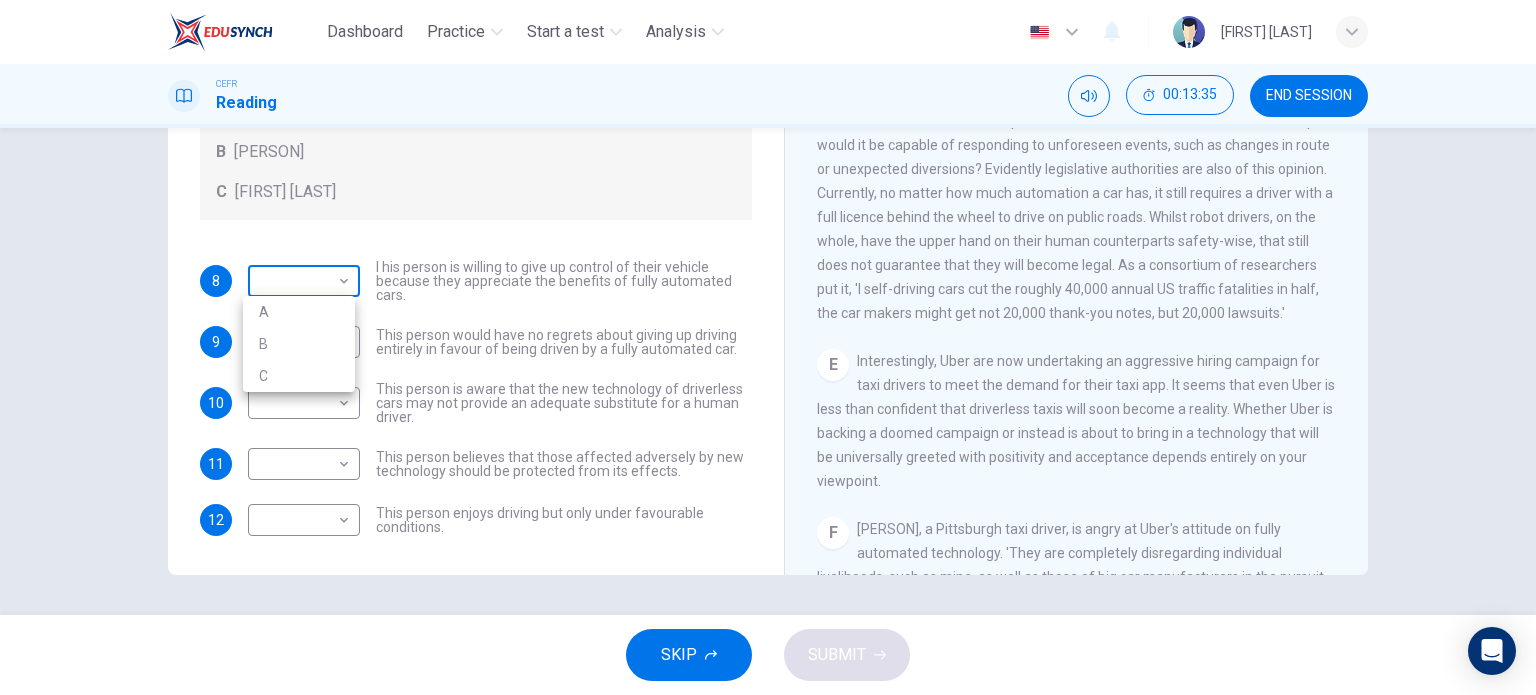 click on "Dashboard Practice Start a test Analysis English en ​ NURHAINA BINTI AMRAN CEFR Reading 00:13:35 END SESSION Questions 8 - 12 Look at the following statements, and the list of people. Match each statement to the correct person, A-C. You may use any letter more than once.
A John Reynolds B Susie Greenacre C Jason Steiner 8 ​ ​ I his person is willing to give up control of their vehicle because they appreciate the benefits of fully automated cars. 9 ​ ​ This person would have no regrets about giving up driving entirely in favour of being driven by a fully automated car. 10 ​ ​ This person is aware that the new technology of driverless cars may not provide an adequate substitute for a human driver. 11 ​ ​ This person believes that those affected adversely by new technology should be protected from its effects. 12 ​ ​ This person enjoys driving but only under favourable conditions. Driverless cars CLICK TO ZOOM Click to Zoom A B C D E F G H SKIP SUBMIT
Dashboard Practice Analysis A" at bounding box center (768, 347) 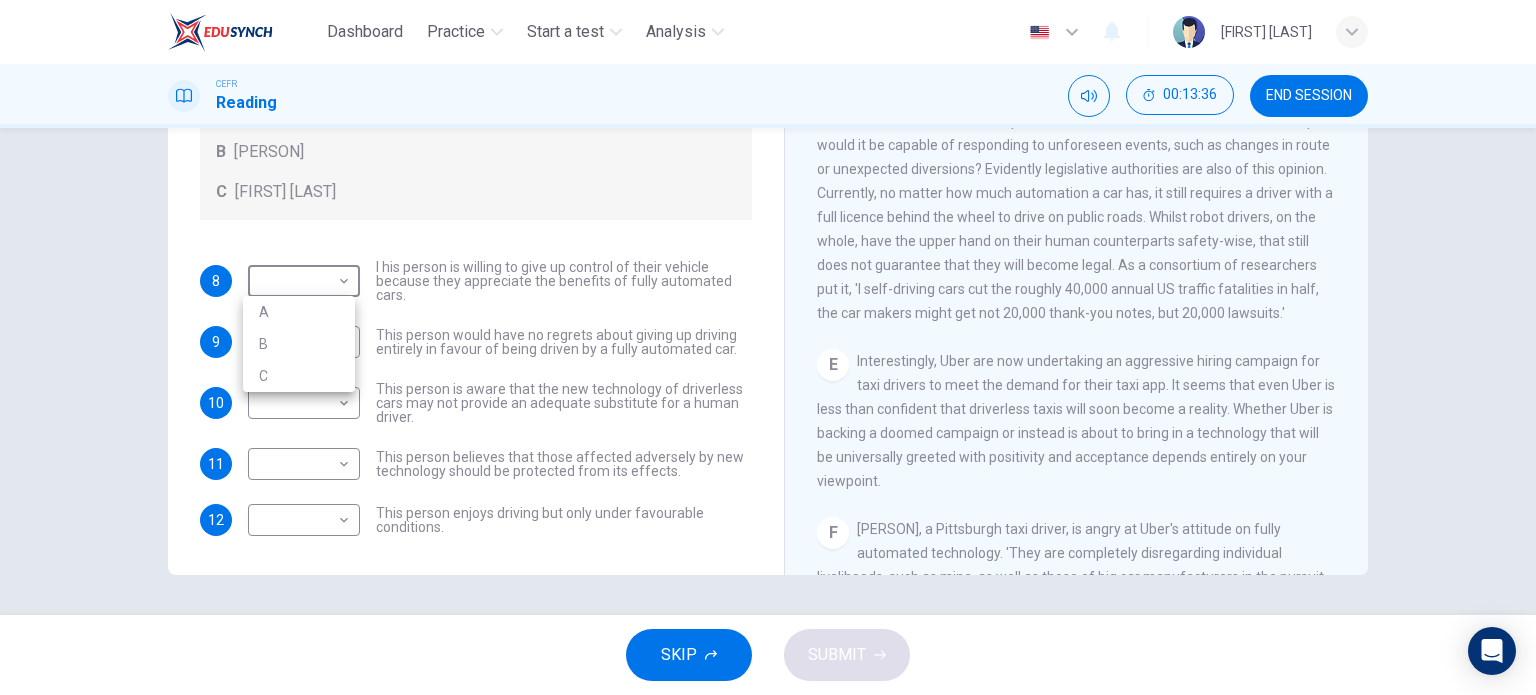 click at bounding box center (768, 347) 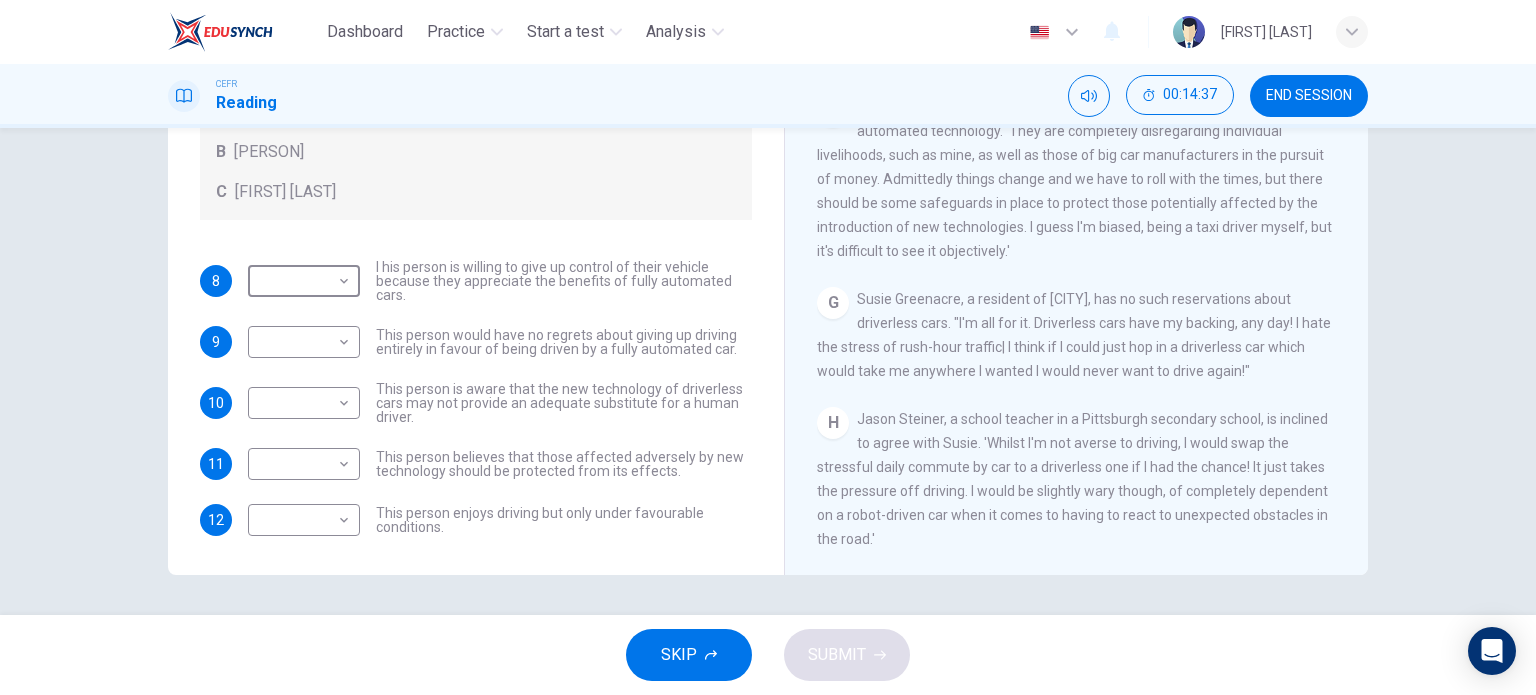 scroll, scrollTop: 1468, scrollLeft: 0, axis: vertical 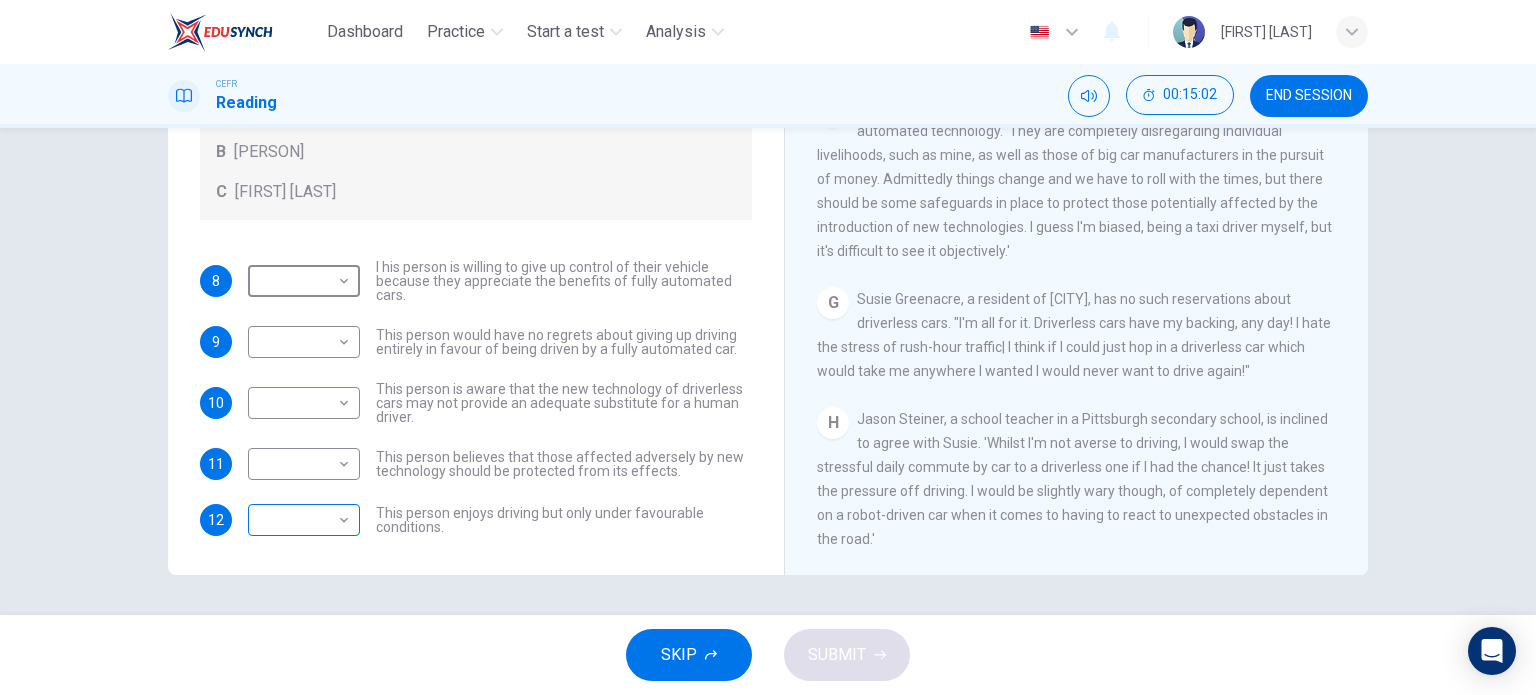 click on "Dashboard Practice Start a test Analysis English en ​ [NAME] CEFR Reading [TIME] END SESSION Questions 8 - 12 Look at the following statements, and the list of people. Match each statement to the correct person, A-C. You may use any letter more than once.
A [NAME] B [NAME] C [NAME] 8 ​ ​ I his person is willing to give up control of their vehicle because they appreciate the benefits of fully automated cars. 9 ​ ​ This person would have no regrets about giving up driving entirely in favour of being driven by a fully automated car. 10 ​ ​ This person is aware that the new technology of driverless cars may not provide an adequate substitute for a human driver. 11 ​ ​ This person believes that those affected adversely by new technology should be protected from its effects. 12 ​ ​ This person enjoys driving but only under favourable conditions. Driverless cars CLICK TO ZOOM Click to Zoom A B C D E F G H SKIP SUBMIT
Dashboard Practice Analysis" at bounding box center [768, 347] 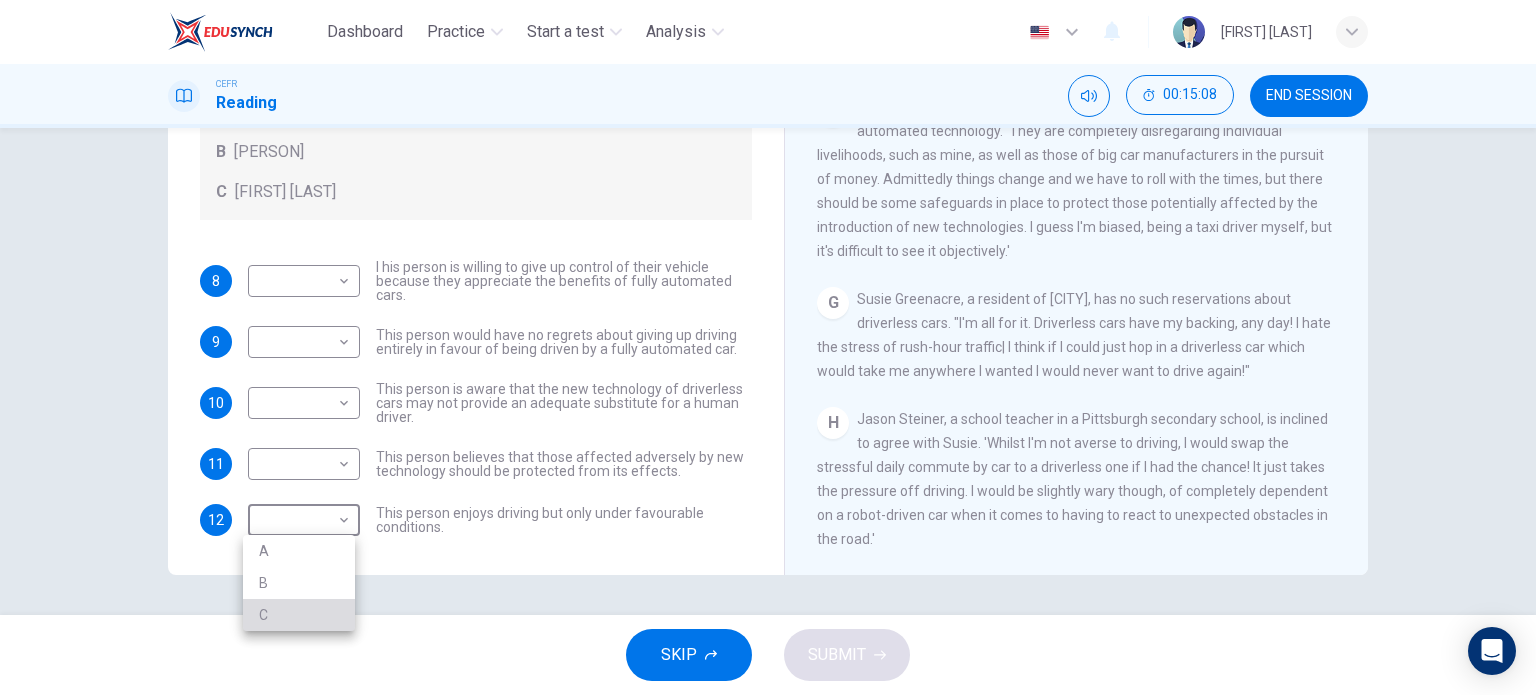 click on "C" at bounding box center (299, 615) 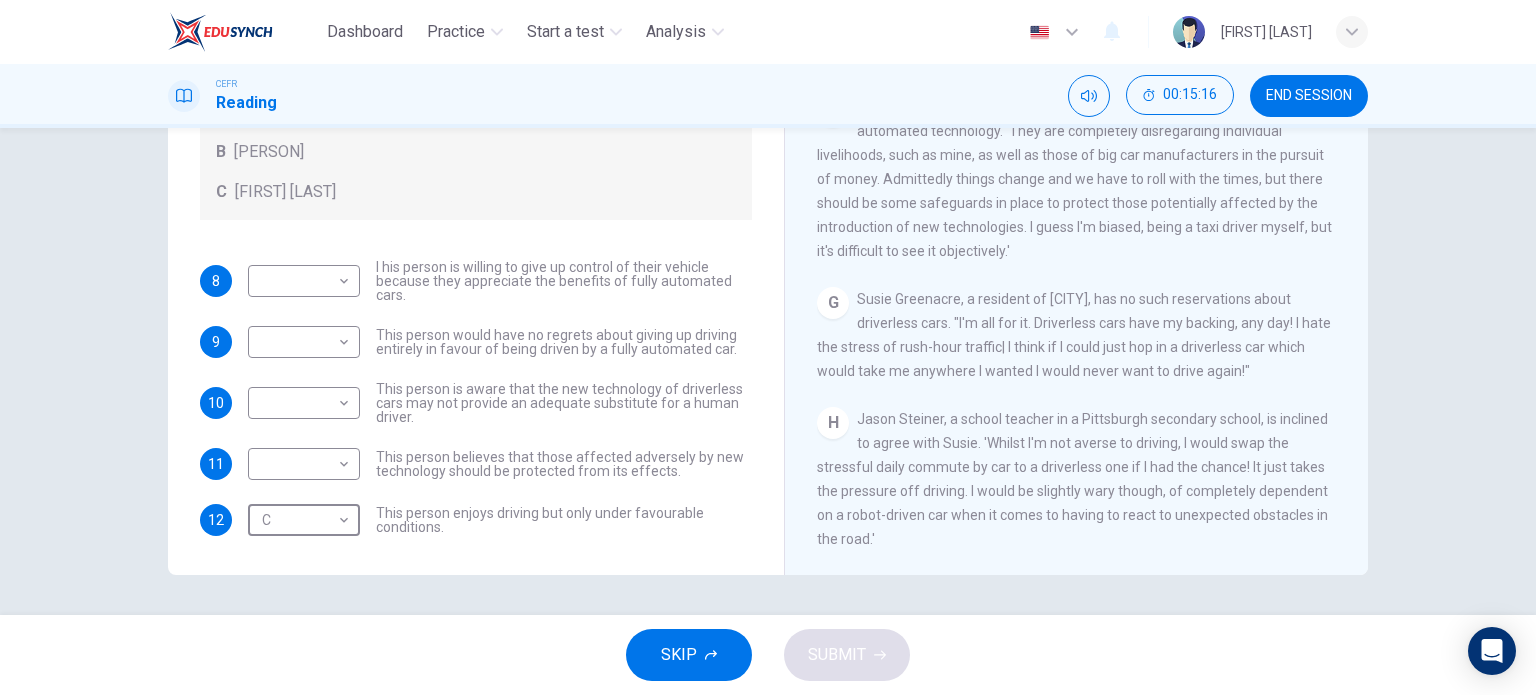 scroll, scrollTop: 1368, scrollLeft: 0, axis: vertical 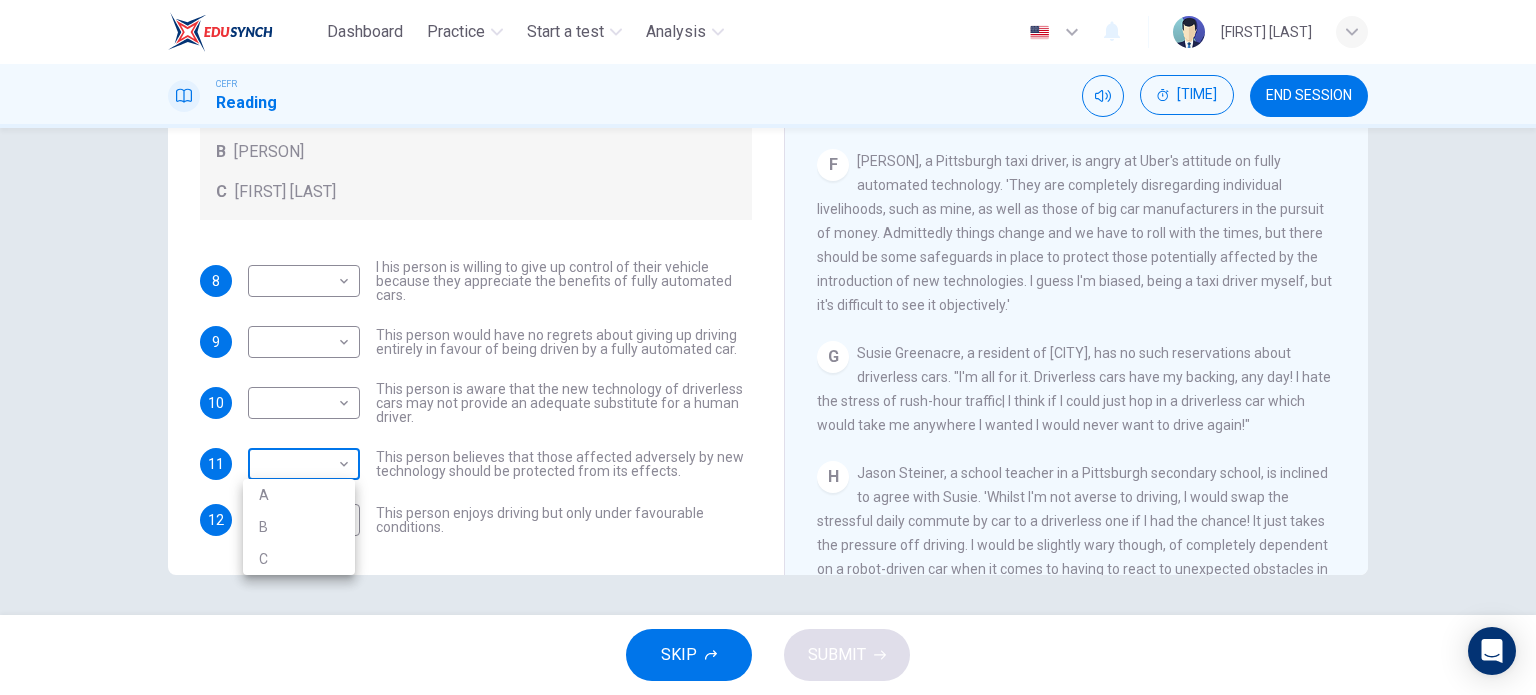 click on "Dashboard Practice Start a test Analysis English en ​ [PERSON] CEFR Reading 00:15:21 END SESSION Questions 8 - 12 Look at the following statements, and the list of people. Match each statement to the correct person, A-C. You may use any letter more than once.
A John Reynolds B Susie Greenacre C Jason Steiner 8 ​ ​ I his person is willing to give up control of their vehicle because they appreciate the benefits of fully automated cars. 9 ​ ​ This person would have no regrets about giving up driving entirely in favour of being driven by a fully automated car. 10 ​ ​ This person is aware that the new technology of driverless cars may not provide an adequate substitute for a human driver. 11 ​ ​ This person believes that those affected adversely by new technology should be protected from its effects. 12 C C ​ This person enjoys driving but only under favourable conditions. Driverless cars CLICK TO ZOOM Click to Zoom A B C D E F G H SKIP SUBMIT
Dashboard Practice Analysis A" at bounding box center (768, 347) 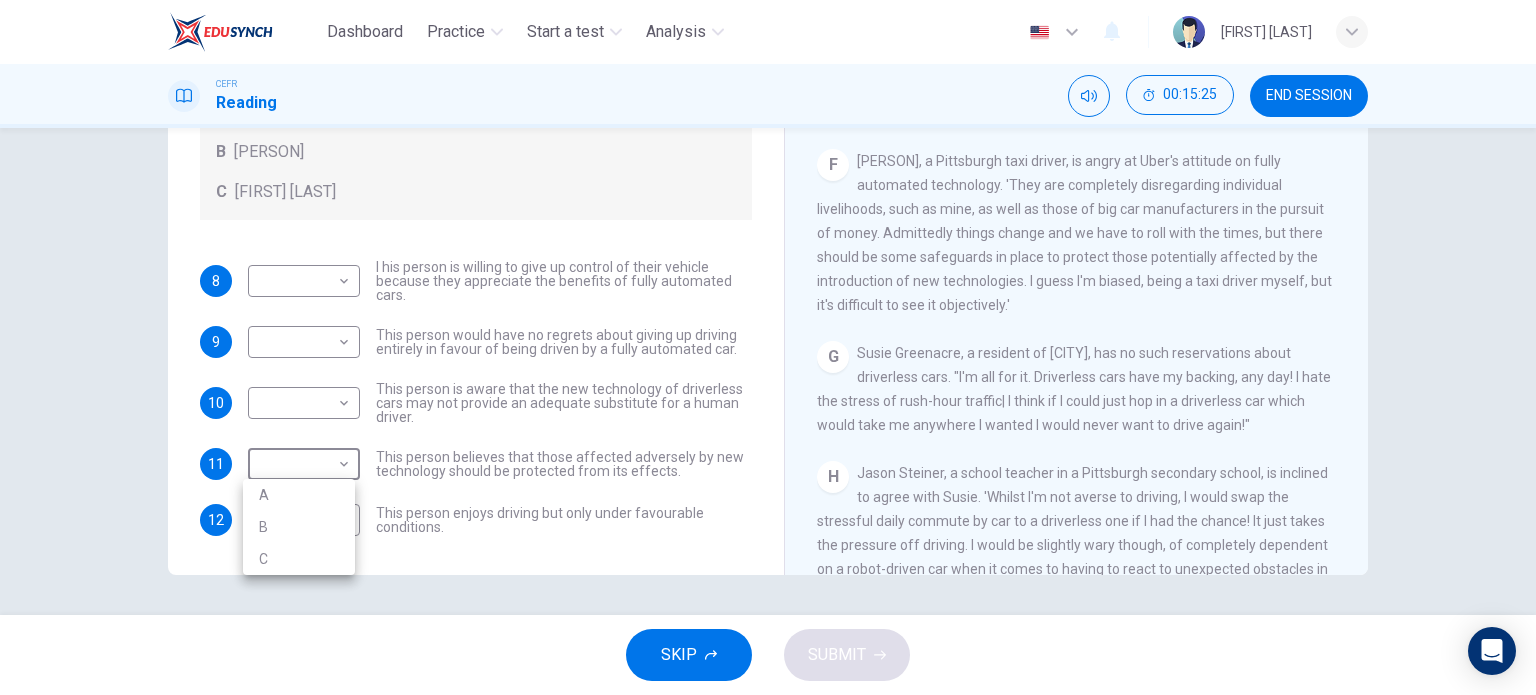 click on "A" at bounding box center [299, 495] 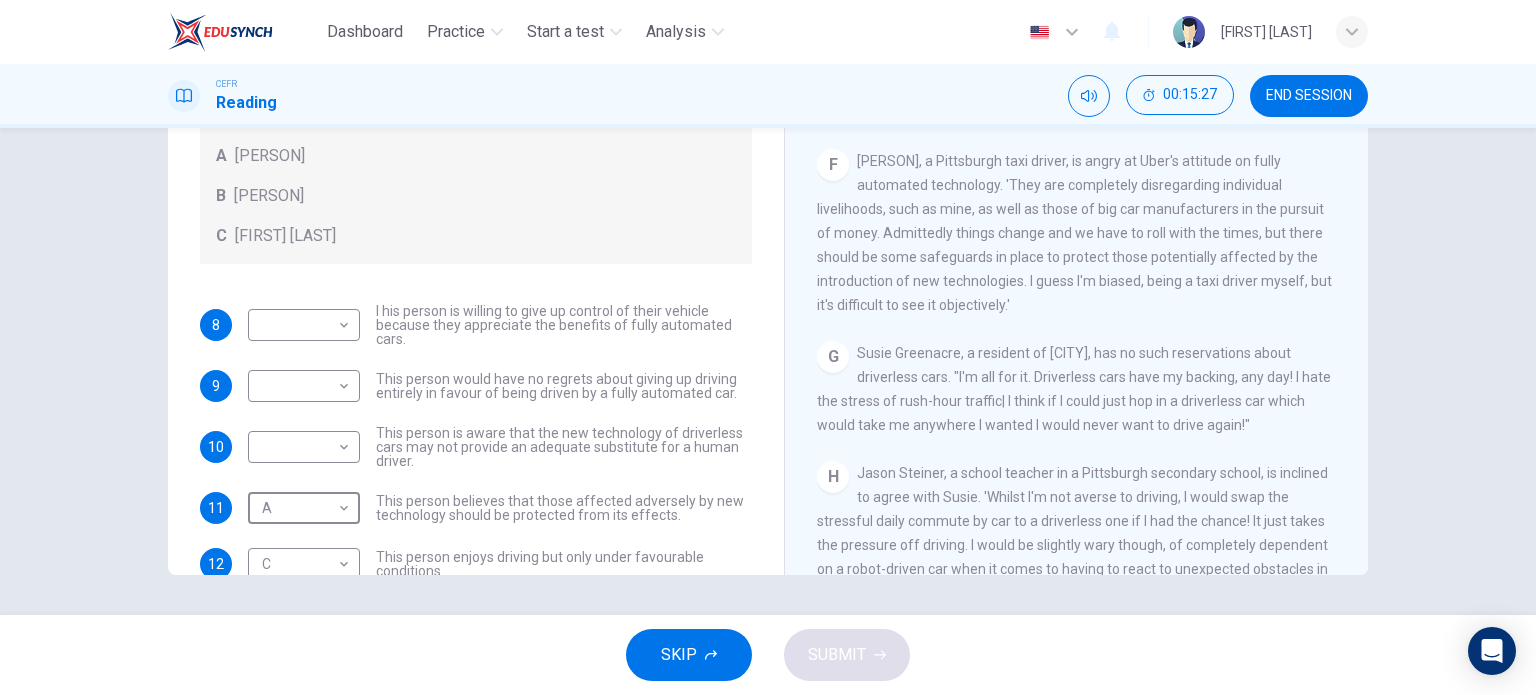 scroll, scrollTop: 0, scrollLeft: 0, axis: both 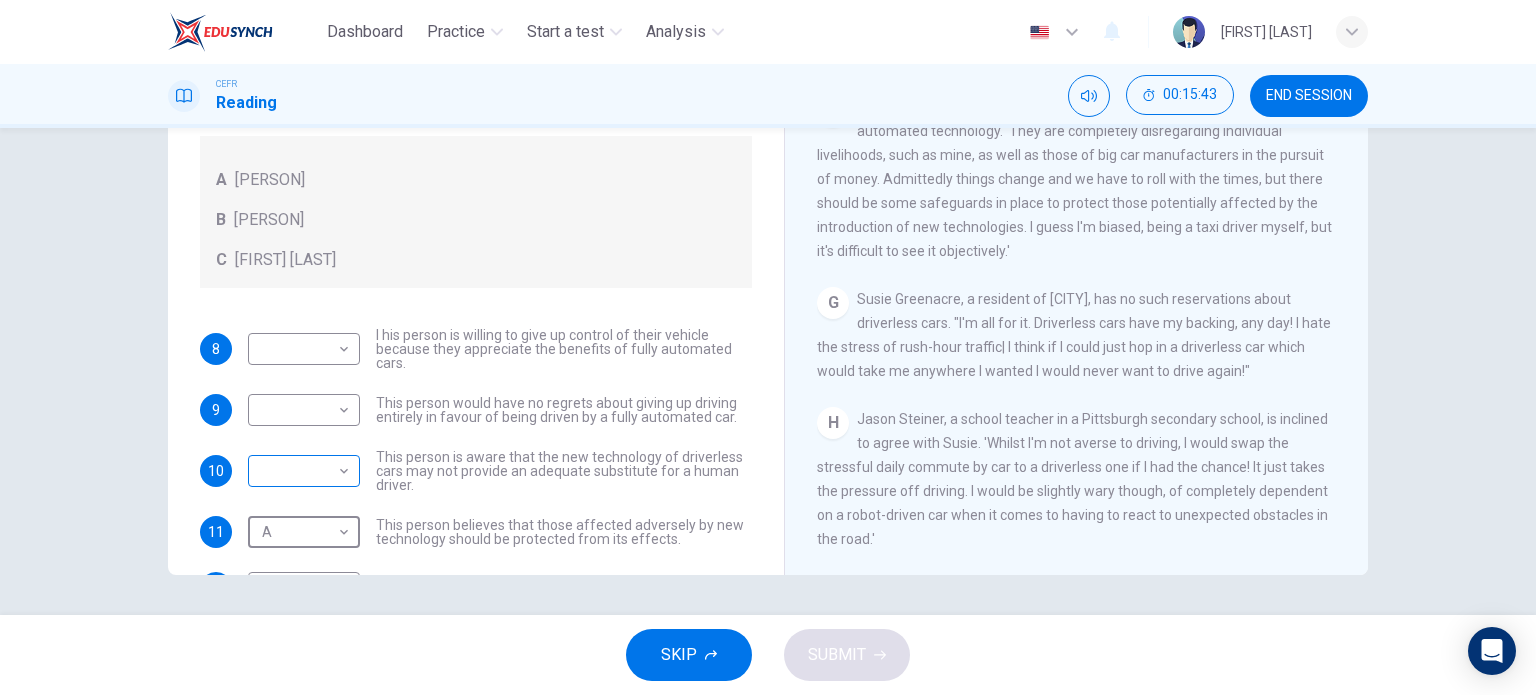 click on "Dashboard Practice Start a test Analysis English en ​ [FIRST] [LAST] CEFR Reading 00:15:43 END SESSION Questions 8 - 12 Look at the following statements, and the list of people. Match each statement to the correct person, A-C. You may use any letter more than once.
A John Reynolds B Susie Greenacre C Jason Steiner 8 ​ ​ I his person is willing to give up control of their vehicle because they appreciate the benefits of fully automated cars. 9 ​ ​ This person would have no regrets about giving up driving entirely in favour of being driven by a fully automated car. 10 ​ ​ This person is aware that the new technology of driverless cars may not provide an adequate substitute for a human driver. 11 A A ​ This person believes that those affected adversely by new technology should be protected from its effects. 12 C C ​ This person enjoys driving but only under favourable conditions. Driverless cars CLICK TO ZOOM Click to Zoom A B C D E F G H SKIP SUBMIT
Dashboard Practice Analysis" at bounding box center [768, 347] 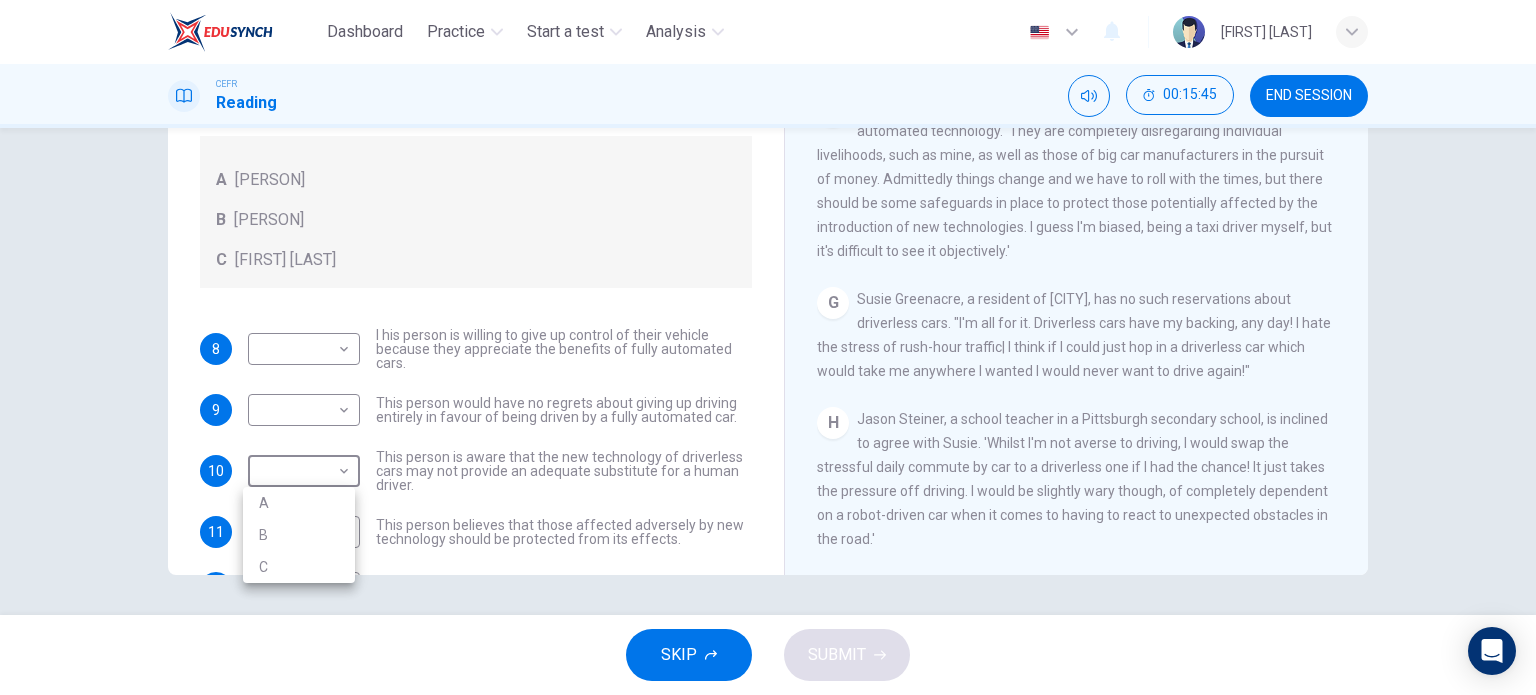 click on "C" at bounding box center (299, 567) 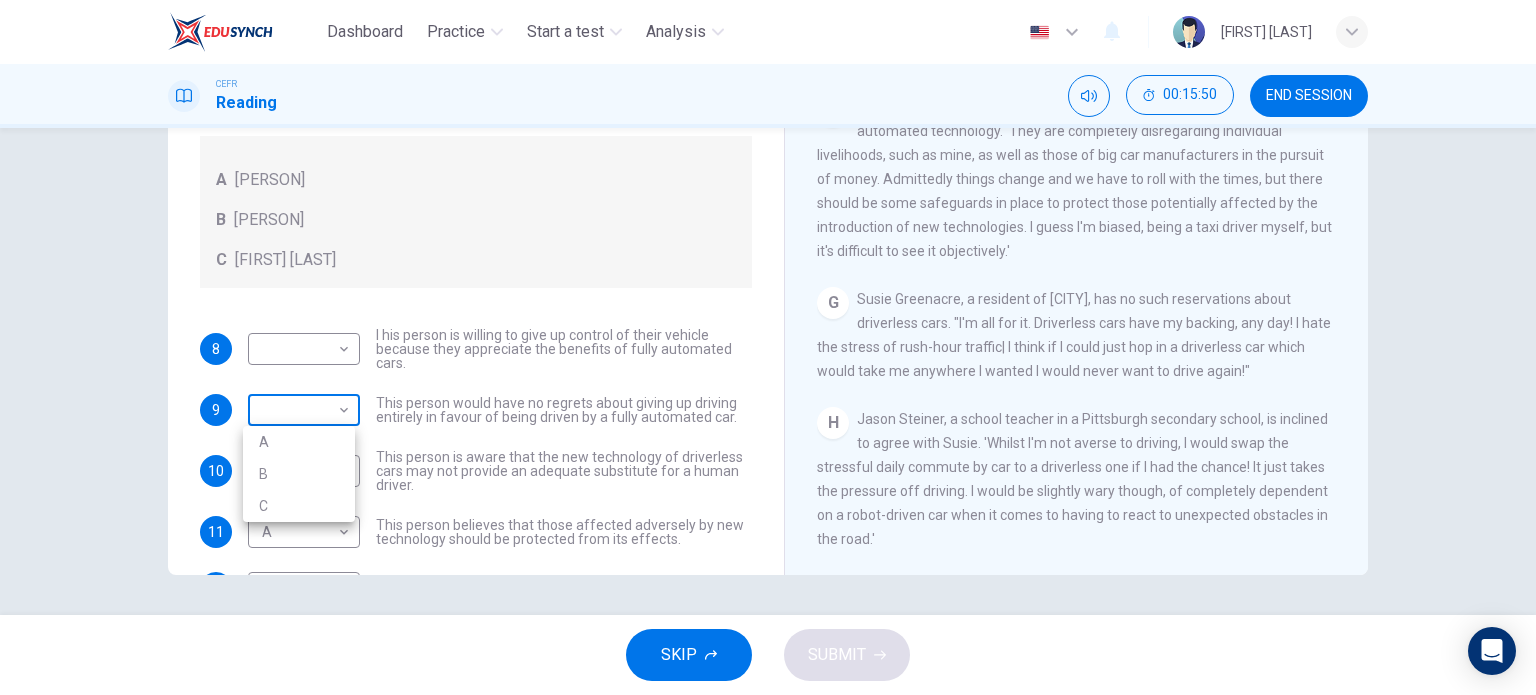 click on "Dashboard Practice Start a test Analysis English en ​ [PERSON] CEFR Reading 00:15:50 END SESSION Questions 8 - 12 Look at the following statements, and the list of people. Match each statement to the correct person, A-C. You may use any letter more than once.
A John Reynolds B Susie Greenacre C Jason Steiner 8 ​ ​ I his person is willing to give up control of their vehicle because they appreciate the benefits of fully automated cars. 9 ​ ​ This person would have no regrets about giving up driving entirely in favour of being driven by a fully automated car. 10 C C ​ This person is aware that the new technology of driverless cars may not provide an adequate substitute for a human driver. 11 A A ​ This person believes that those affected adversely by new technology should be protected from its effects. 12 C C ​ This person enjoys driving but only under favourable conditions. Driverless cars CLICK TO ZOOM Click to Zoom A B C D E F G H SKIP SUBMIT
Dashboard Practice Analysis A" at bounding box center [768, 347] 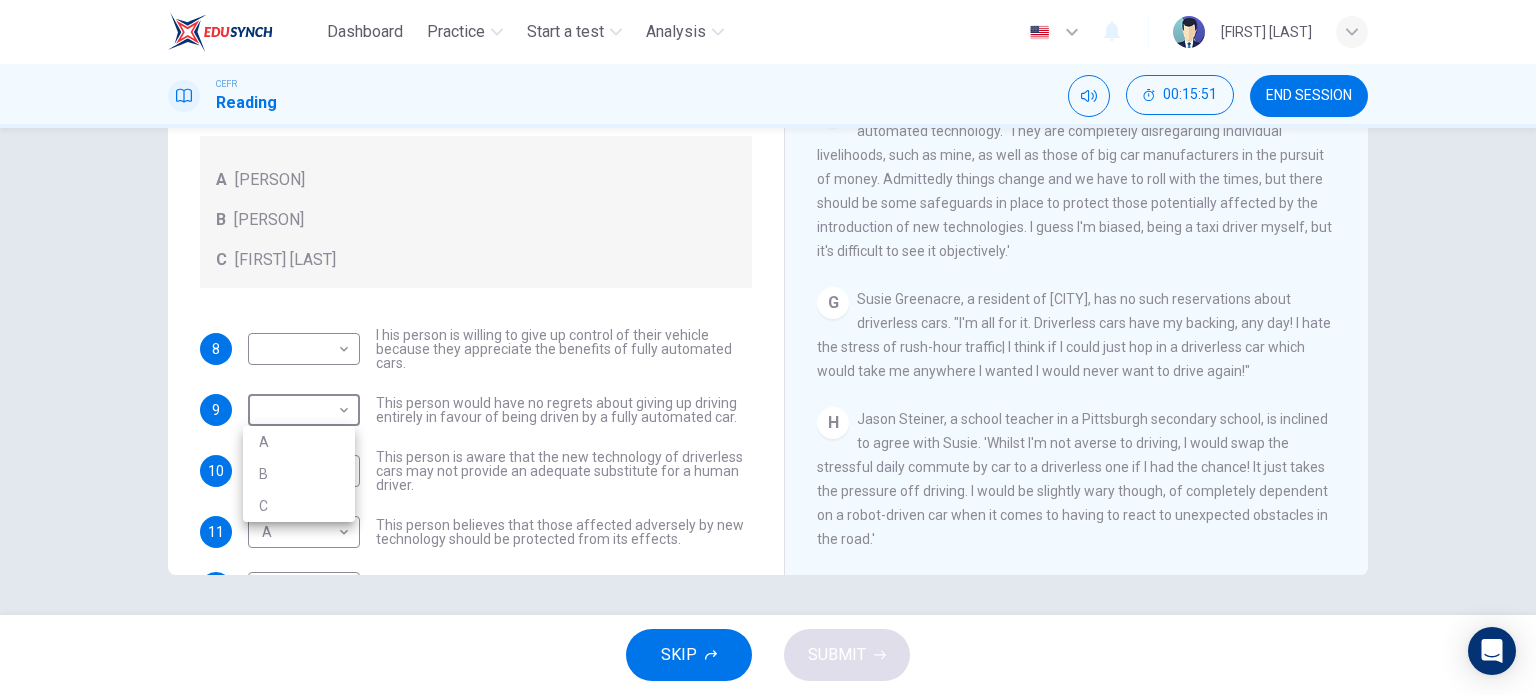click on "B" at bounding box center (299, 474) 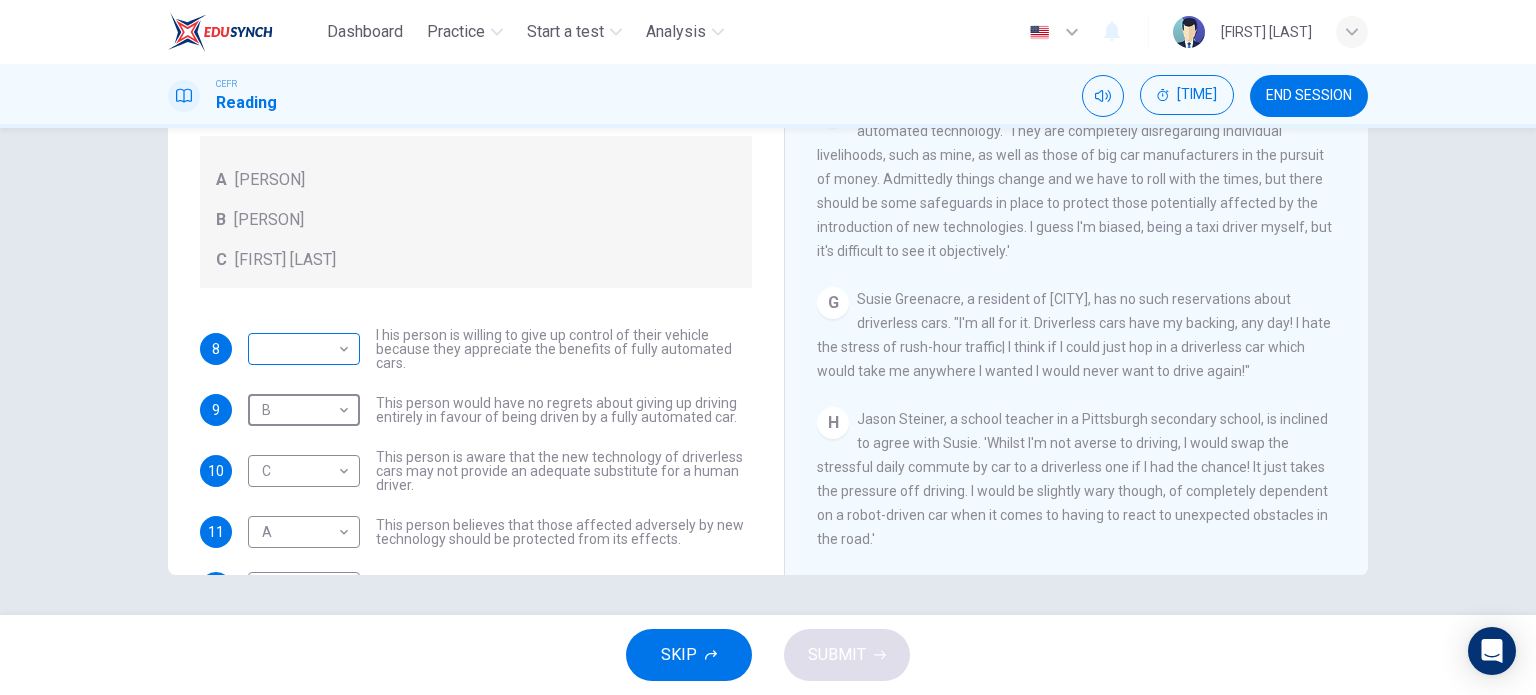 click on "Dashboard Practice Start a test Analysis English en ​ [NAME] CEFR Reading [TIME] END SESSION Questions 8 - 12 Look at the following statements, and the list of people. Match each statement to the correct person, A-C. You may use any letter more than once.
A [NAME] B [NAME] C [NAME] 8 ​ ​ I his person is willing to give up control of their vehicle because they appreciate the benefits of fully automated cars. 9 B B ​ This person would have no regrets about giving up driving entirely in favour of being driven by a fully automated car. 10 C C ​ This person is aware that the new technology of driverless cars may not provide an adequate substitute for a human driver. 11 A A ​ This person believes that those affected adversely by new technology should be protected from its effects. 12 C C ​ This person enjoys driving but only under favourable conditions. Driverless cars CLICK TO ZOOM Click to Zoom A B C D E F G H SKIP SUBMIT
Dashboard Practice Analysis" at bounding box center (768, 347) 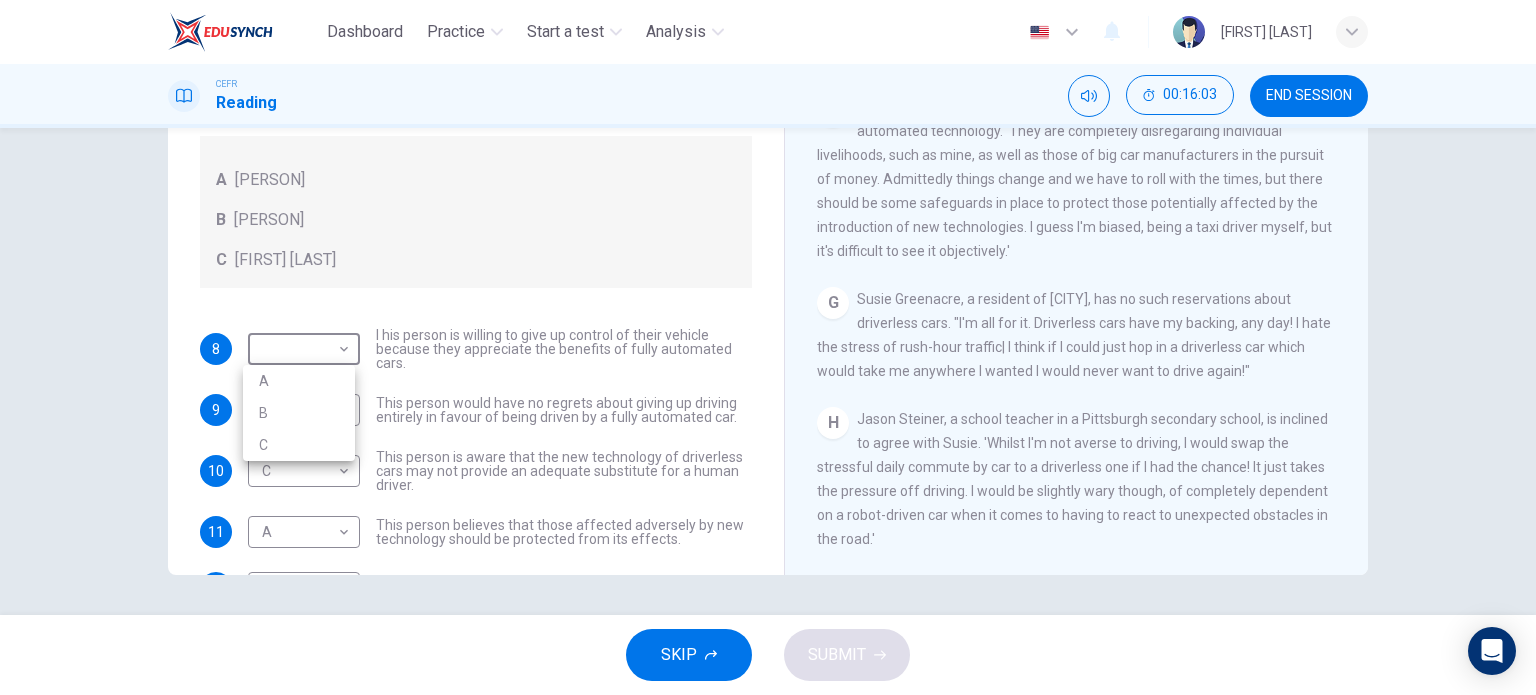 click on "B" at bounding box center (299, 413) 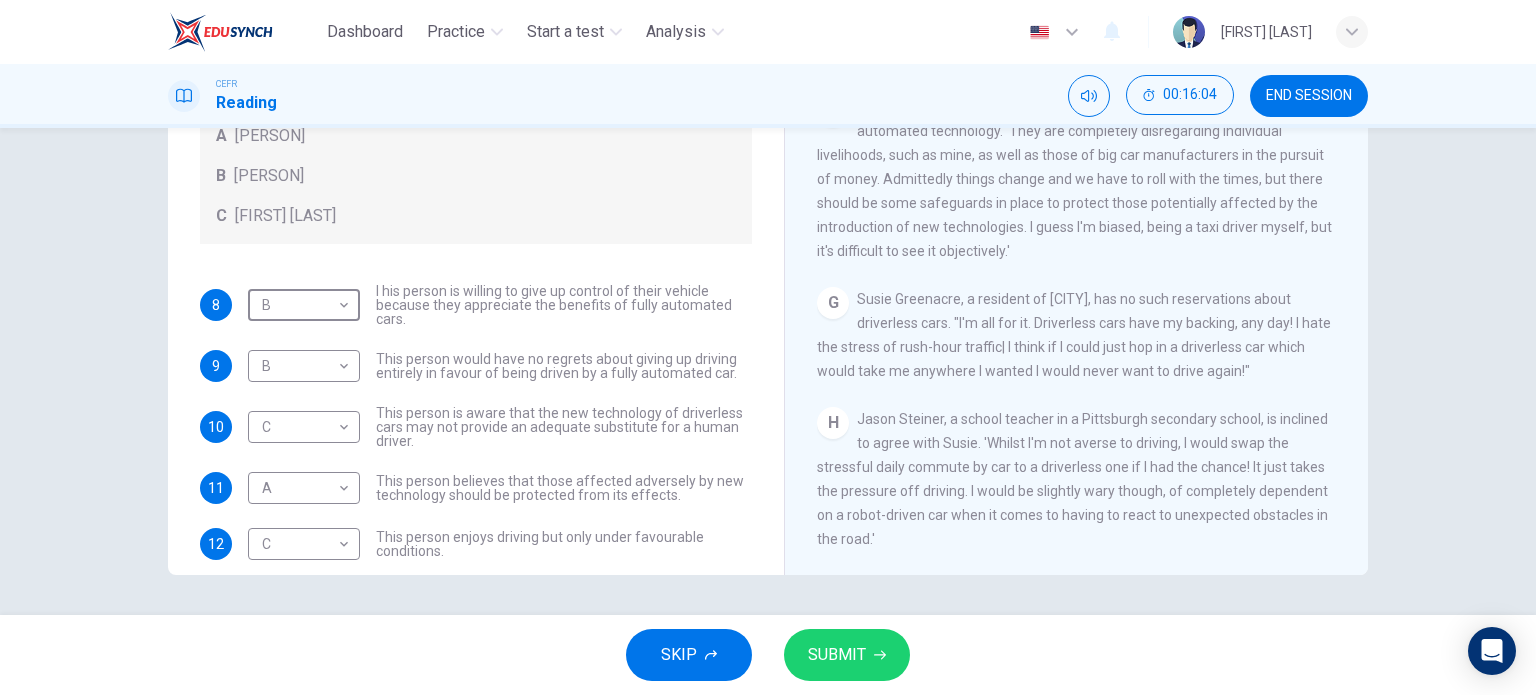 scroll, scrollTop: 68, scrollLeft: 0, axis: vertical 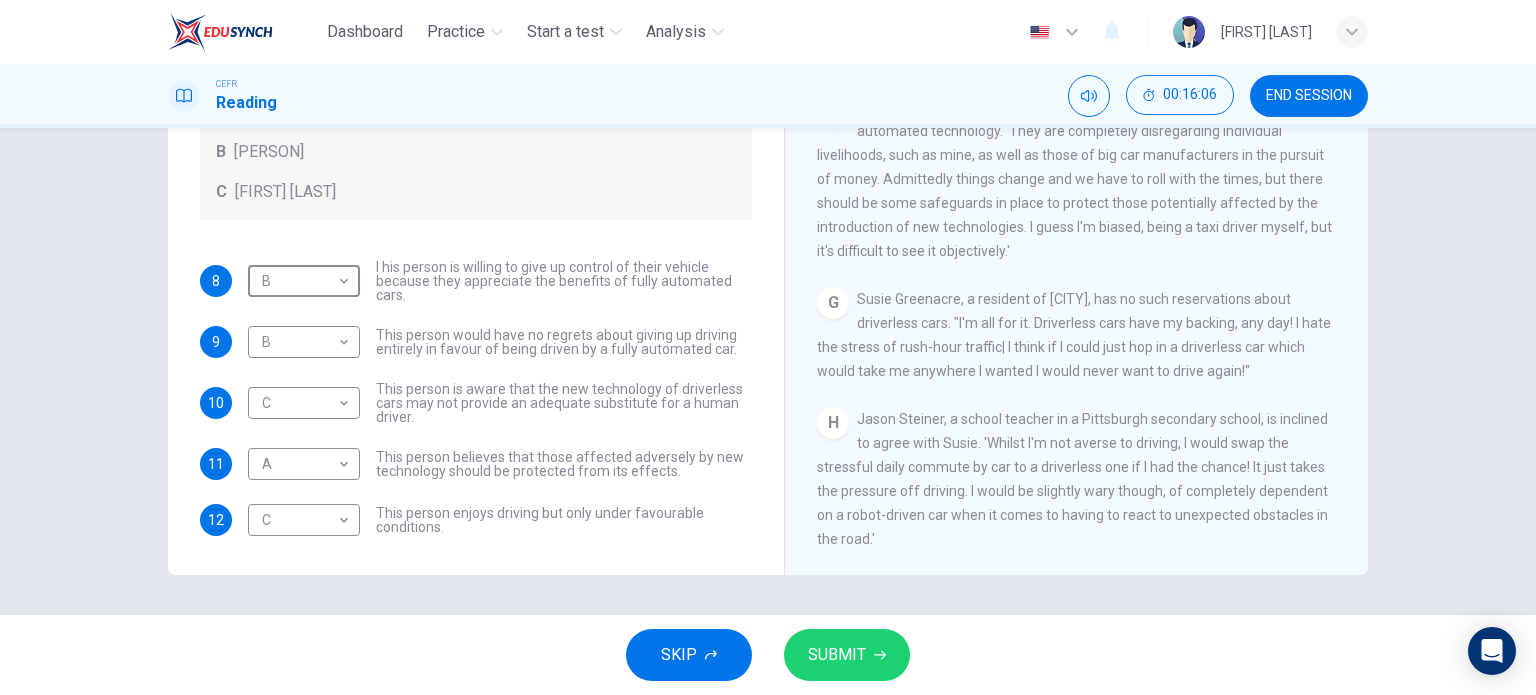 click on "SUBMIT" at bounding box center [847, 655] 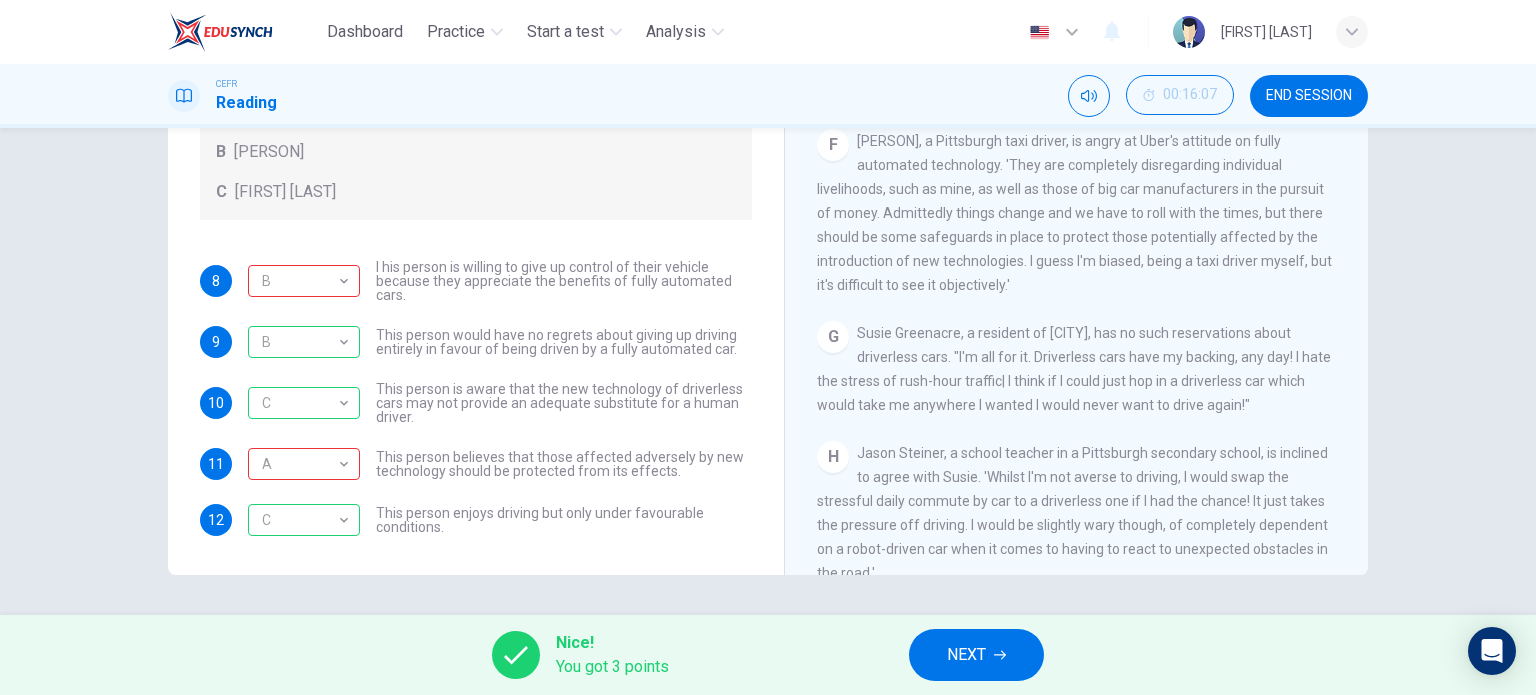scroll, scrollTop: 1368, scrollLeft: 0, axis: vertical 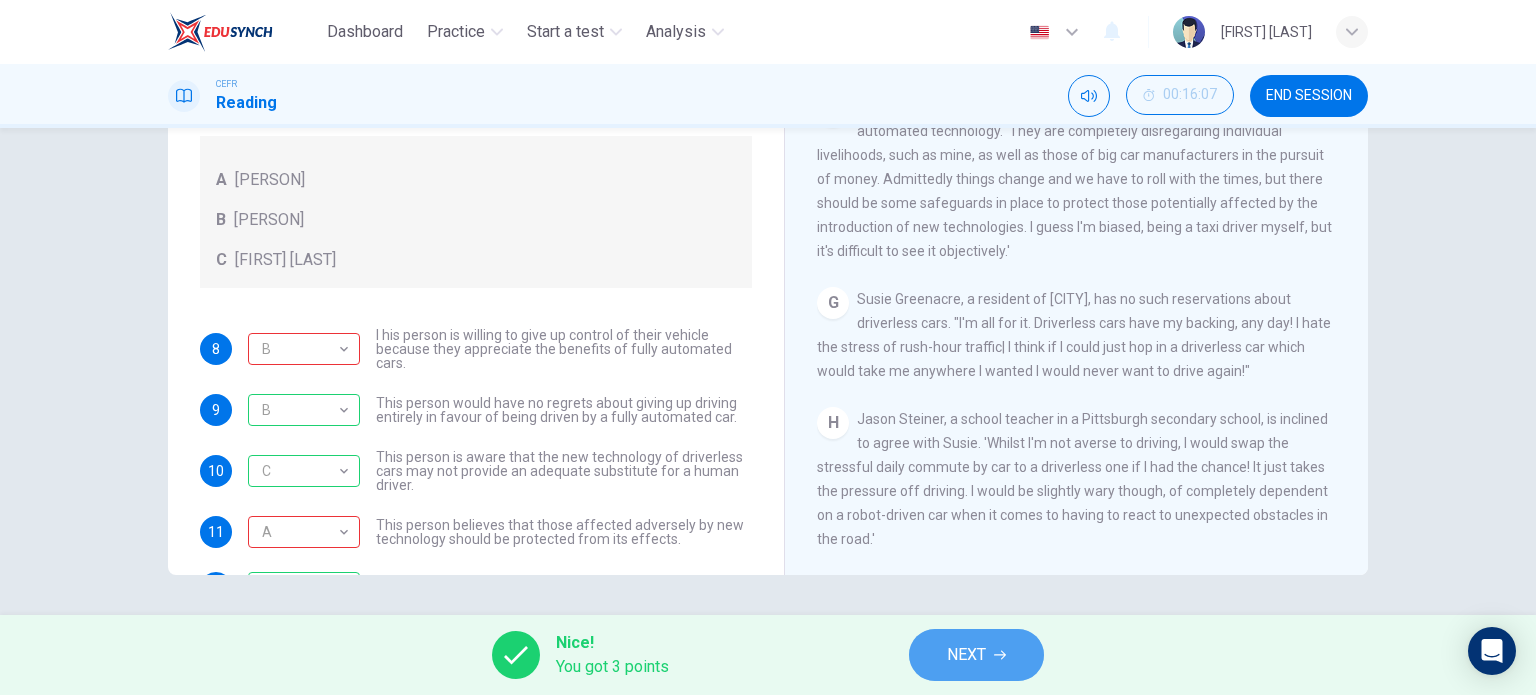 click on "NEXT" at bounding box center (976, 655) 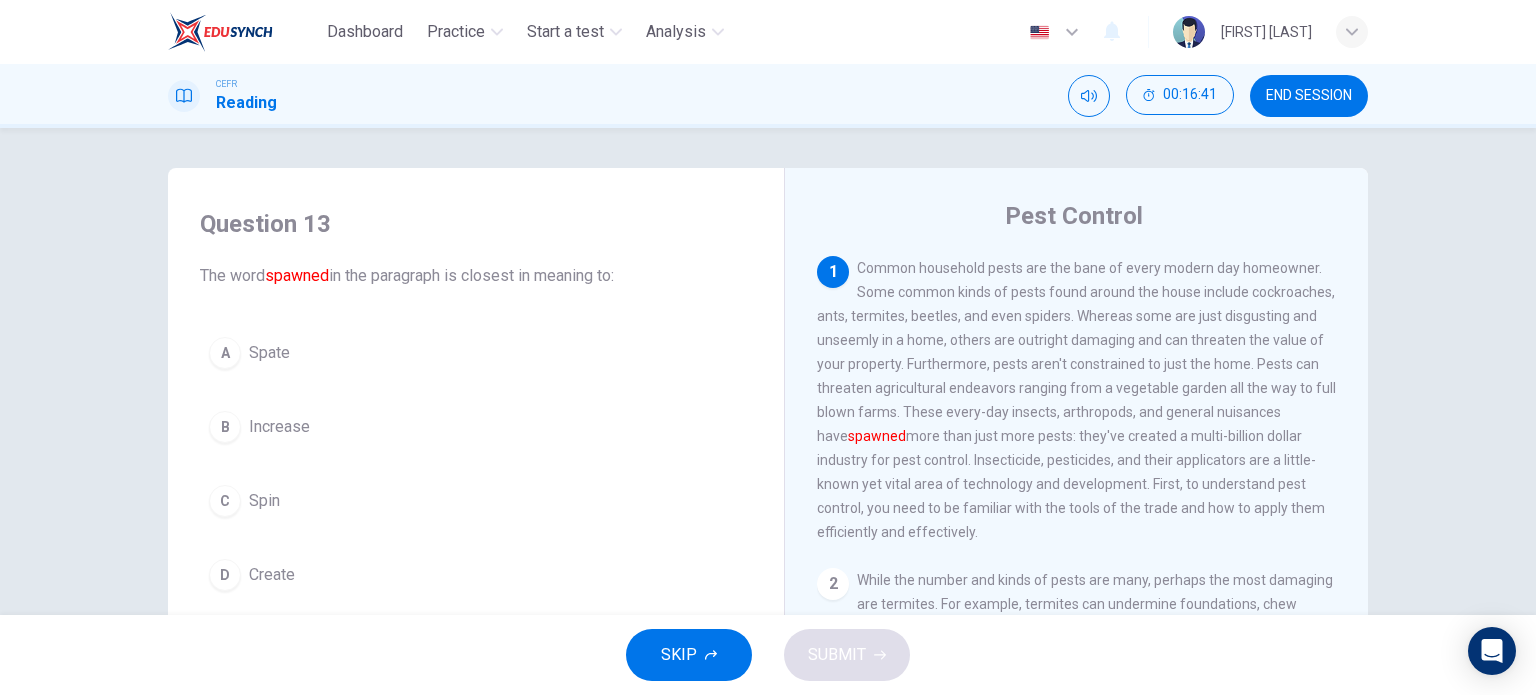 click on "Create" at bounding box center [269, 353] 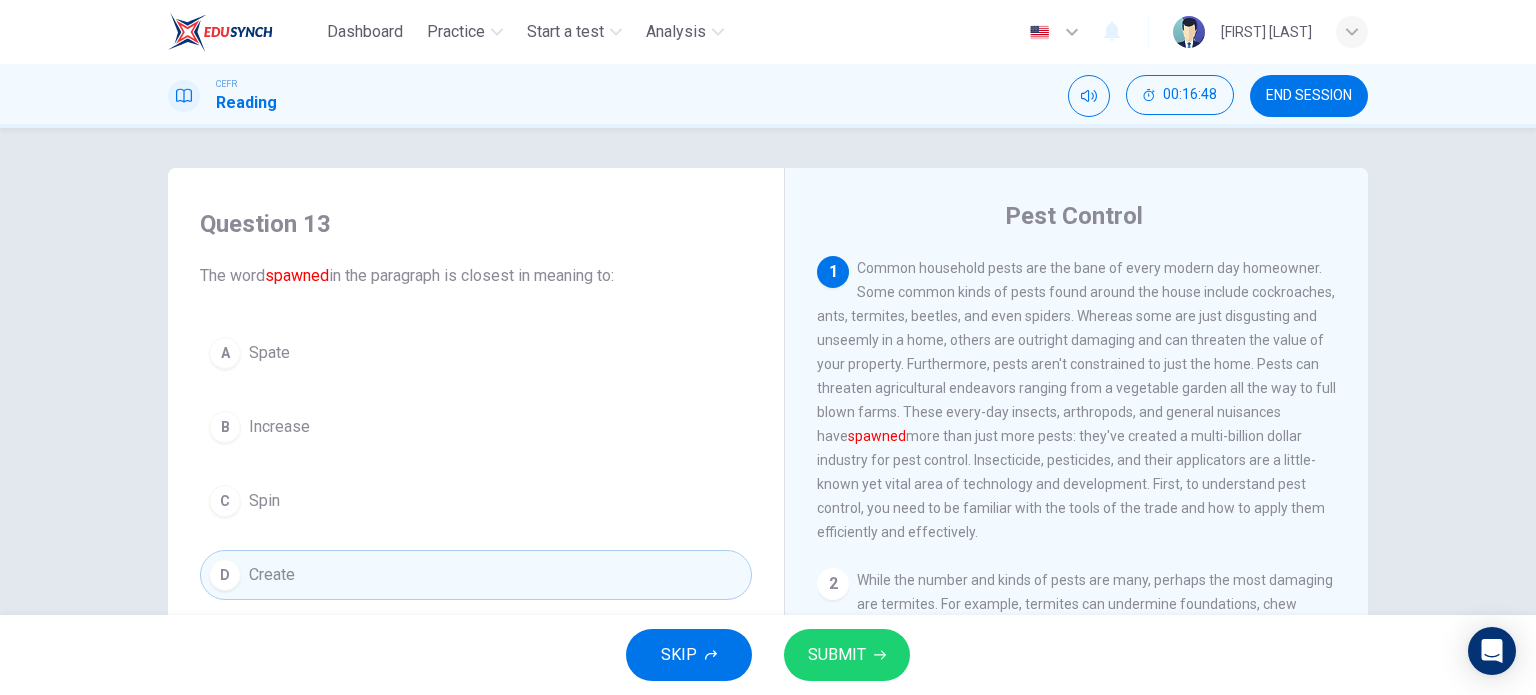 click on "SUBMIT" at bounding box center (837, 655) 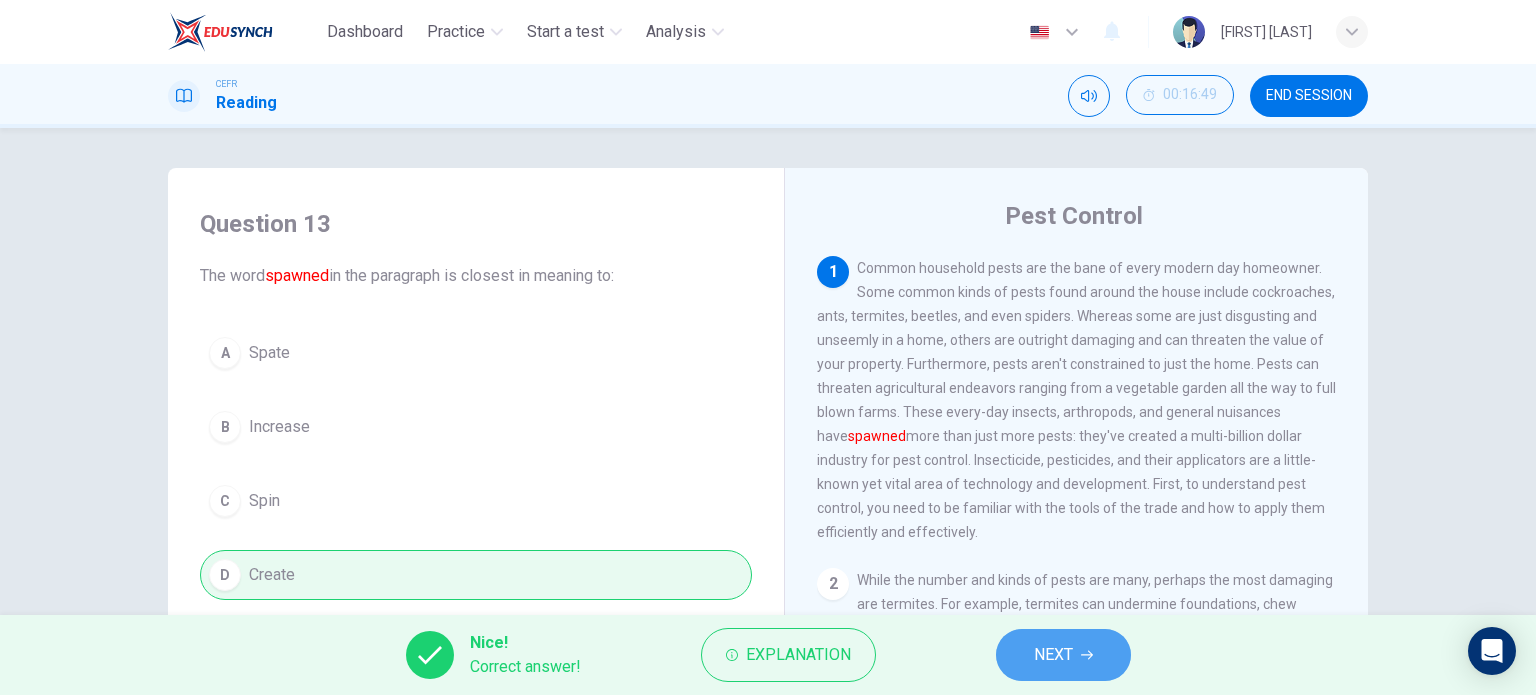 click on "NEXT" at bounding box center (1063, 655) 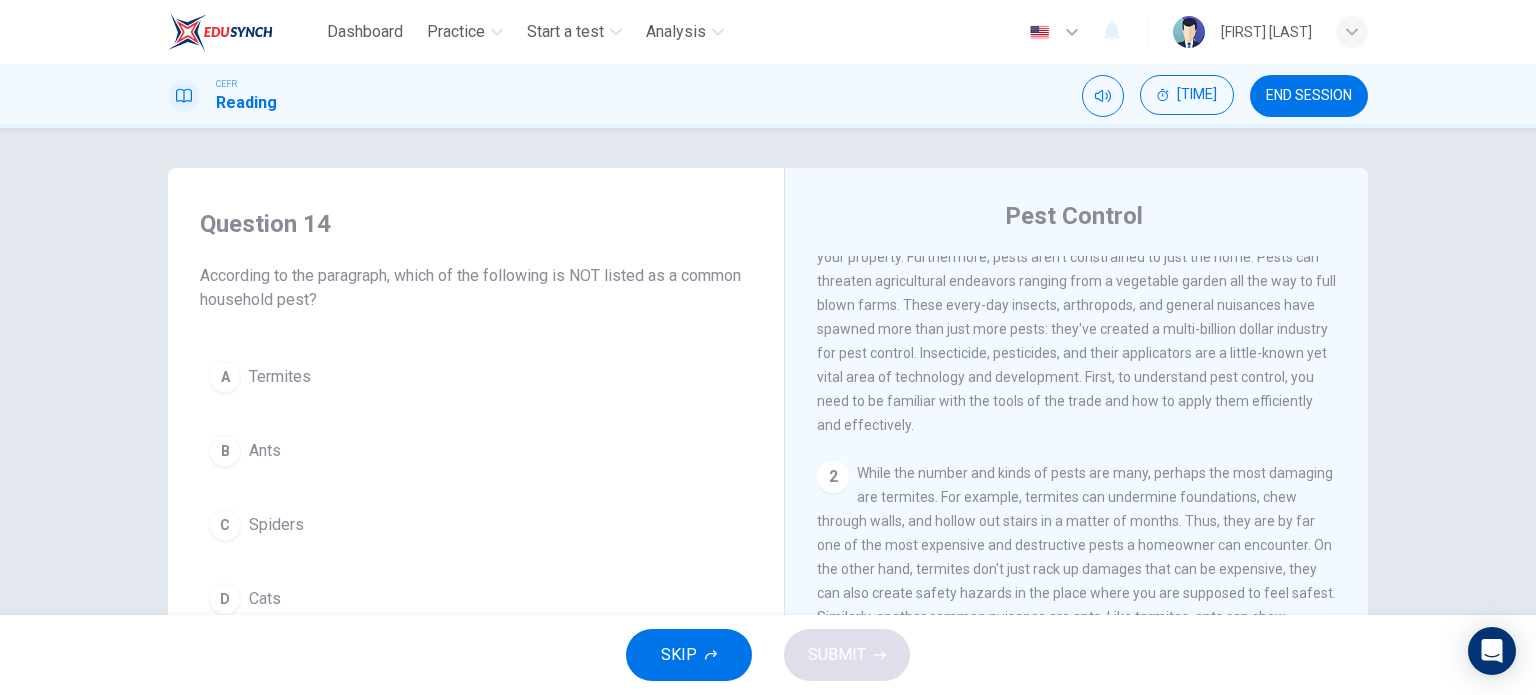 scroll, scrollTop: 0, scrollLeft: 0, axis: both 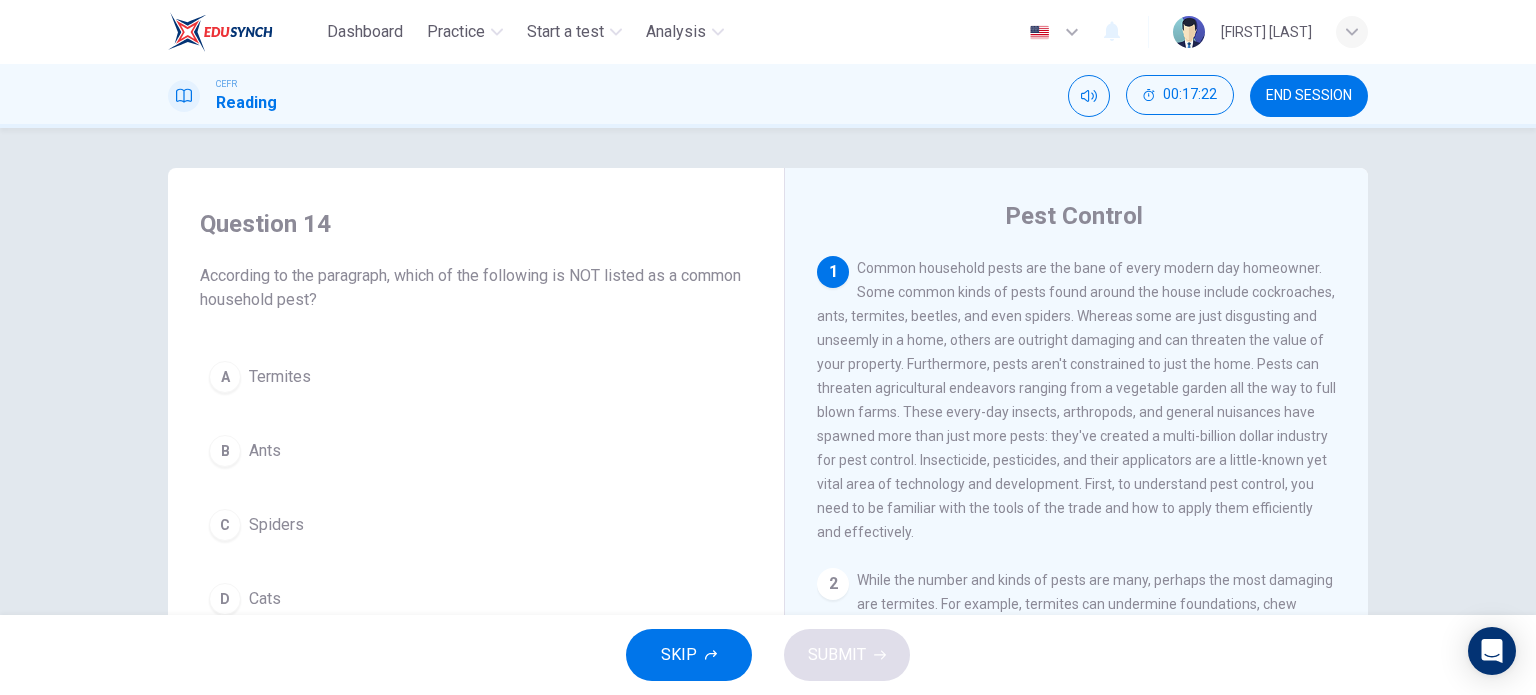 drag, startPoint x: 243, startPoint y: 583, endPoint x: 300, endPoint y: 570, distance: 58.463665 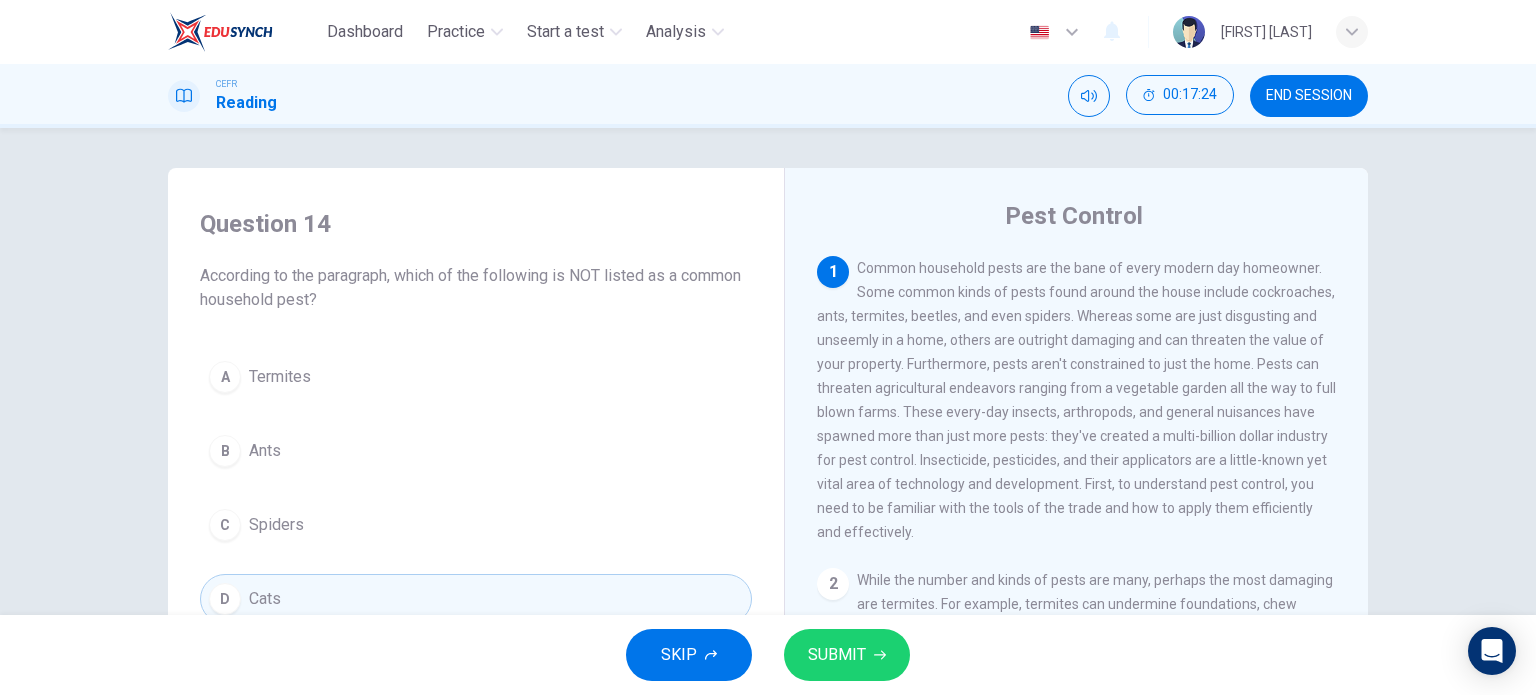 click at bounding box center (880, 655) 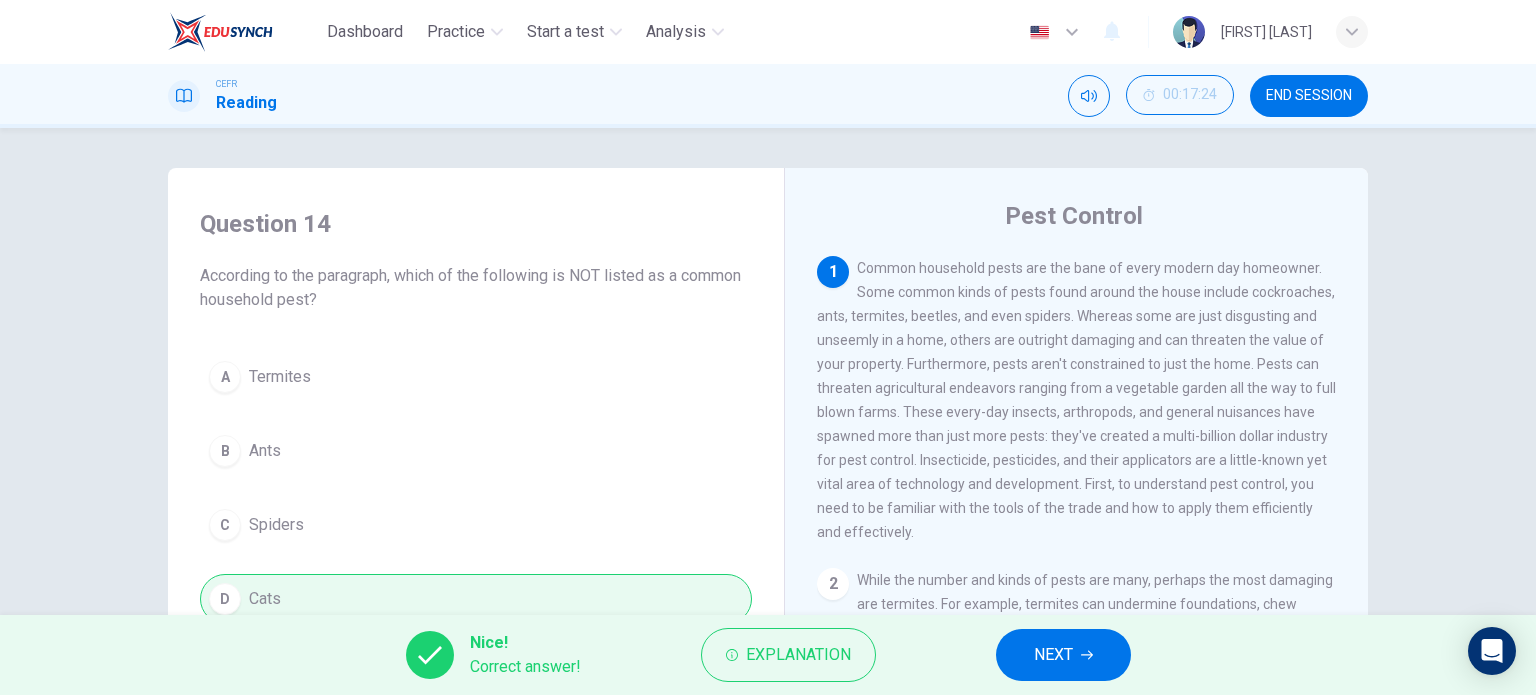 click on "NEXT" at bounding box center [1053, 655] 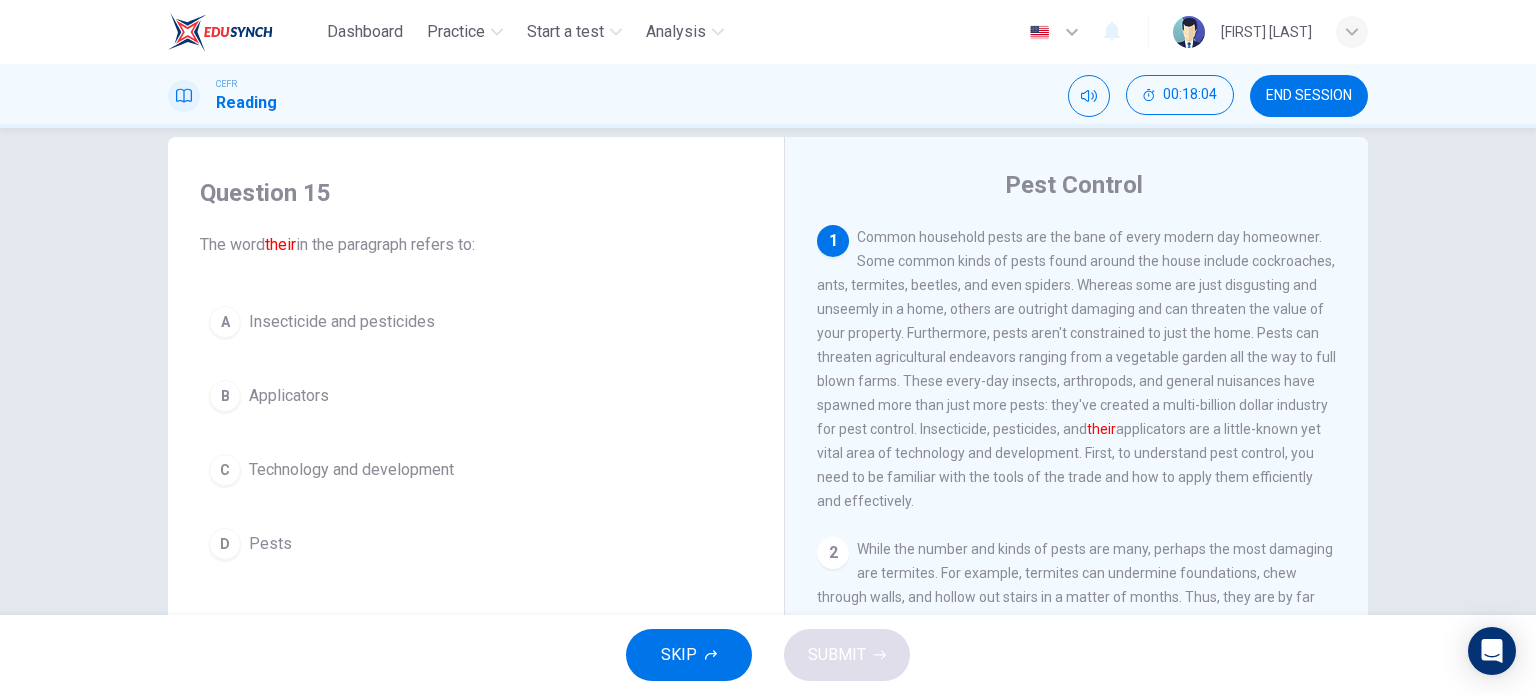 scroll, scrollTop: 0, scrollLeft: 0, axis: both 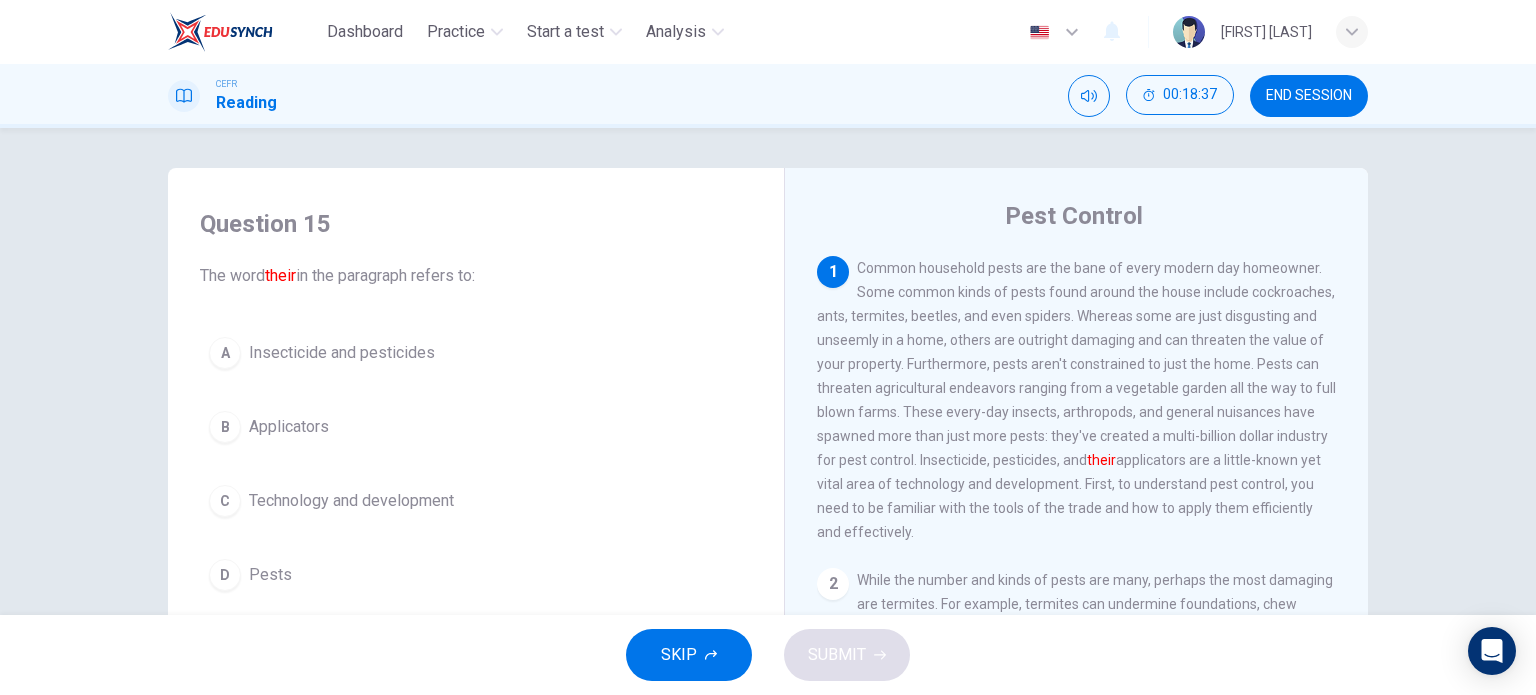 click on "D Pests" at bounding box center [476, 575] 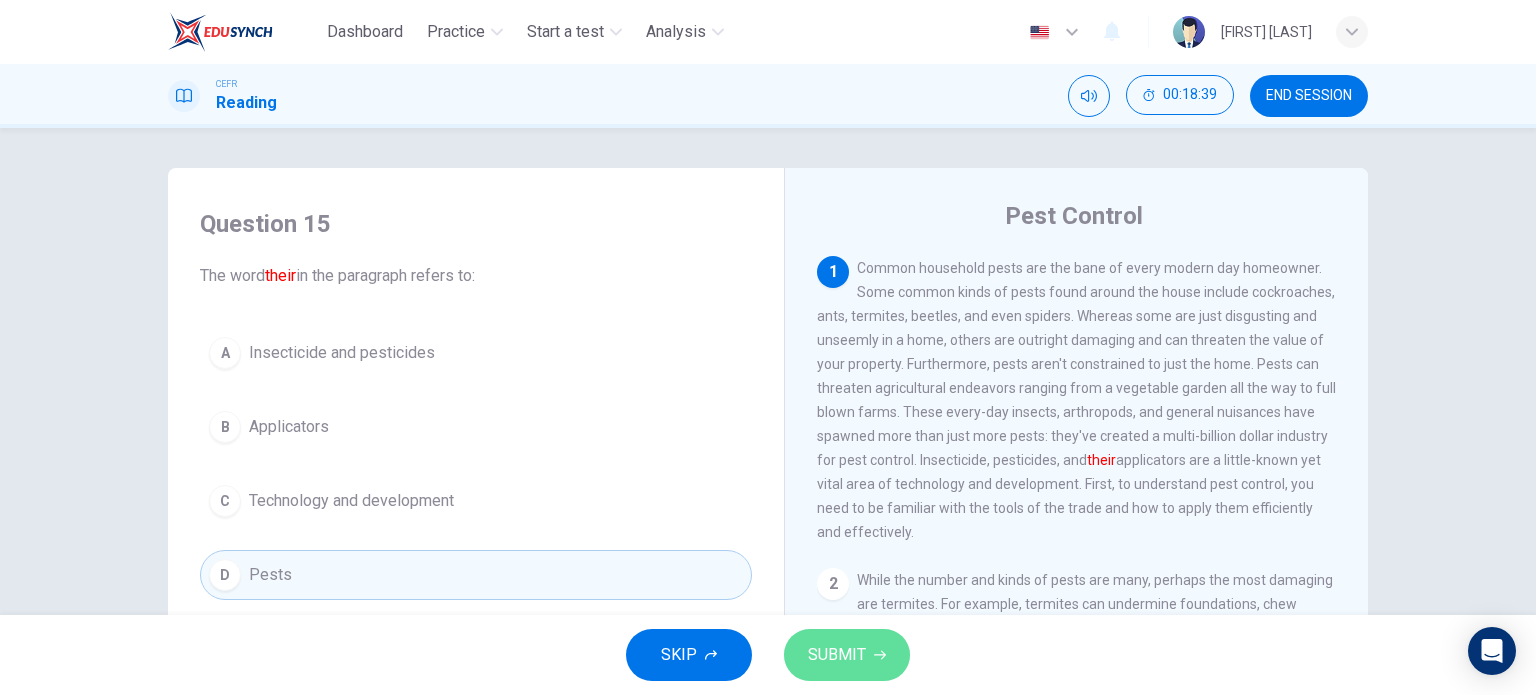 click on "SUBMIT" at bounding box center [847, 655] 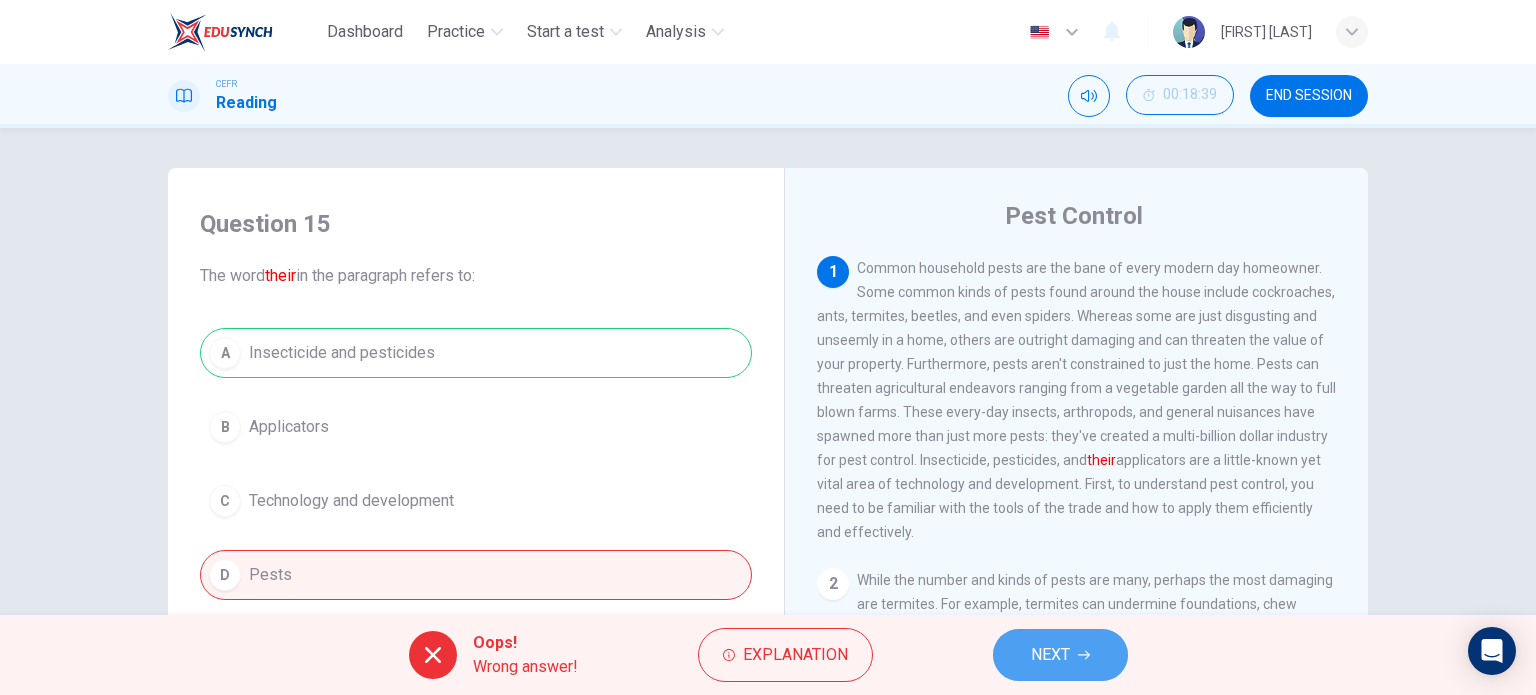 click on "NEXT" at bounding box center (1060, 655) 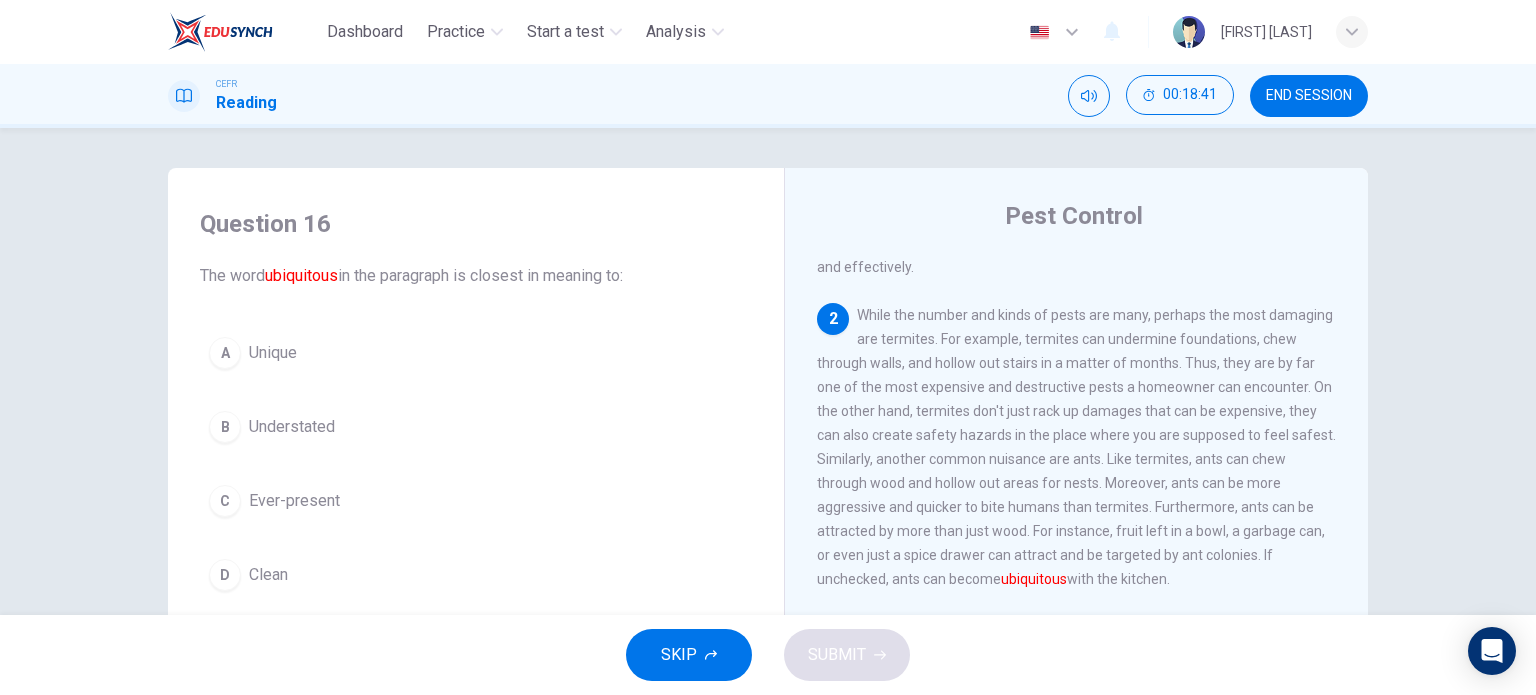 scroll, scrollTop: 300, scrollLeft: 0, axis: vertical 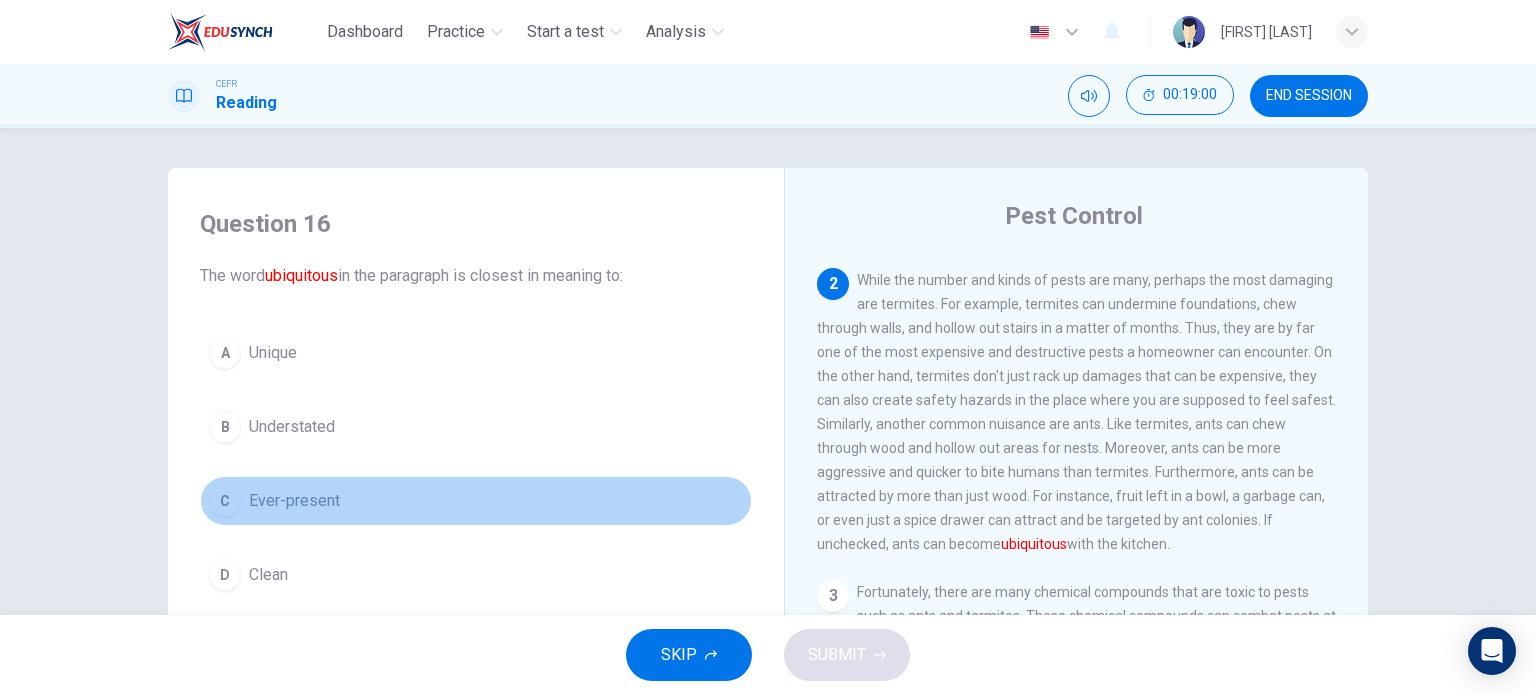 click on "C Ever-present" at bounding box center (476, 501) 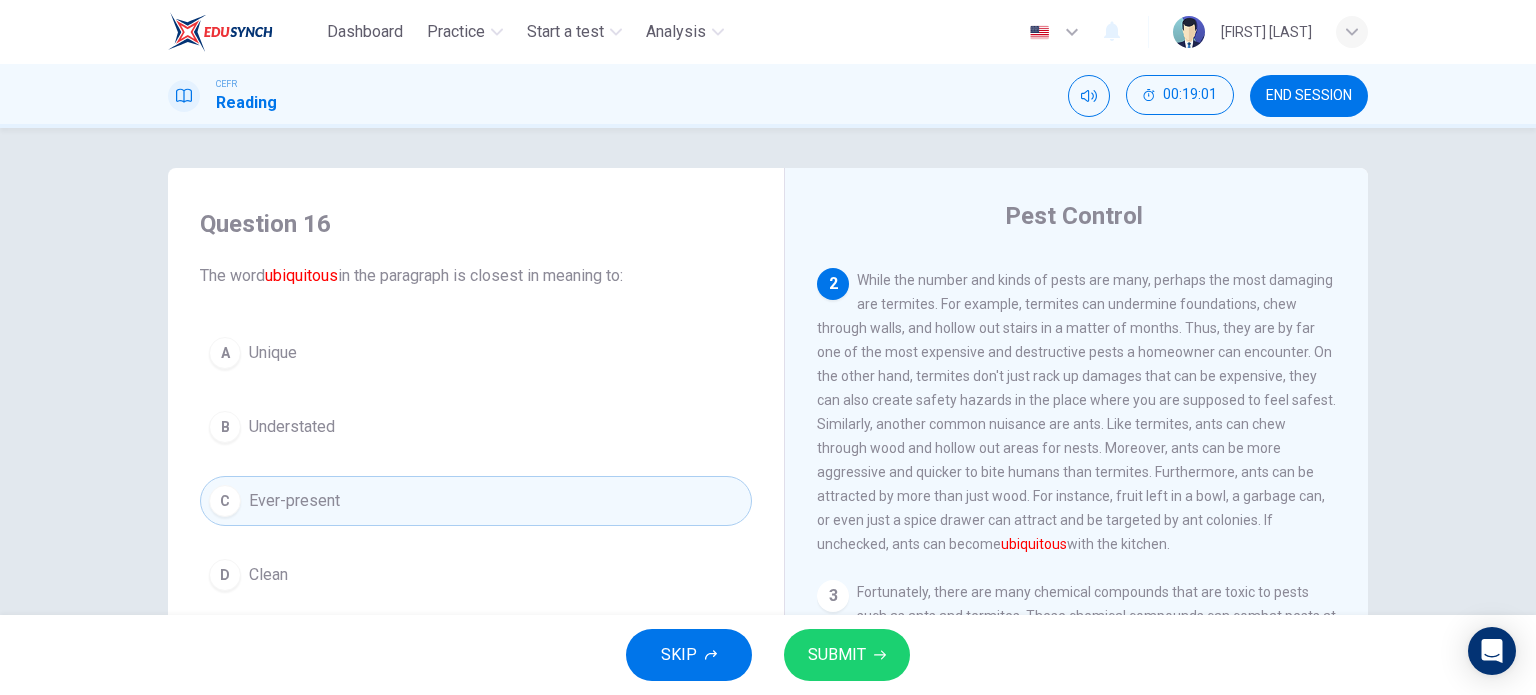 click on "SUBMIT" at bounding box center [837, 655] 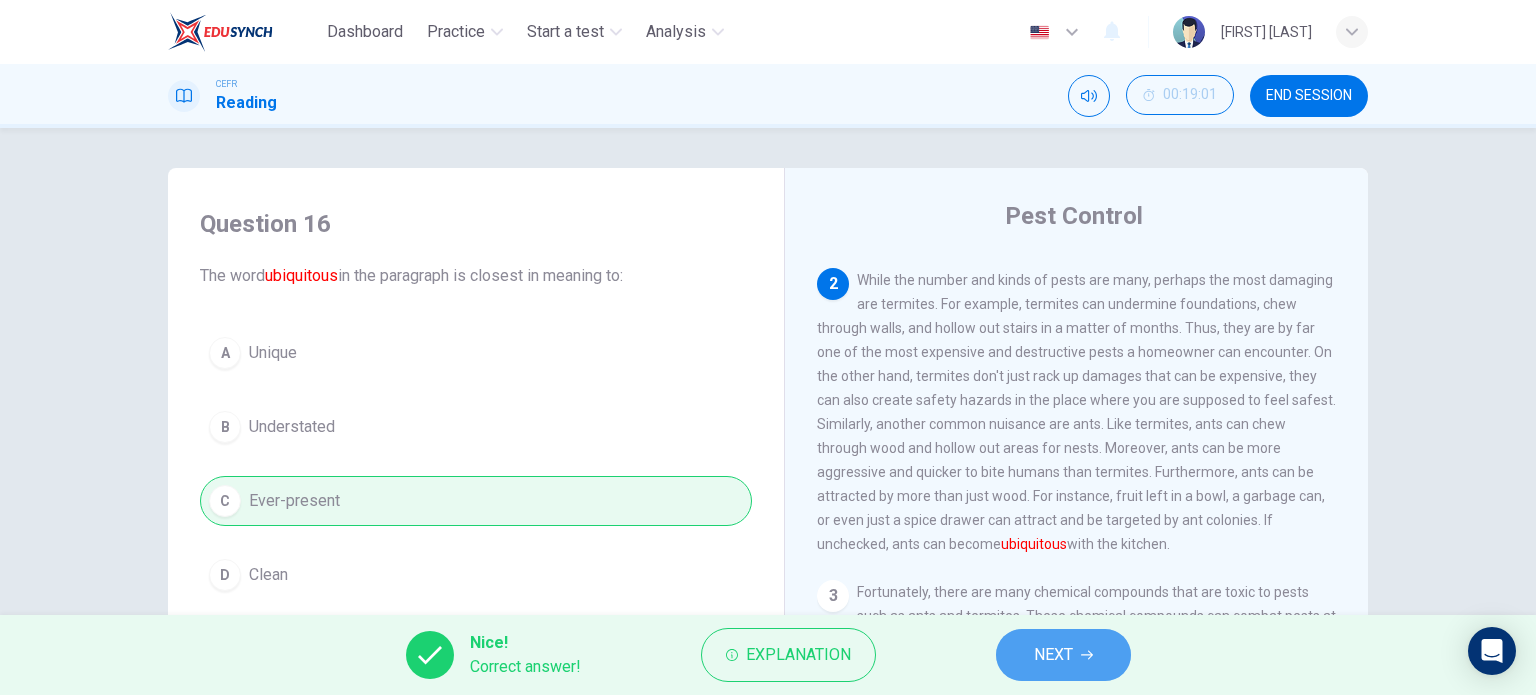 click on "NEXT" at bounding box center (1063, 655) 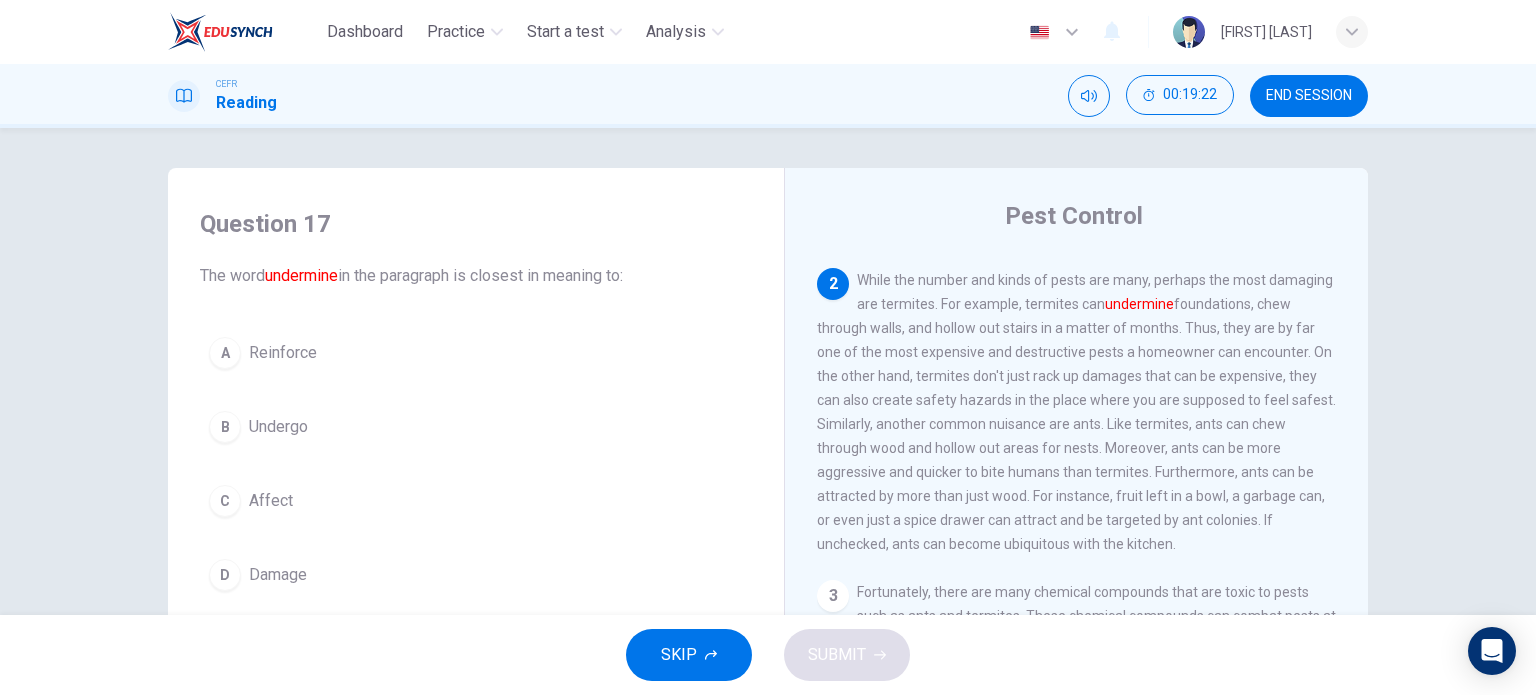 click on "Damage" at bounding box center (283, 353) 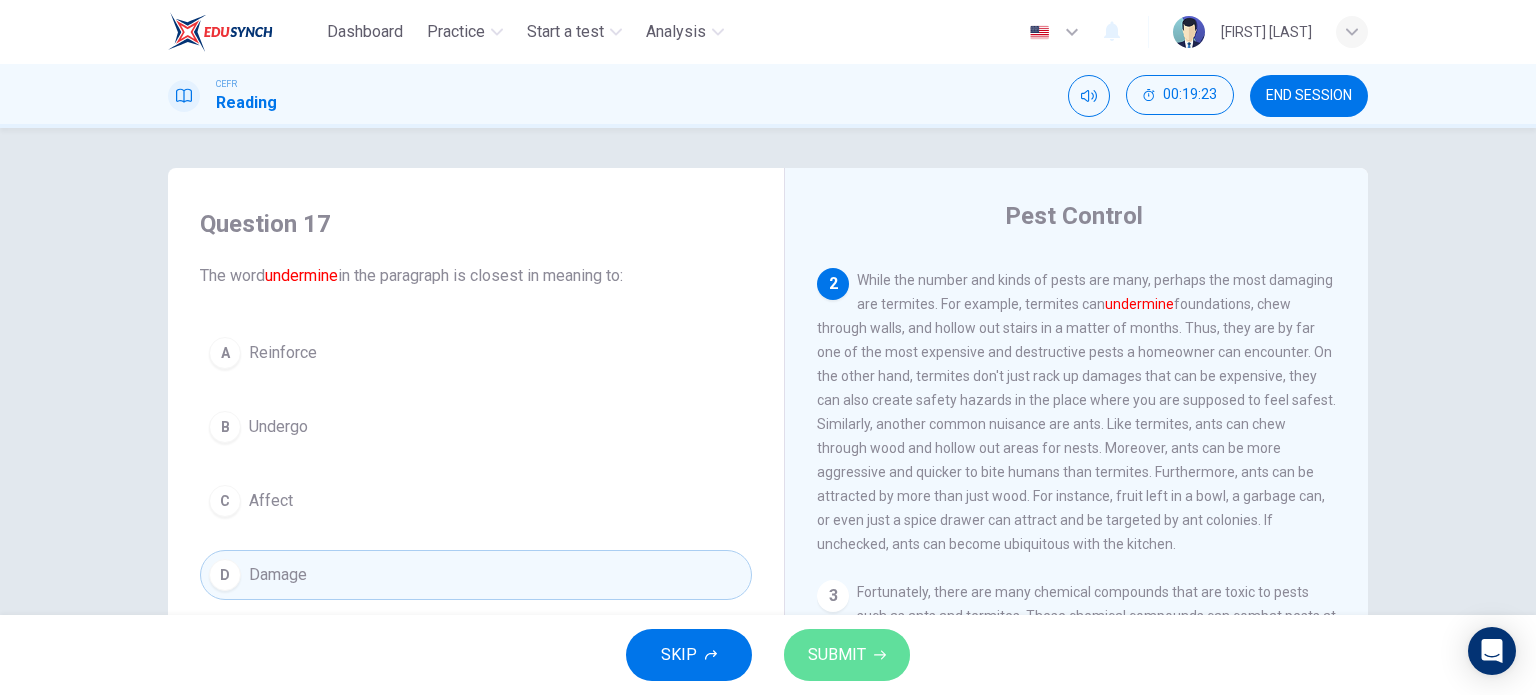 click on "SUBMIT" at bounding box center (837, 655) 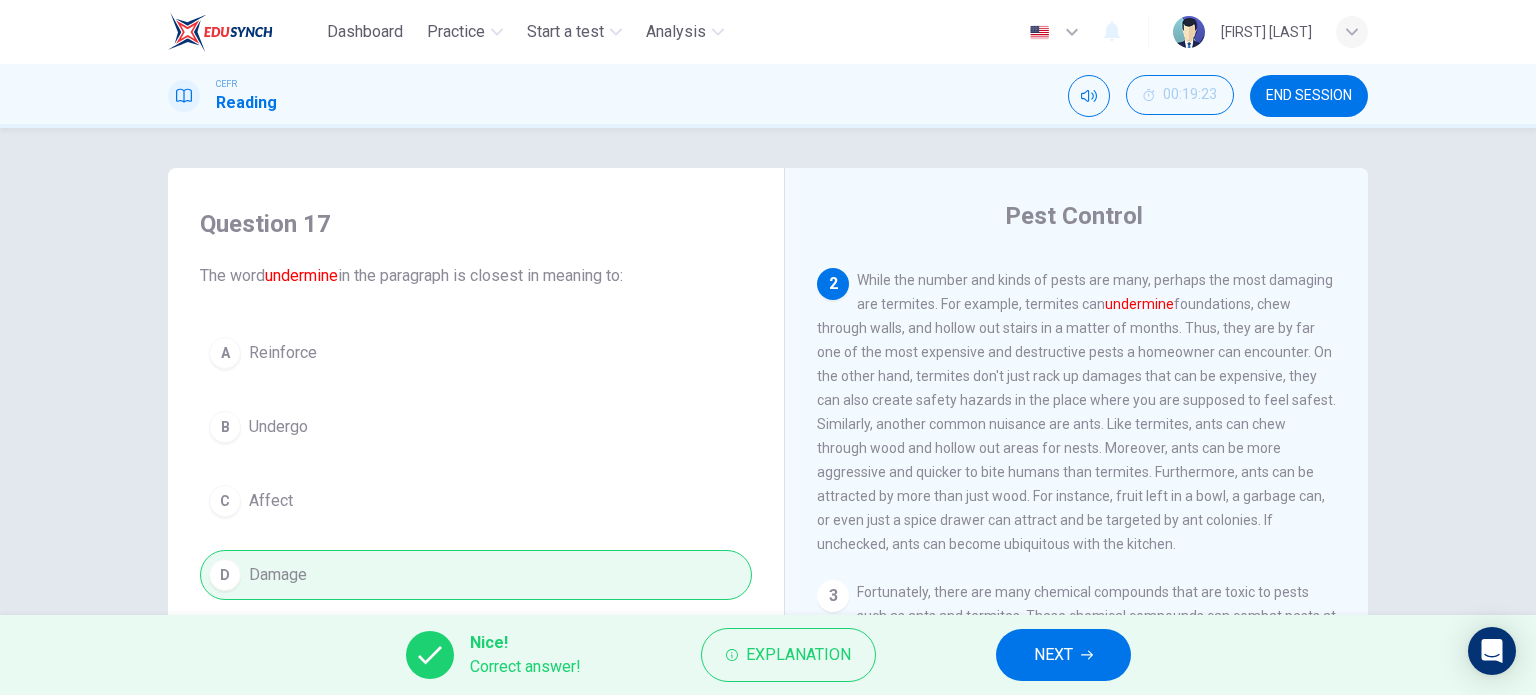 click on "NEXT" at bounding box center [1053, 655] 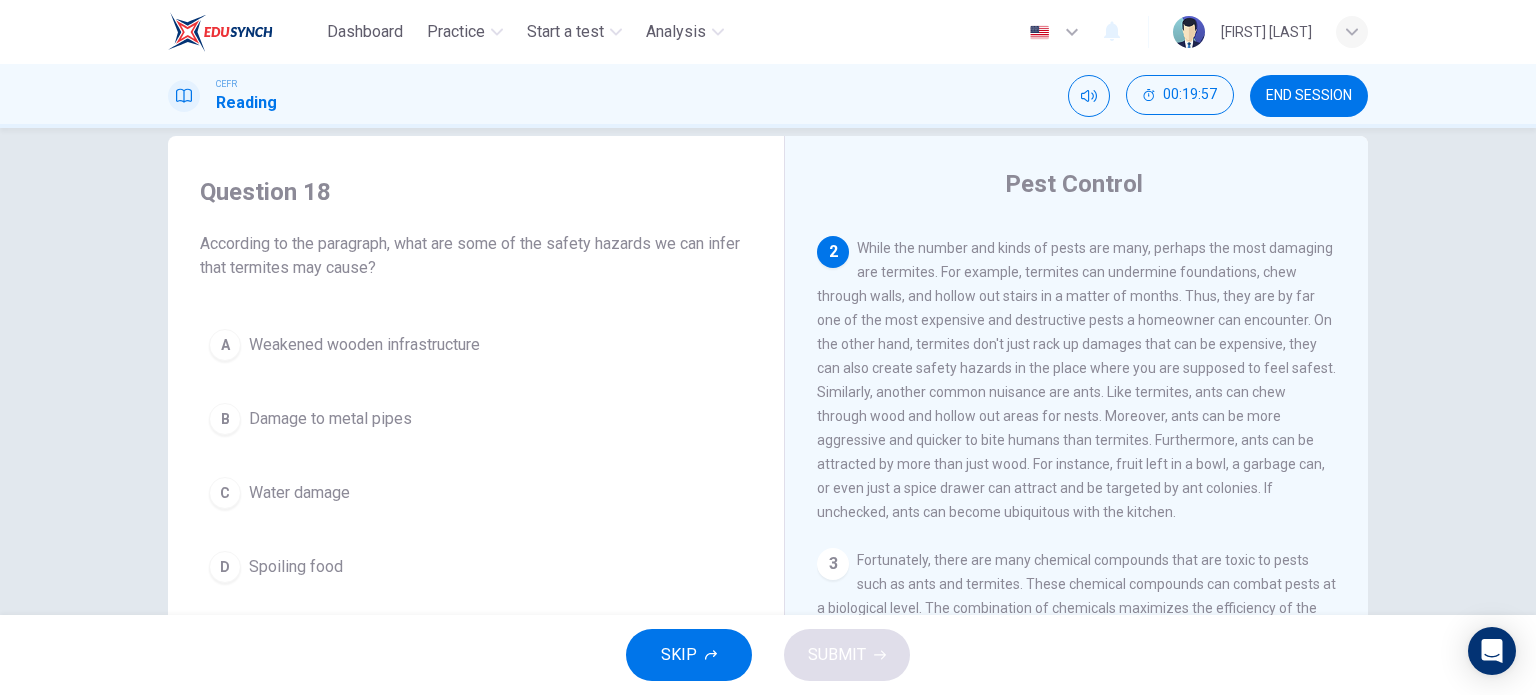 scroll, scrollTop: 0, scrollLeft: 0, axis: both 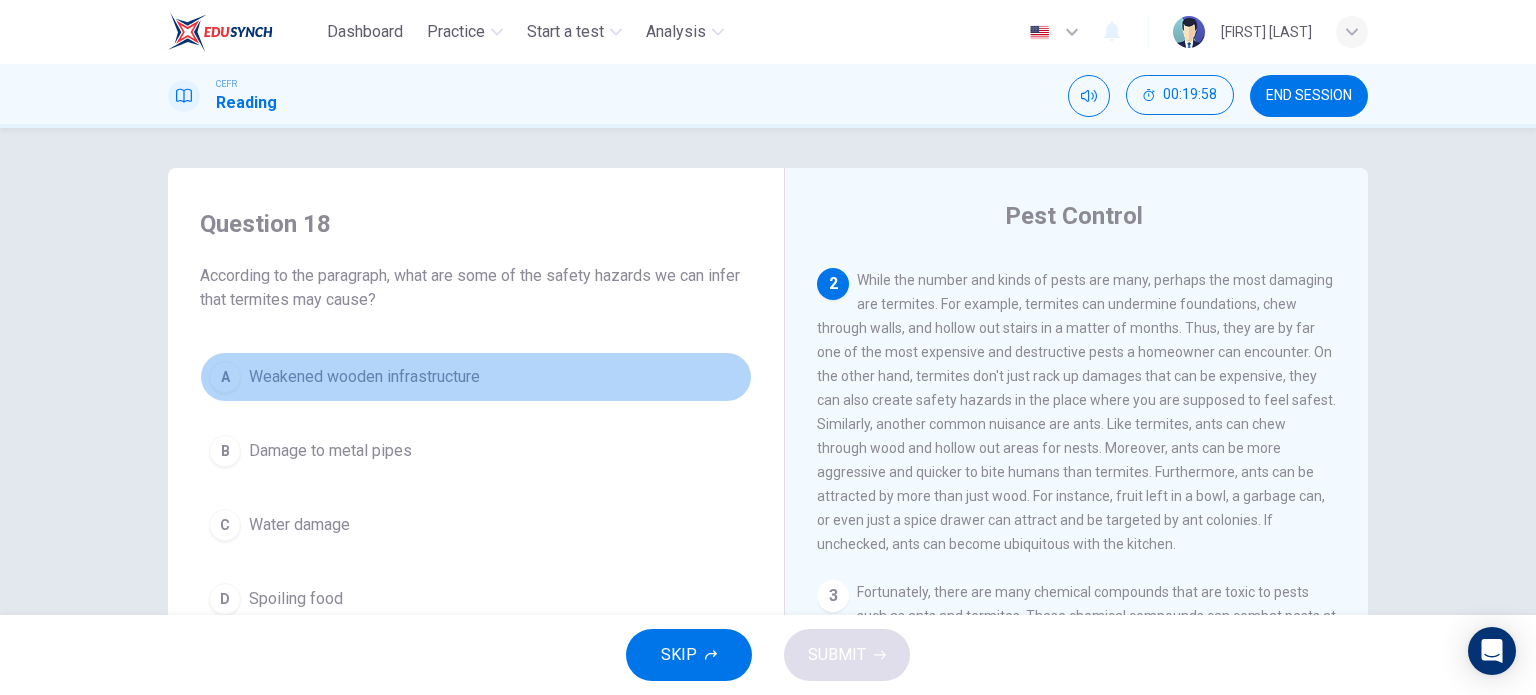 click on "A Weakened wooden infrastructure" at bounding box center [476, 377] 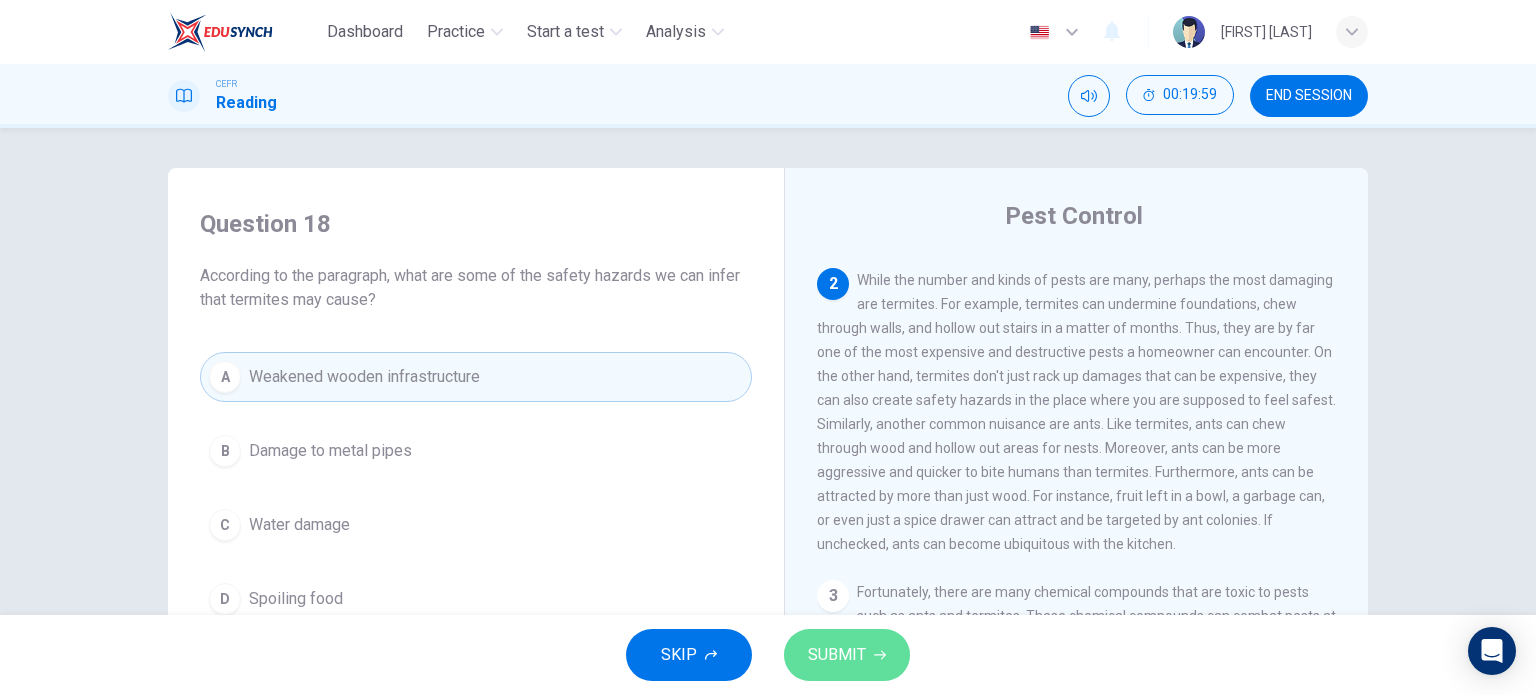 click on "SUBMIT" at bounding box center (837, 655) 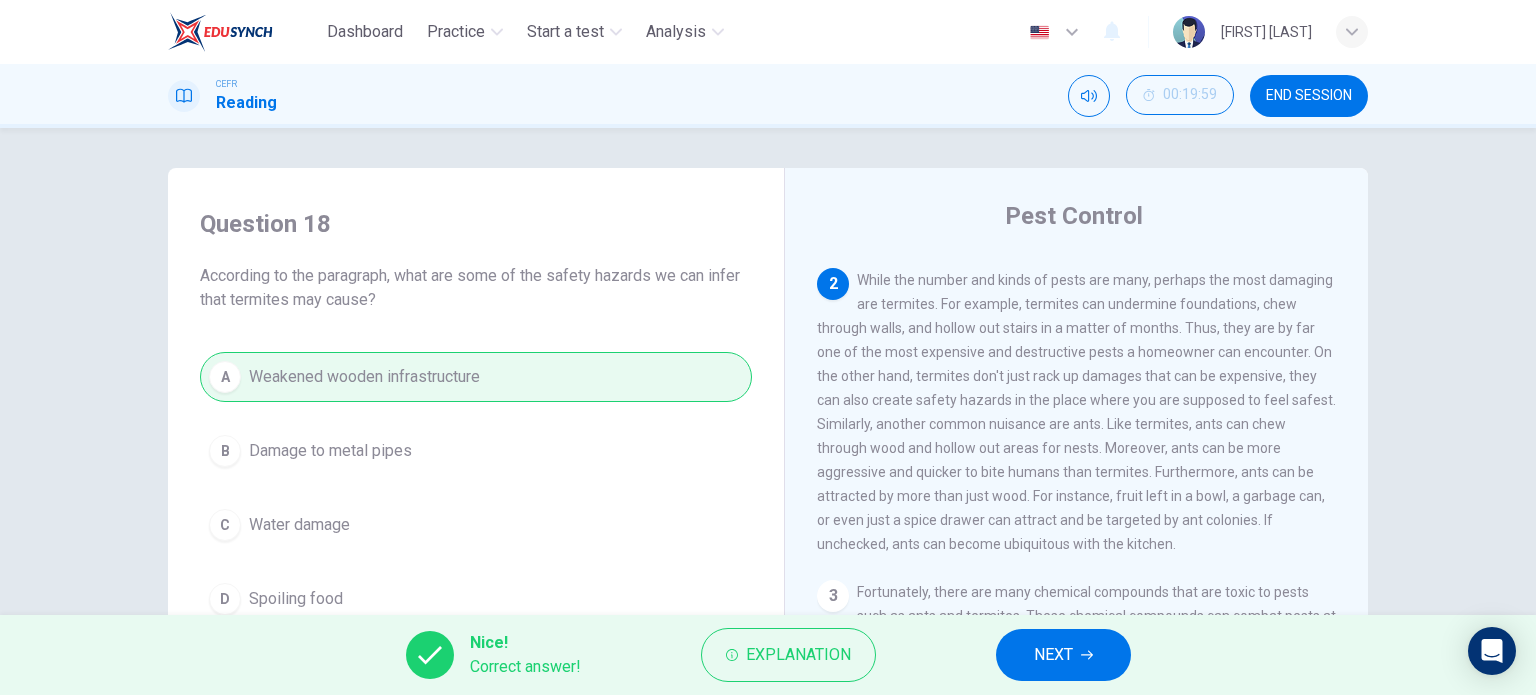 click at bounding box center [1087, 655] 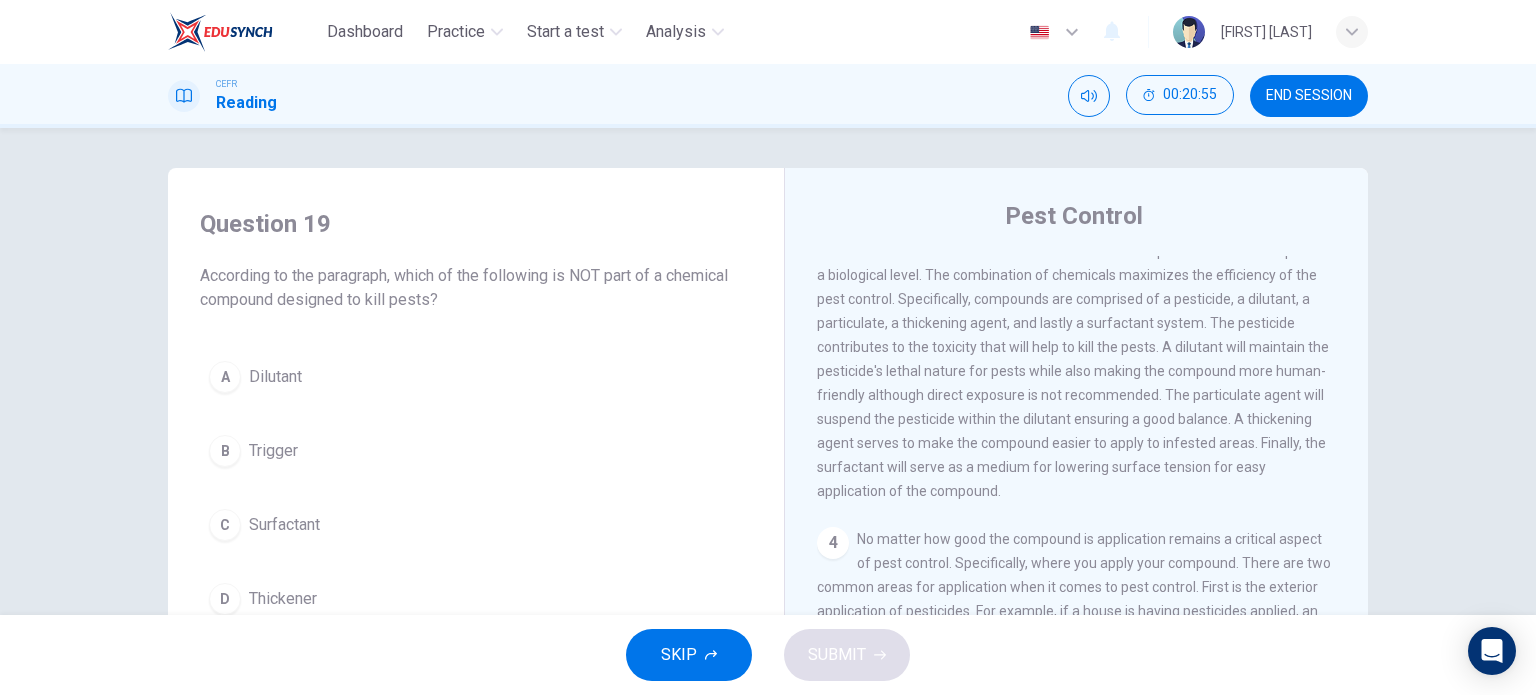 scroll, scrollTop: 700, scrollLeft: 0, axis: vertical 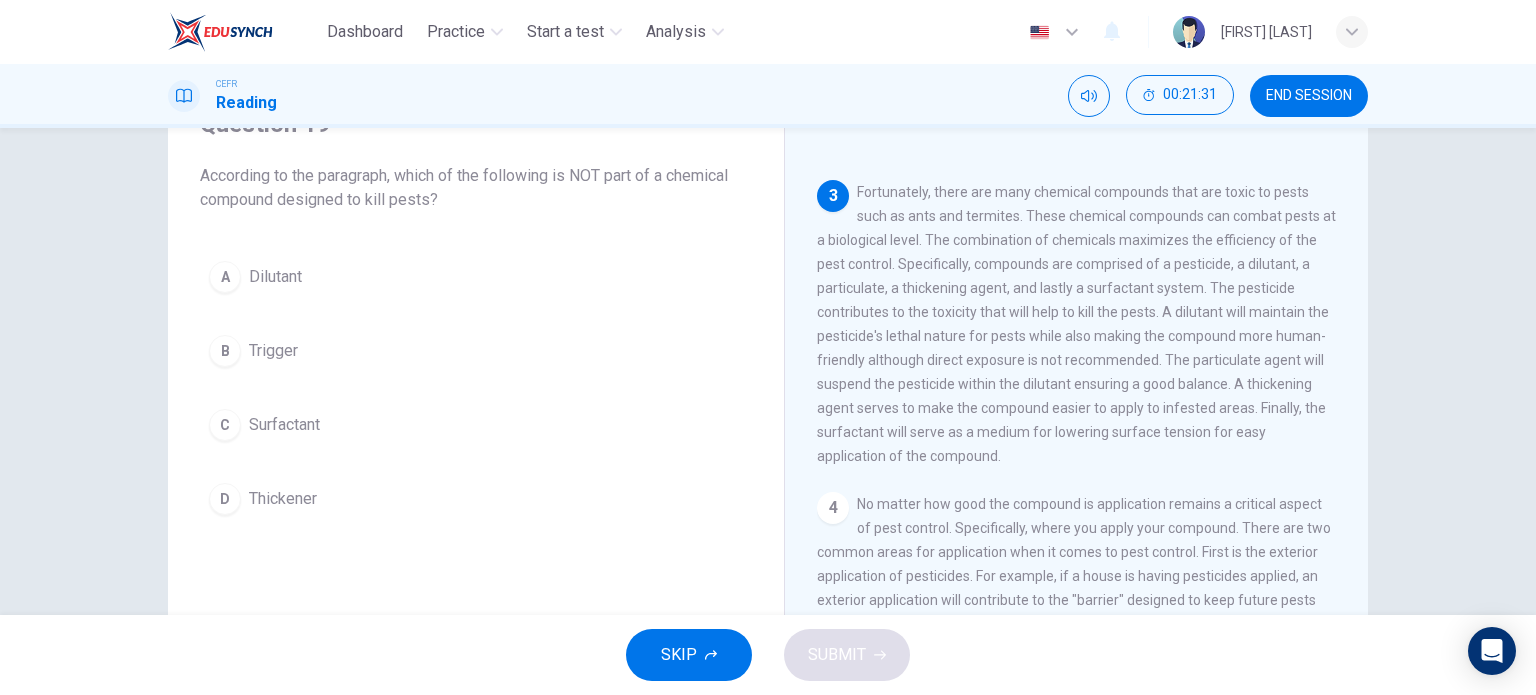 click on "B" at bounding box center (225, 277) 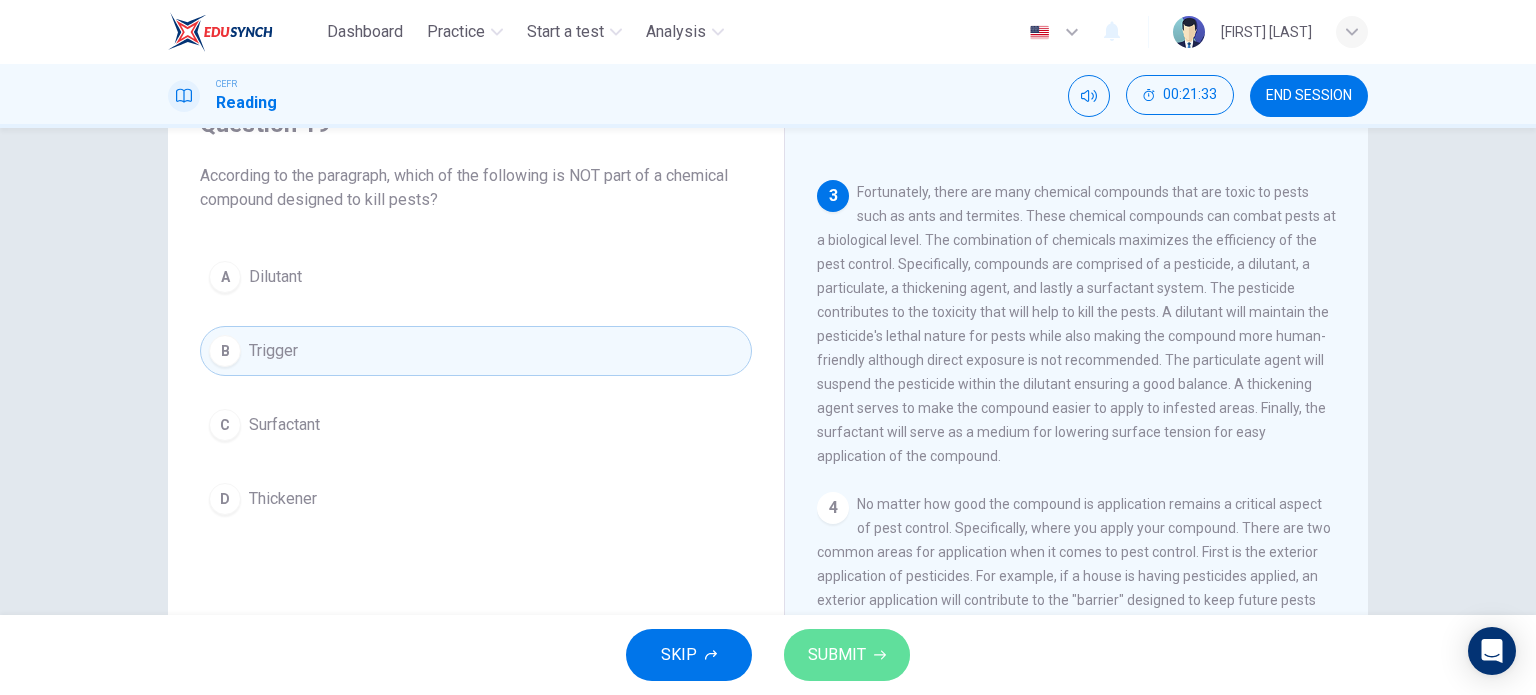click on "SUBMIT" at bounding box center [847, 655] 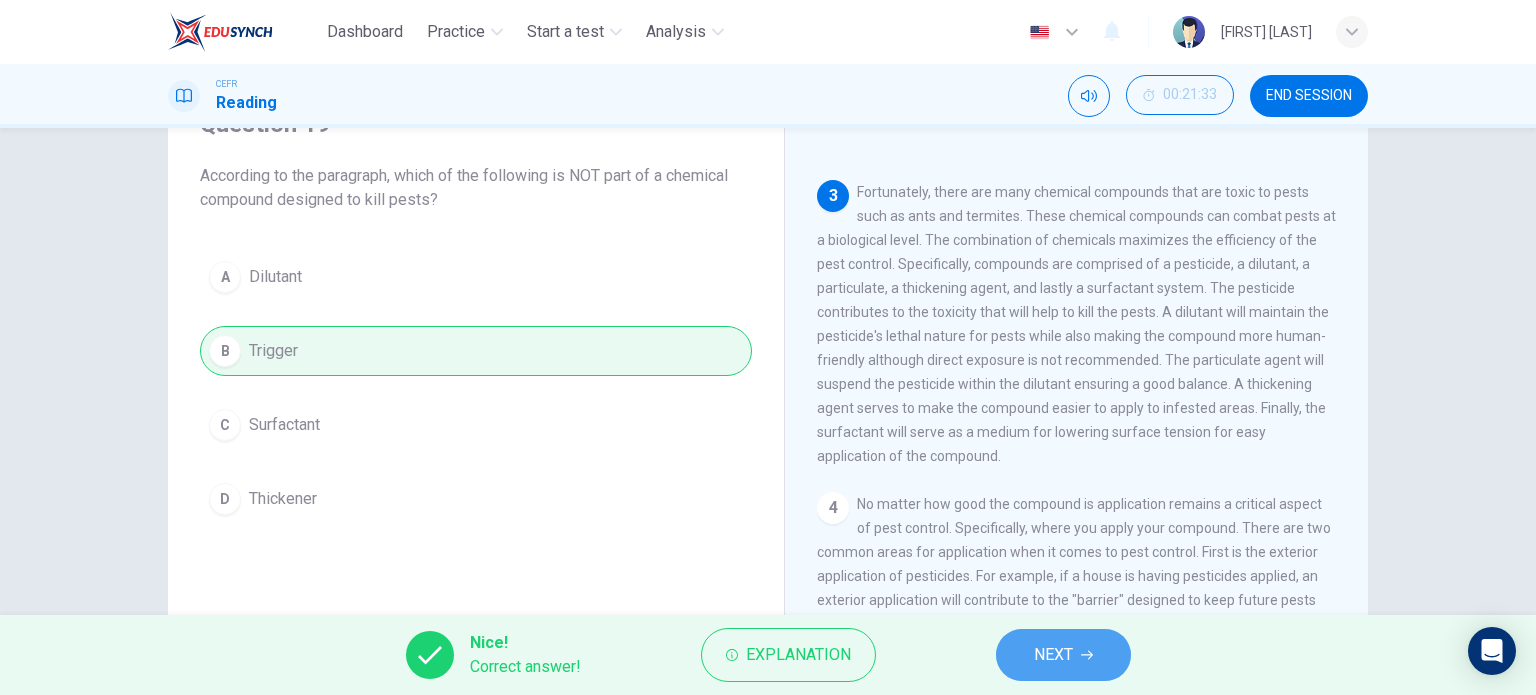 click on "NEXT" at bounding box center [1053, 655] 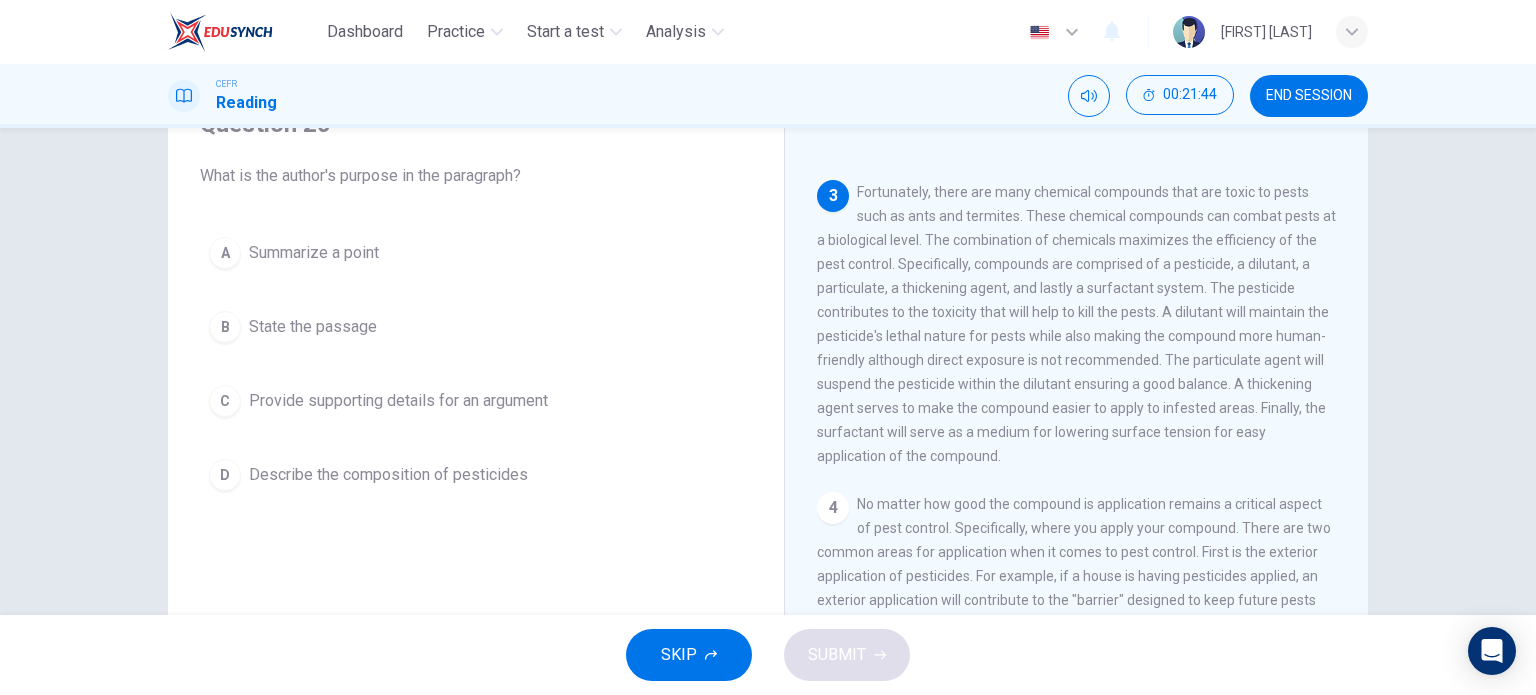 click on "D Describe the composition of pesticides" at bounding box center (476, 475) 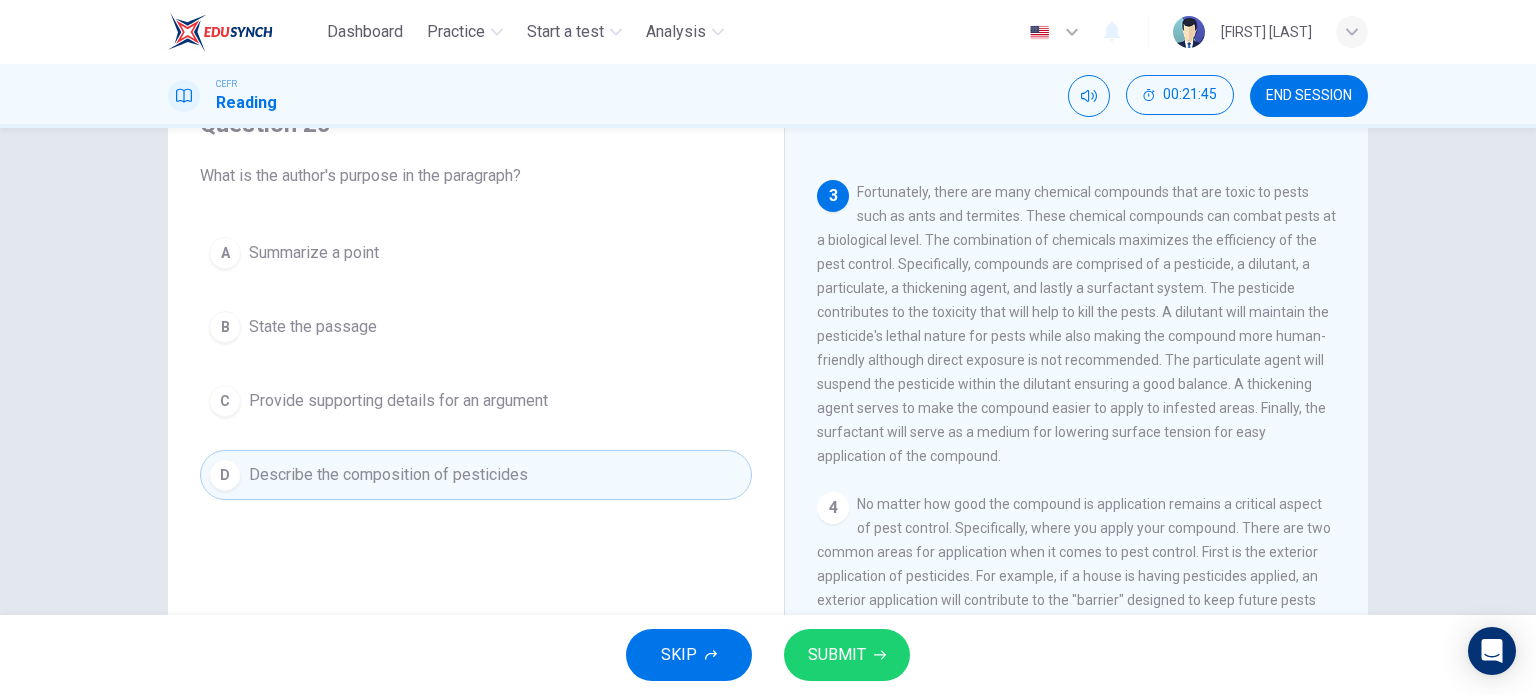 click on "SUBMIT" at bounding box center (837, 655) 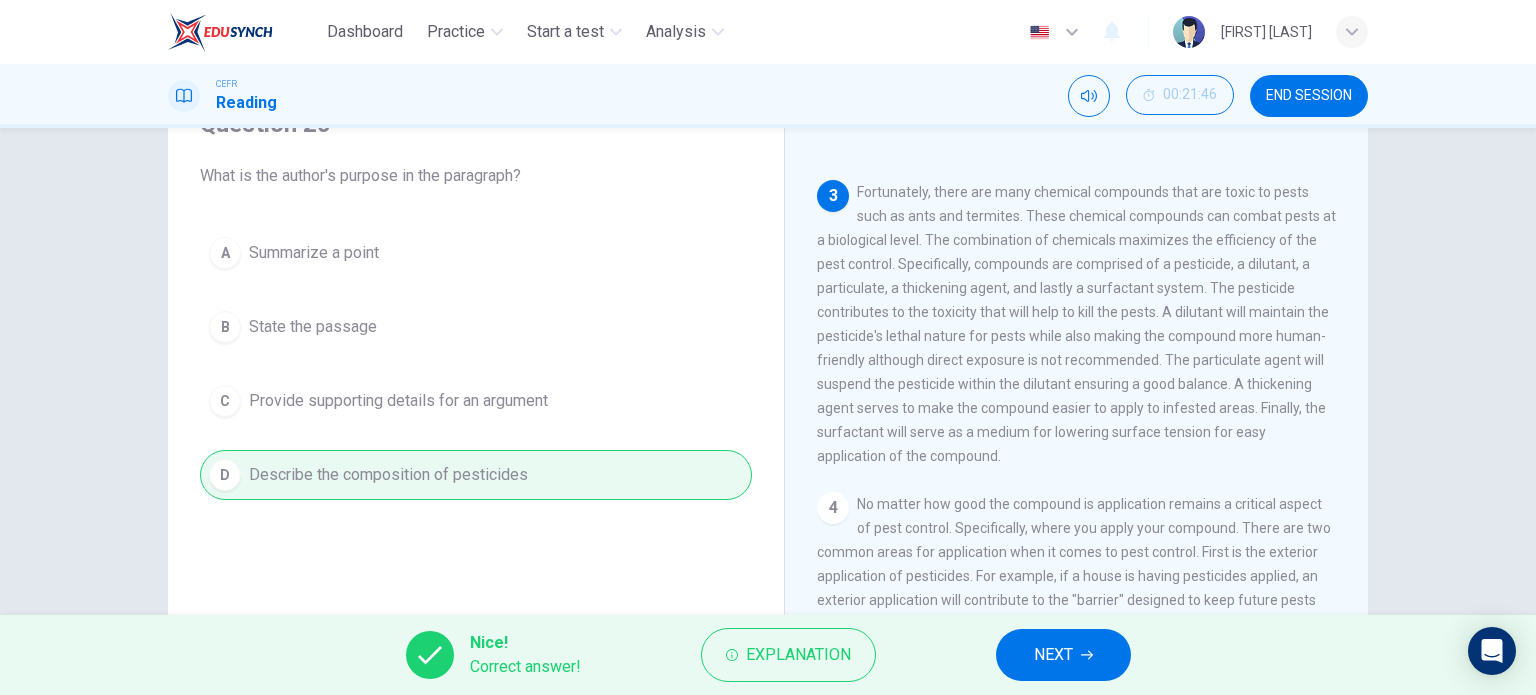 click on "NEXT" at bounding box center [1053, 655] 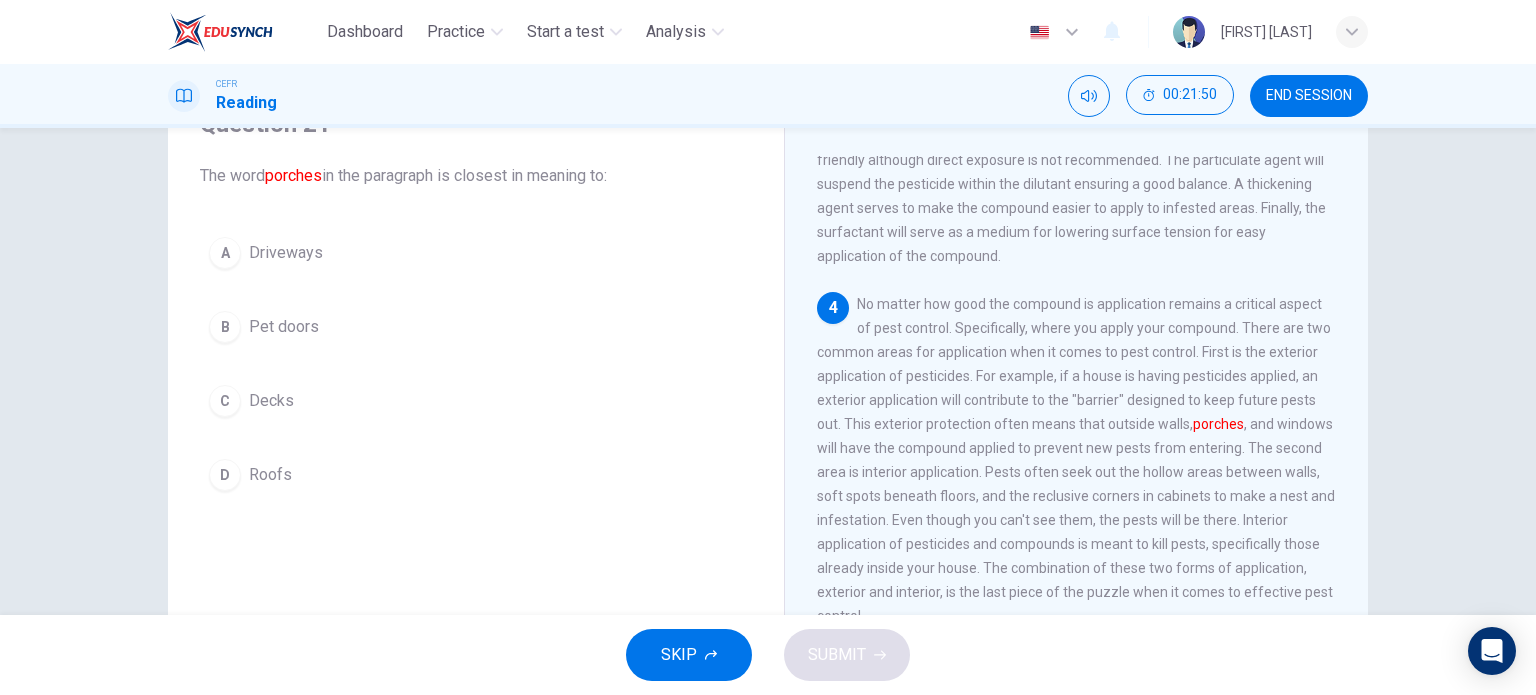 scroll, scrollTop: 900, scrollLeft: 0, axis: vertical 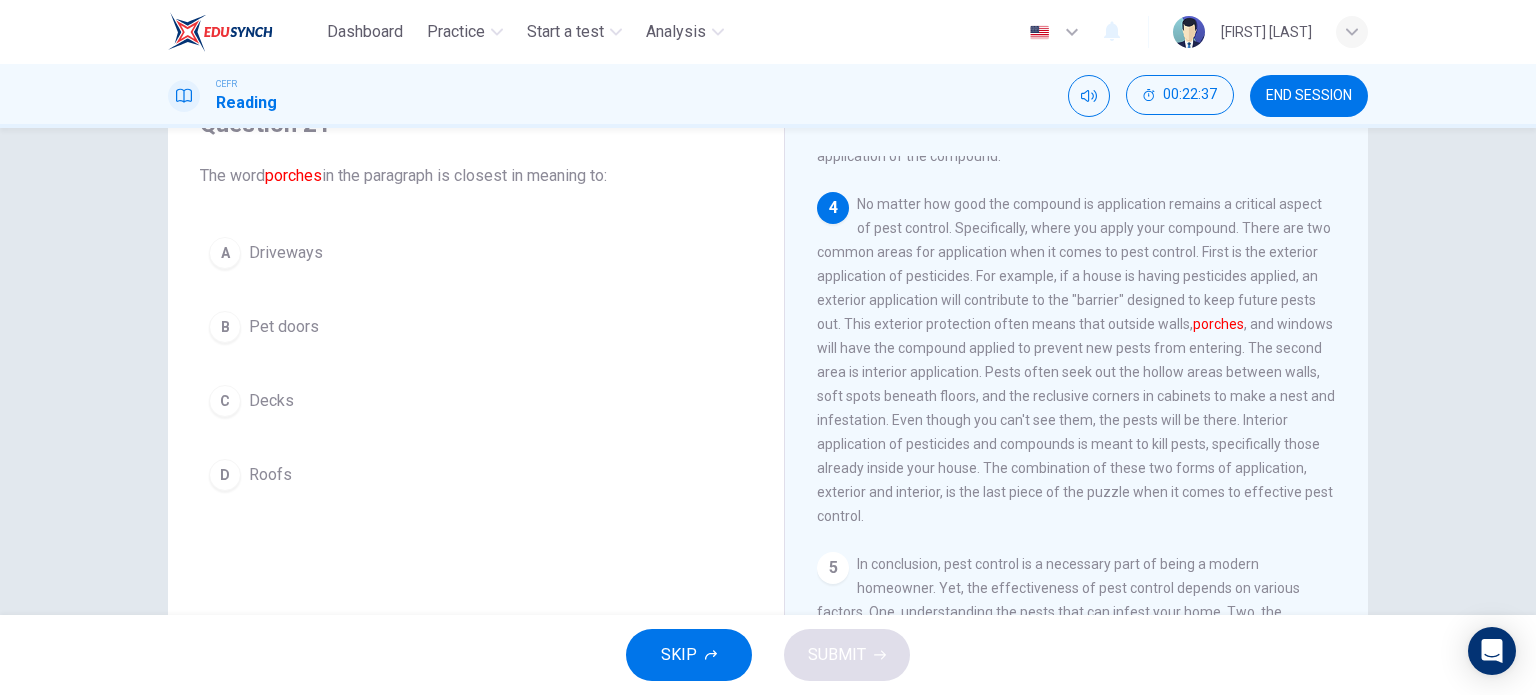 click on "Decks" at bounding box center (286, 253) 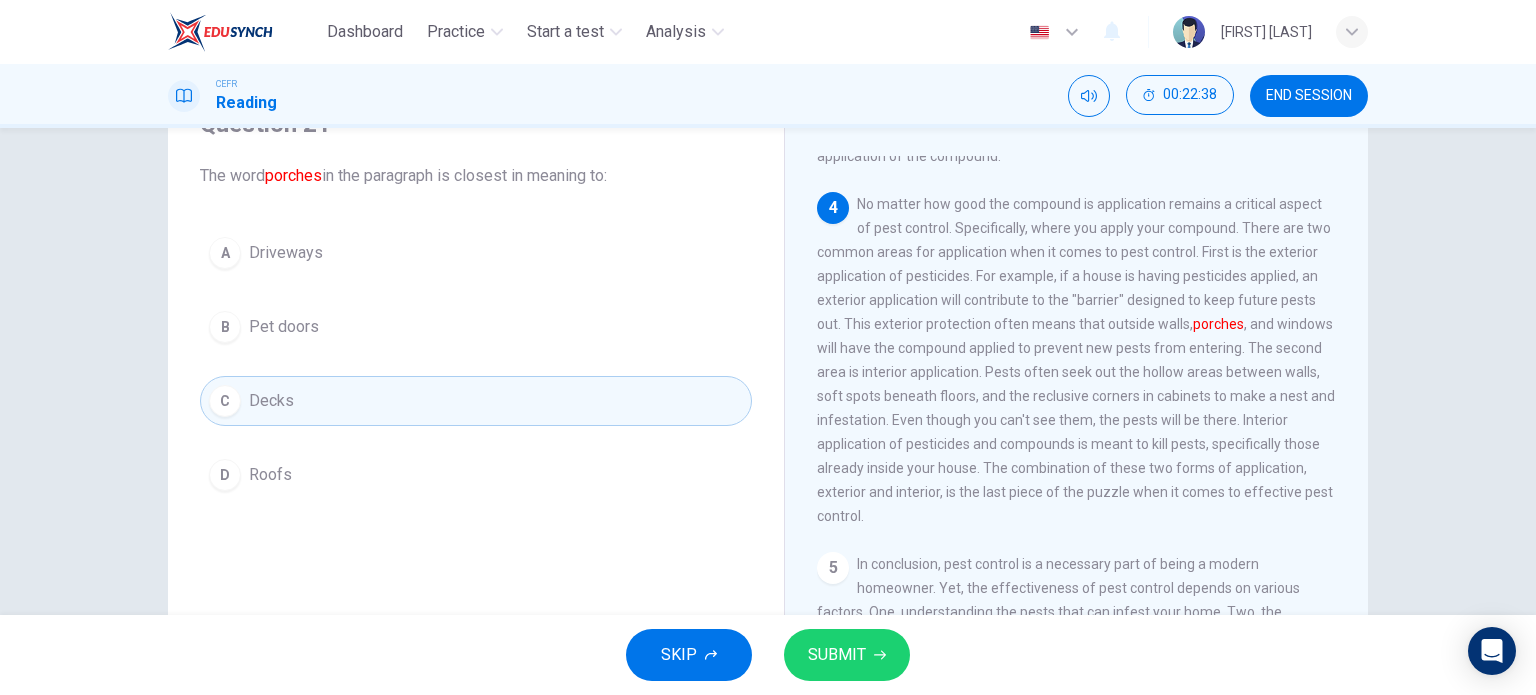 click on "SUBMIT" at bounding box center (847, 655) 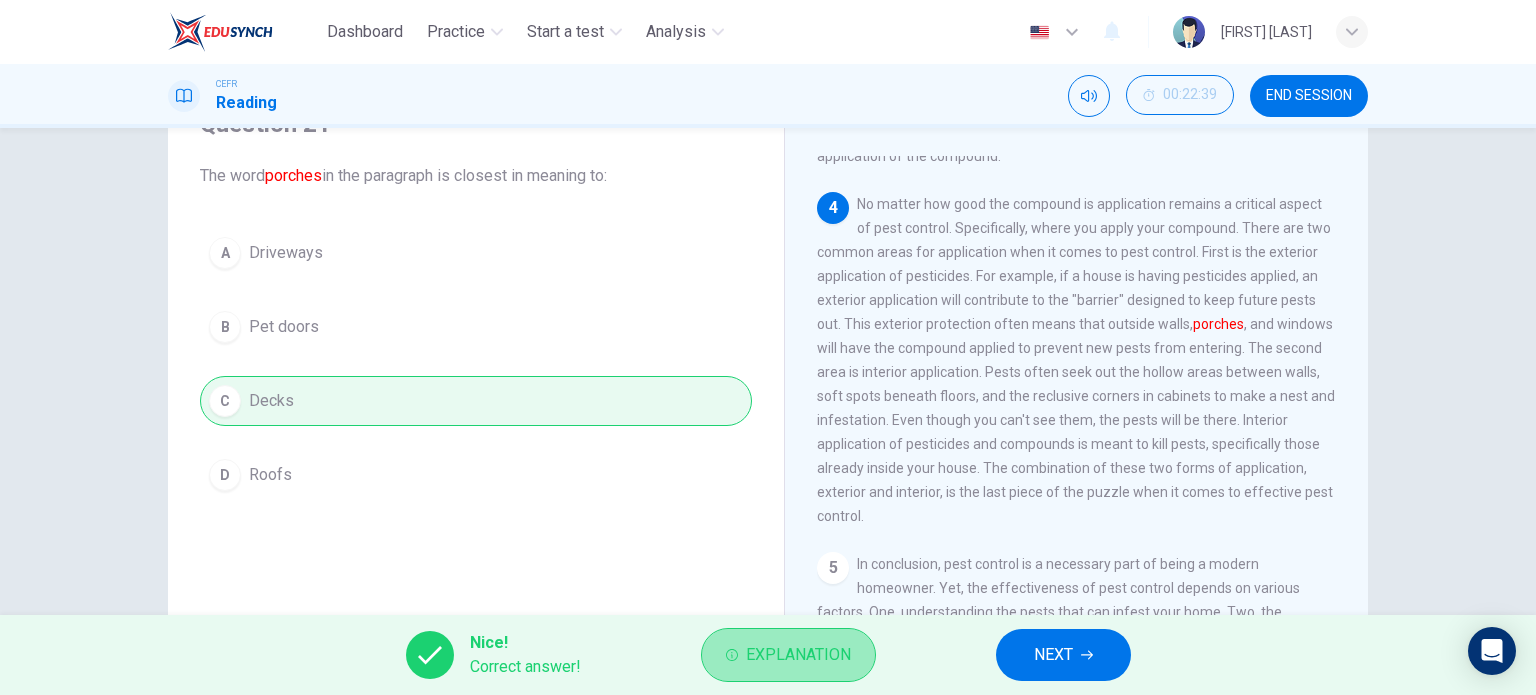 click on "Explanation" at bounding box center [798, 655] 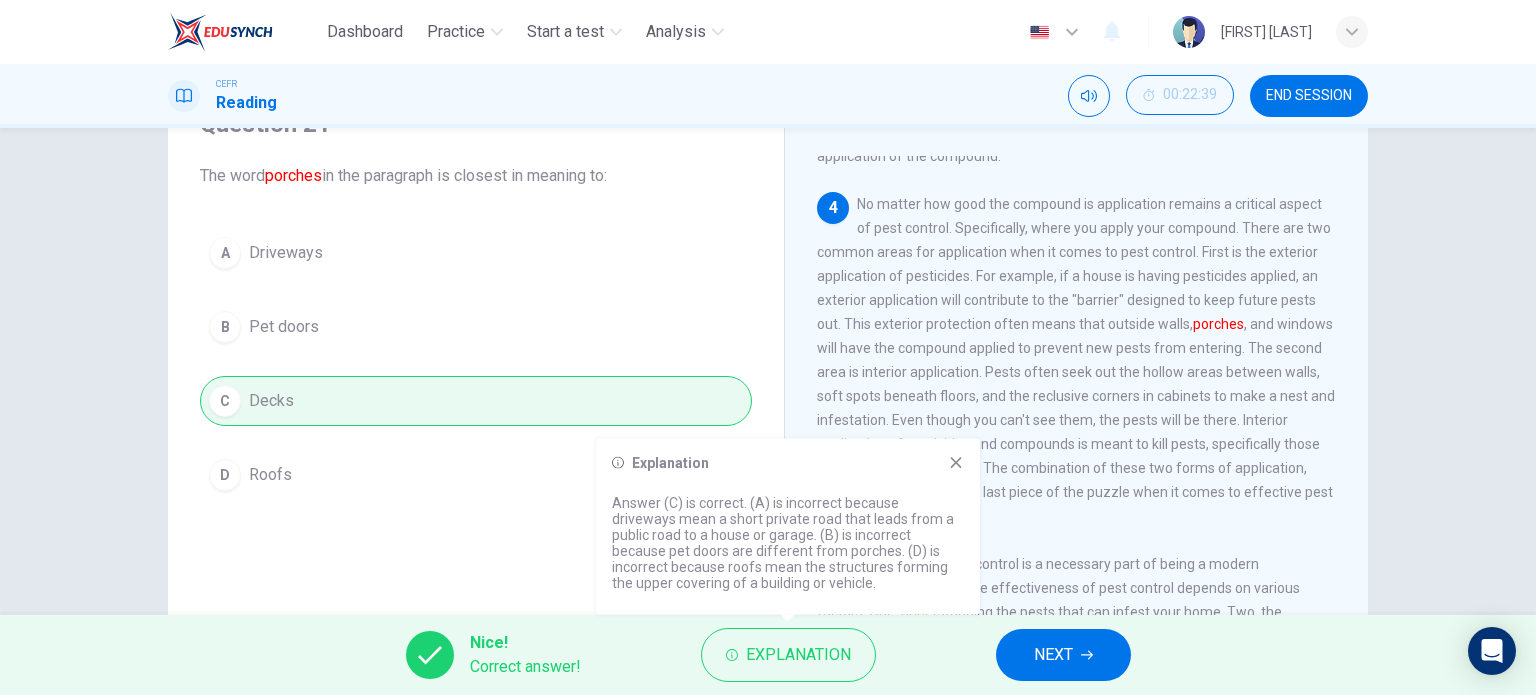 click at bounding box center [956, 463] 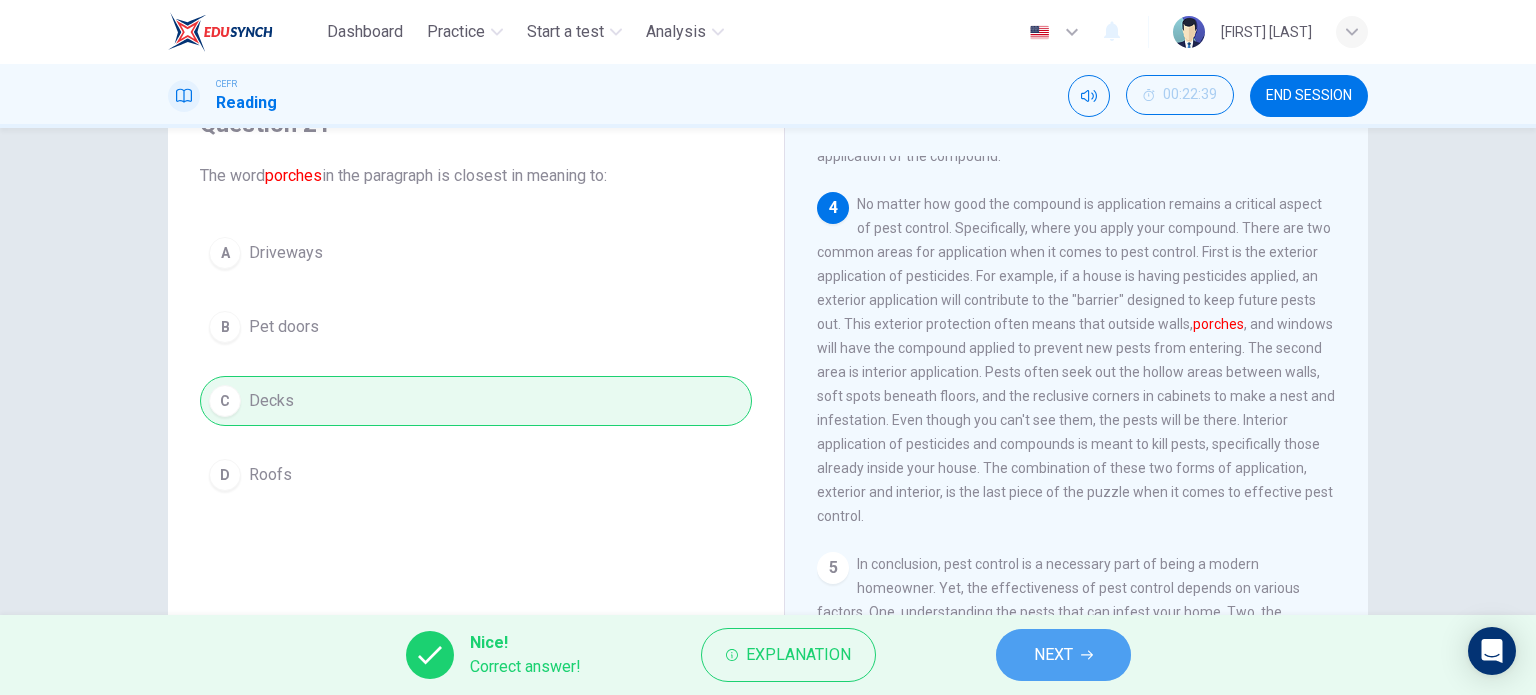click on "NEXT" at bounding box center [1053, 655] 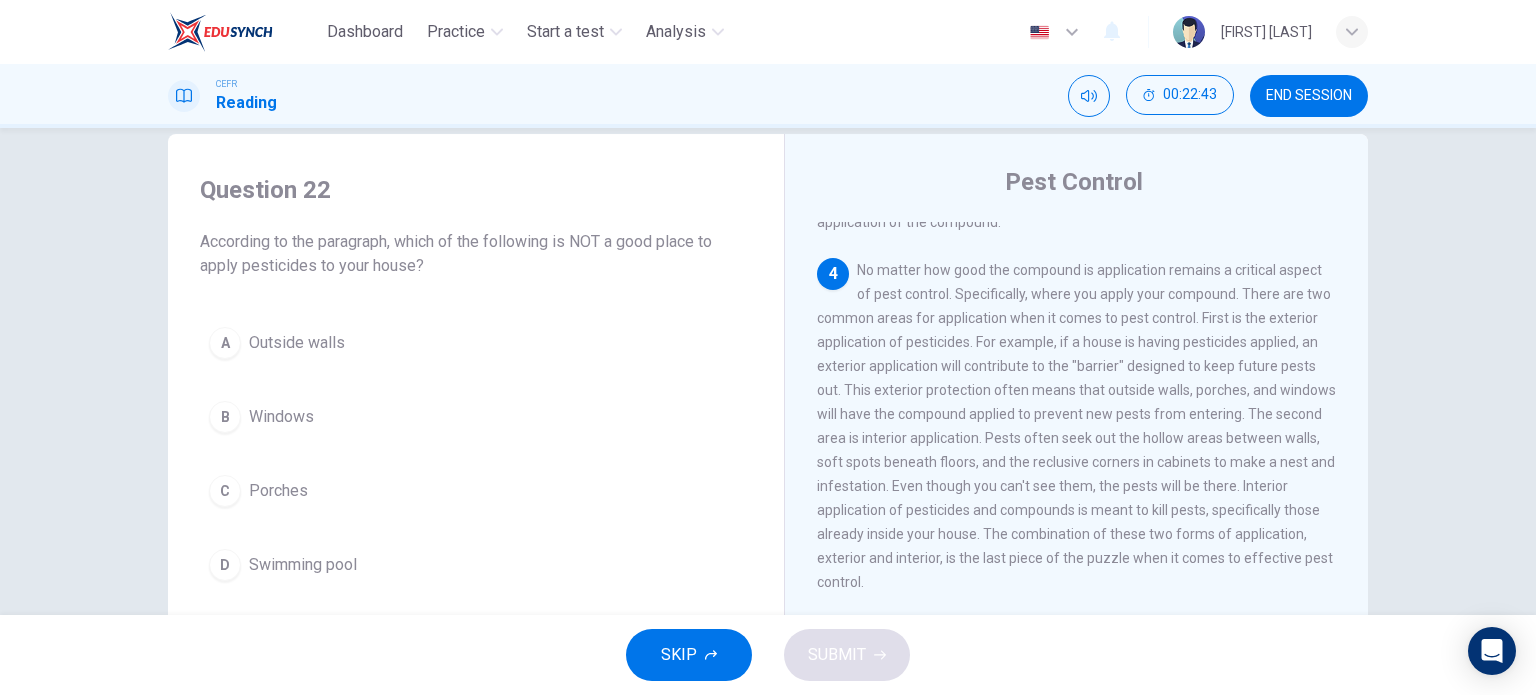 scroll, scrollTop: 0, scrollLeft: 0, axis: both 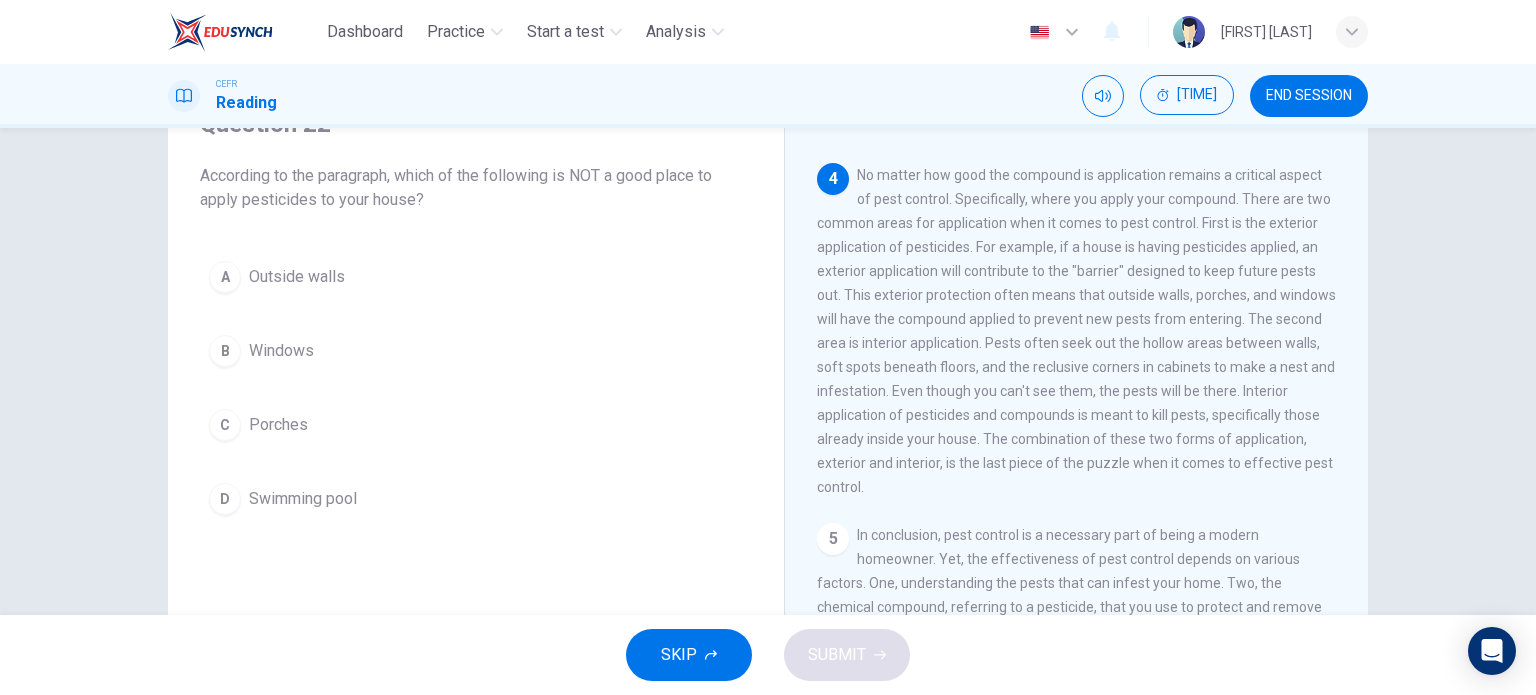 click on "Swimming pool" at bounding box center (297, 277) 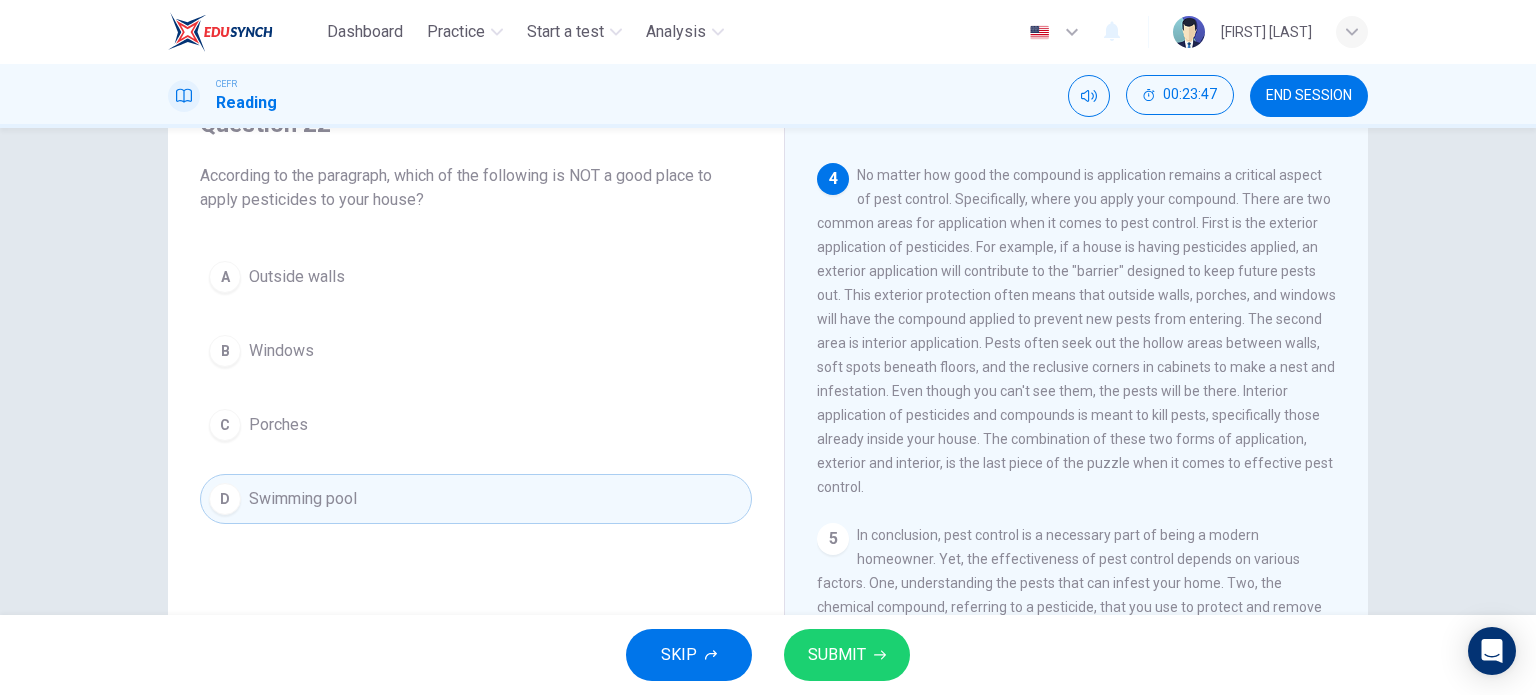 click on "SUBMIT" at bounding box center [837, 655] 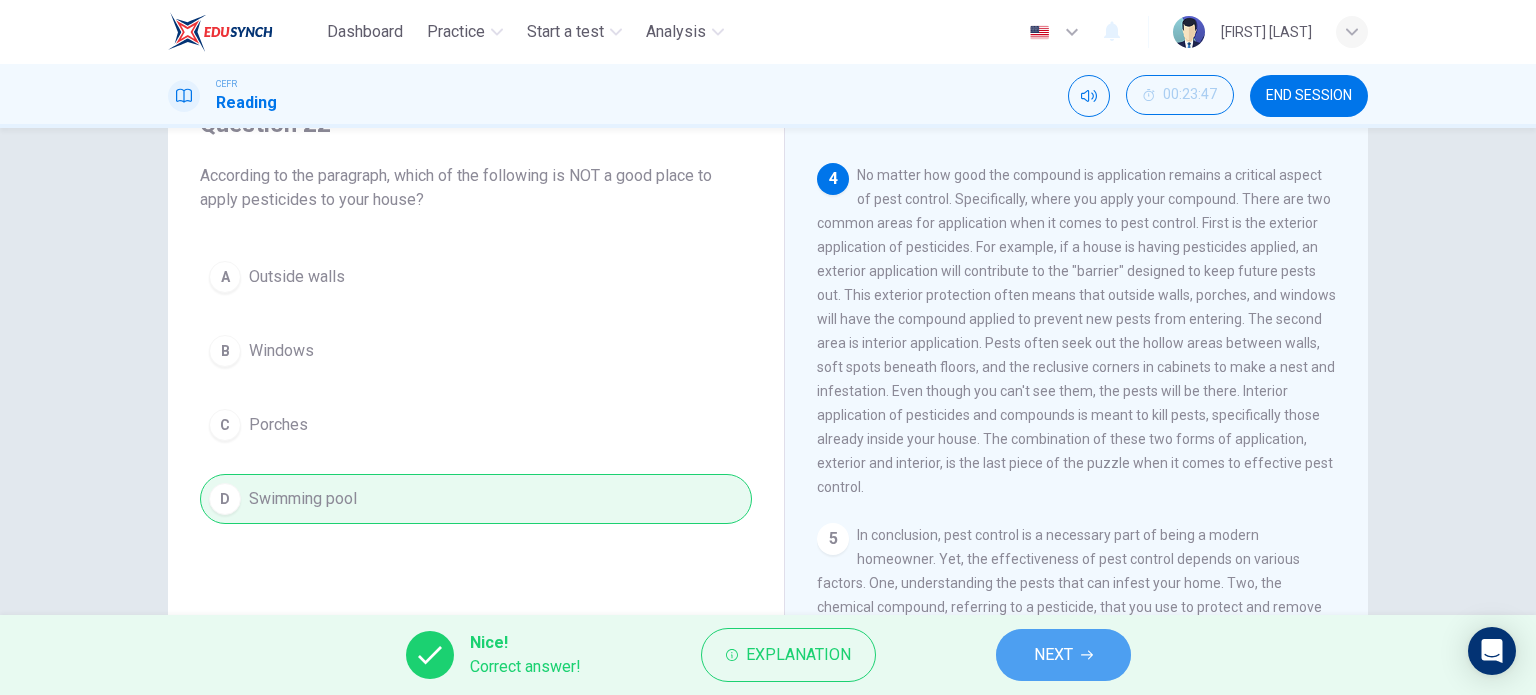 click on "NEXT" at bounding box center [1063, 655] 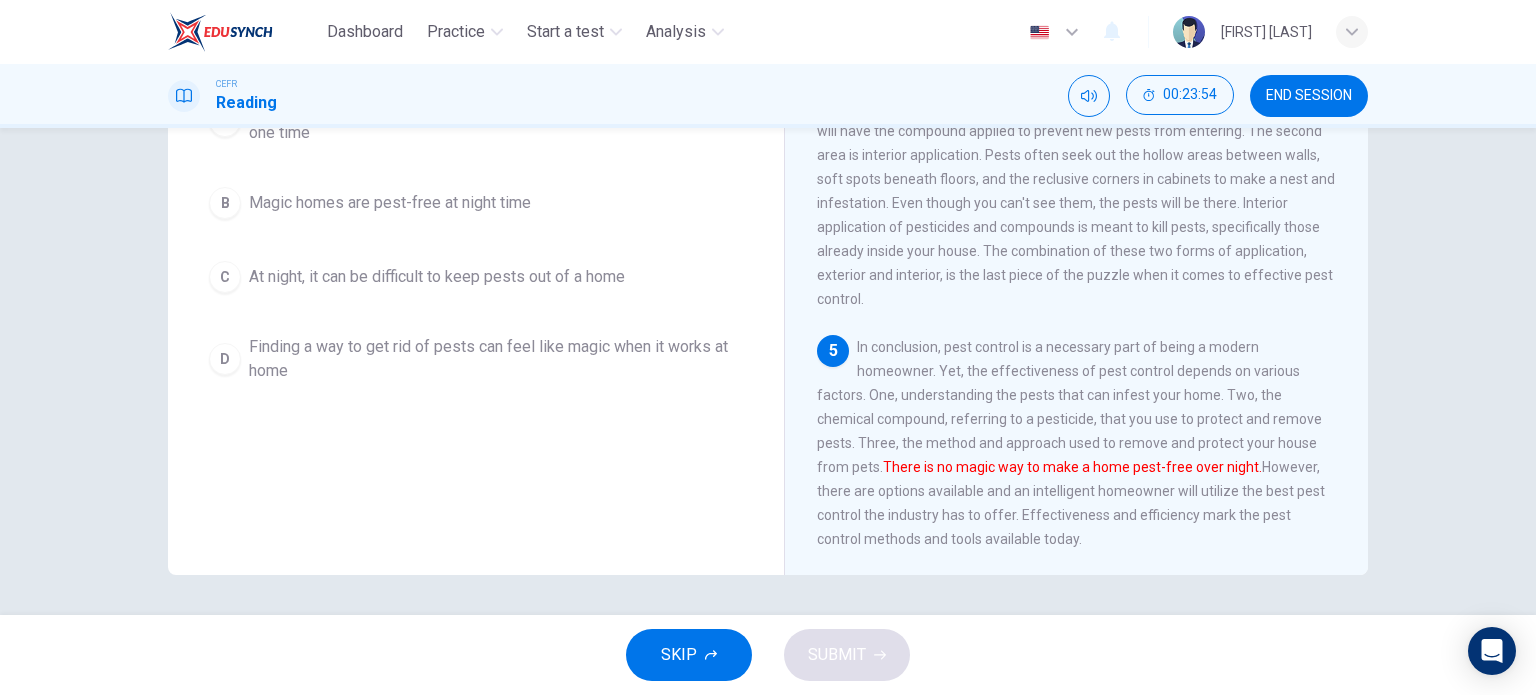scroll, scrollTop: 188, scrollLeft: 0, axis: vertical 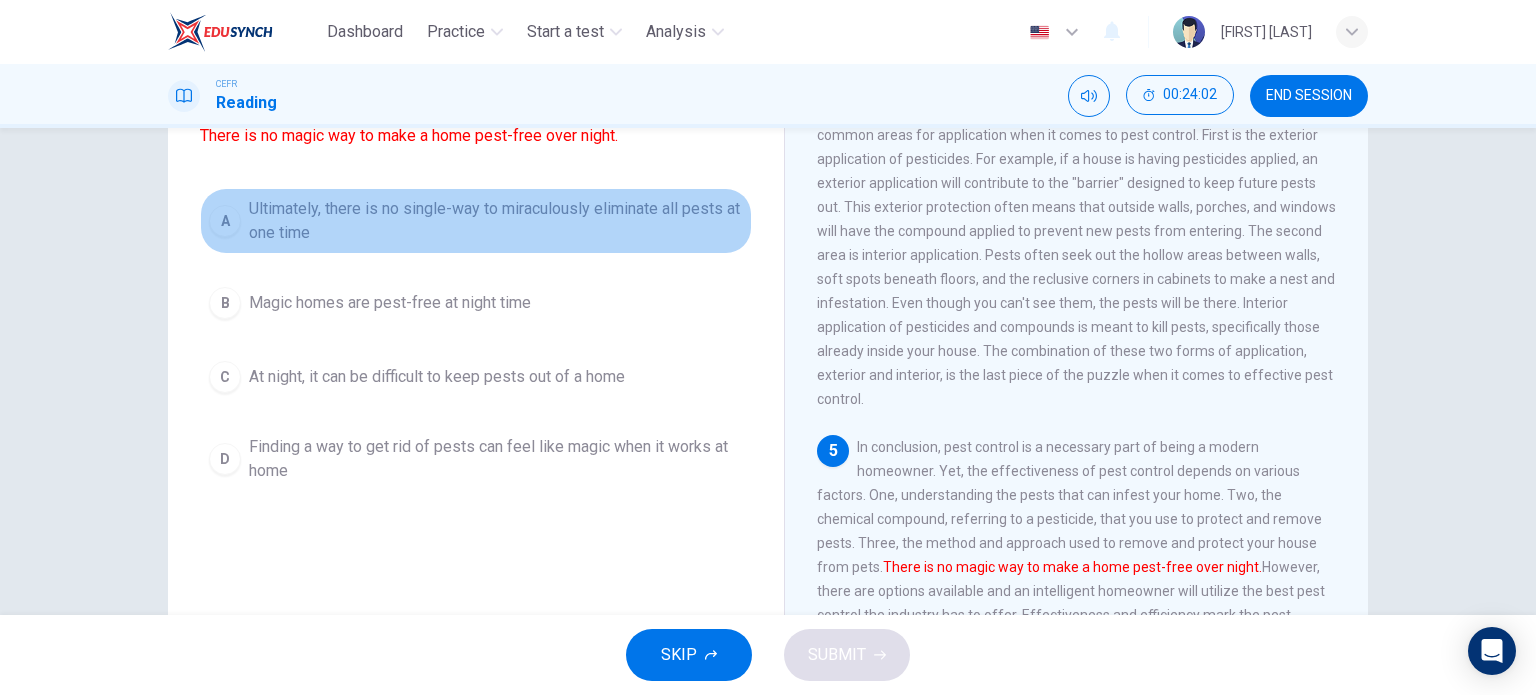 click on "Ultimately, there is no single-way to miraculously eliminate all pests at one time" at bounding box center (496, 221) 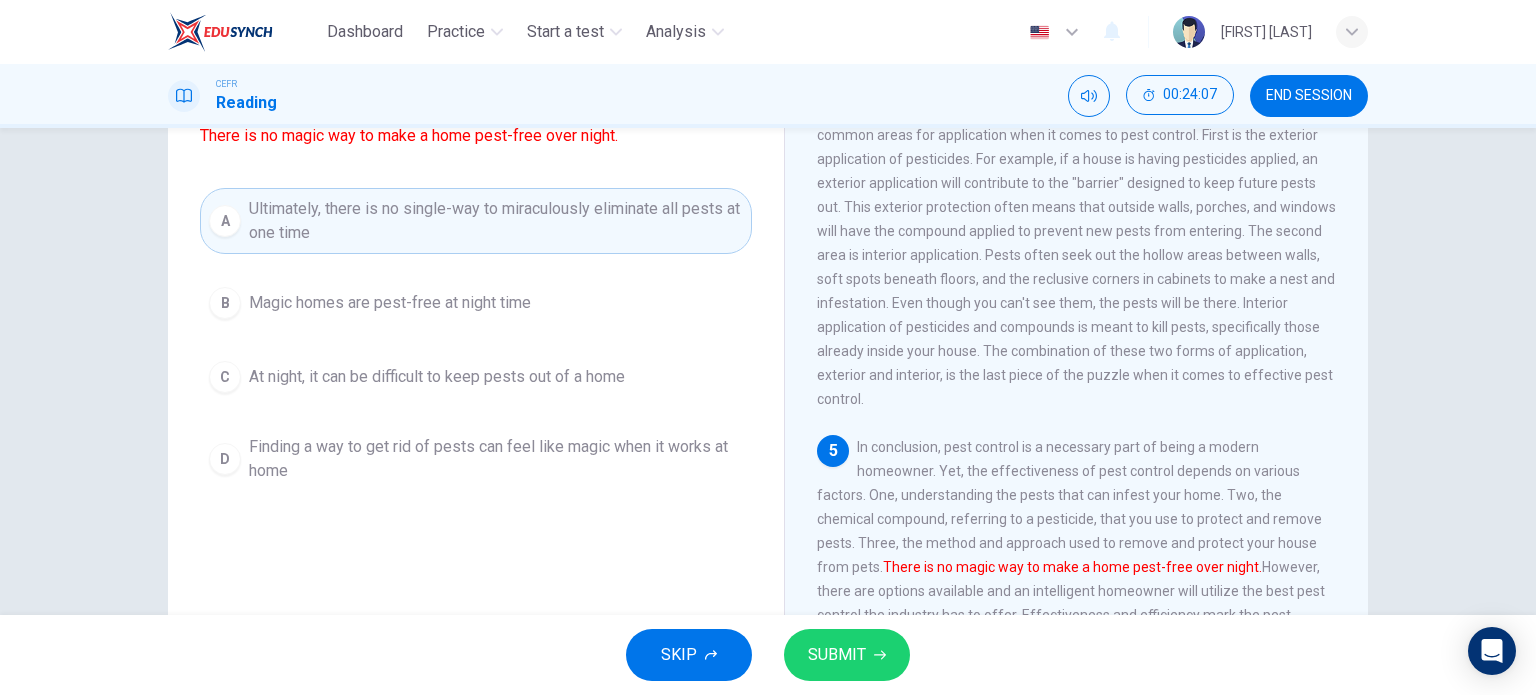 click on "SUBMIT" at bounding box center (837, 655) 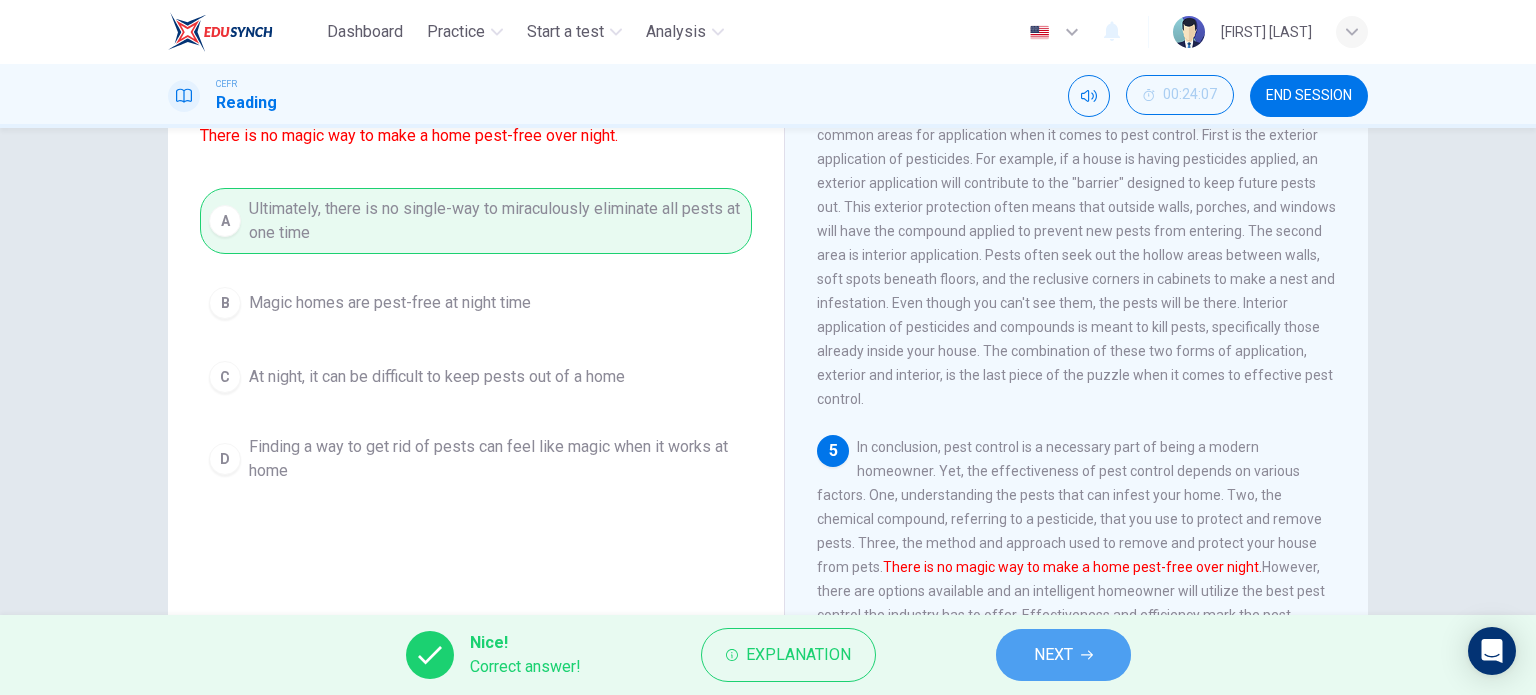 click on "NEXT" at bounding box center (1053, 655) 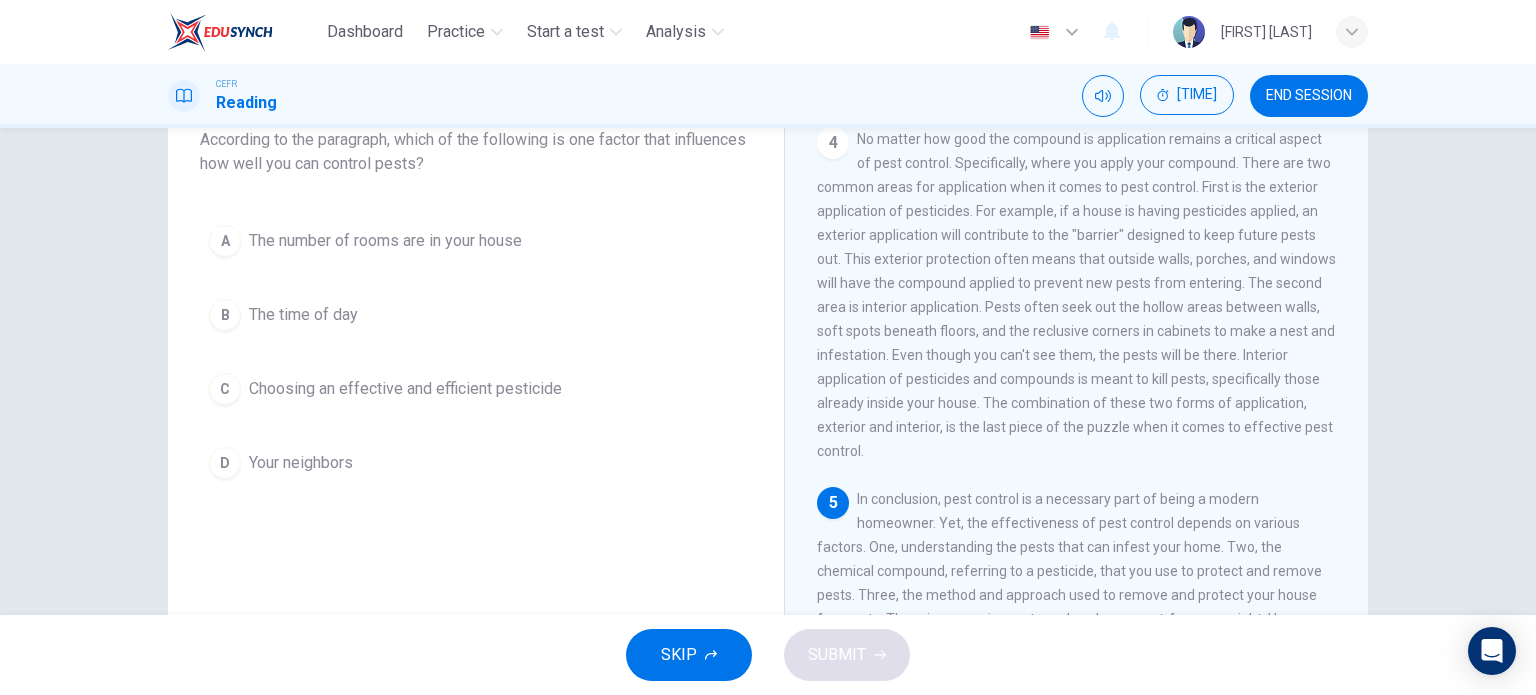 scroll, scrollTop: 88, scrollLeft: 0, axis: vertical 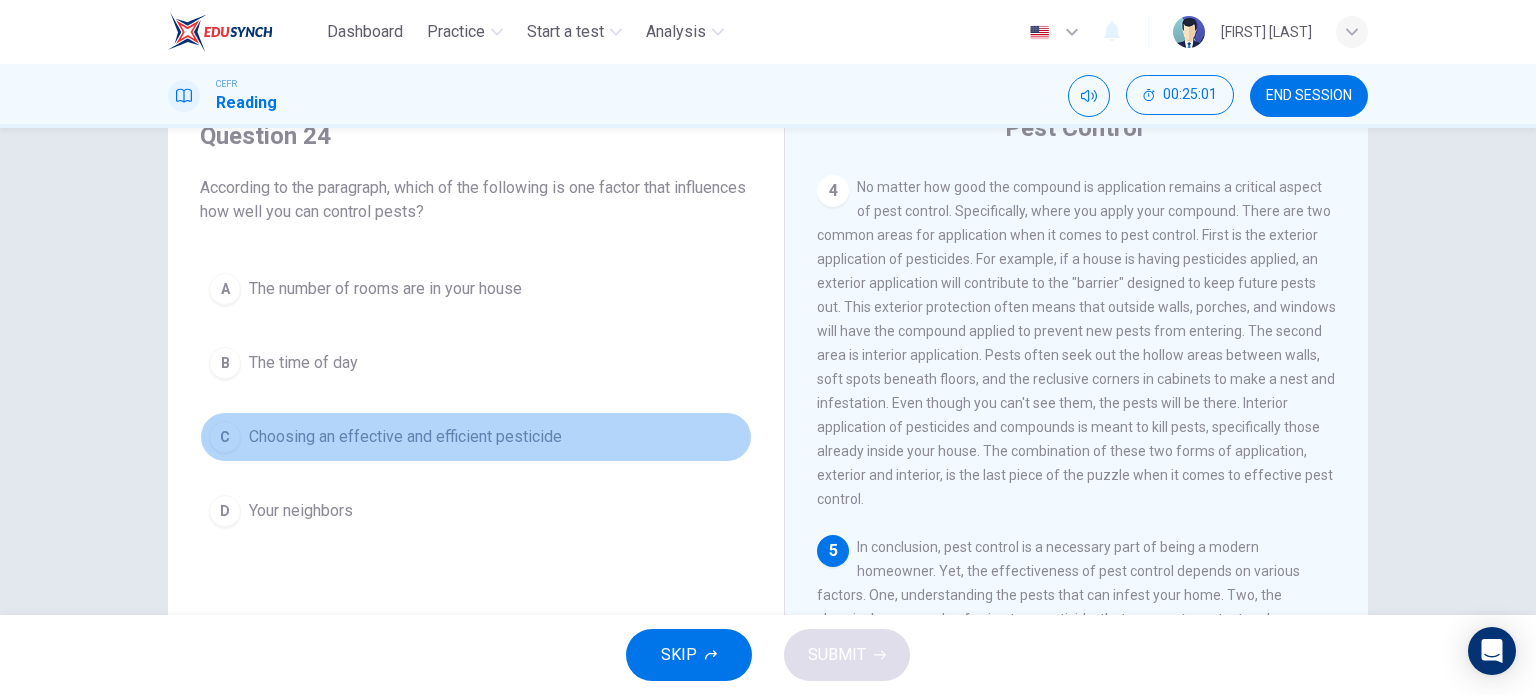 click on "Choosing an effective and efficient pesticide" at bounding box center [385, 289] 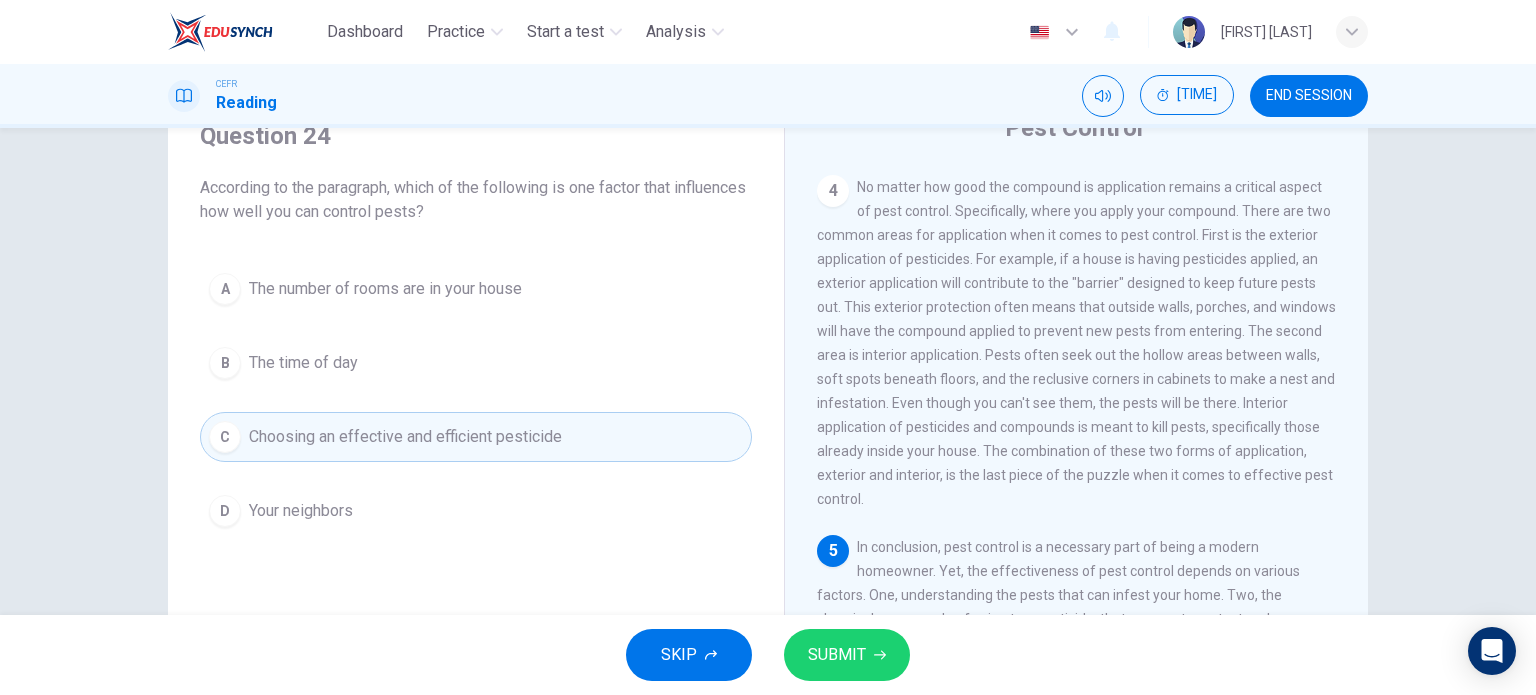 click on "SUBMIT" at bounding box center (837, 655) 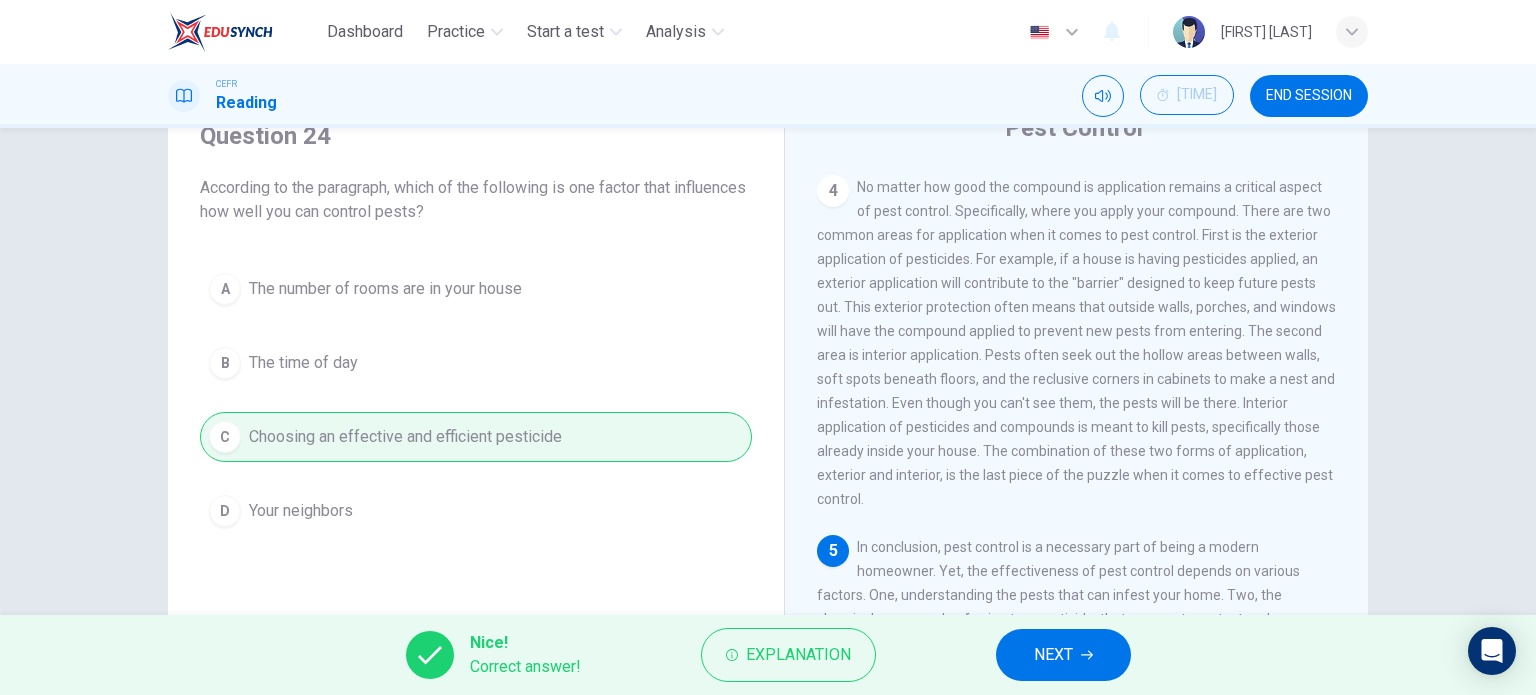 click on "NEXT" at bounding box center (1053, 655) 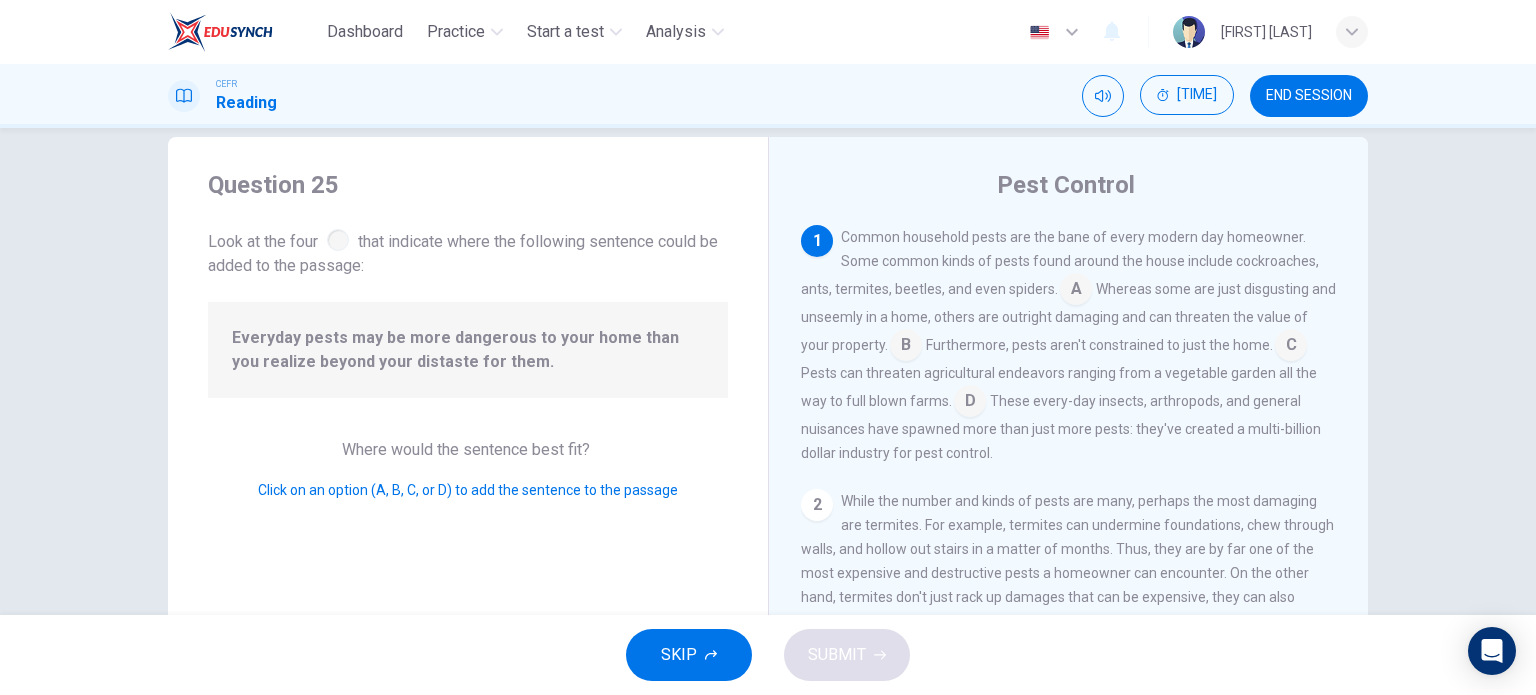 scroll, scrollTop: 0, scrollLeft: 0, axis: both 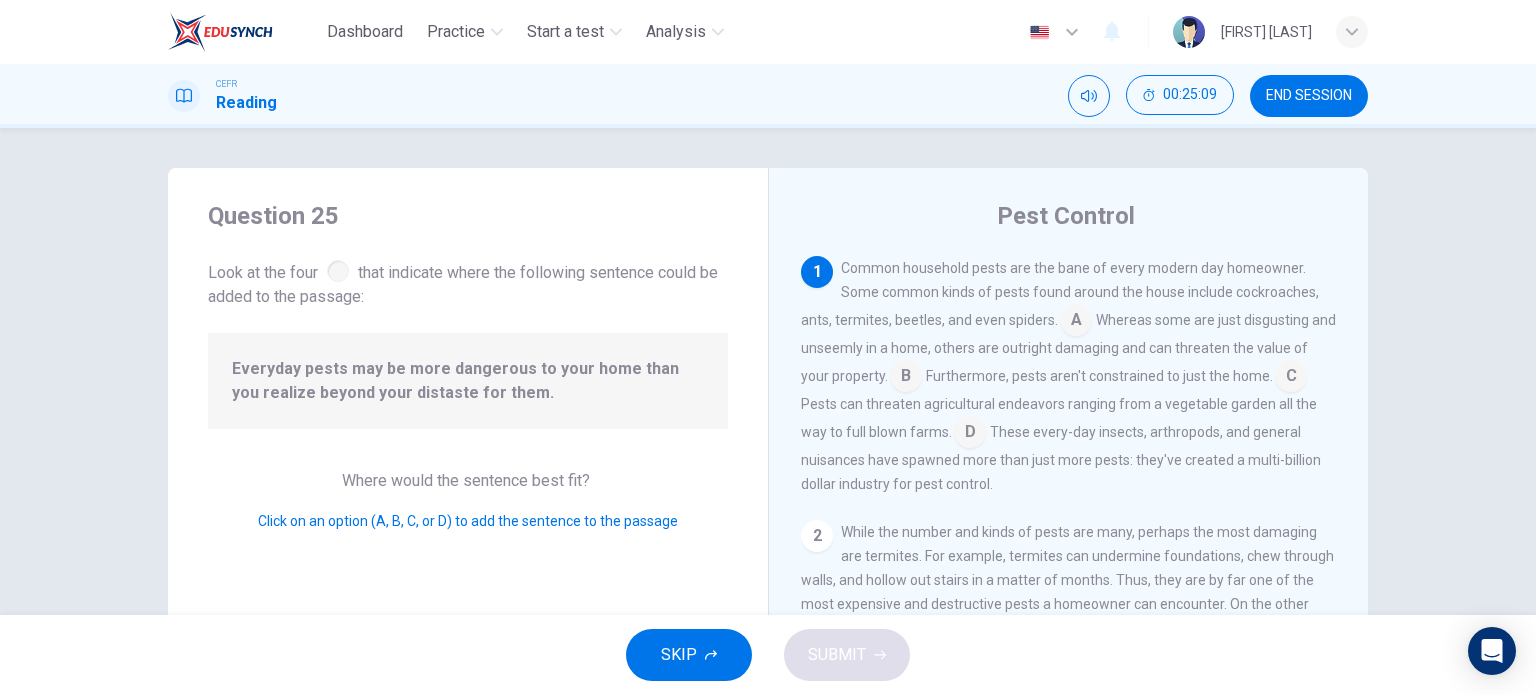 click at bounding box center (1076, 322) 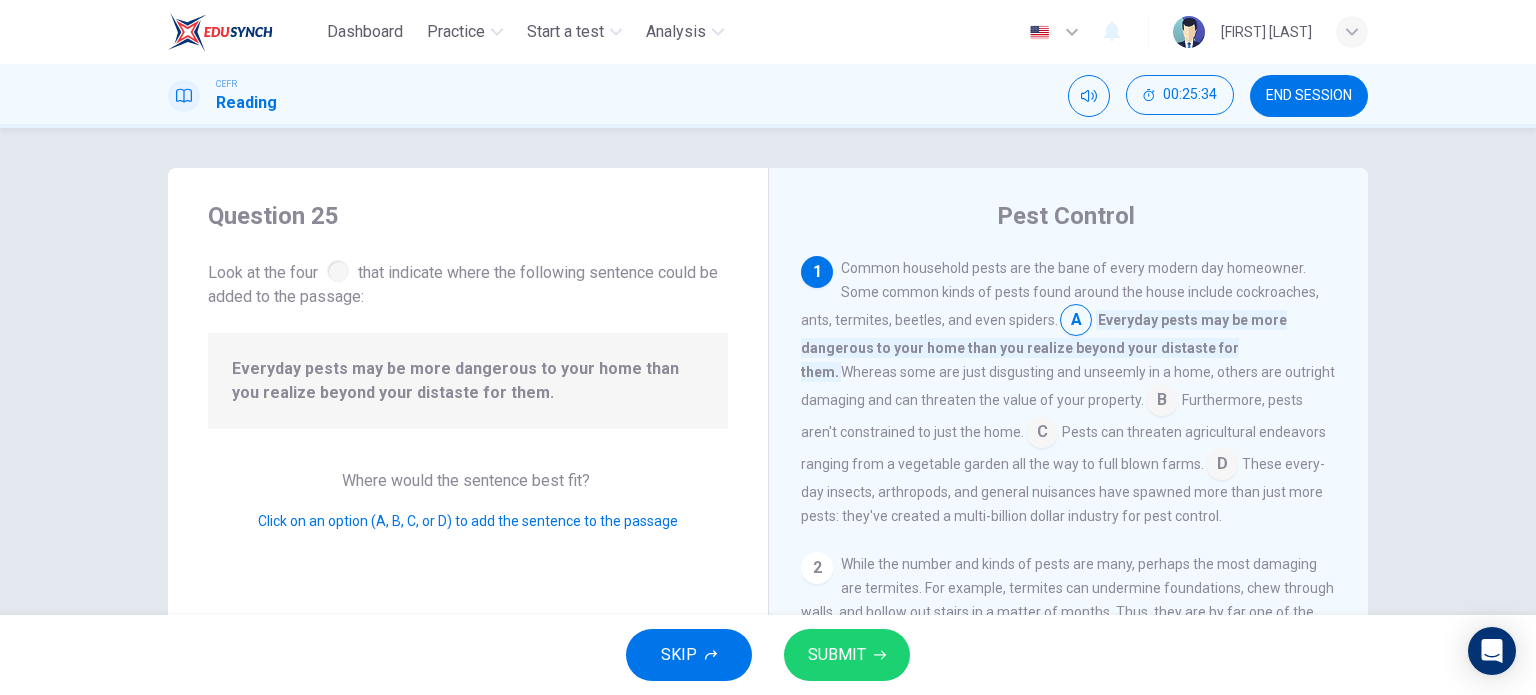 click at bounding box center (1076, 322) 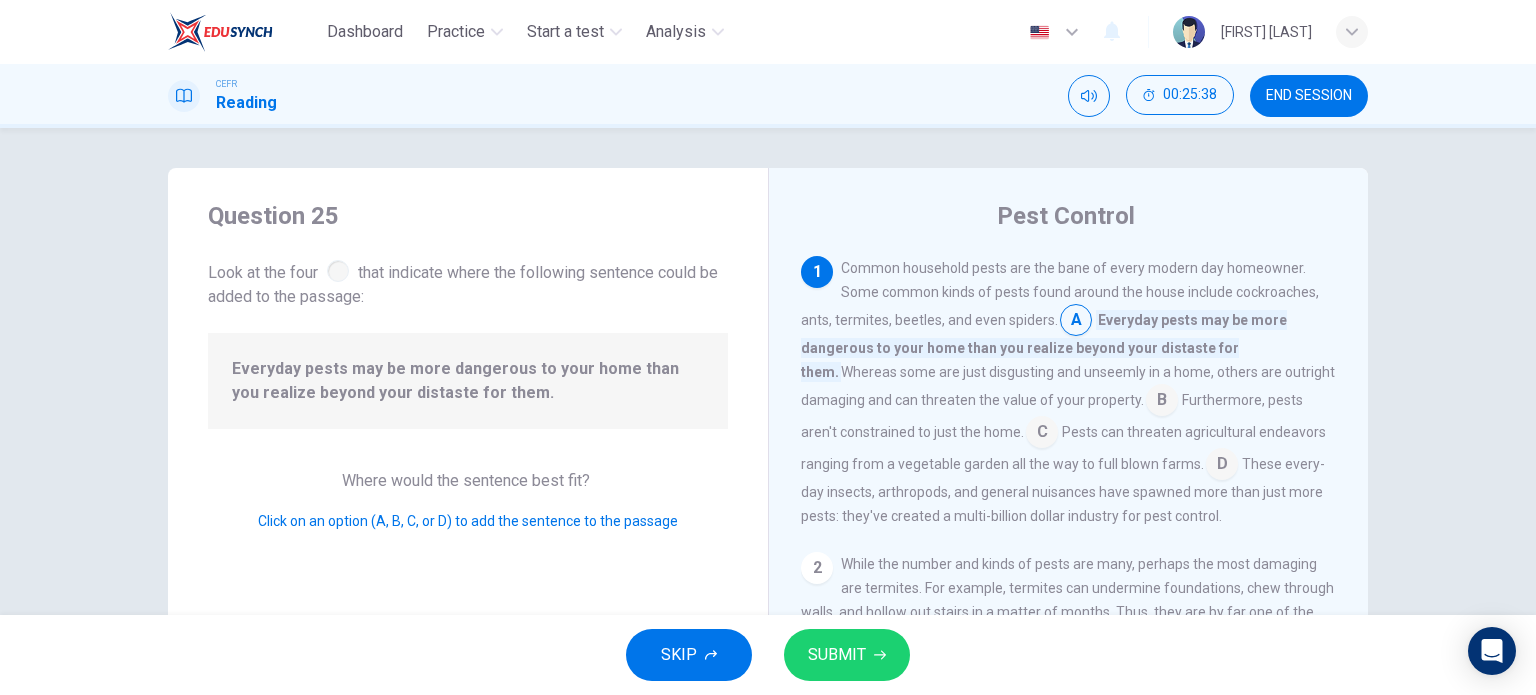 click at bounding box center [1076, 322] 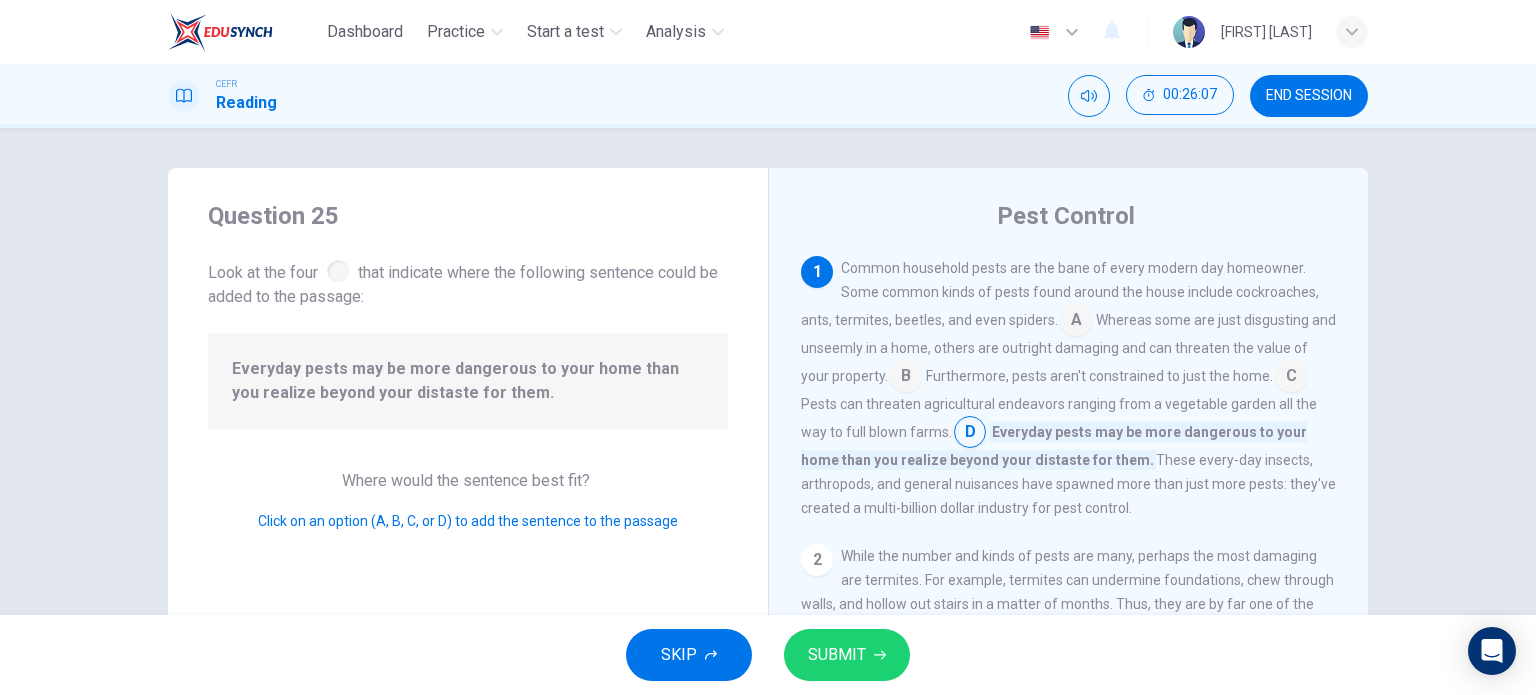 click at bounding box center [1076, 322] 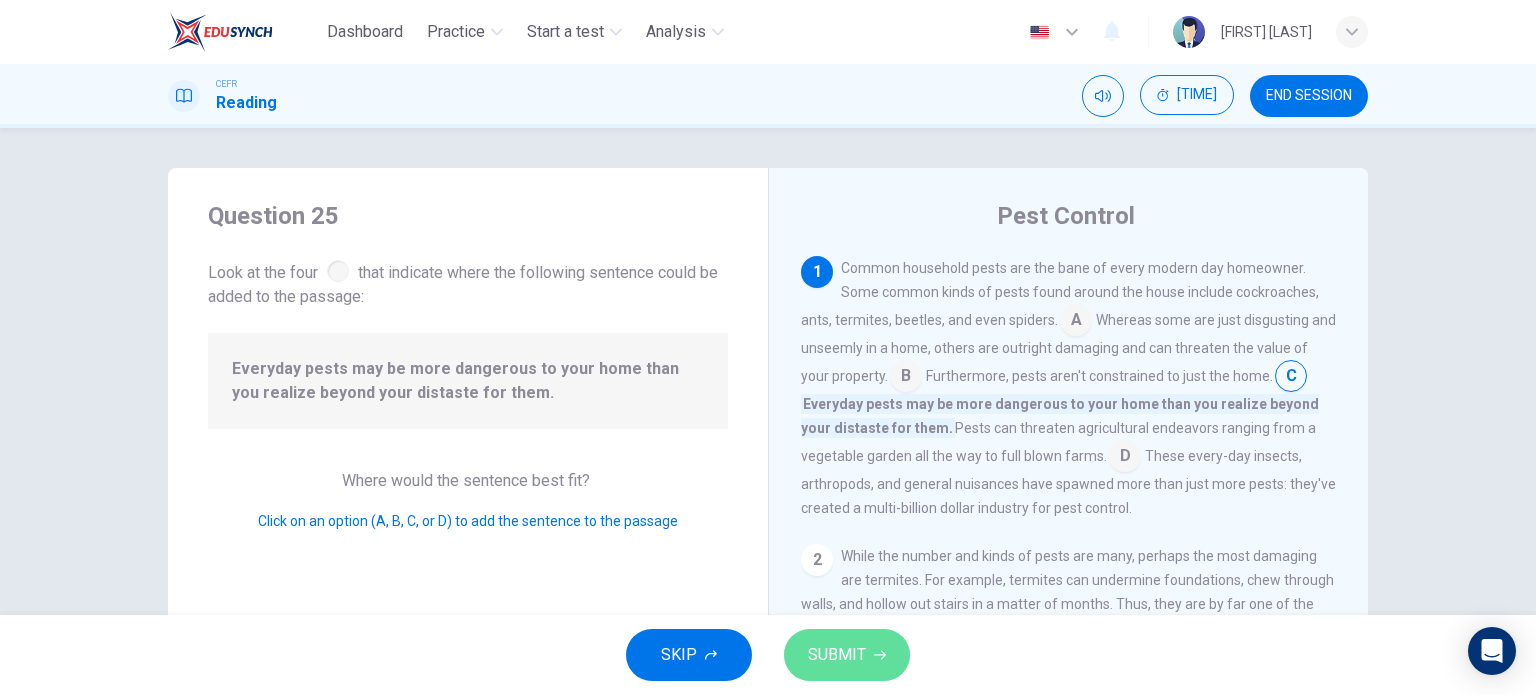 click on "SUBMIT" at bounding box center [837, 655] 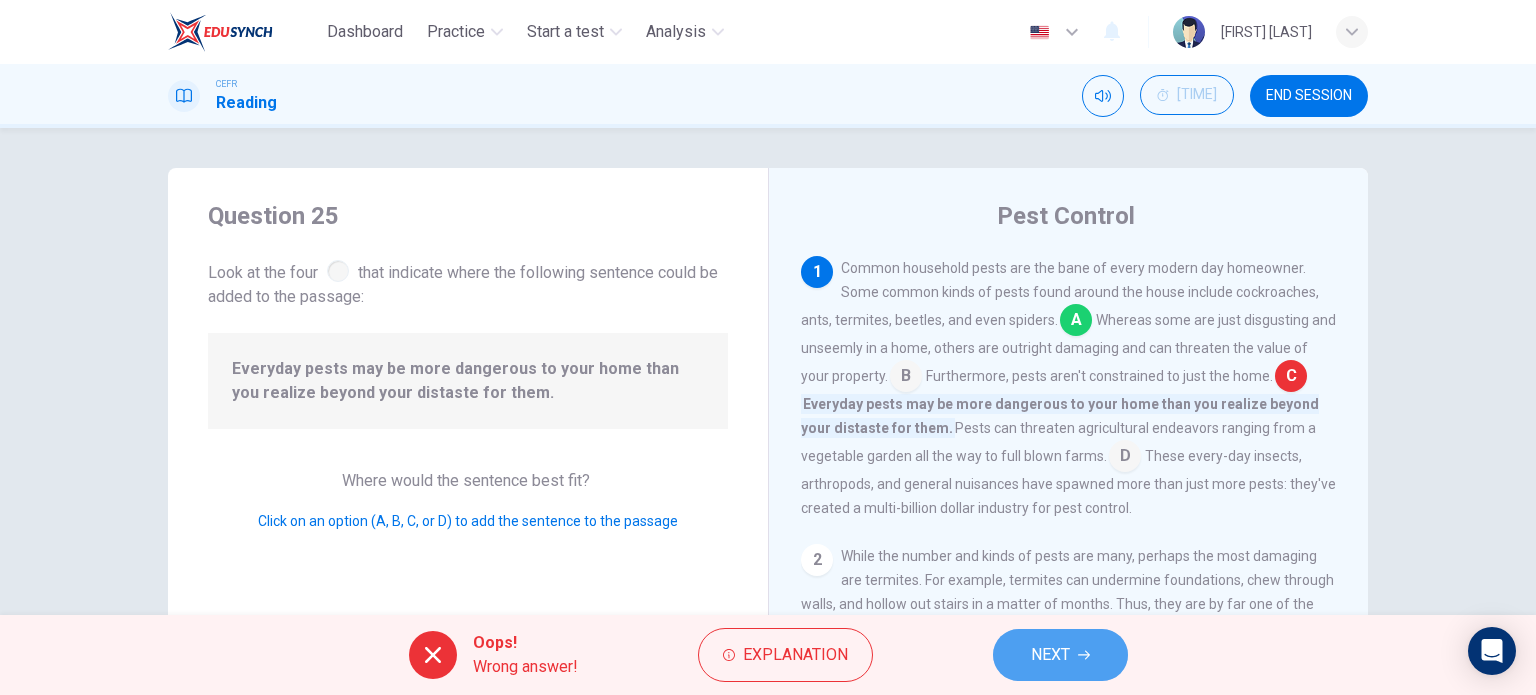 click on "NEXT" at bounding box center (1060, 655) 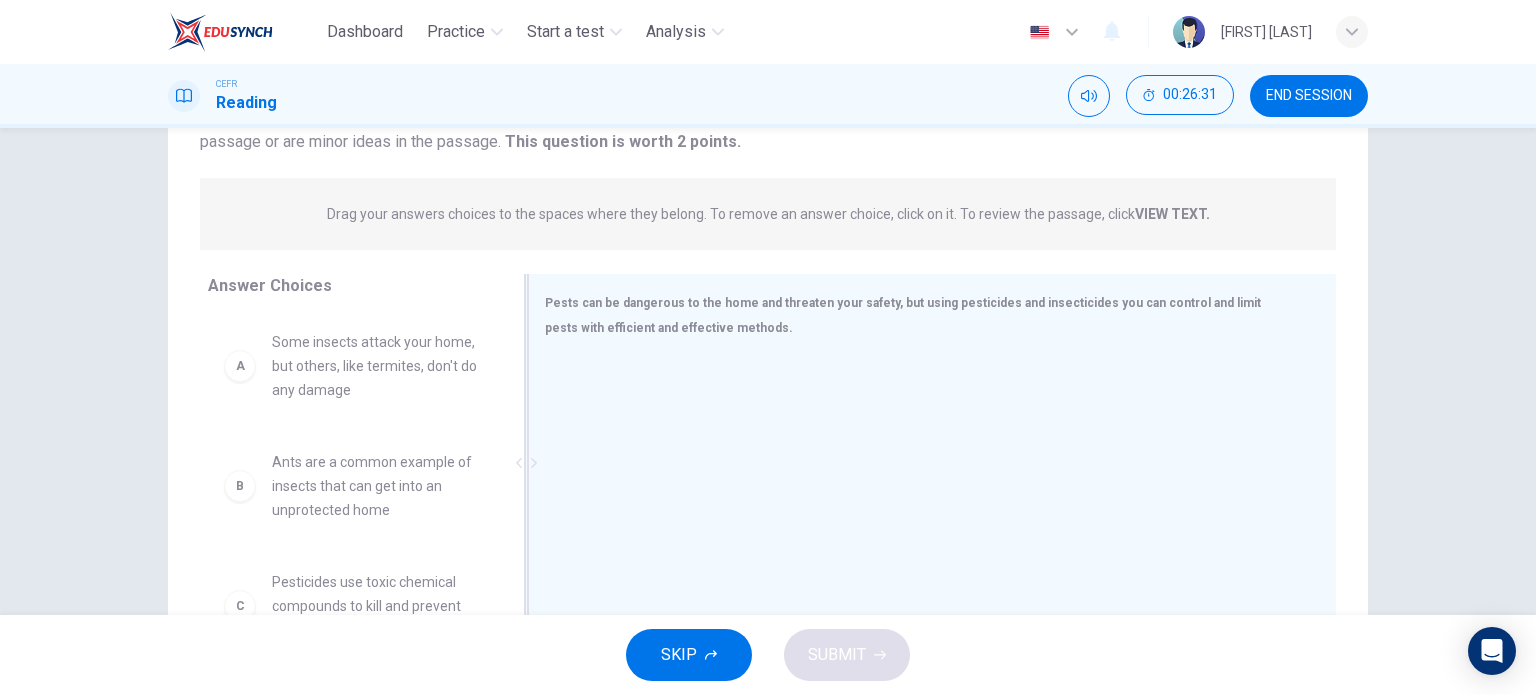 scroll, scrollTop: 200, scrollLeft: 0, axis: vertical 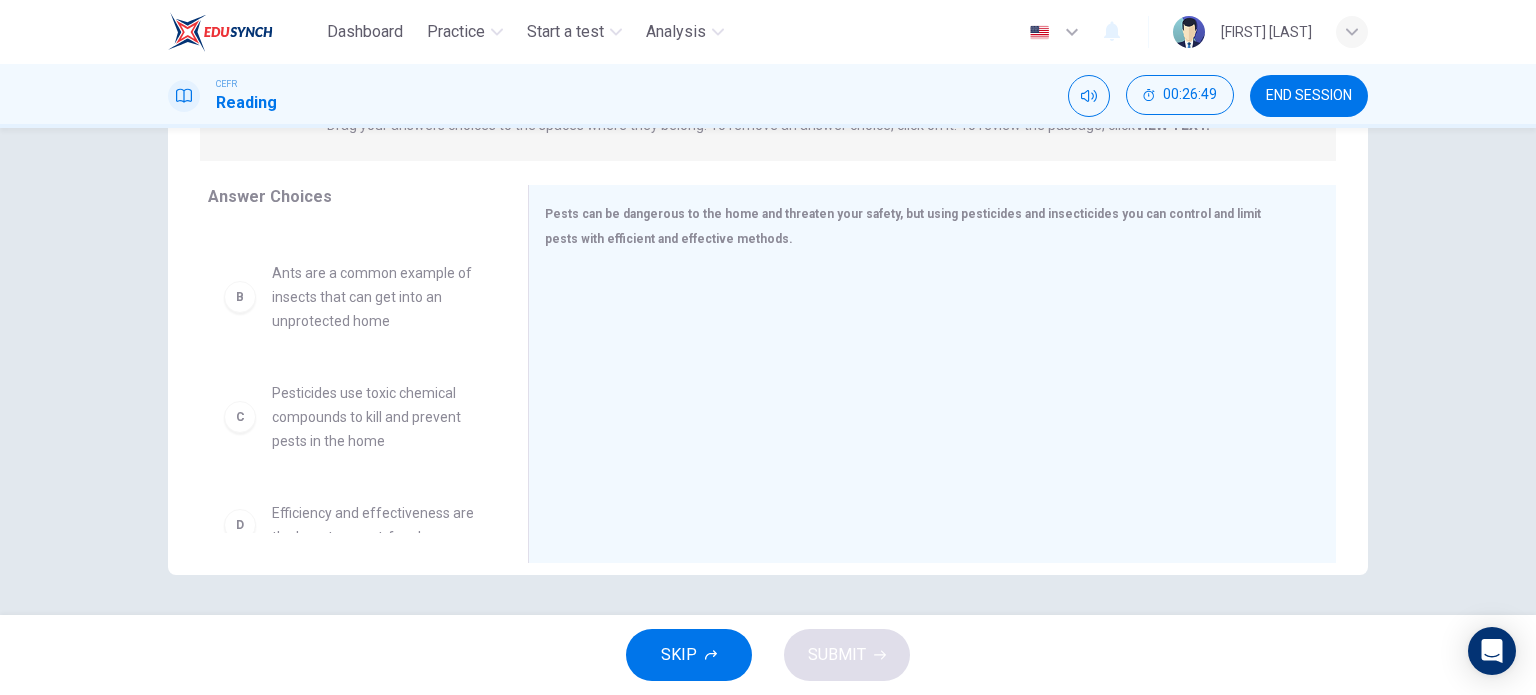 click on "Pesticides use toxic chemical compounds to kill and prevent pests in the home" at bounding box center (376, 177) 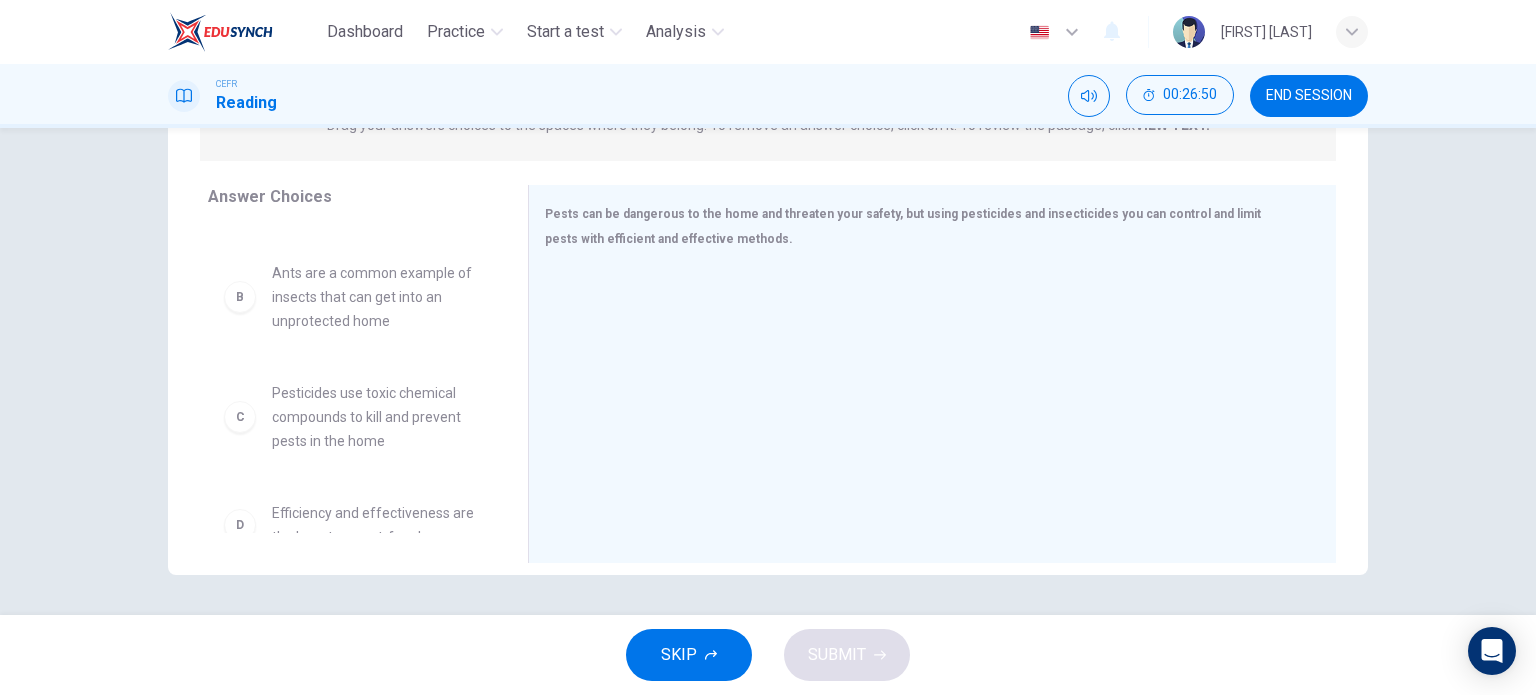 click on "C" at bounding box center [240, 177] 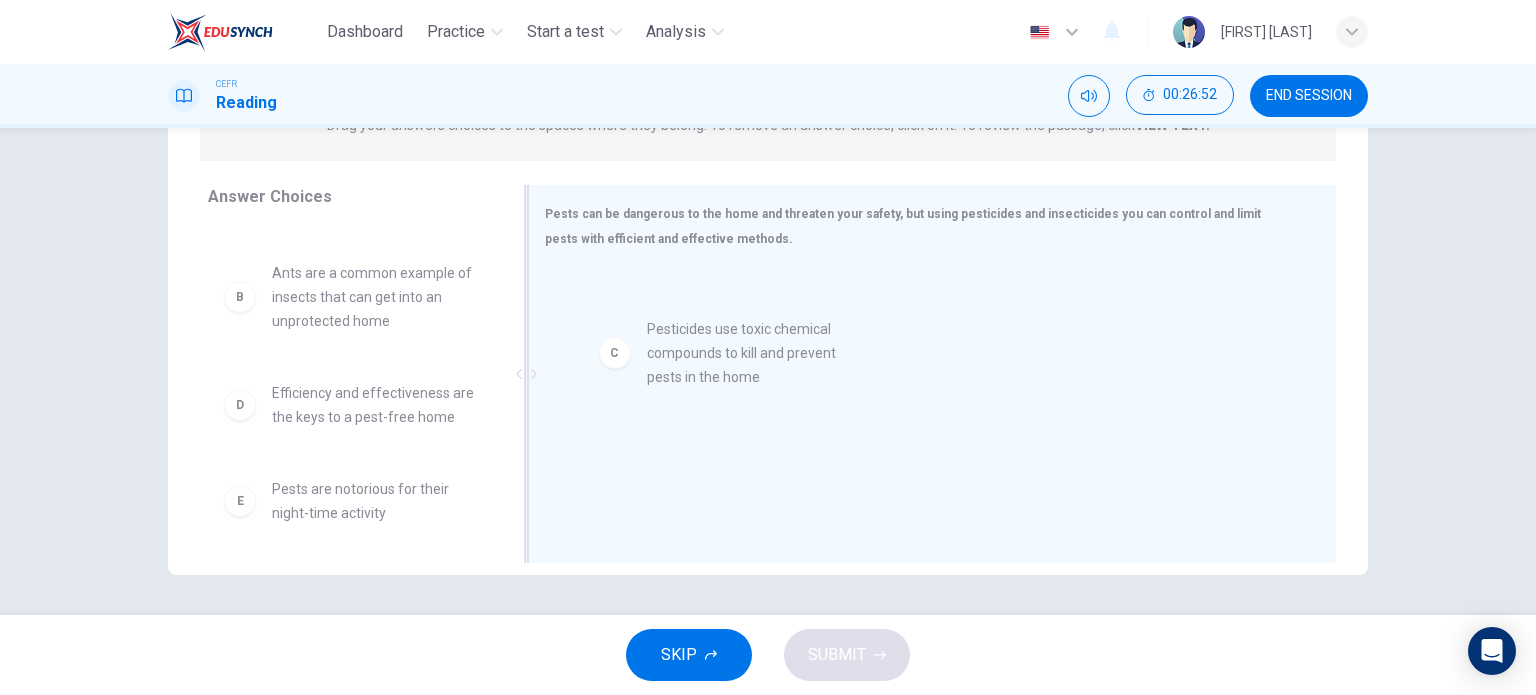 drag, startPoint x: 281, startPoint y: 431, endPoint x: 668, endPoint y: 367, distance: 392.2563 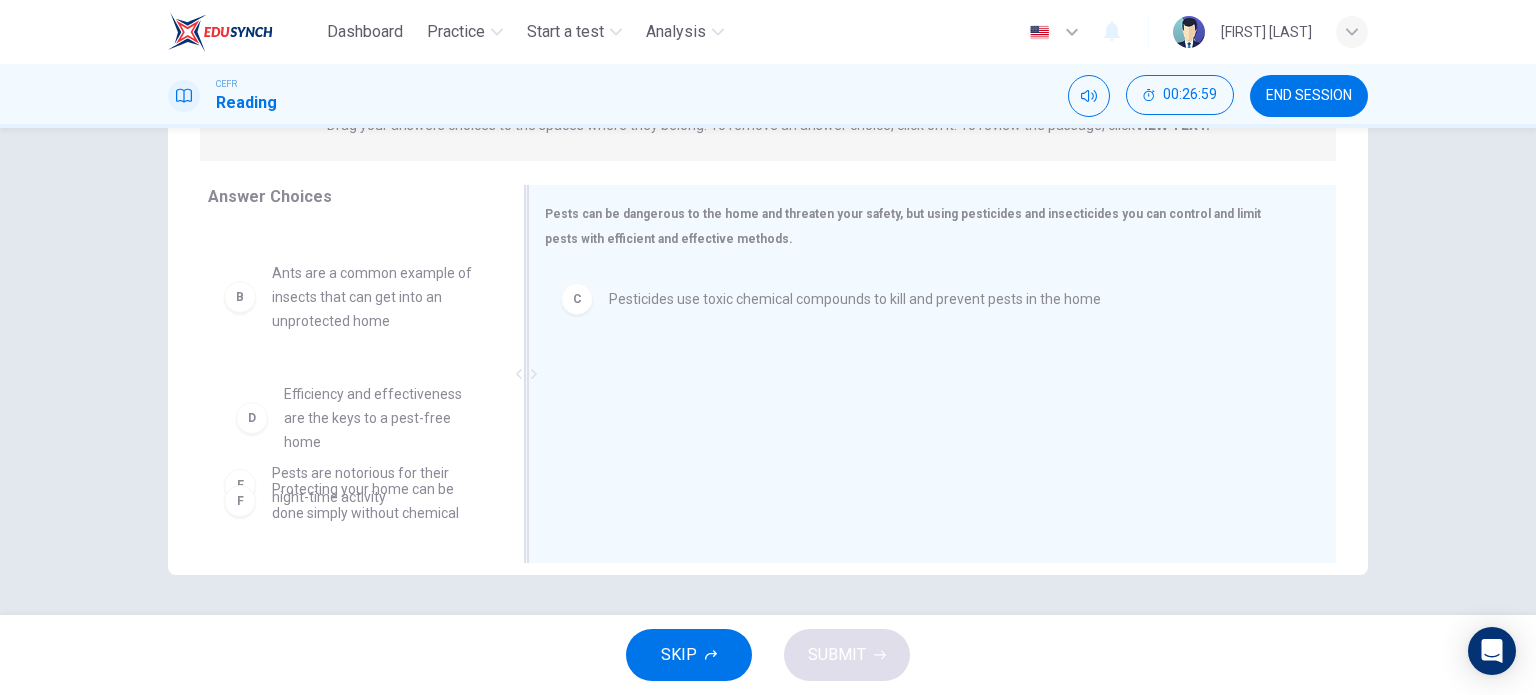 drag, startPoint x: 364, startPoint y: 415, endPoint x: 594, endPoint y: 419, distance: 230.03477 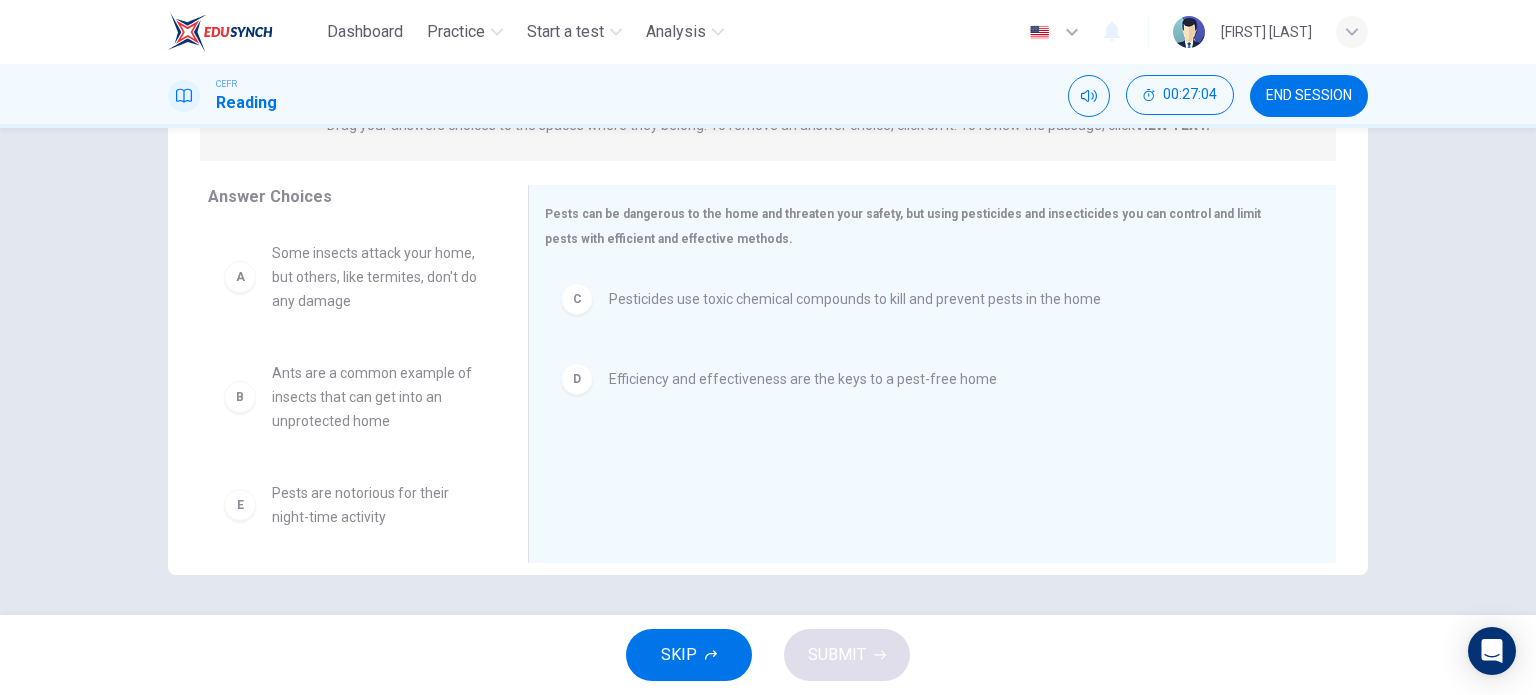 scroll, scrollTop: 0, scrollLeft: 0, axis: both 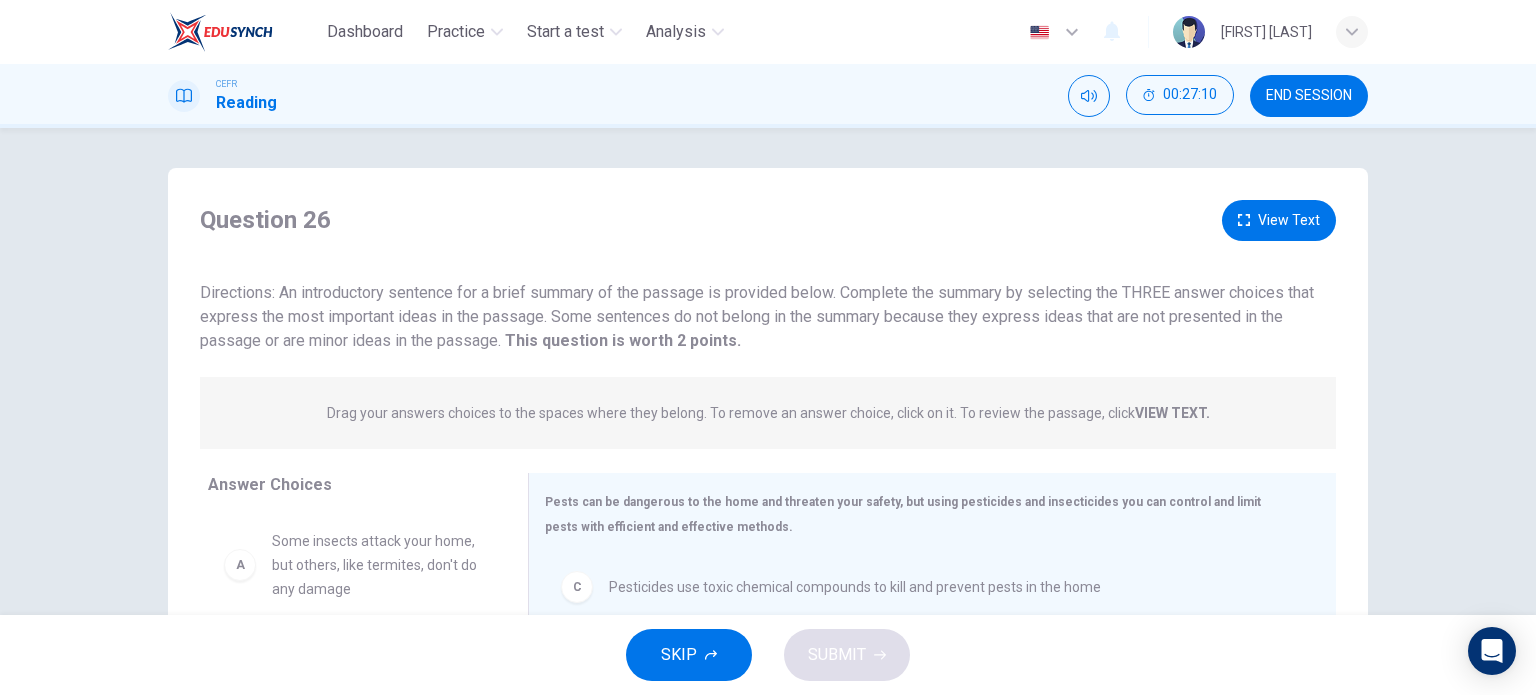 click on "View Text" at bounding box center (1279, 220) 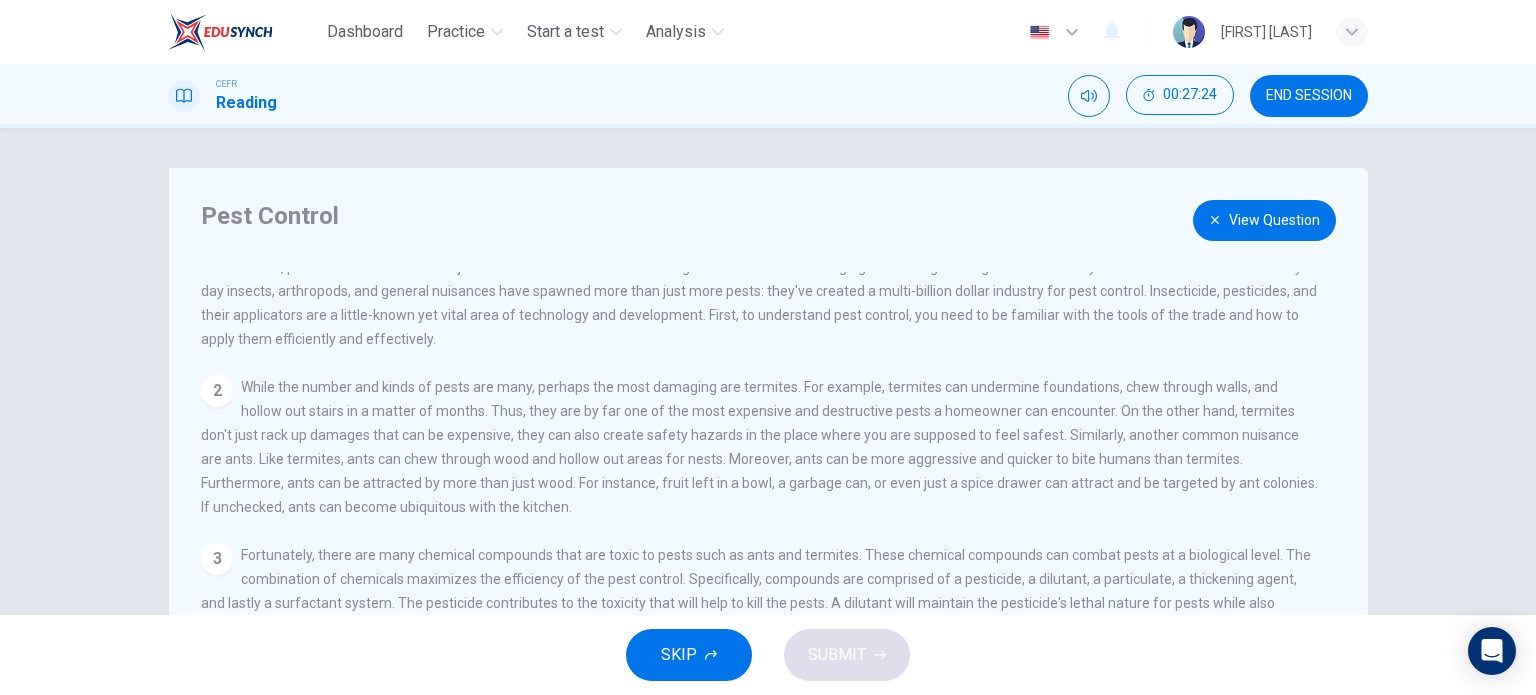 scroll, scrollTop: 100, scrollLeft: 0, axis: vertical 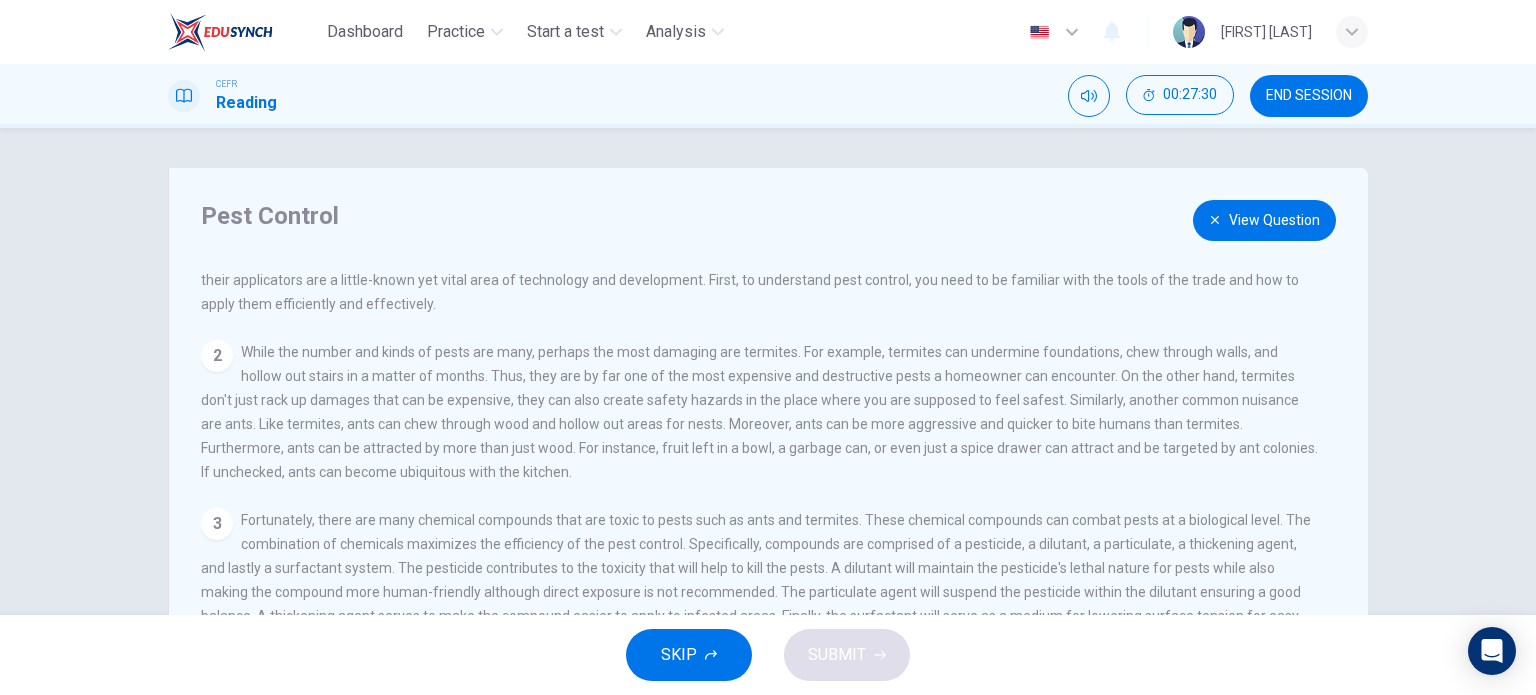 click on "View Question" at bounding box center (1264, 220) 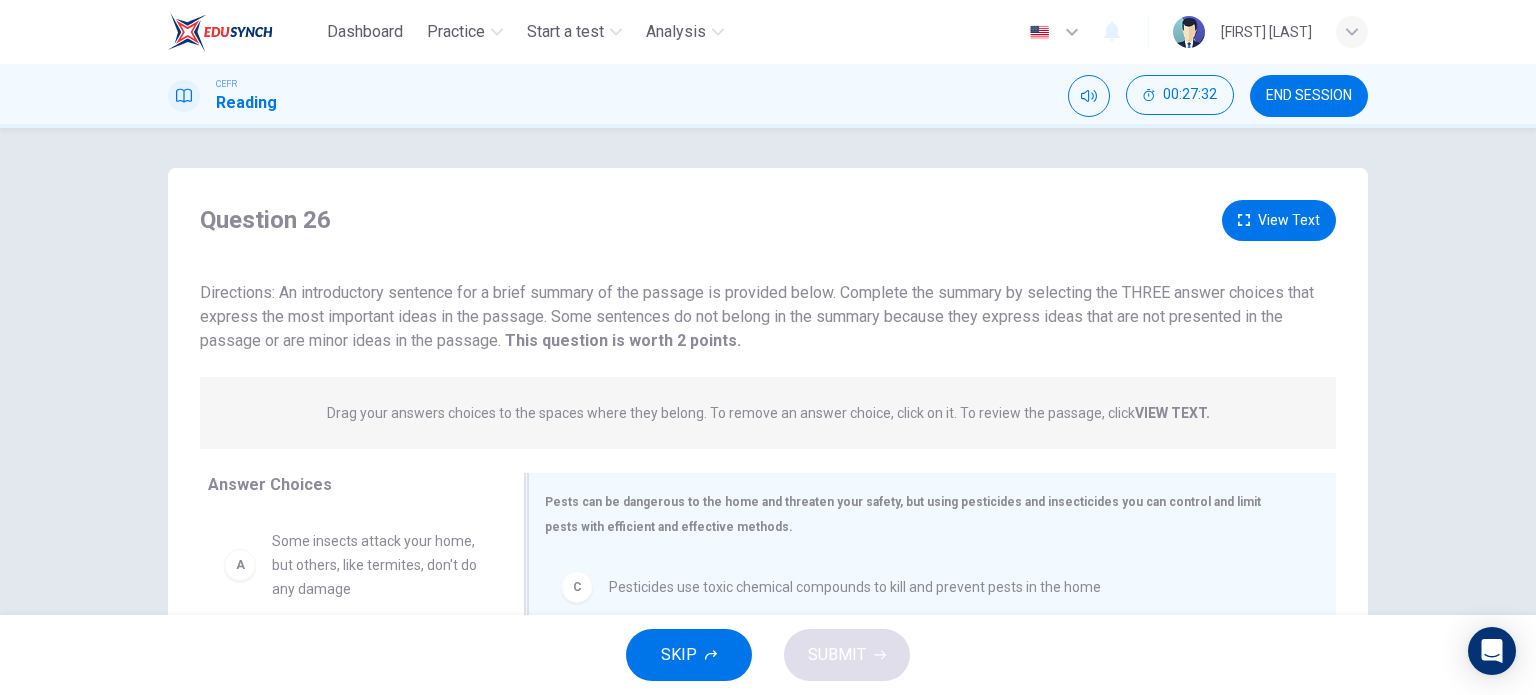 scroll, scrollTop: 100, scrollLeft: 0, axis: vertical 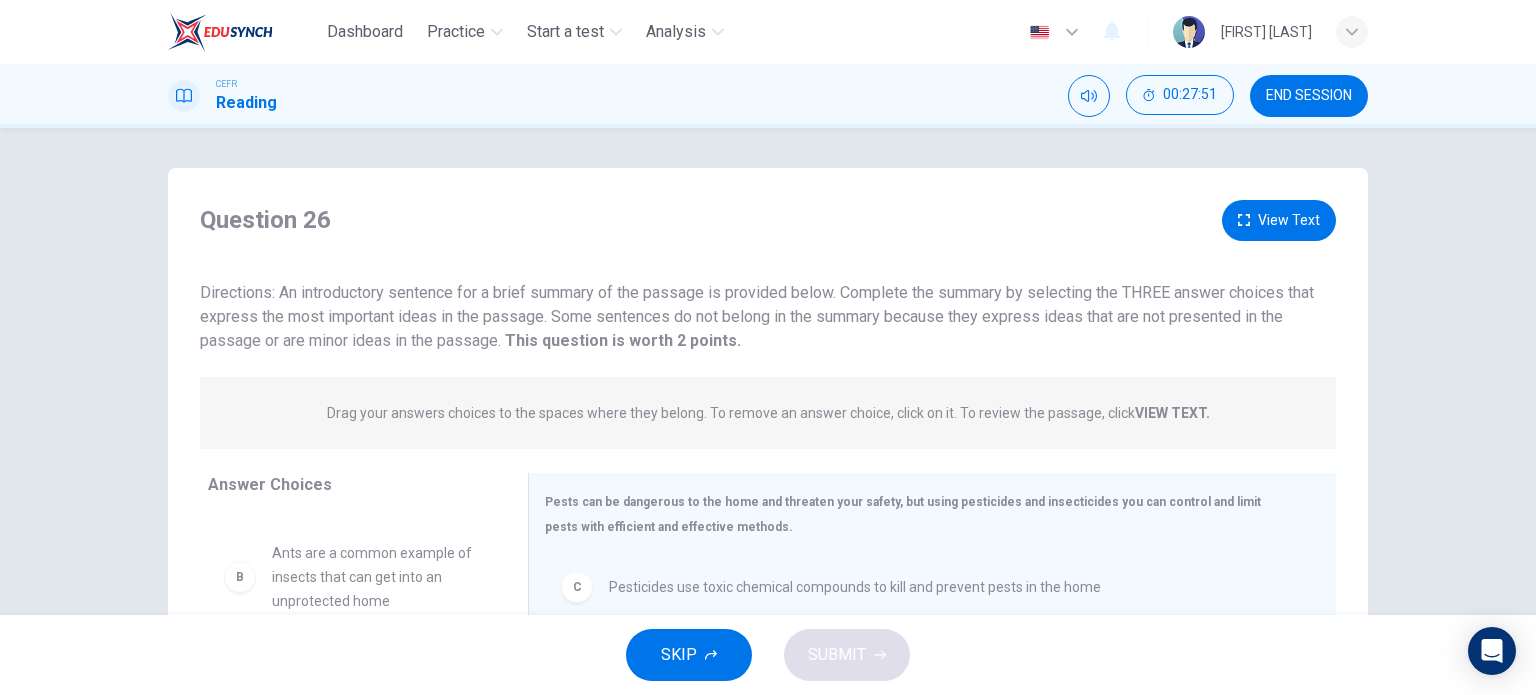 click on "View Text" at bounding box center (1279, 220) 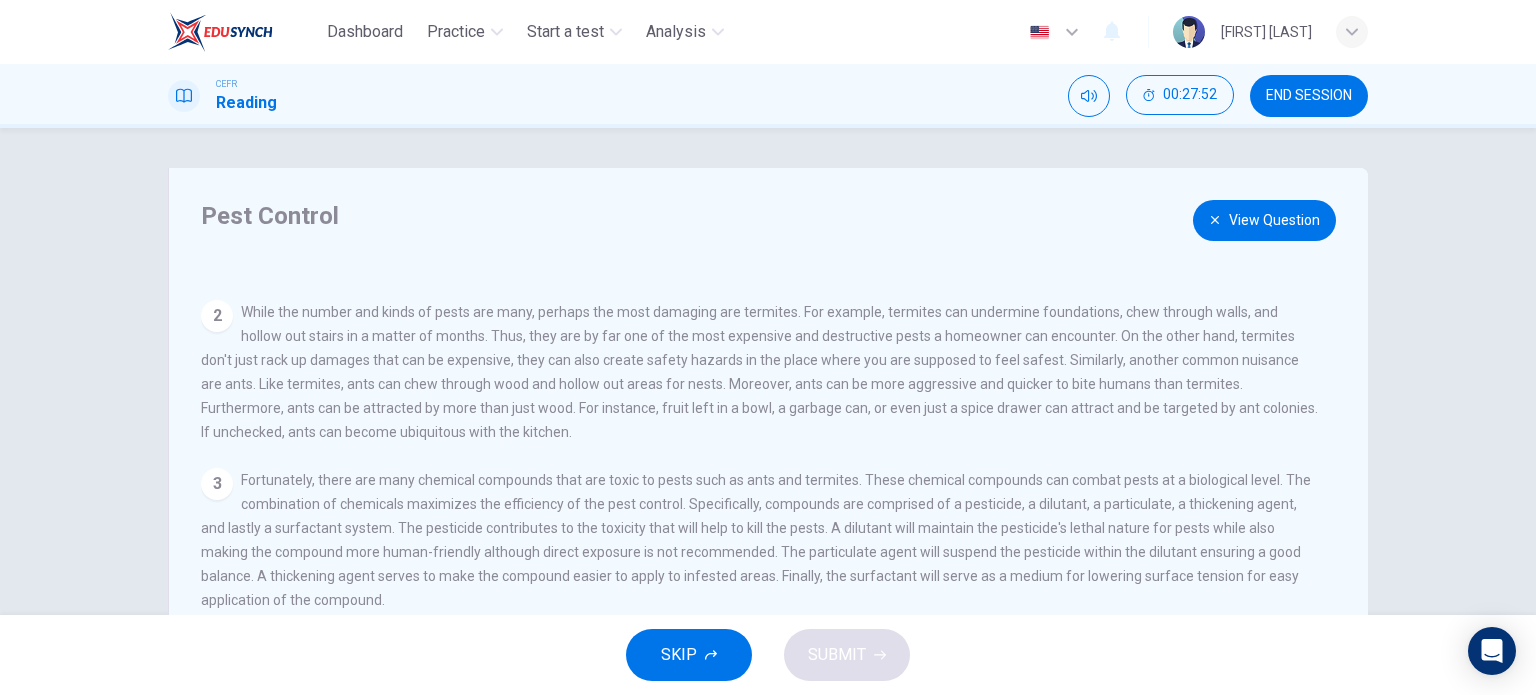 scroll, scrollTop: 264, scrollLeft: 0, axis: vertical 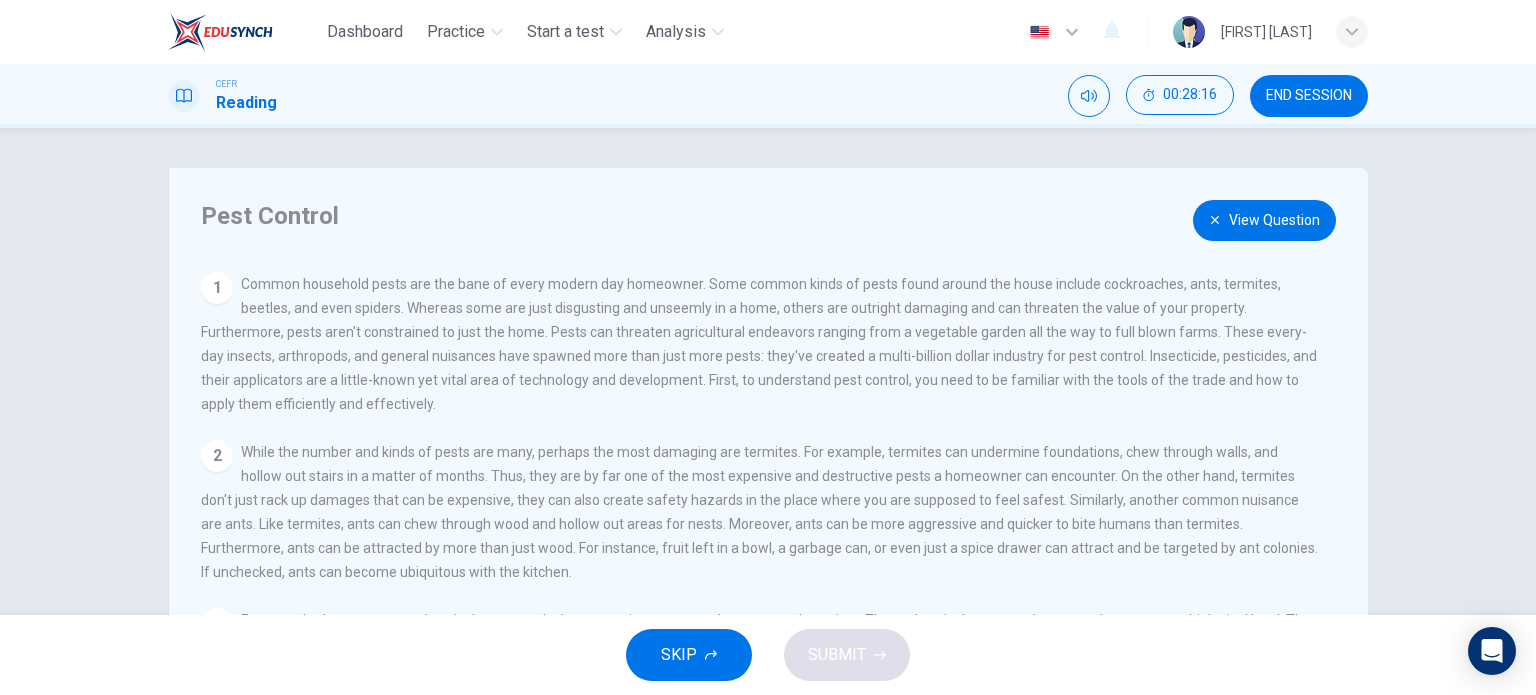 click on "View Question" at bounding box center [1264, 220] 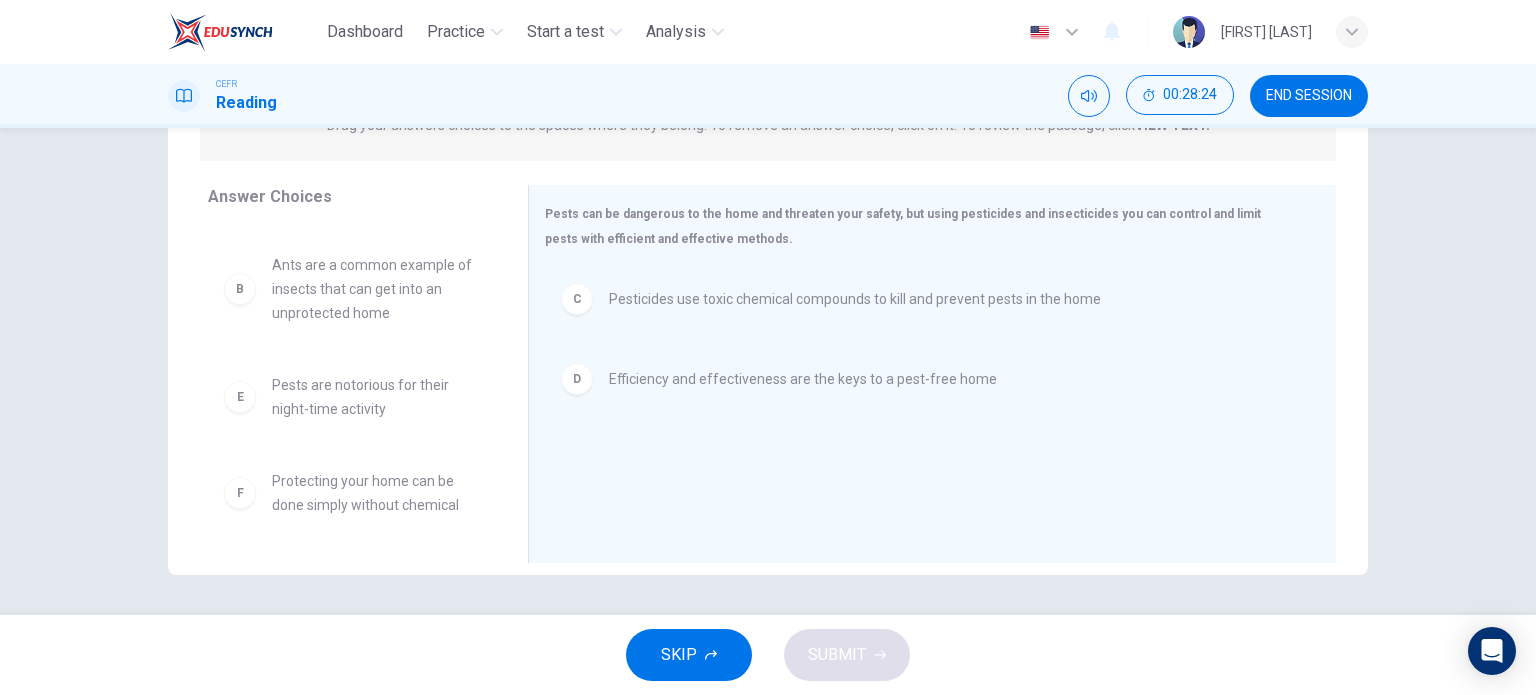 scroll, scrollTop: 0, scrollLeft: 0, axis: both 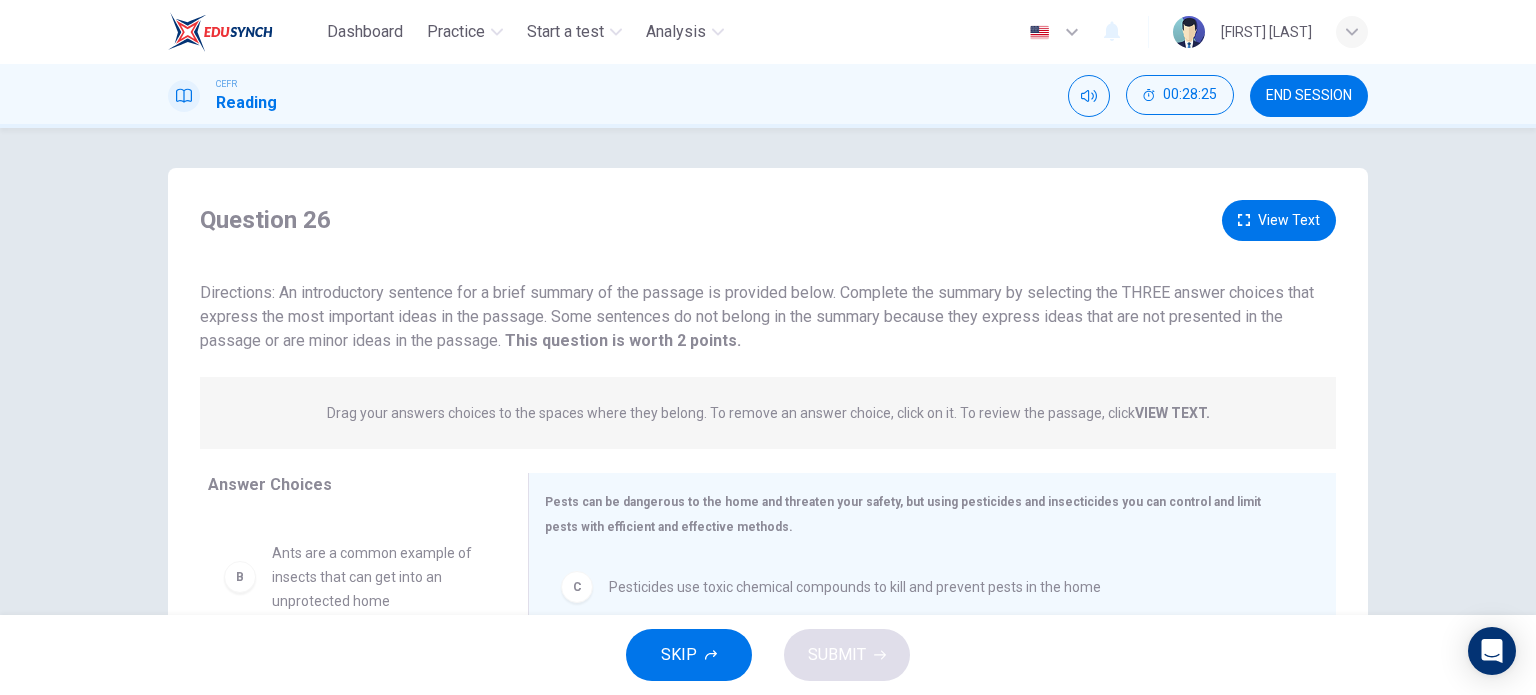 click on "View Text" at bounding box center (1279, 220) 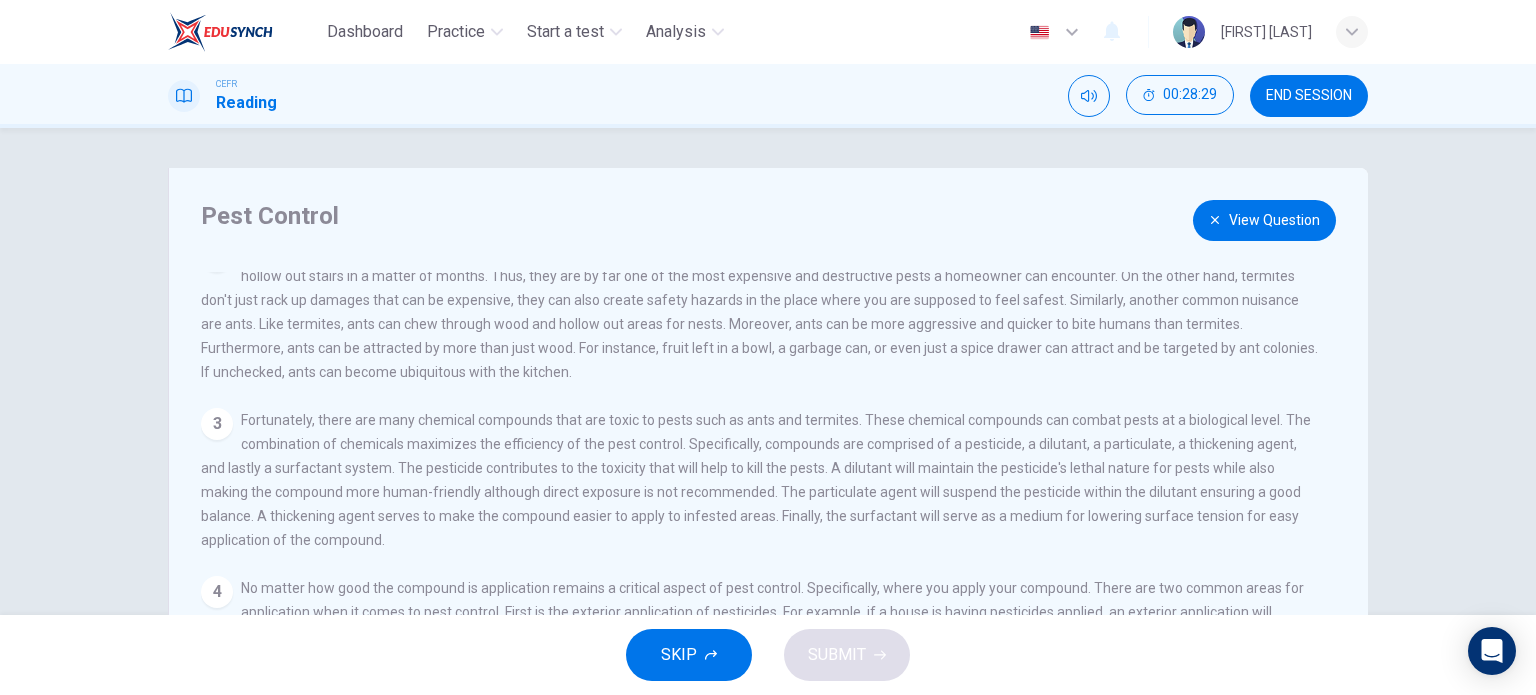 scroll, scrollTop: 264, scrollLeft: 0, axis: vertical 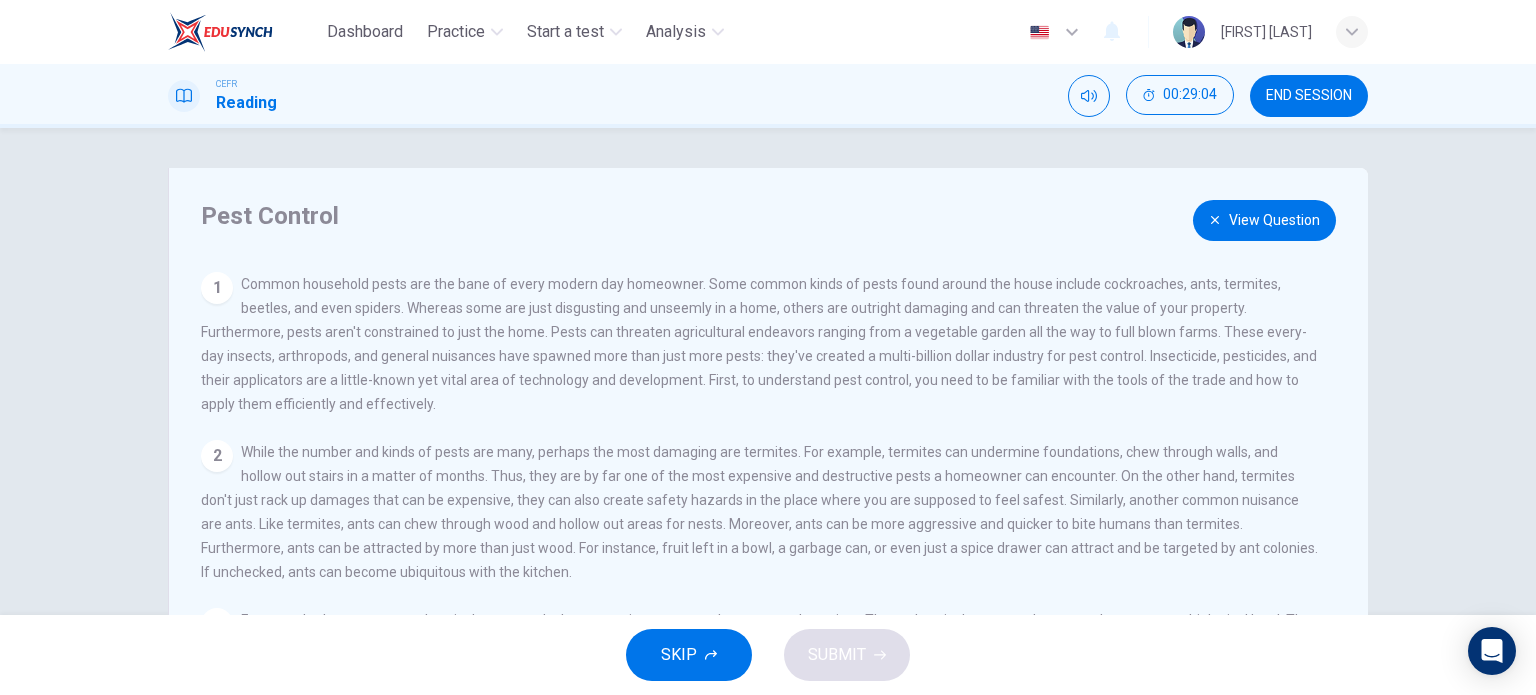 click on "View Question" at bounding box center (1264, 220) 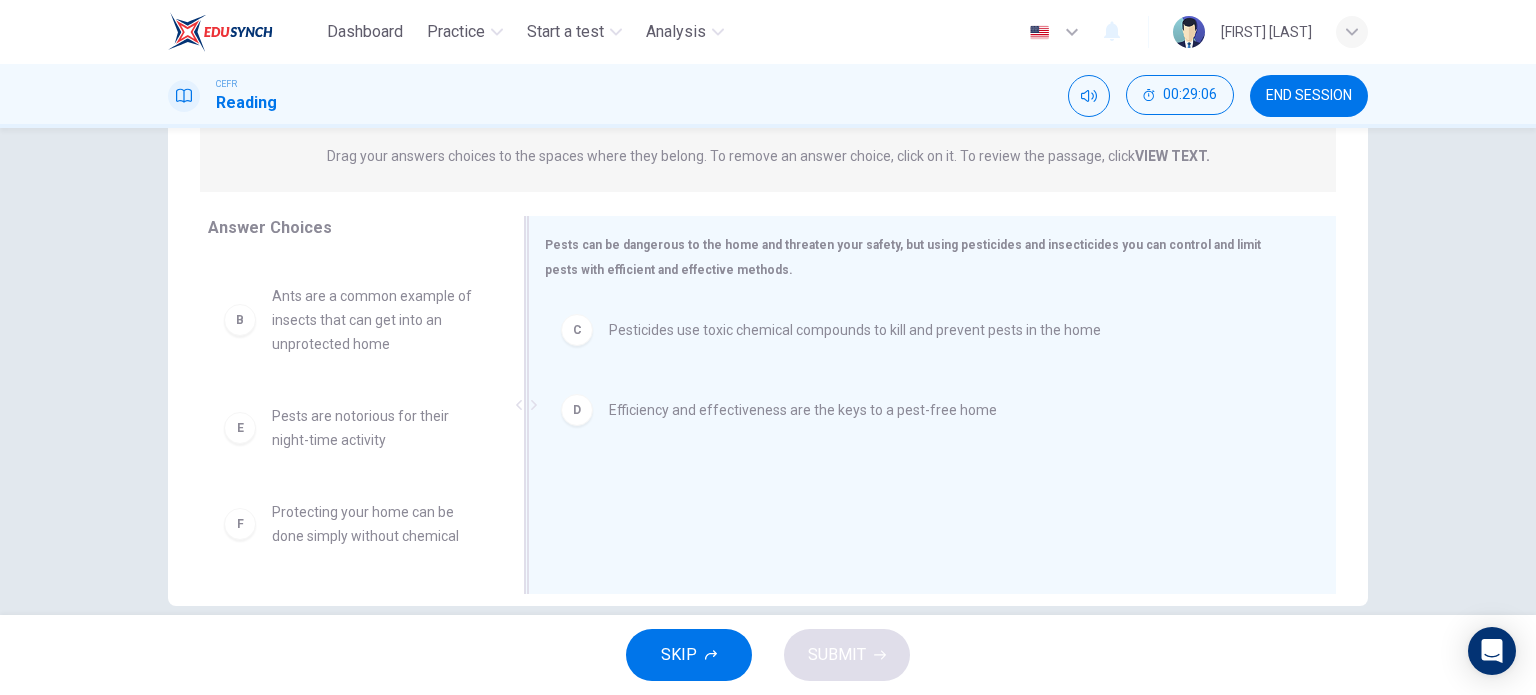 scroll, scrollTop: 288, scrollLeft: 0, axis: vertical 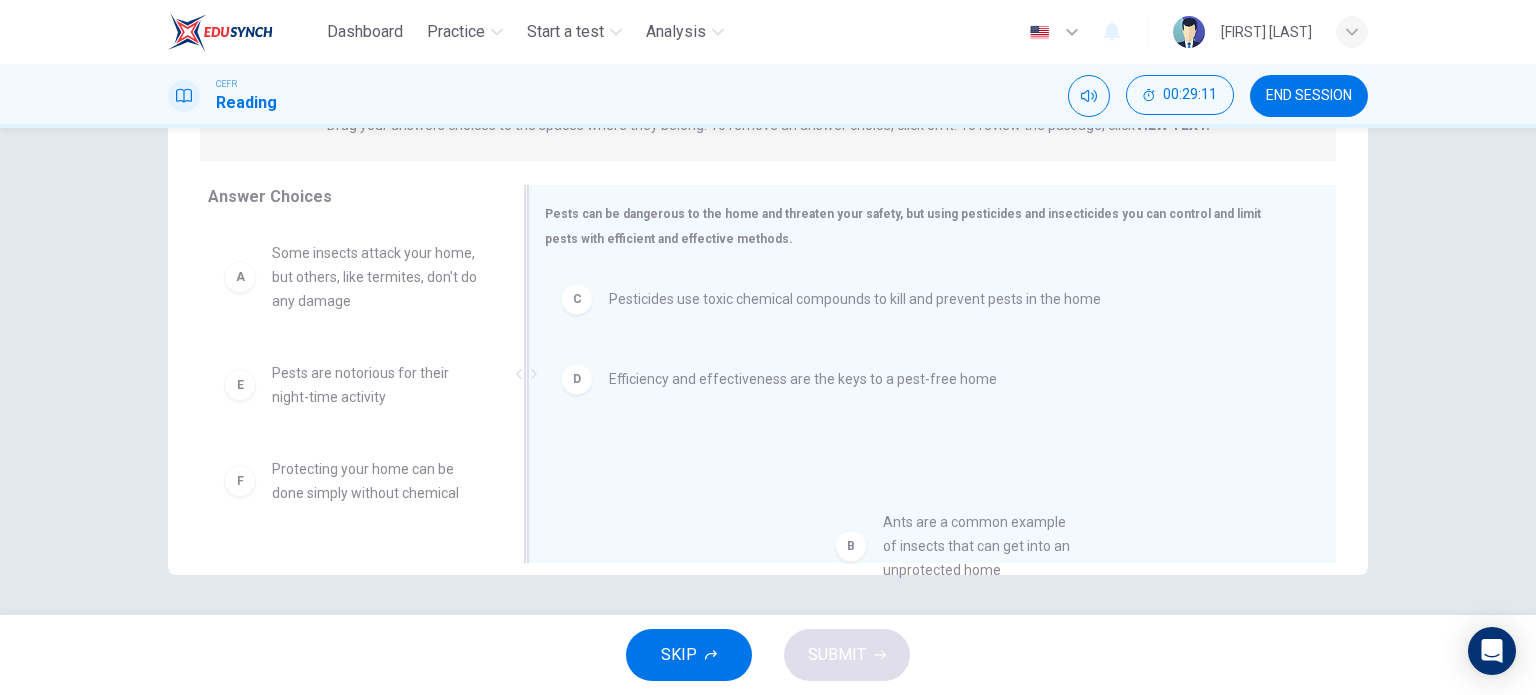 drag, startPoint x: 385, startPoint y: 408, endPoint x: 1011, endPoint y: 534, distance: 638.5546 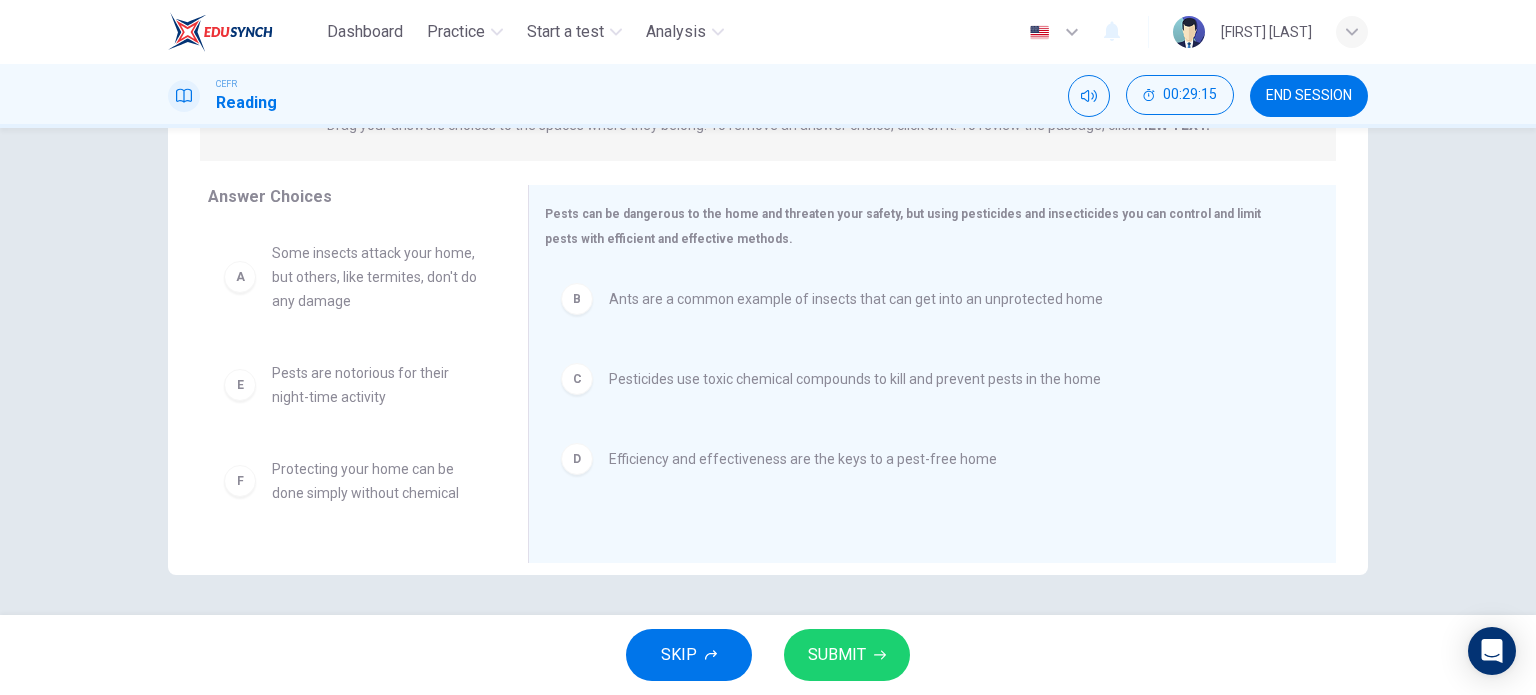 click on "SUBMIT" at bounding box center [847, 655] 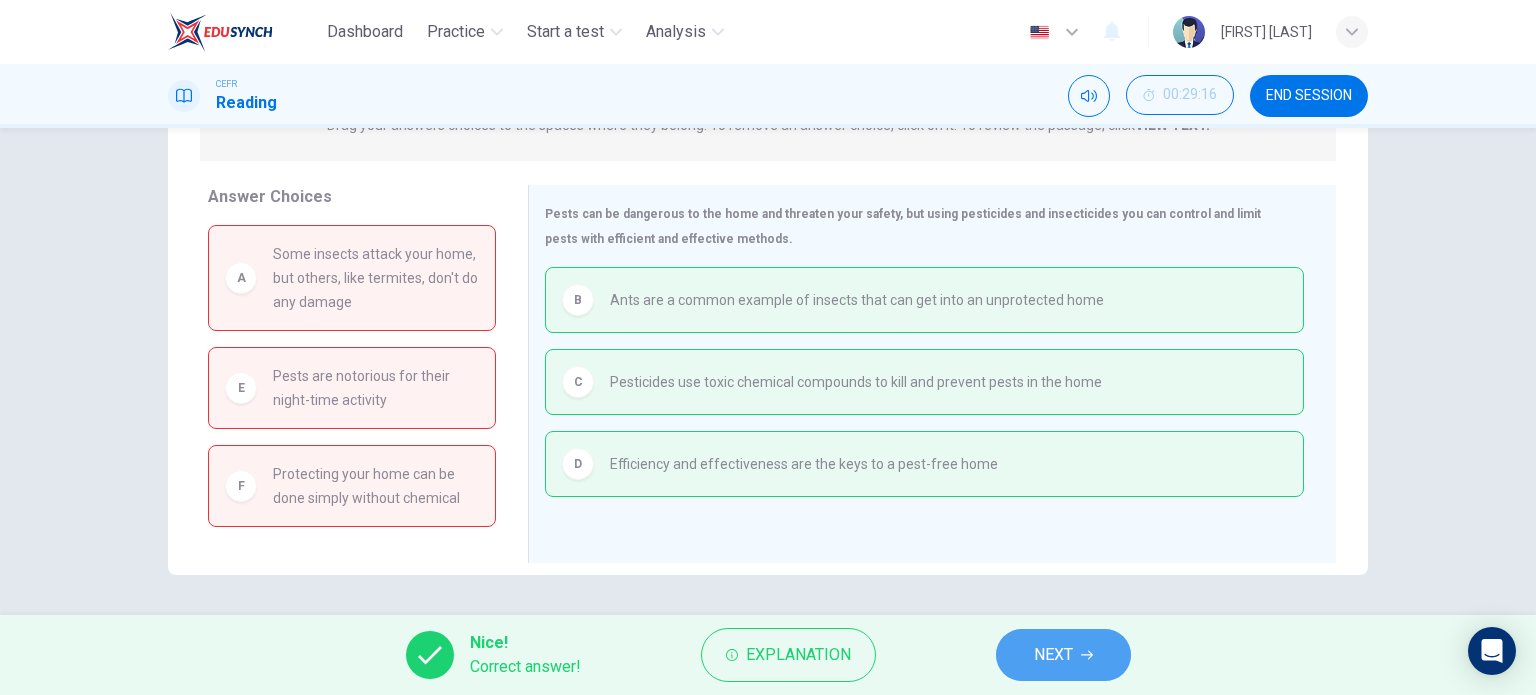click at bounding box center (1087, 655) 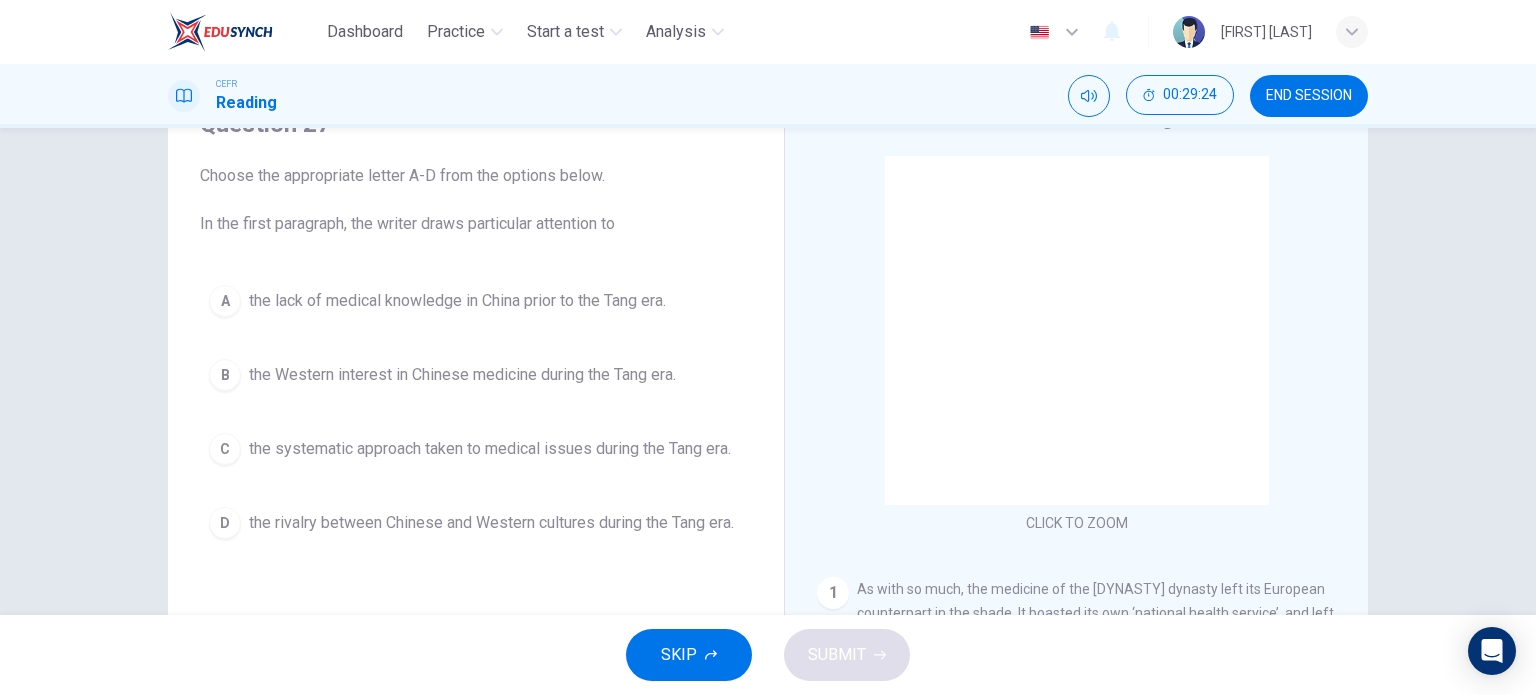 scroll, scrollTop: 200, scrollLeft: 0, axis: vertical 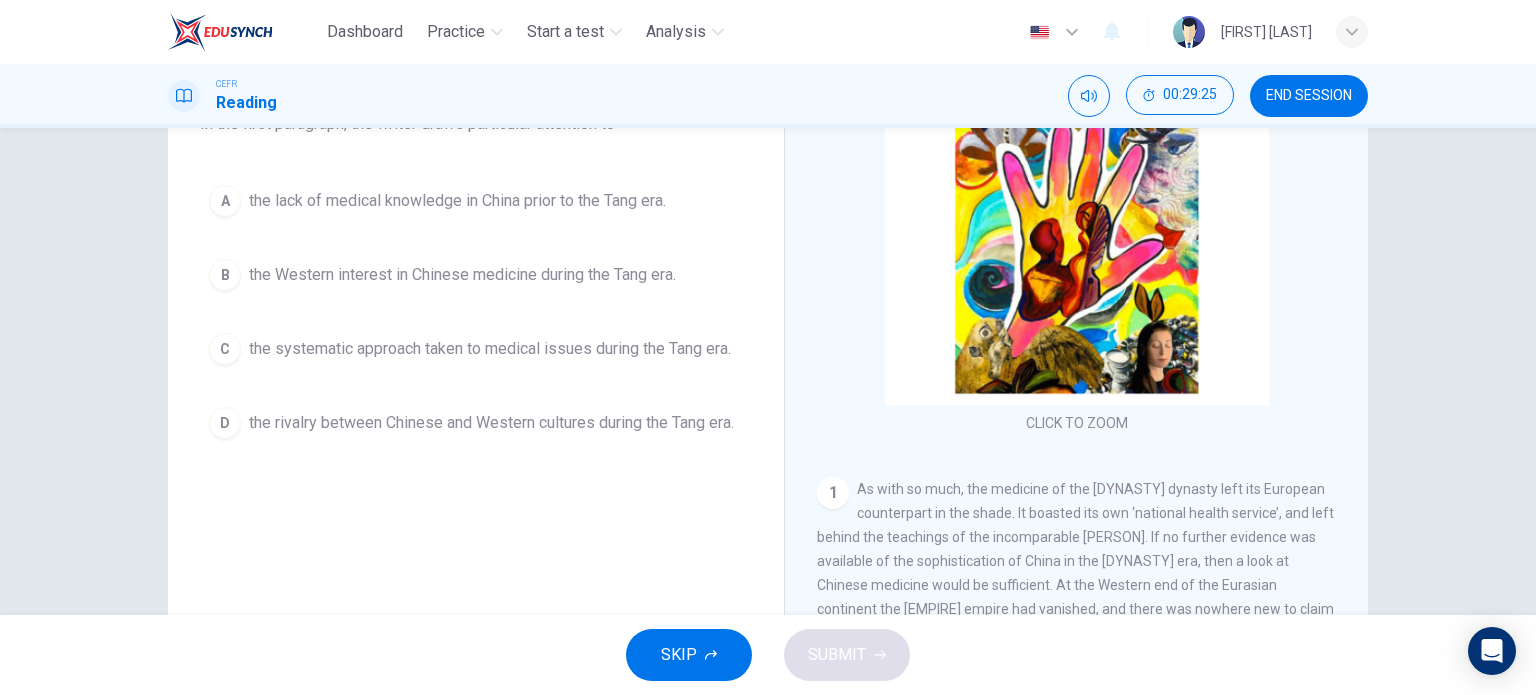 click on "END SESSION" at bounding box center (1309, 96) 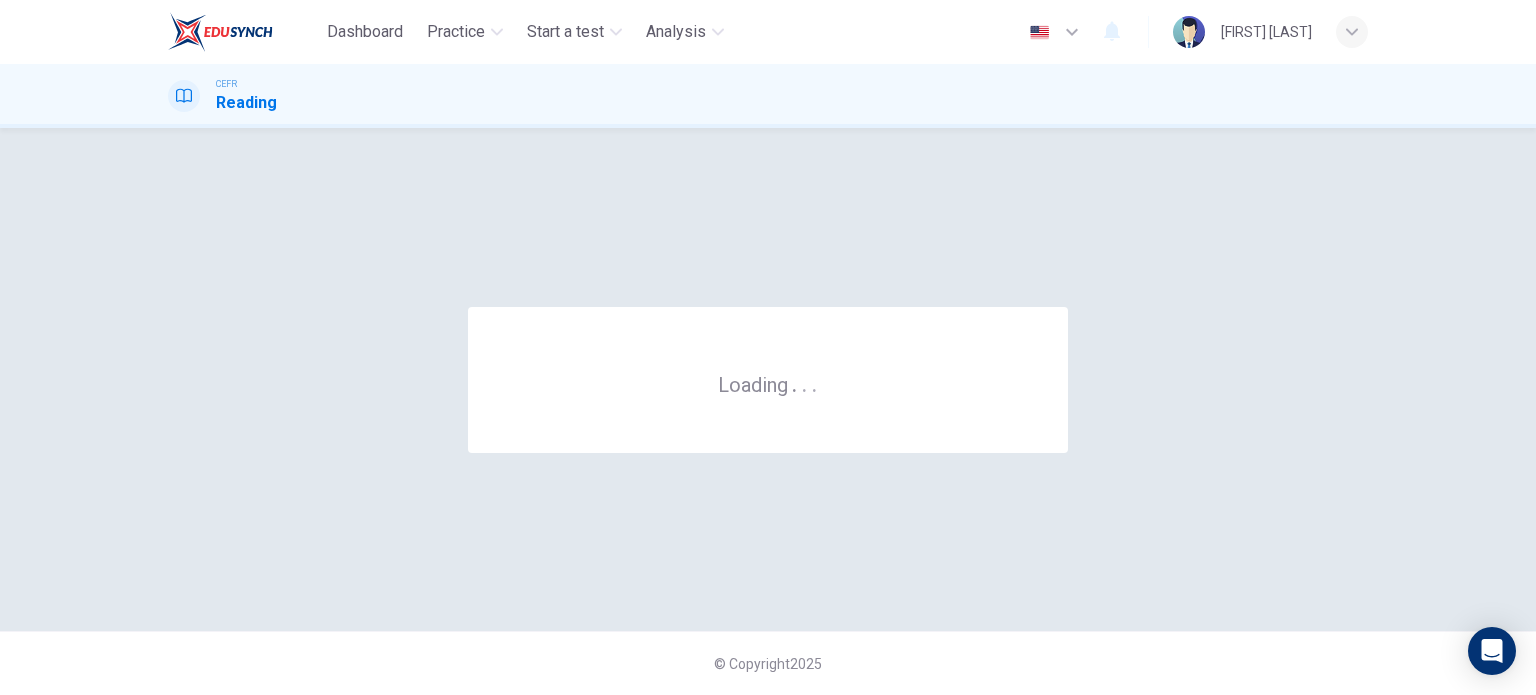 scroll, scrollTop: 0, scrollLeft: 0, axis: both 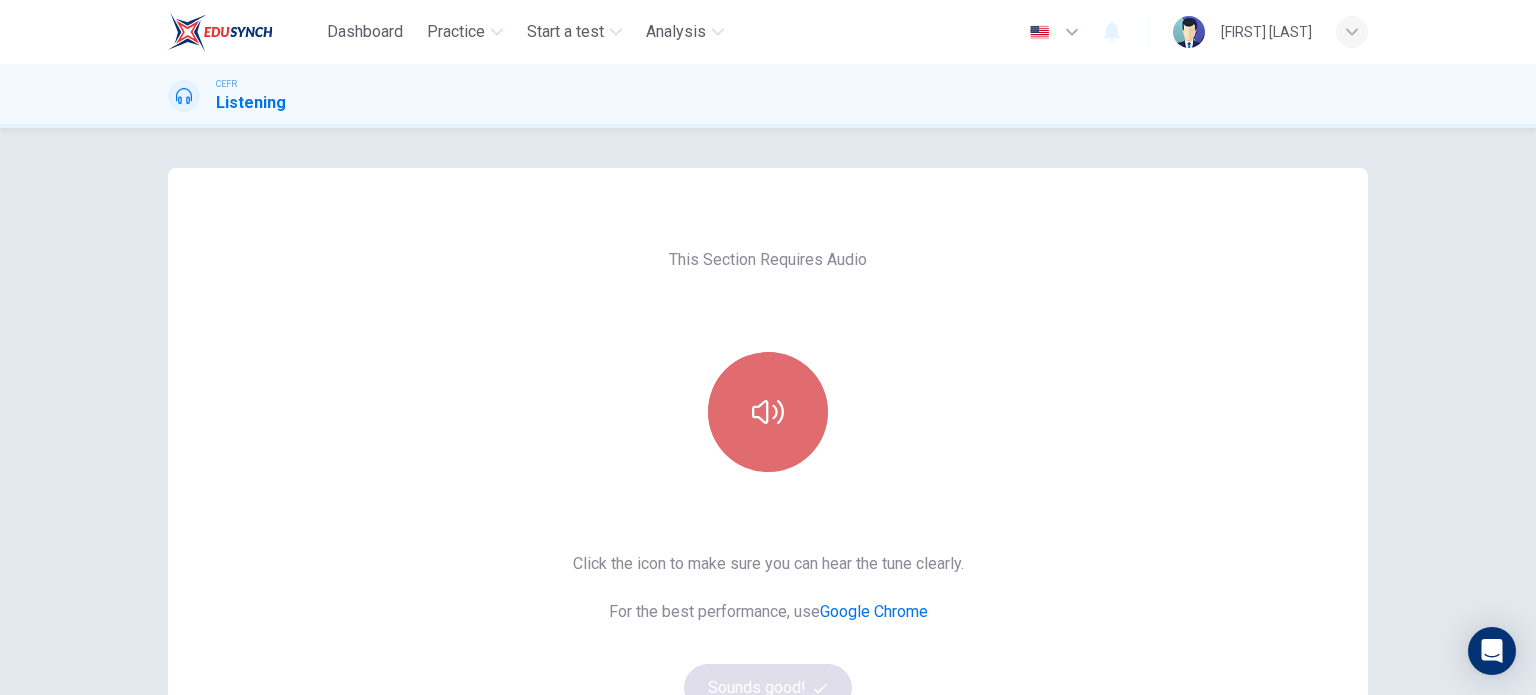 click at bounding box center (768, 412) 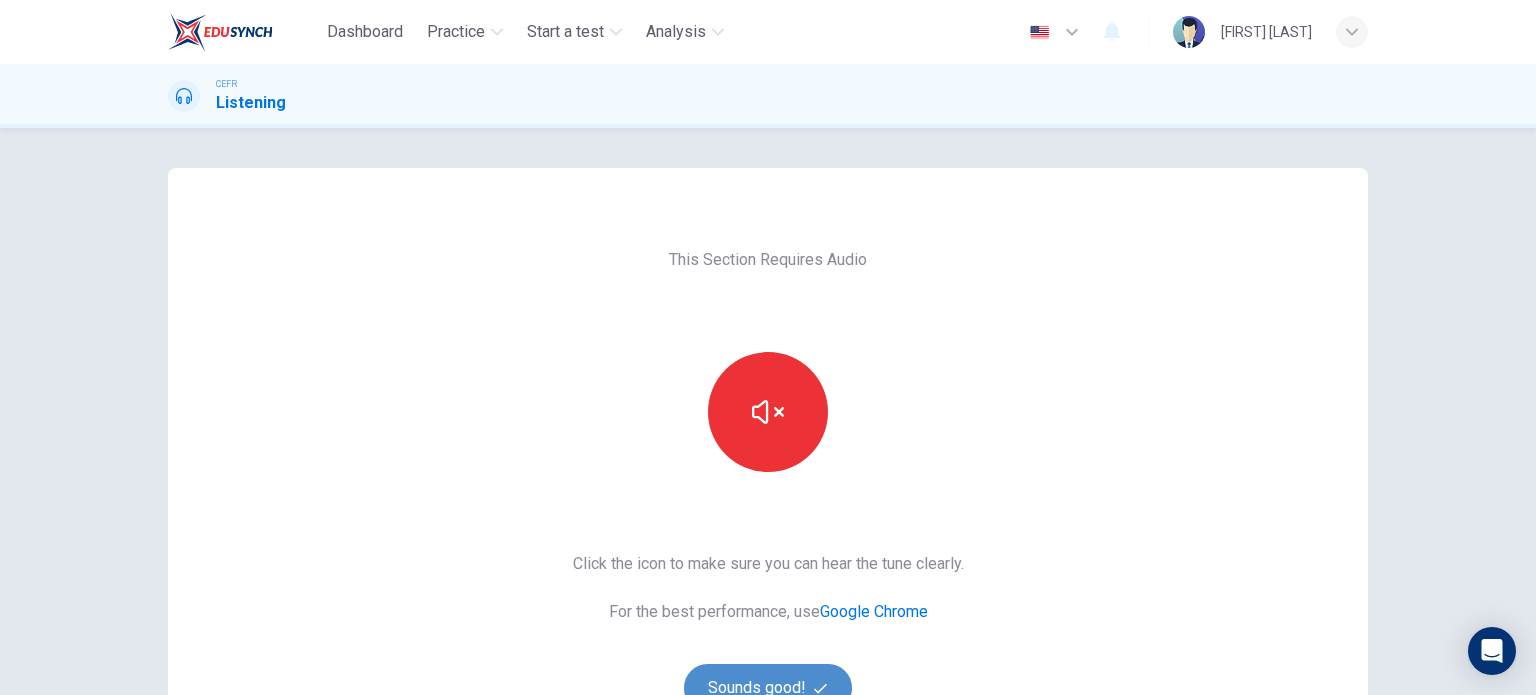 click on "Sounds good!" at bounding box center (768, 688) 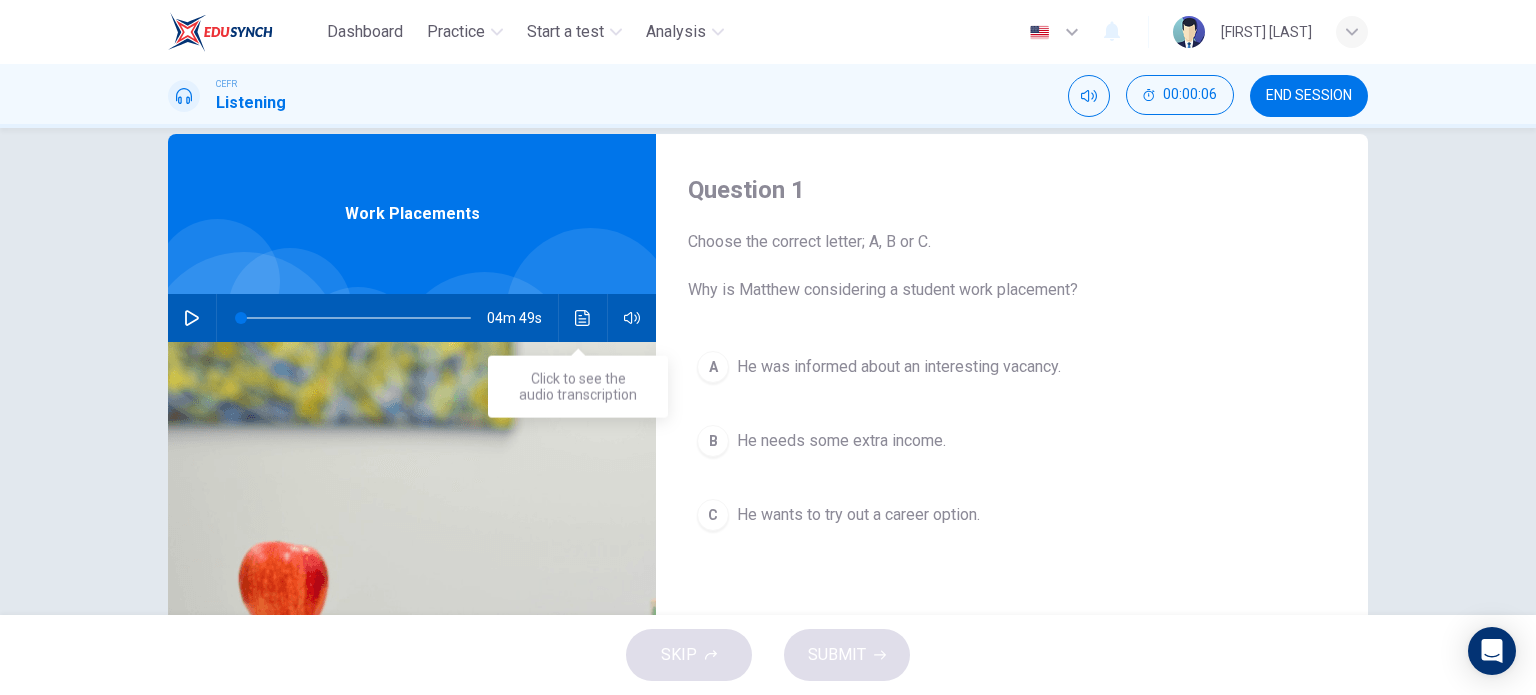 scroll, scrollTop: 0, scrollLeft: 0, axis: both 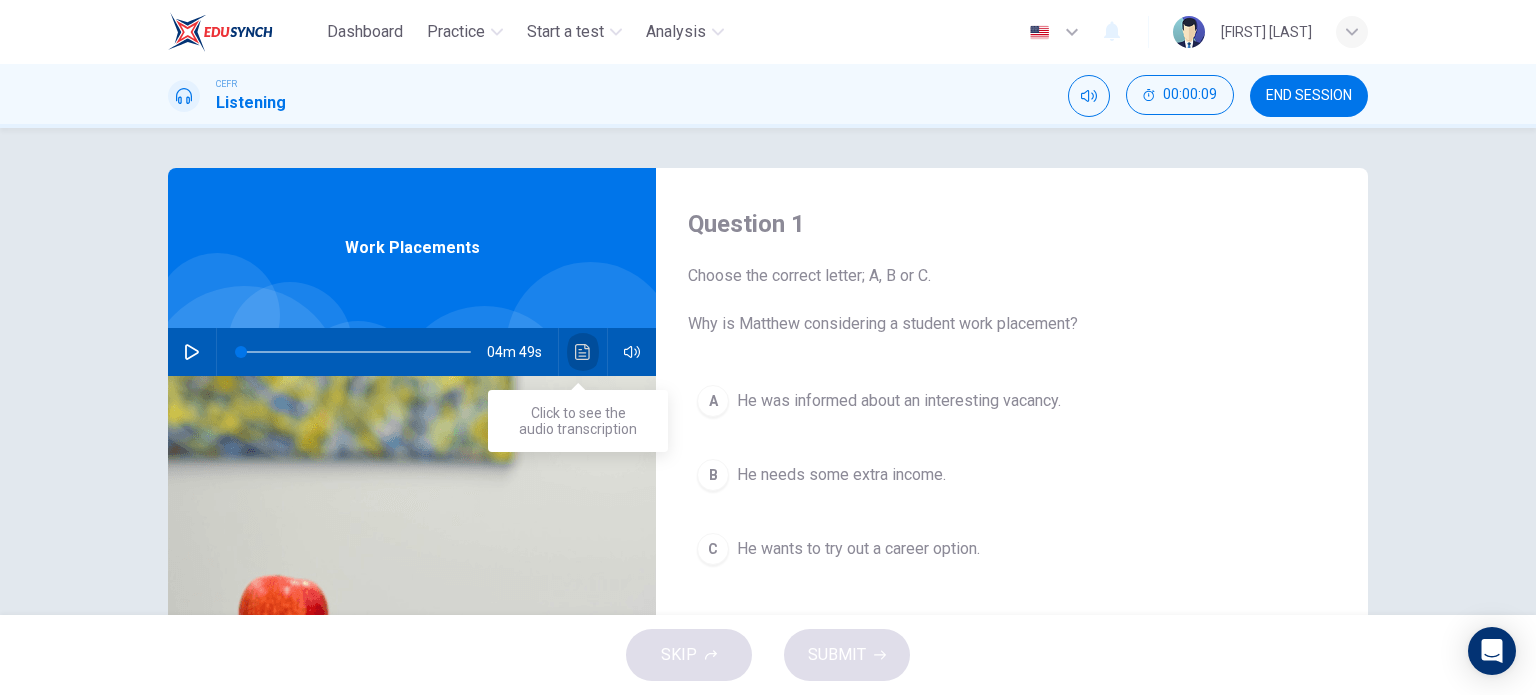 click at bounding box center [583, 352] 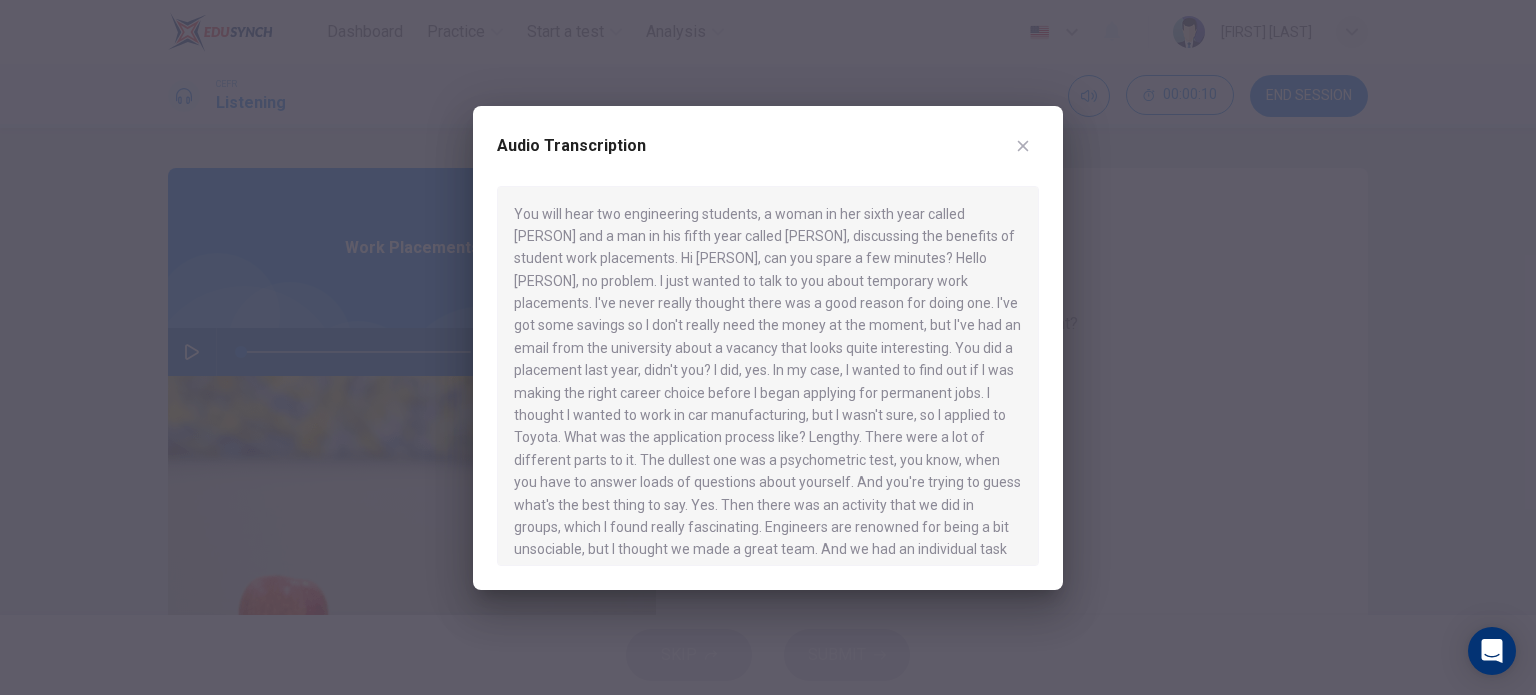 click on "Audio Transcription" at bounding box center [768, 158] 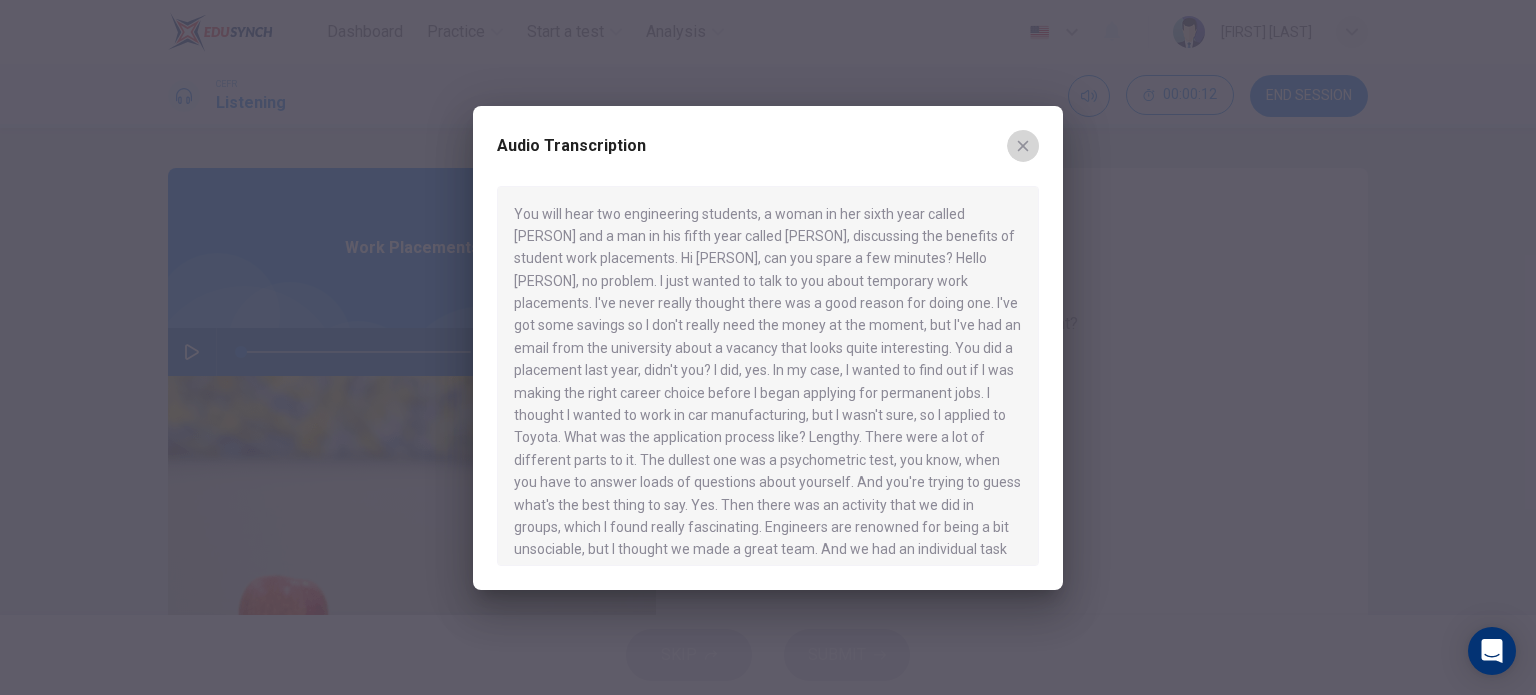 click at bounding box center [1023, 146] 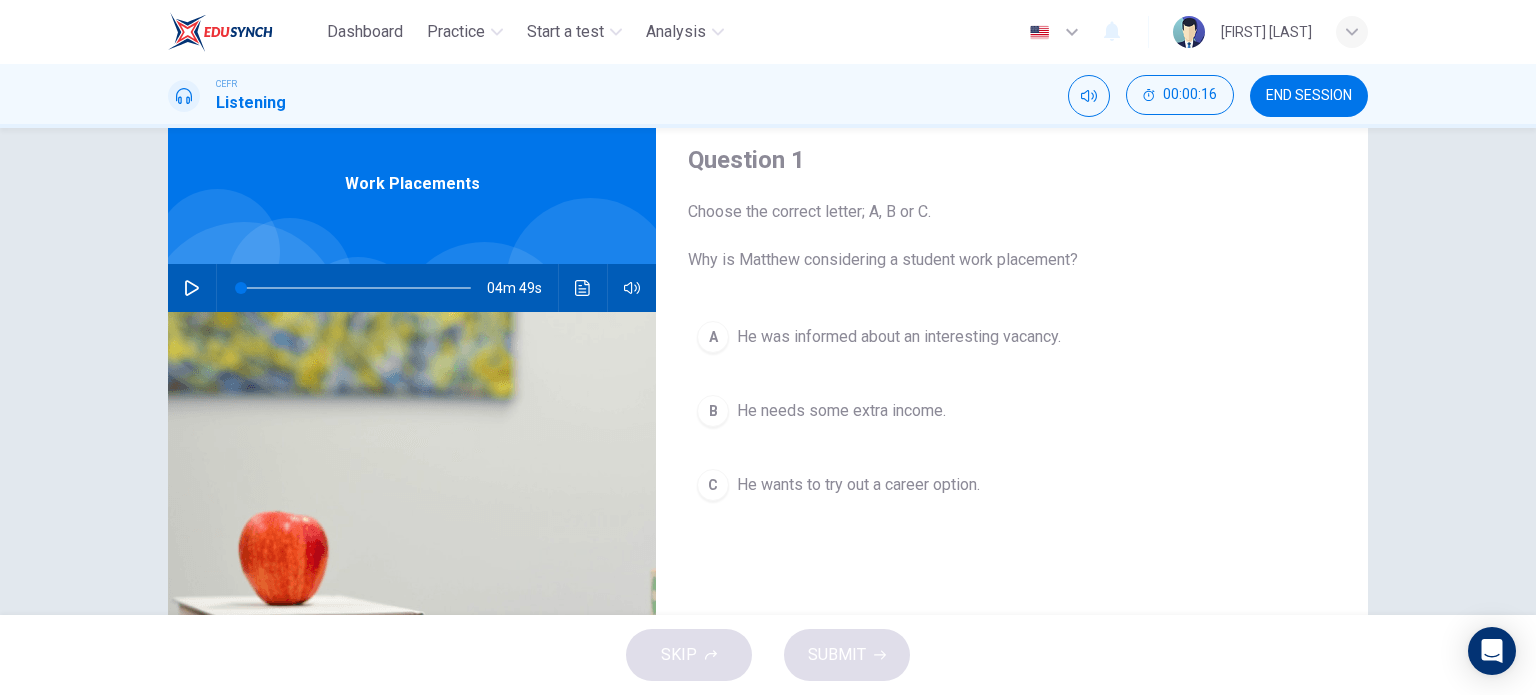 scroll, scrollTop: 100, scrollLeft: 0, axis: vertical 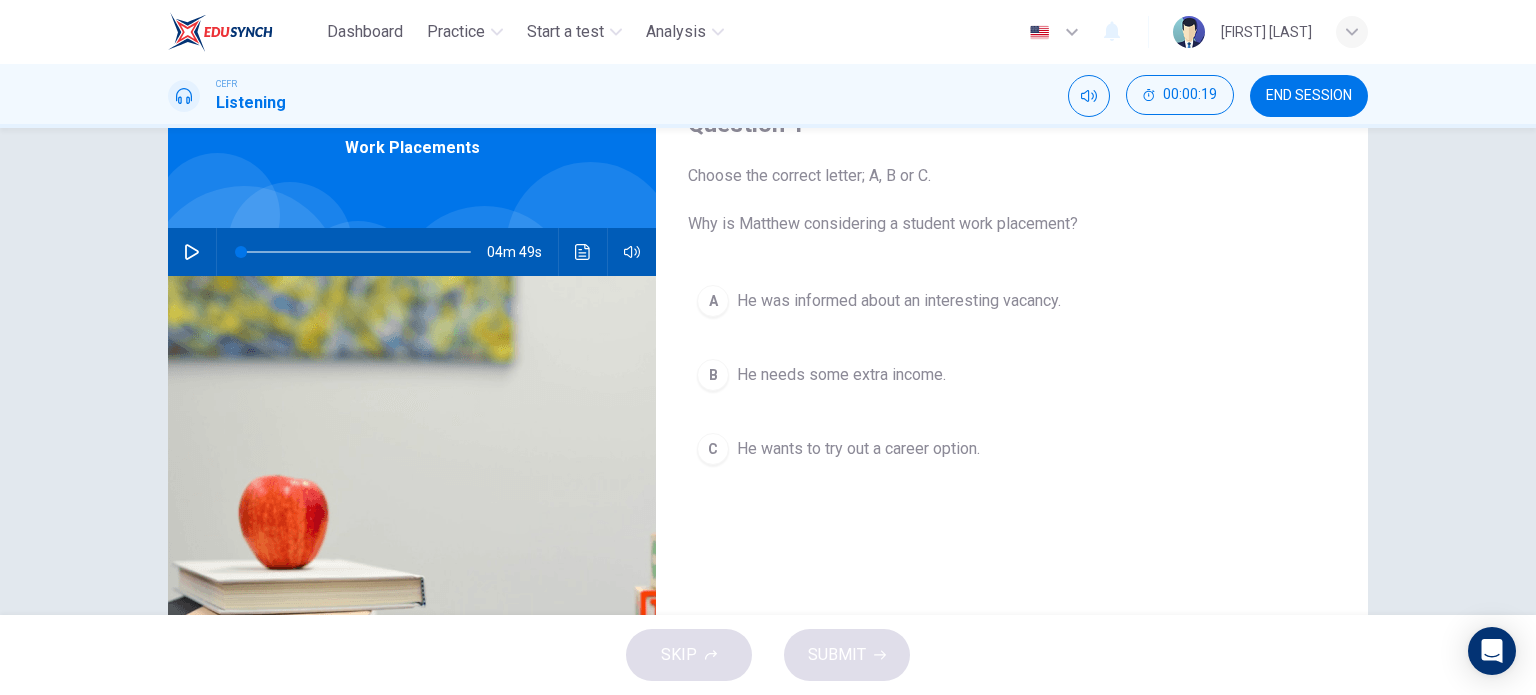 click at bounding box center [192, 252] 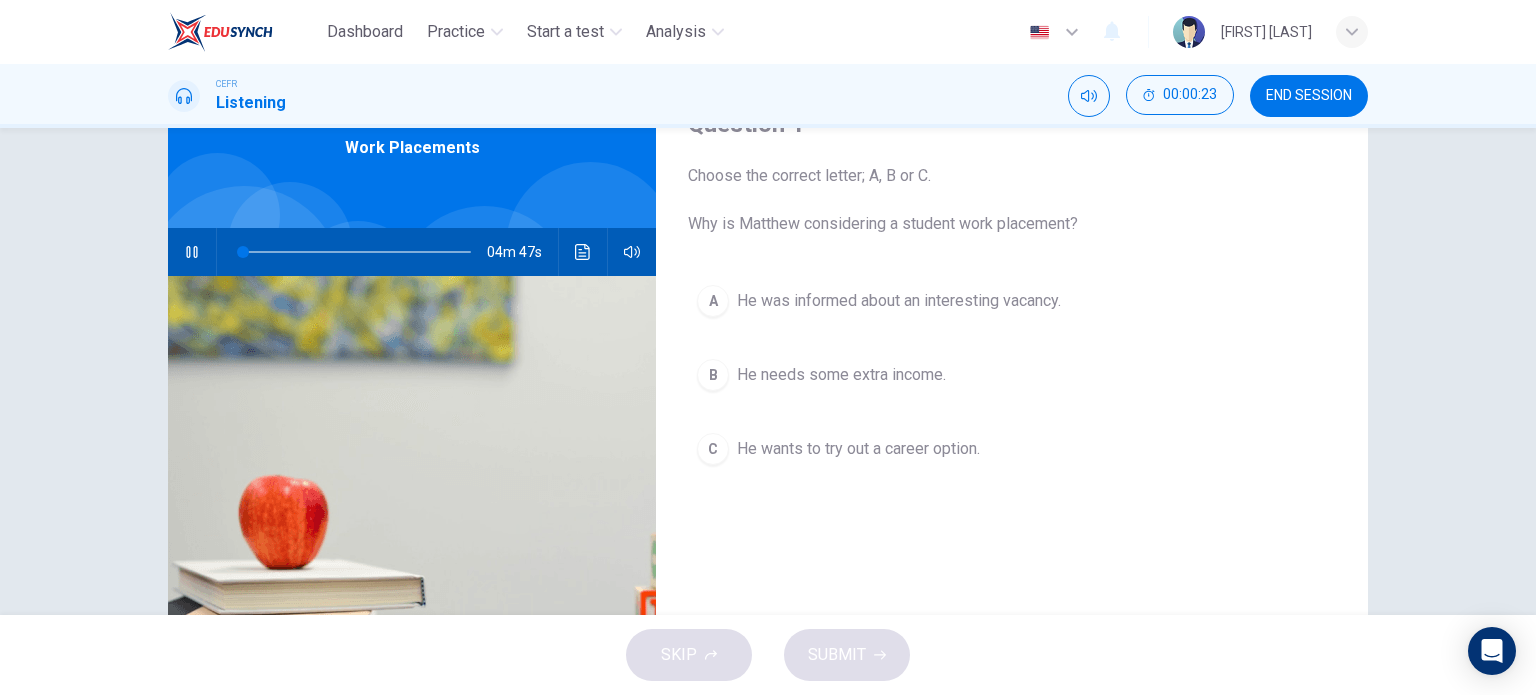 click on "04m 47s" at bounding box center [412, 252] 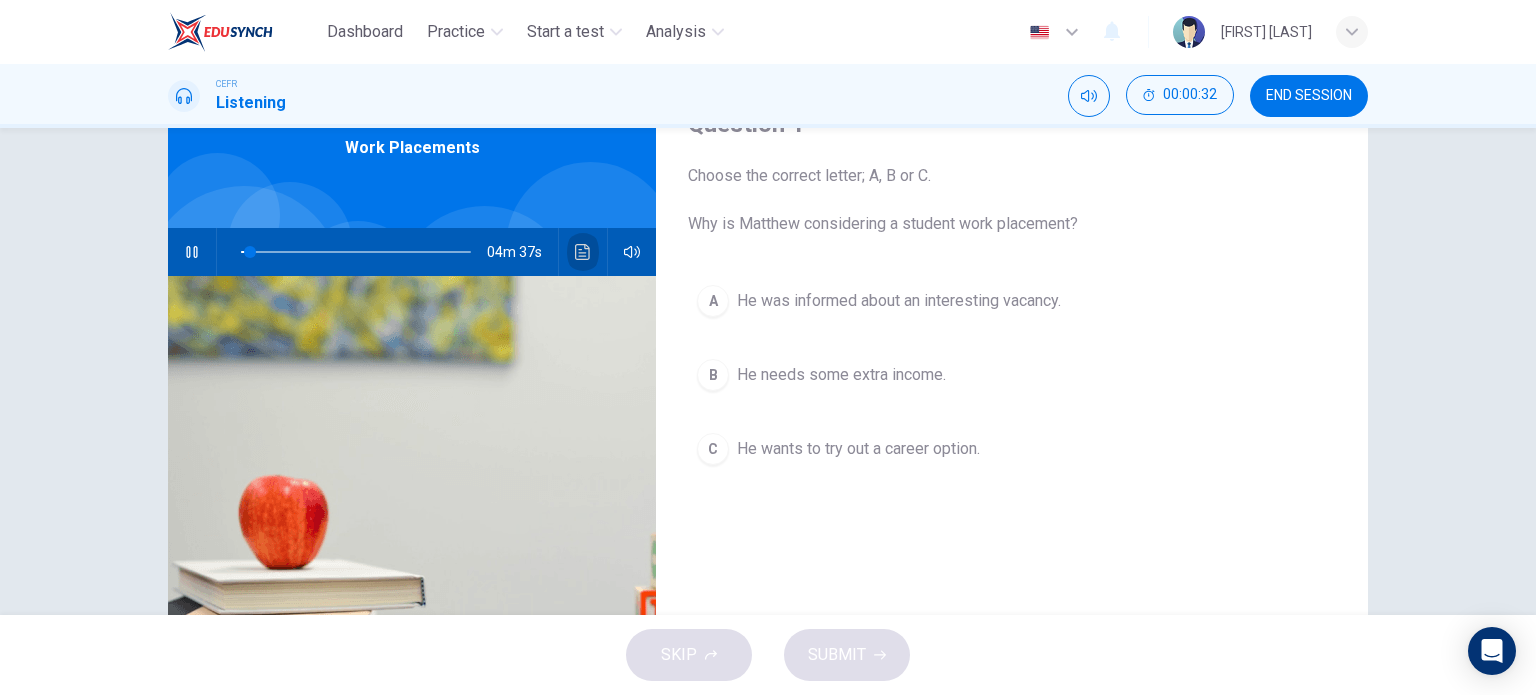 click at bounding box center (583, 252) 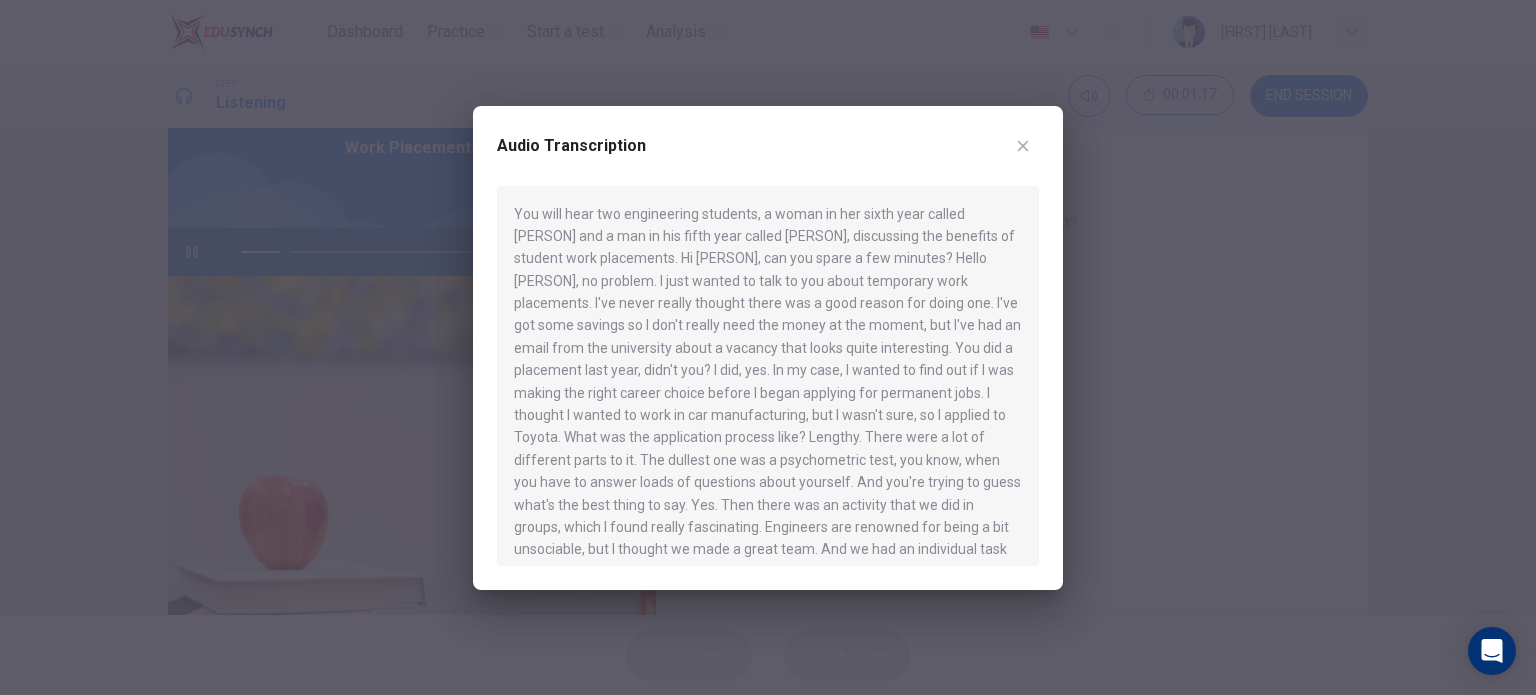 click at bounding box center [1023, 146] 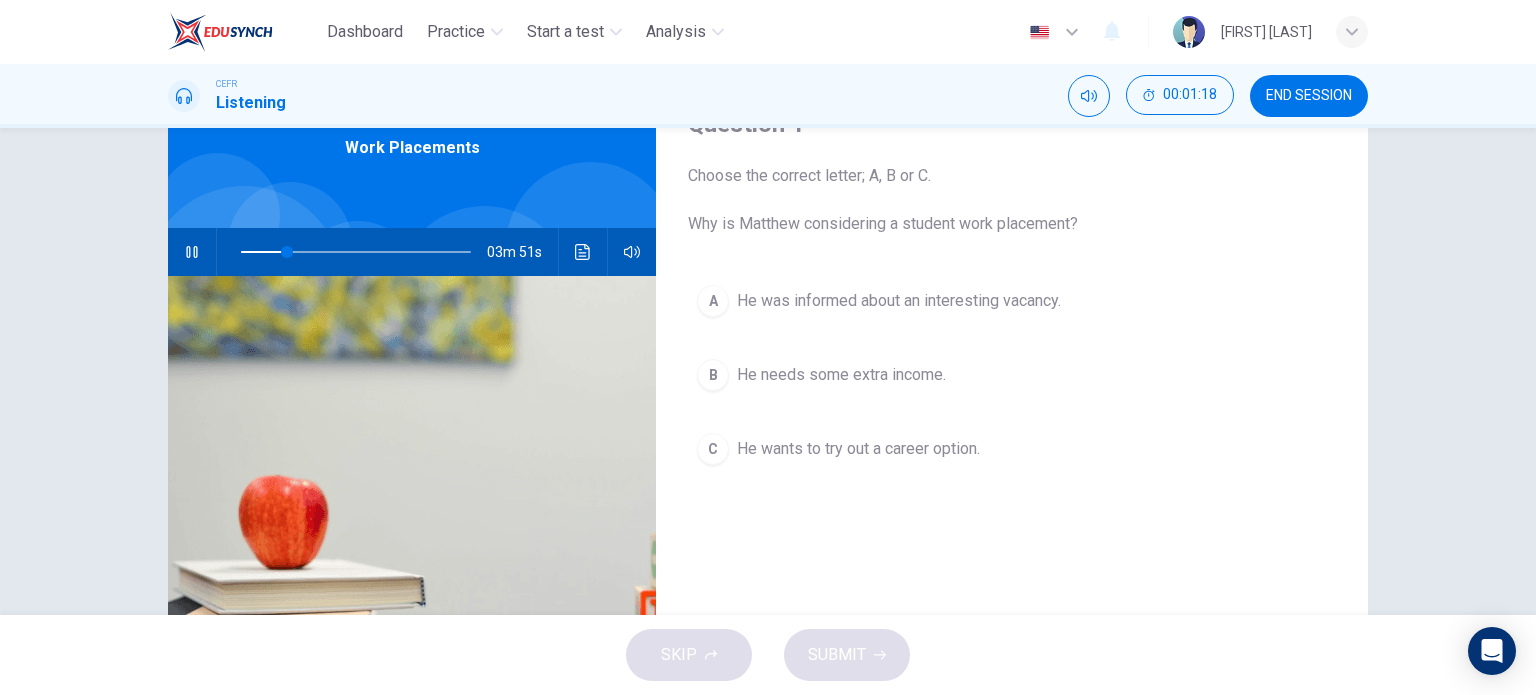 click at bounding box center (192, 252) 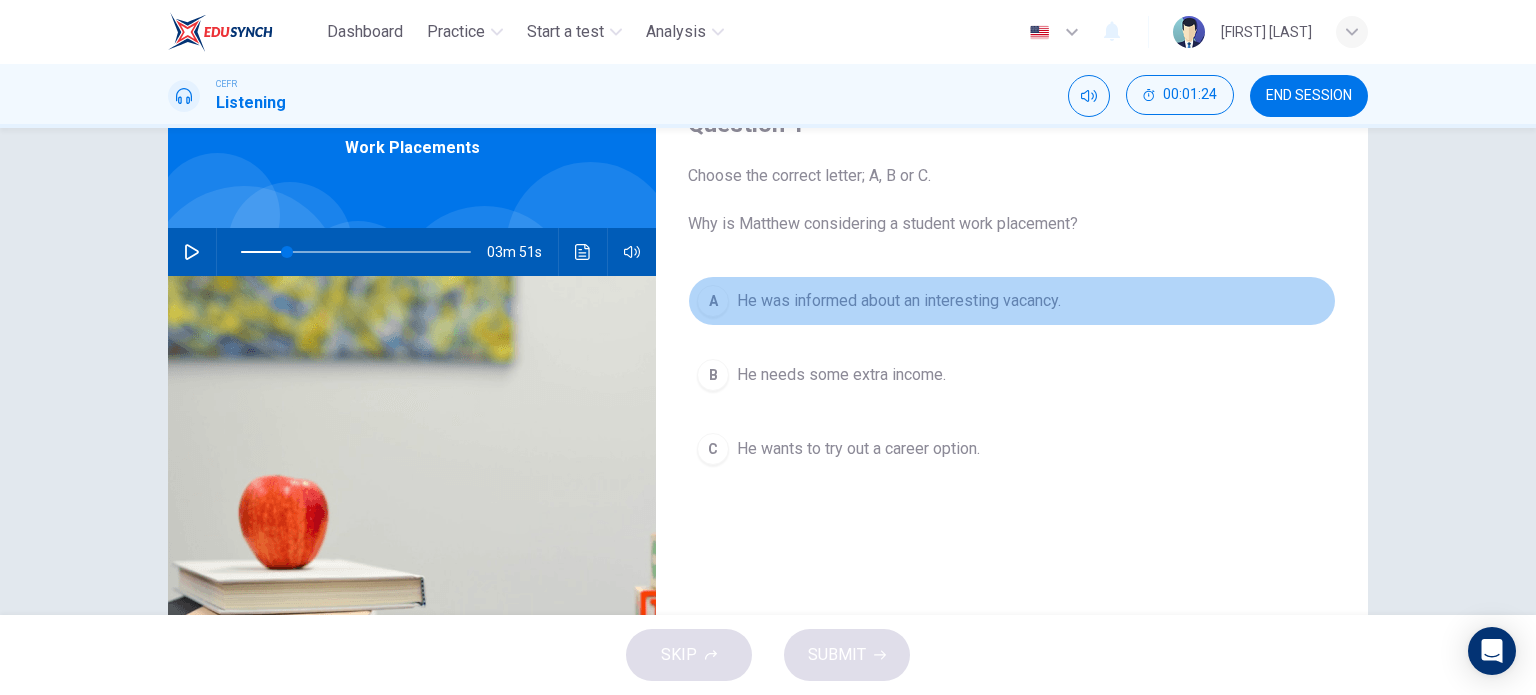 click on "He was informed about an interesting vacancy." at bounding box center (899, 301) 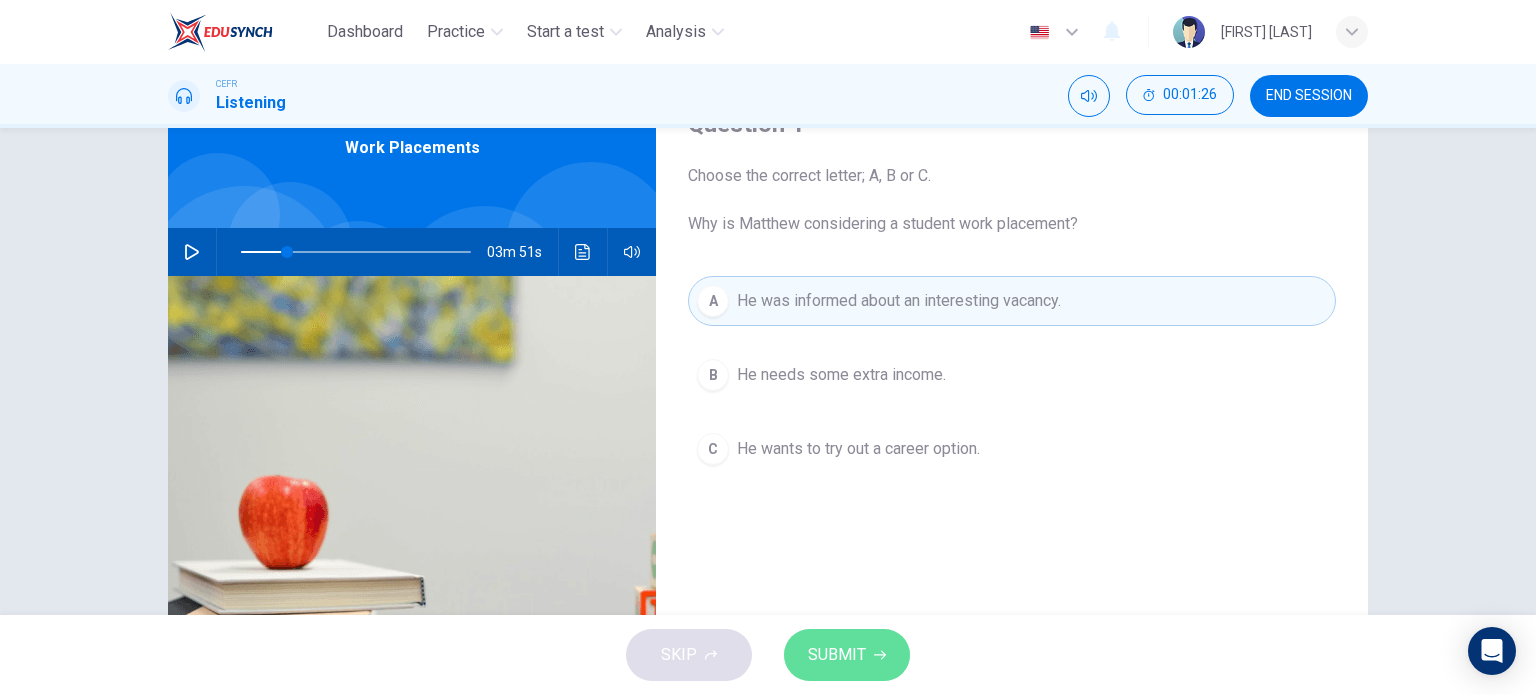click on "SUBMIT" at bounding box center (847, 655) 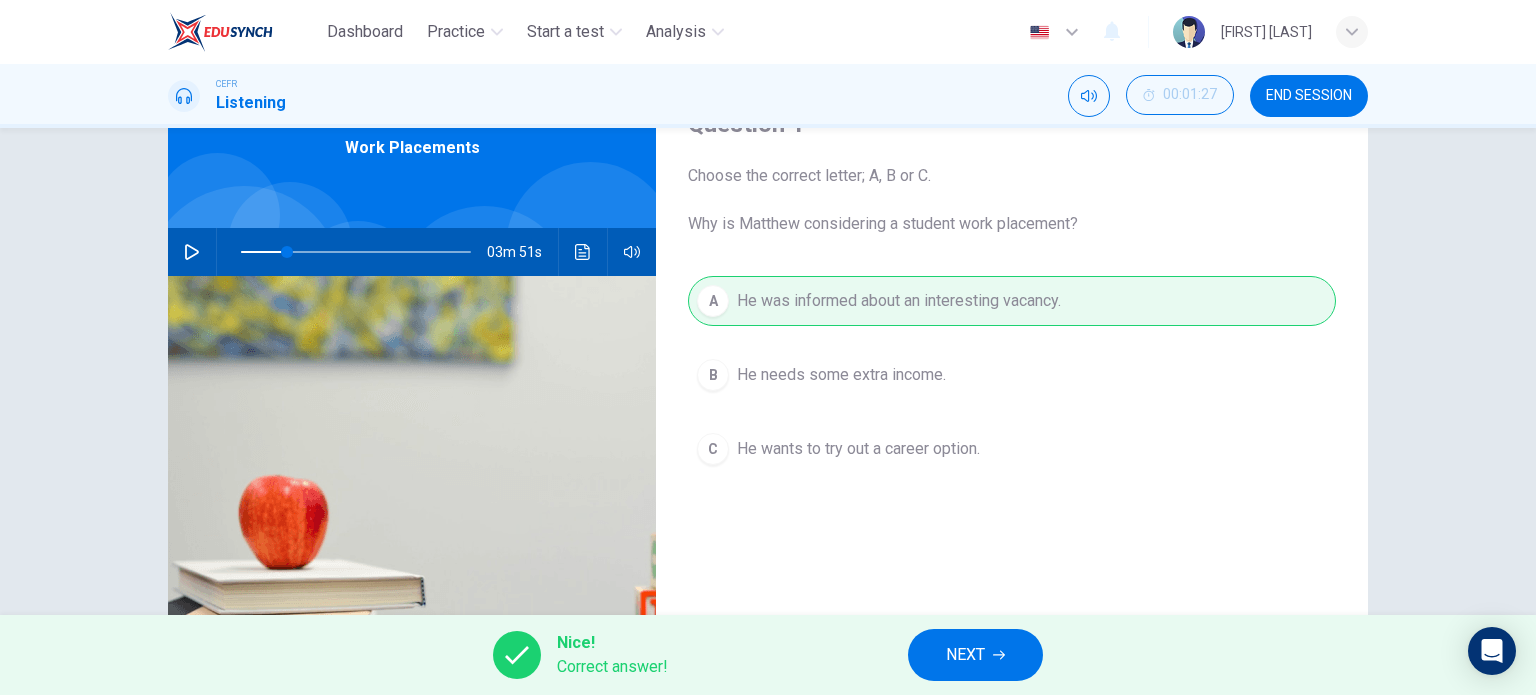 click on "NEXT" at bounding box center [975, 655] 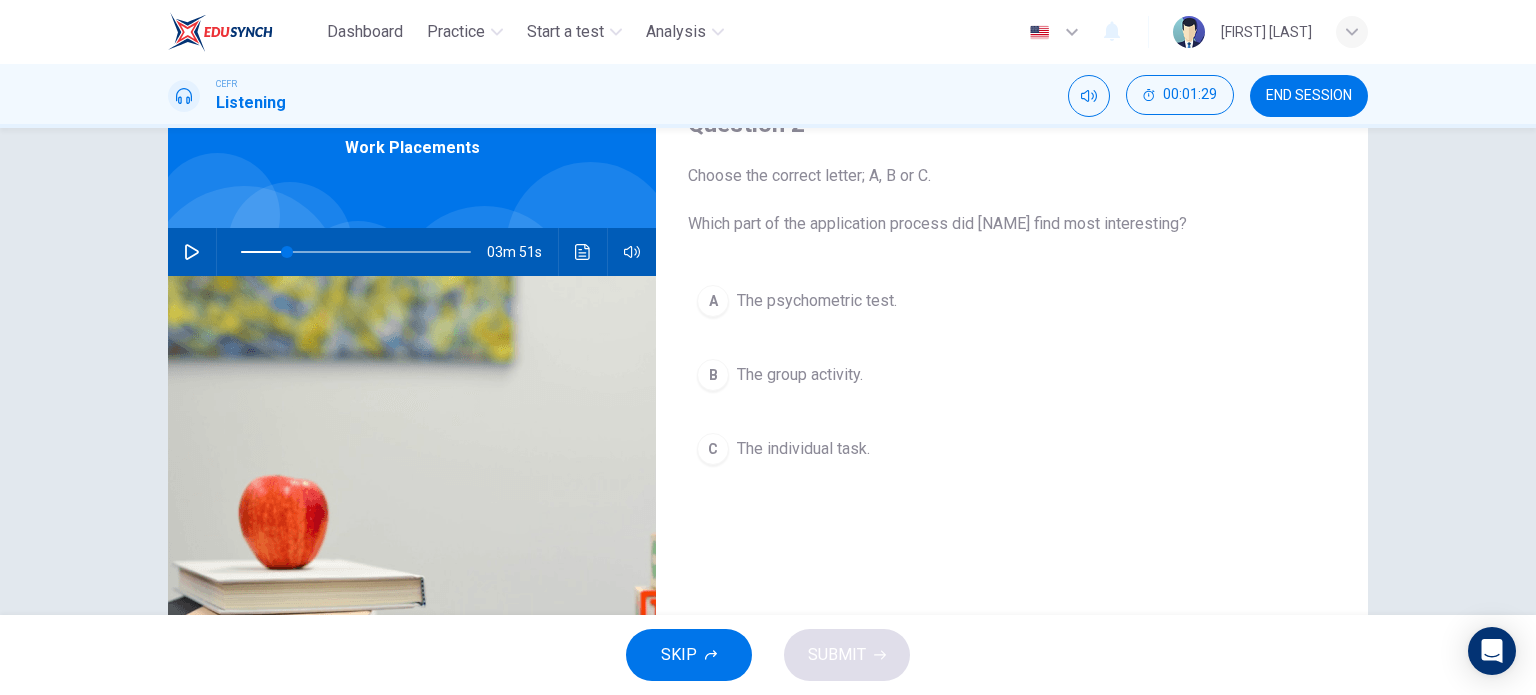 click at bounding box center [192, 252] 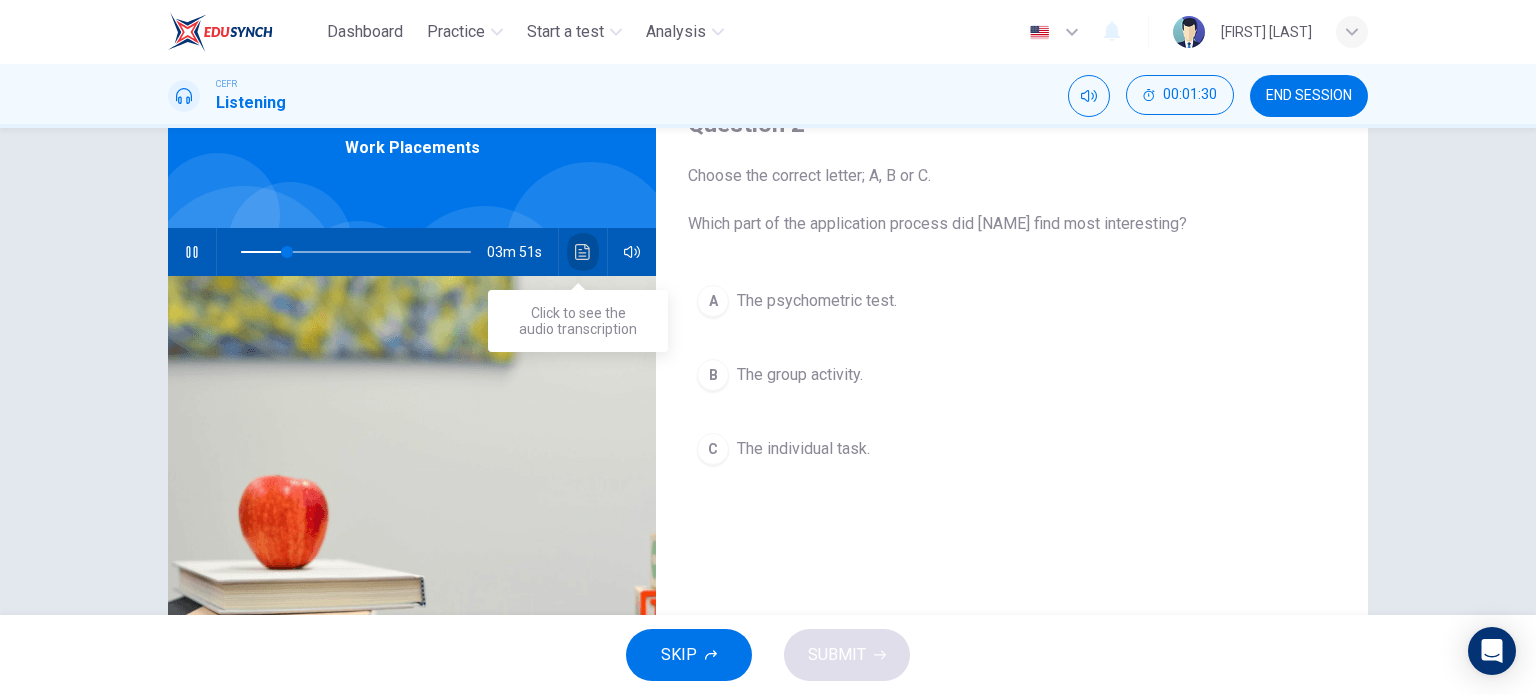 click at bounding box center [583, 252] 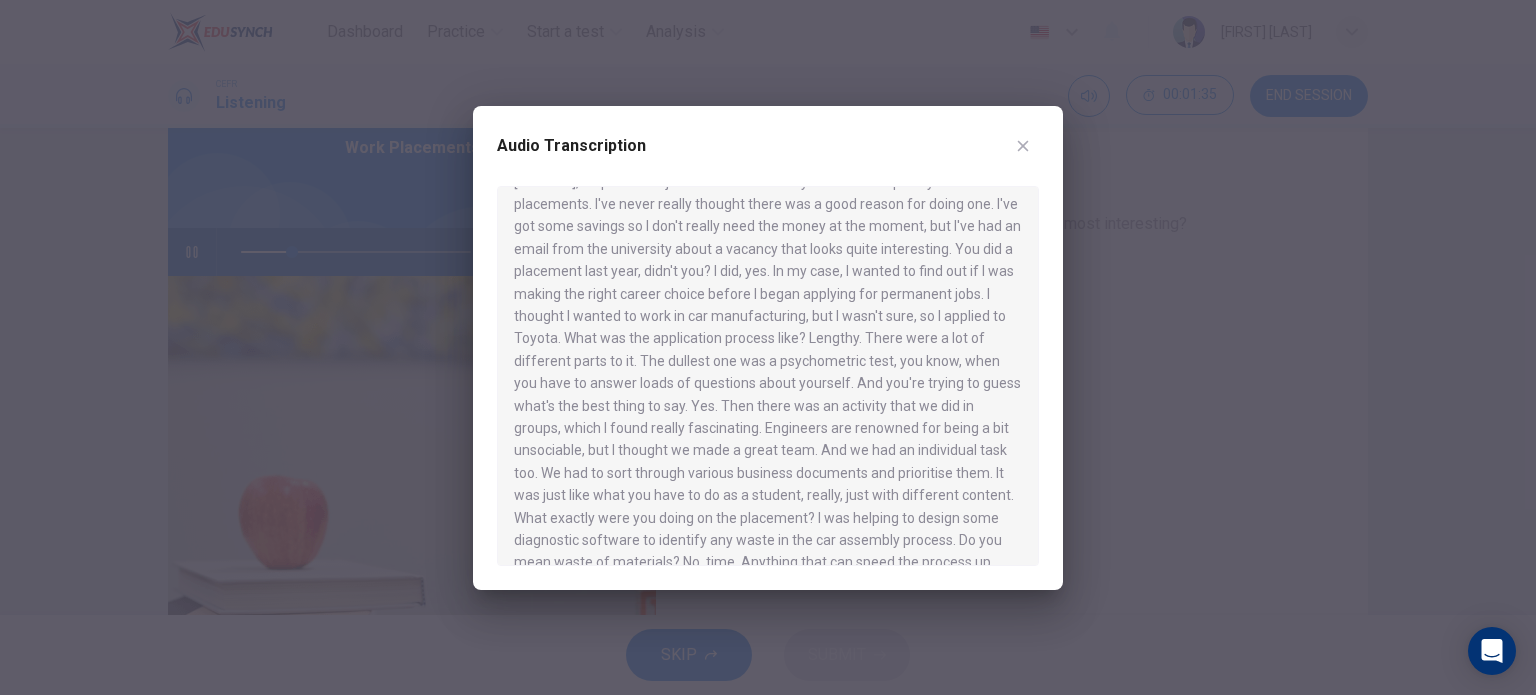 scroll, scrollTop: 100, scrollLeft: 0, axis: vertical 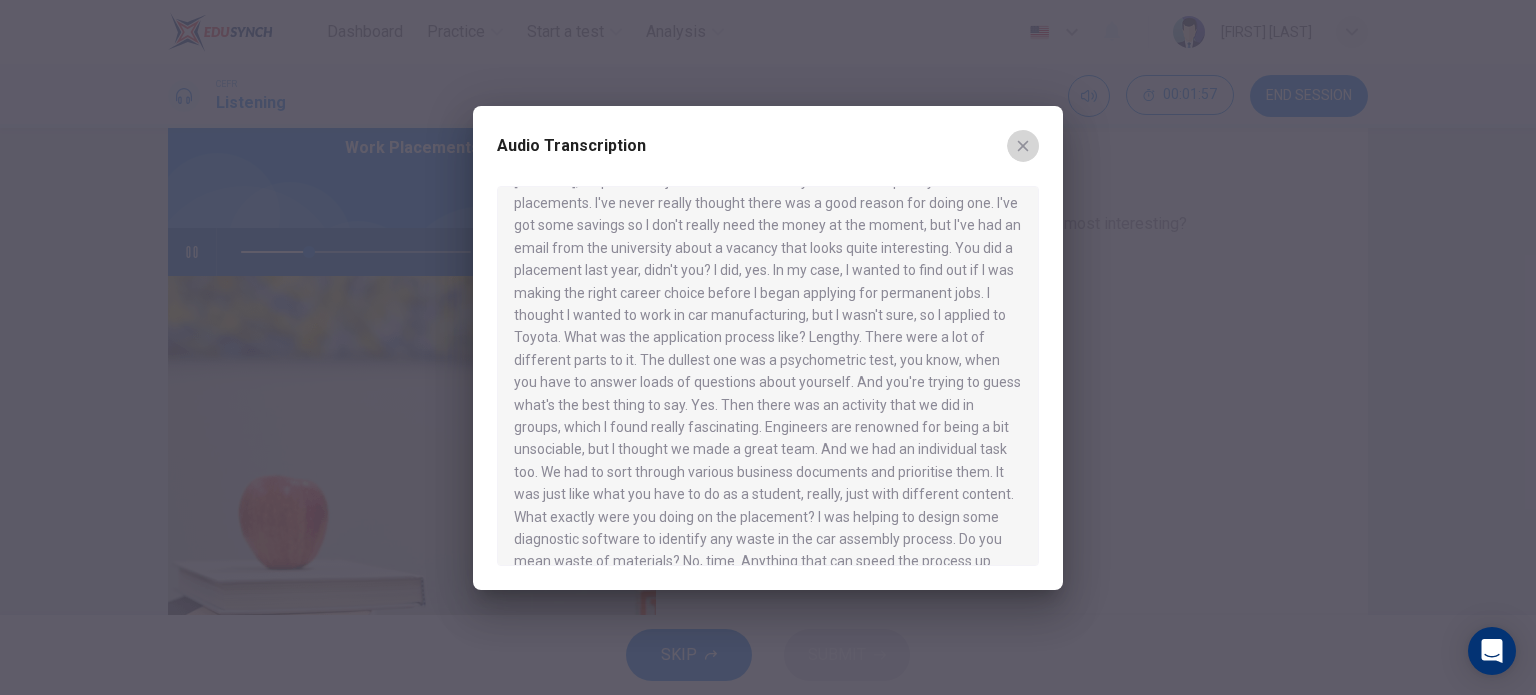 click at bounding box center (1023, 146) 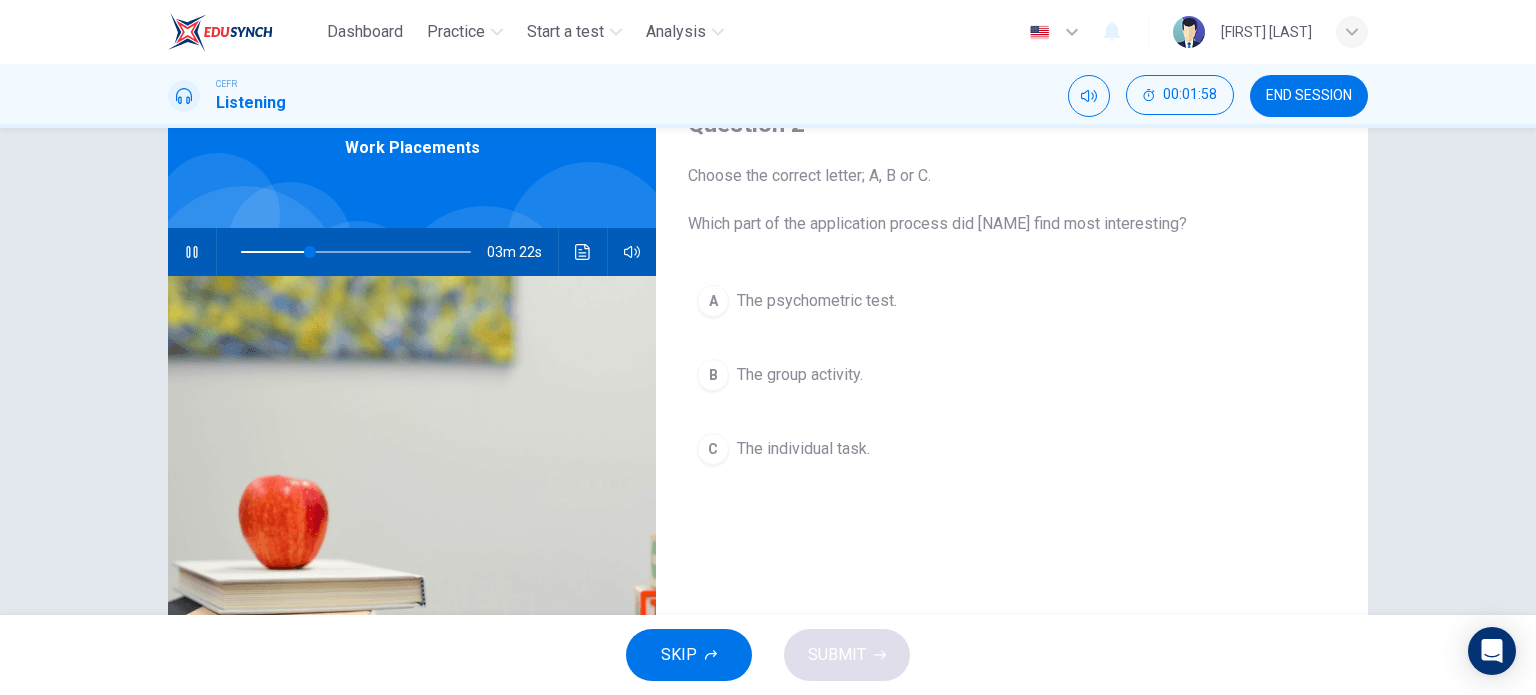 click at bounding box center (192, 252) 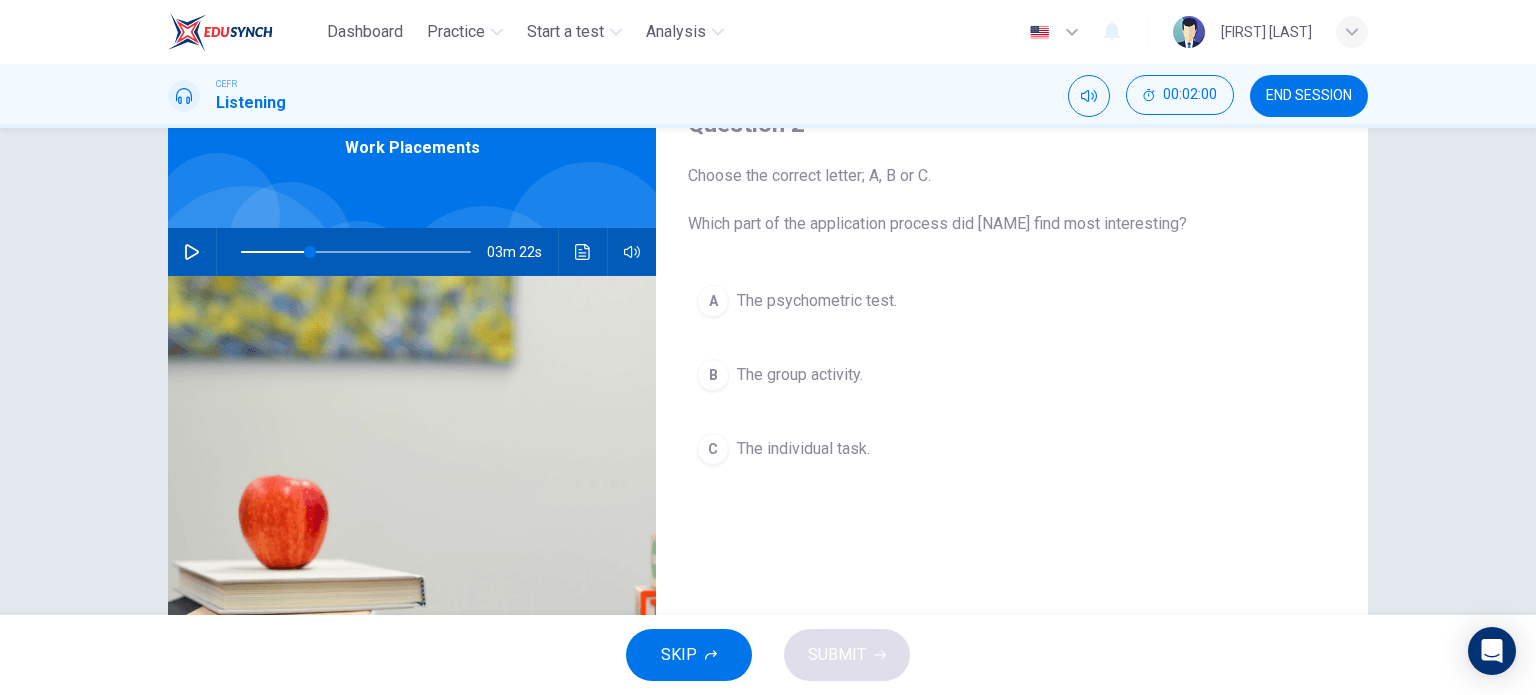 click on "B The group activity." at bounding box center [1012, 375] 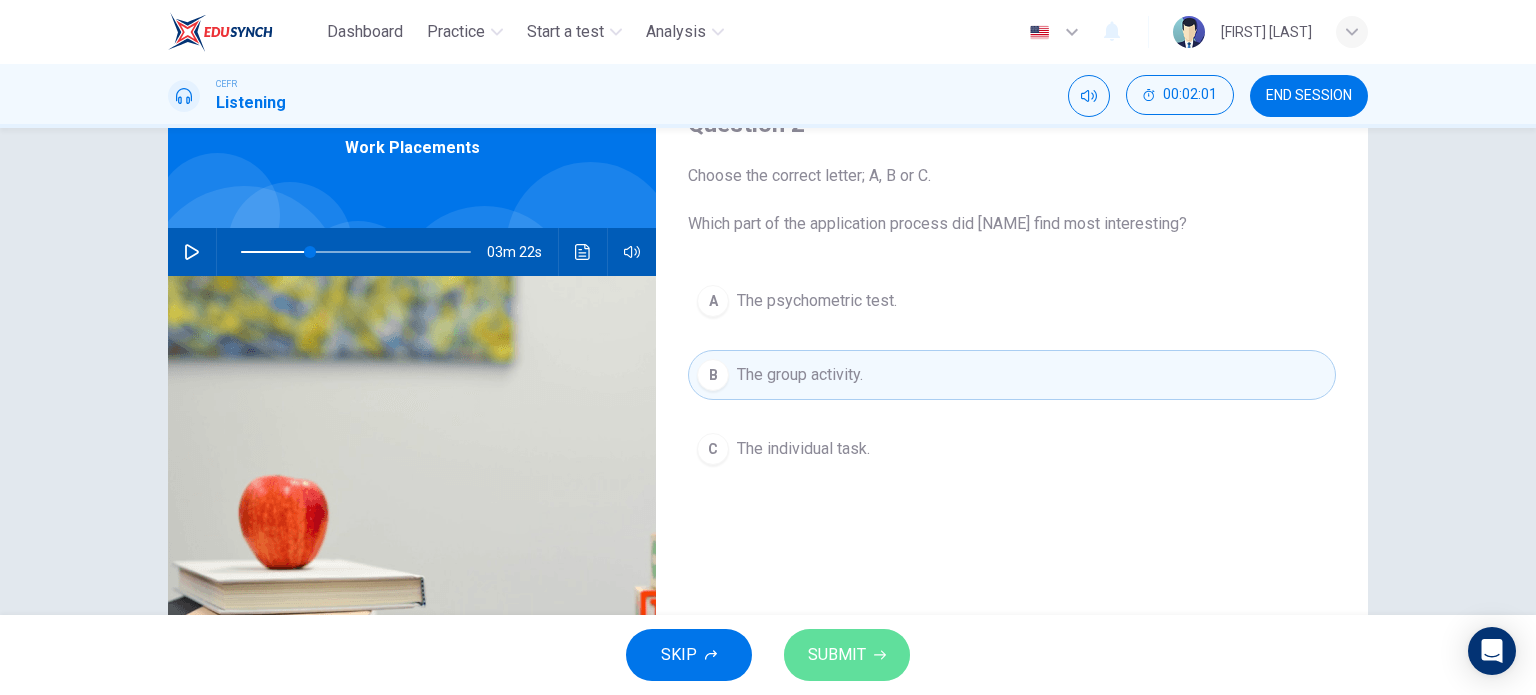 click at bounding box center (880, 655) 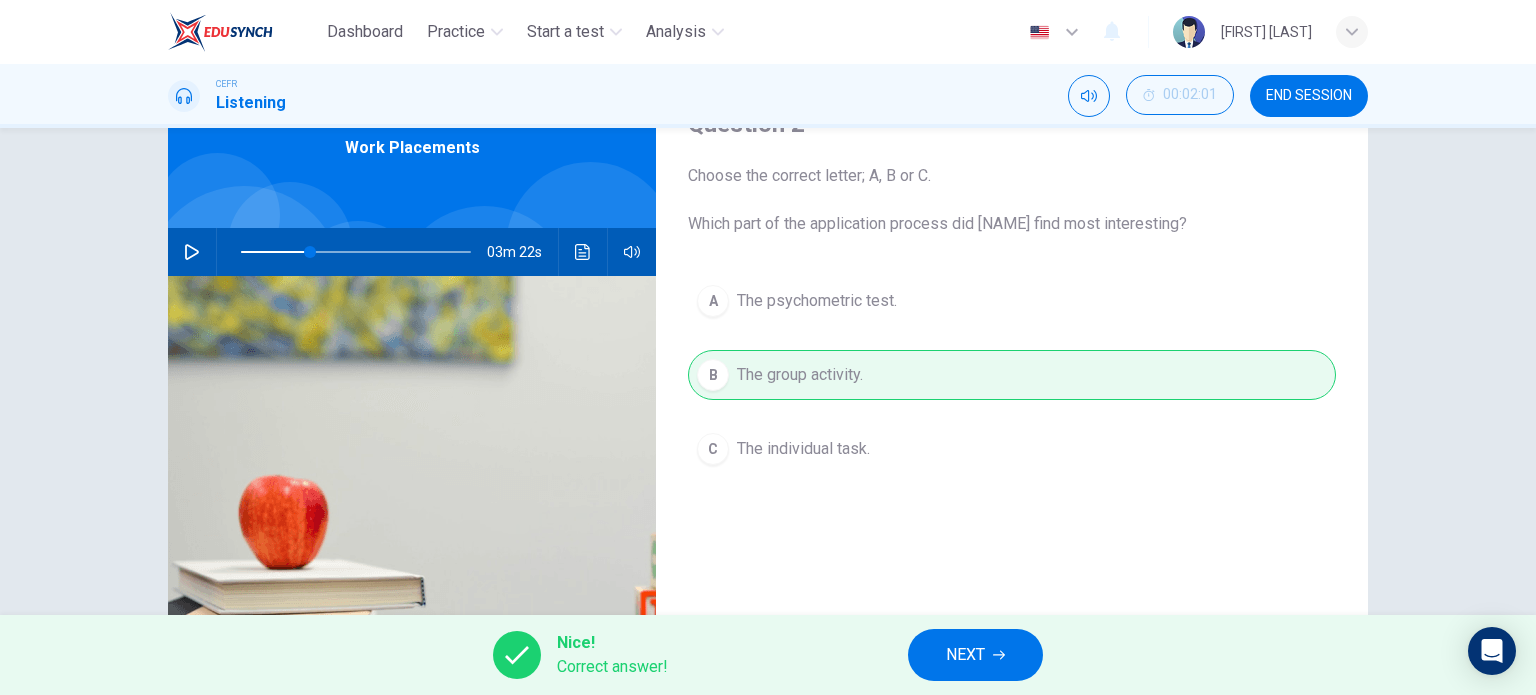 click on "NEXT" at bounding box center [965, 655] 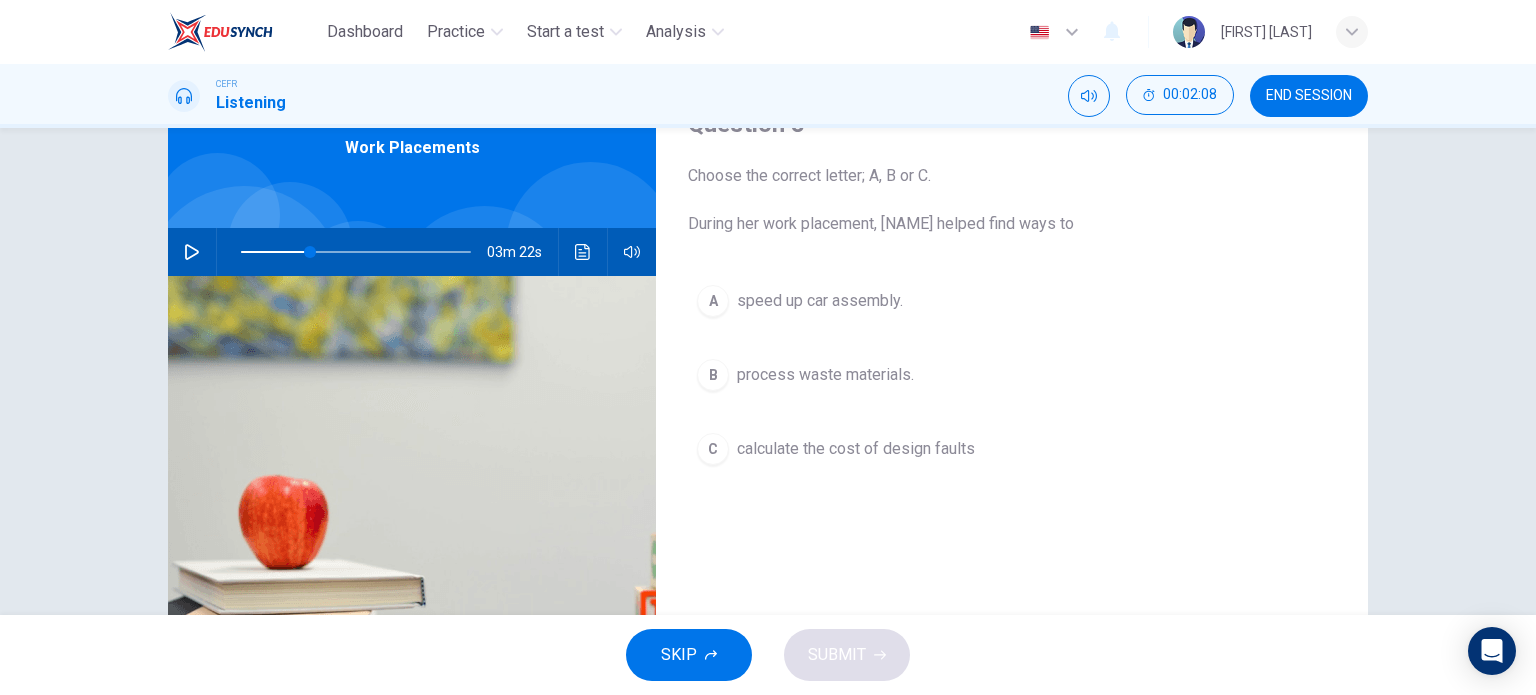 drag, startPoint x: 191, startPoint y: 250, endPoint x: 333, endPoint y: 244, distance: 142.12671 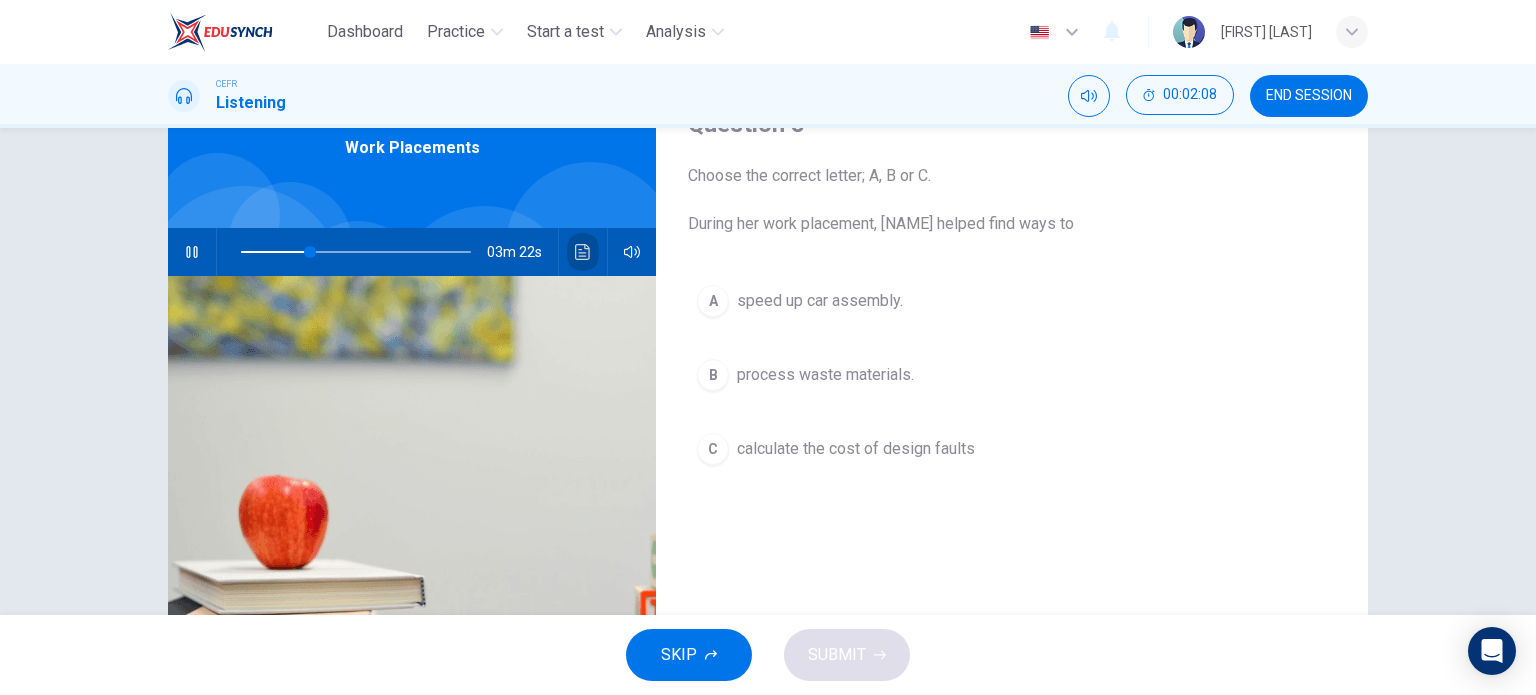 click at bounding box center [583, 252] 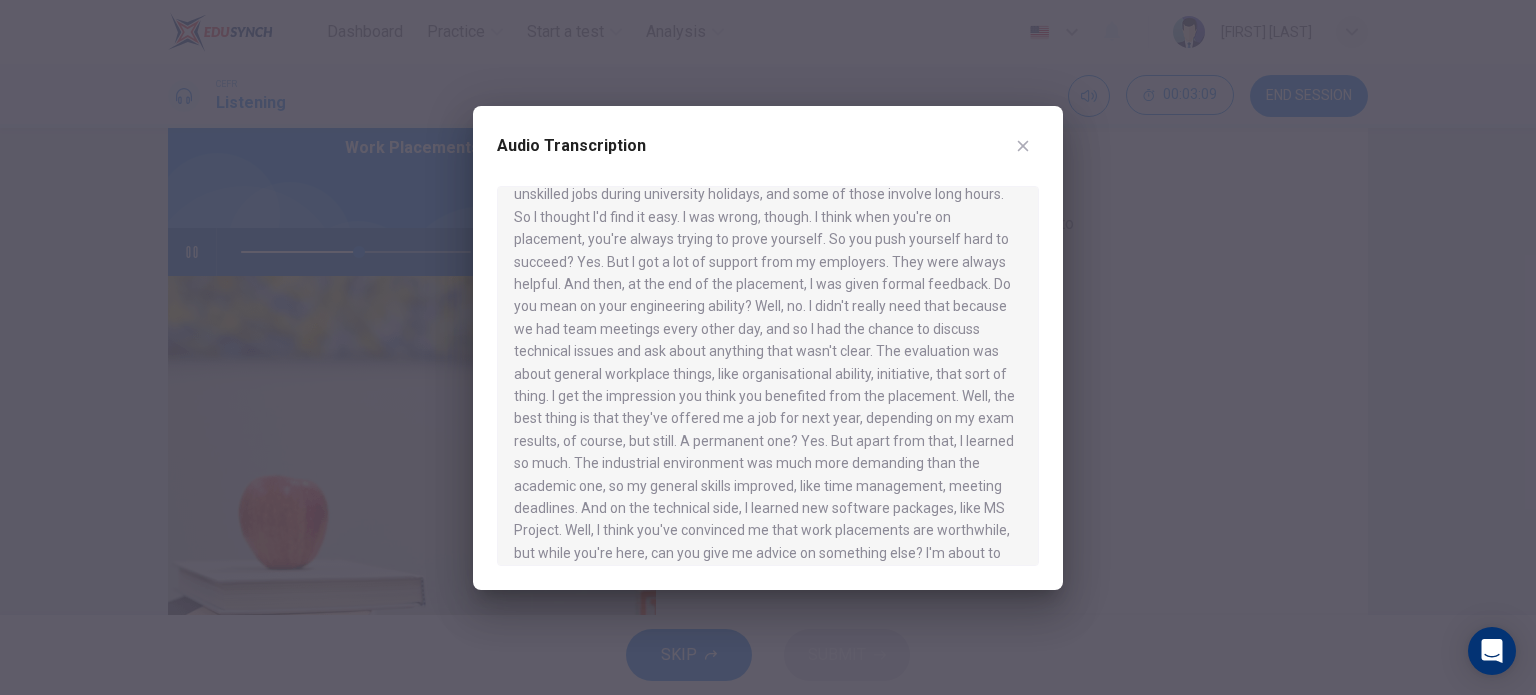 scroll, scrollTop: 500, scrollLeft: 0, axis: vertical 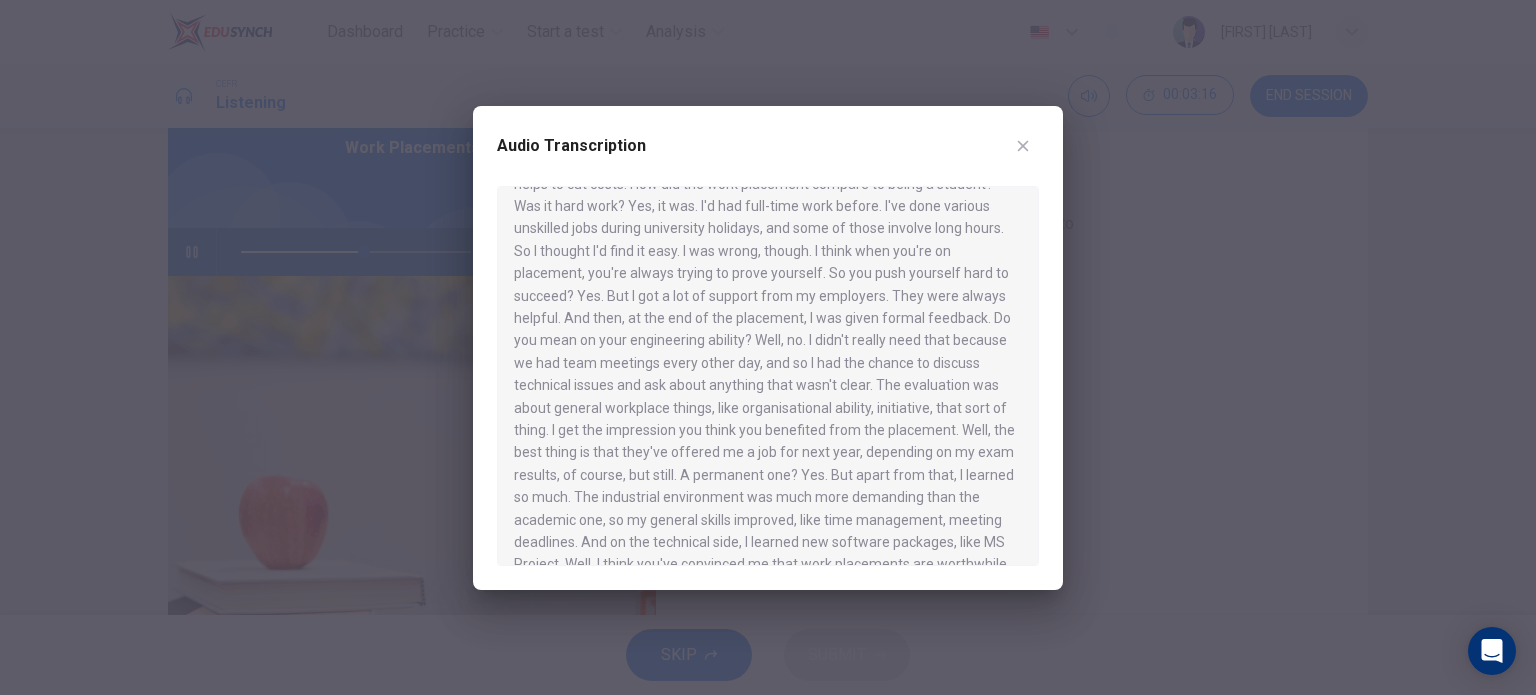 click at bounding box center [1023, 145] 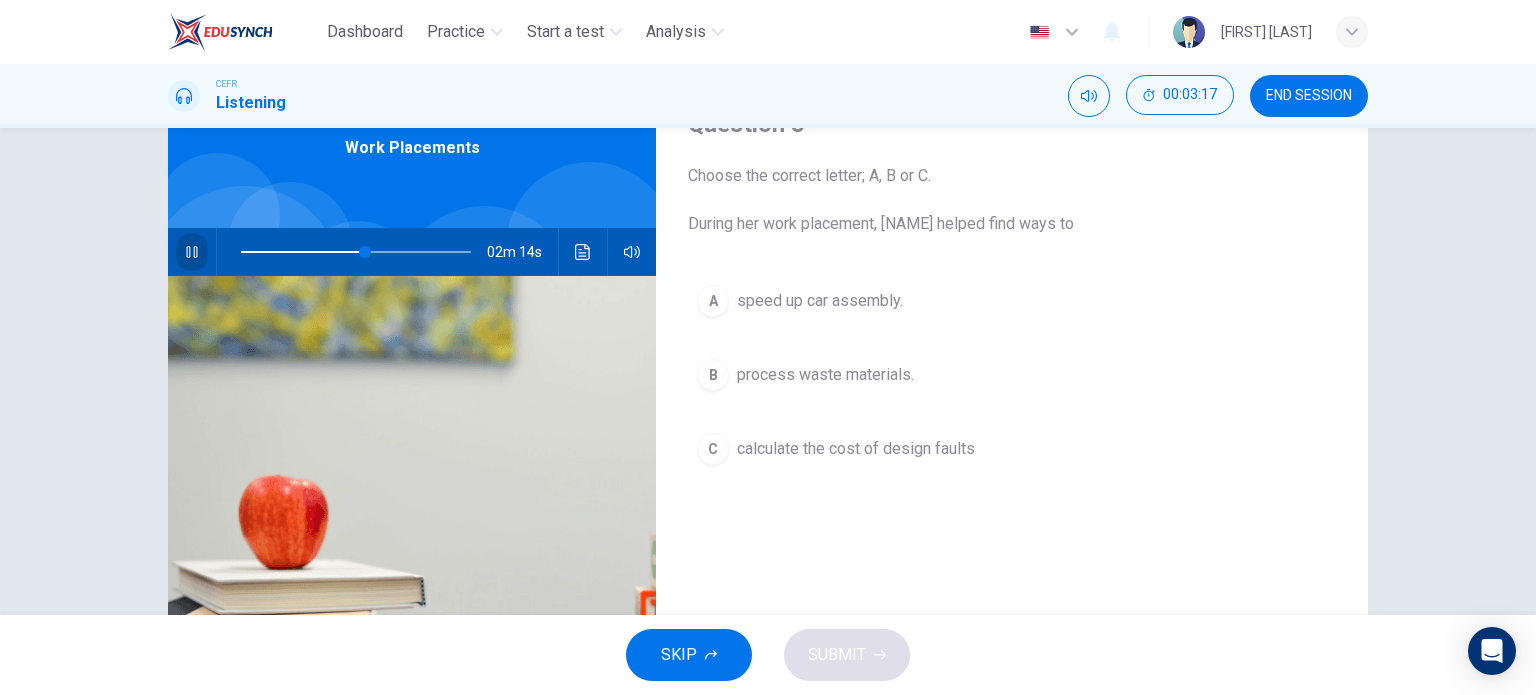 click at bounding box center (192, 252) 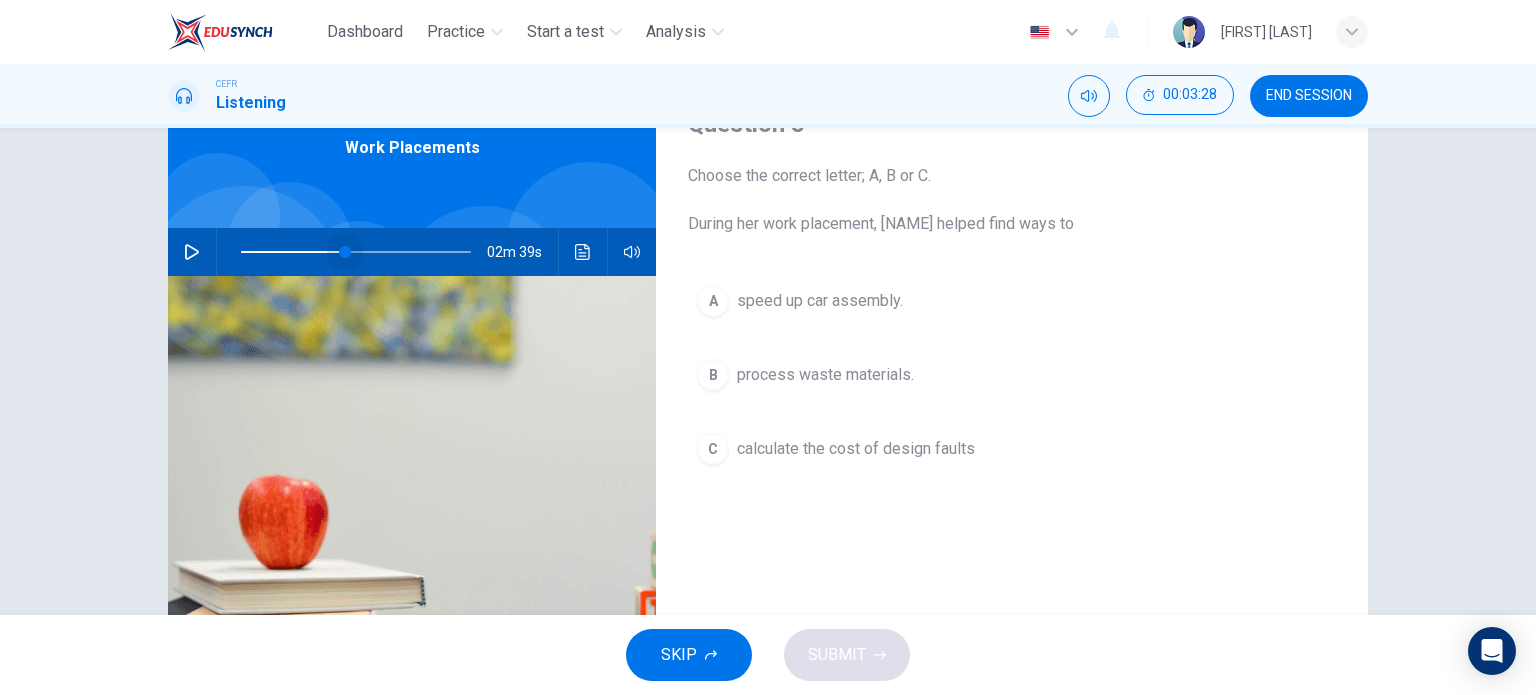 drag, startPoint x: 348, startPoint y: 247, endPoint x: 324, endPoint y: 251, distance: 24.33105 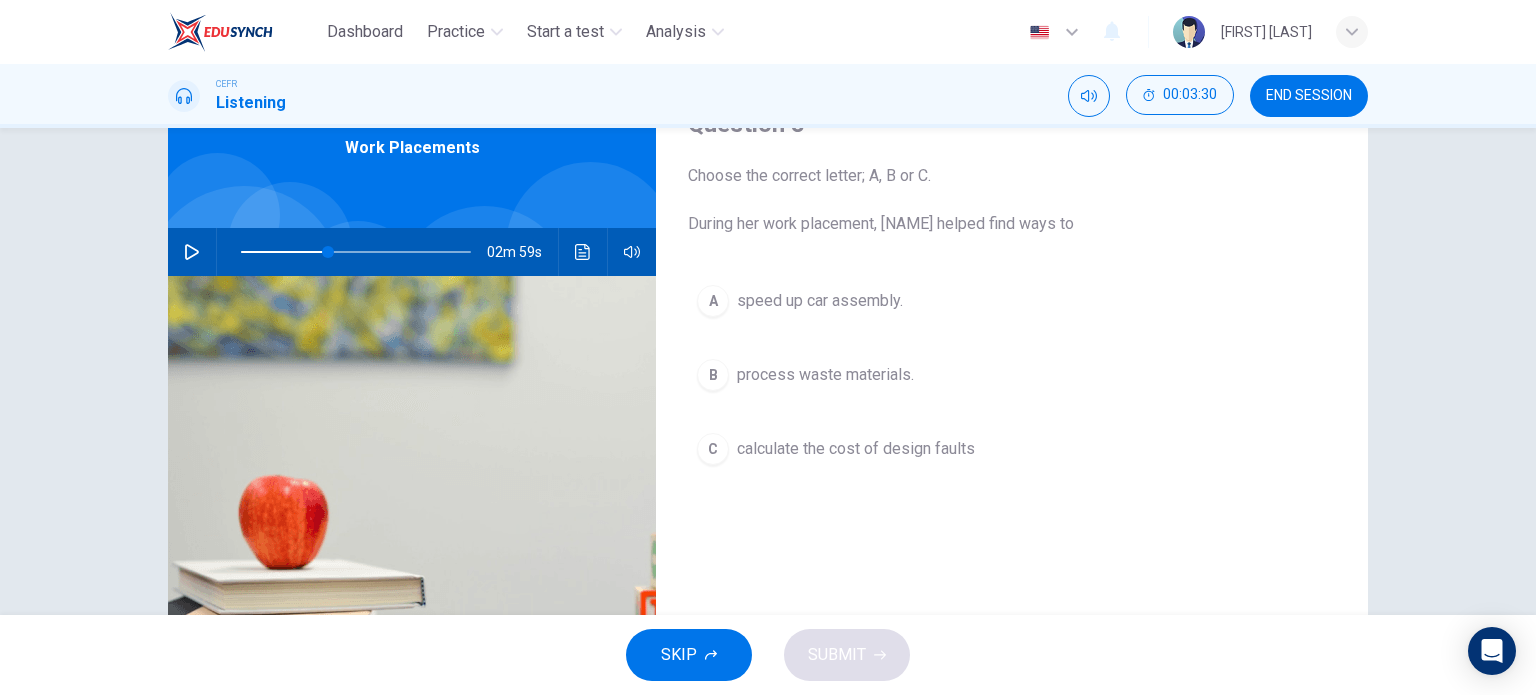 click at bounding box center (192, 252) 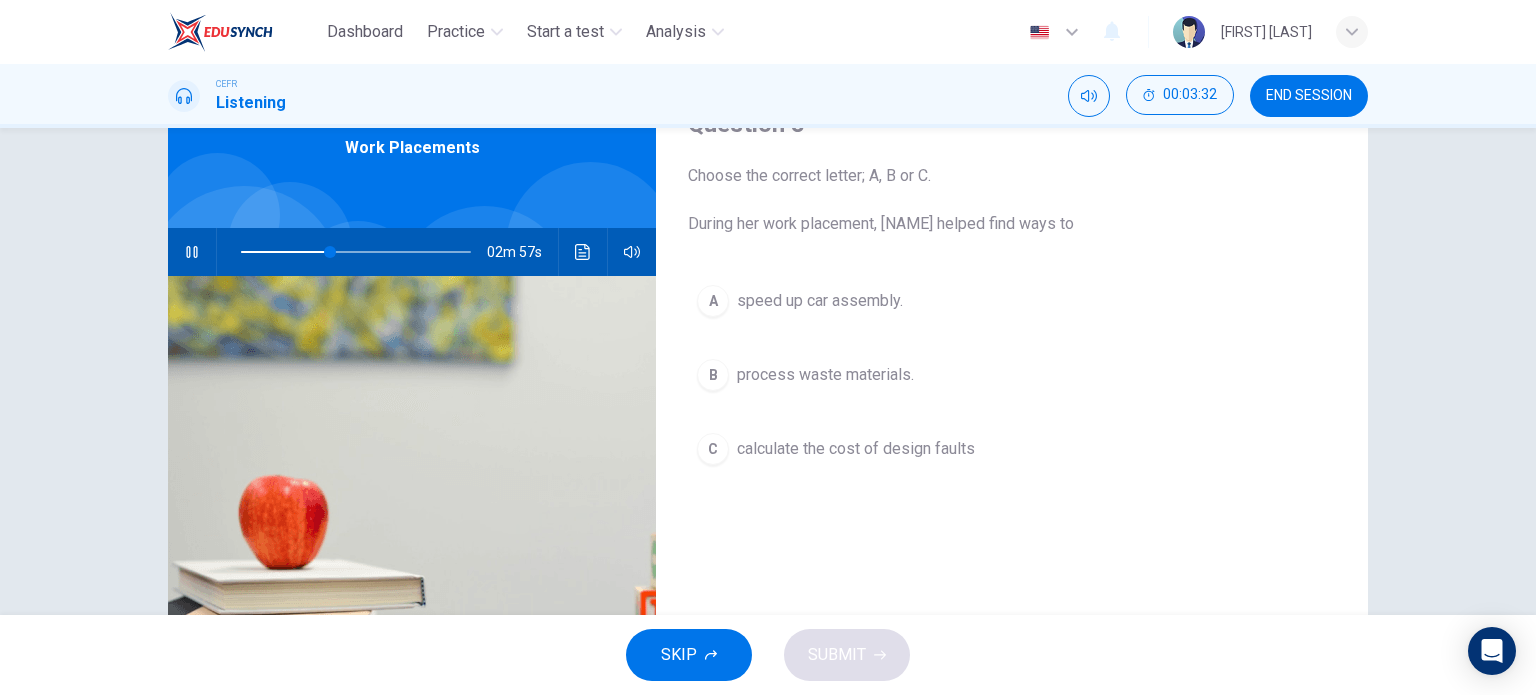 type 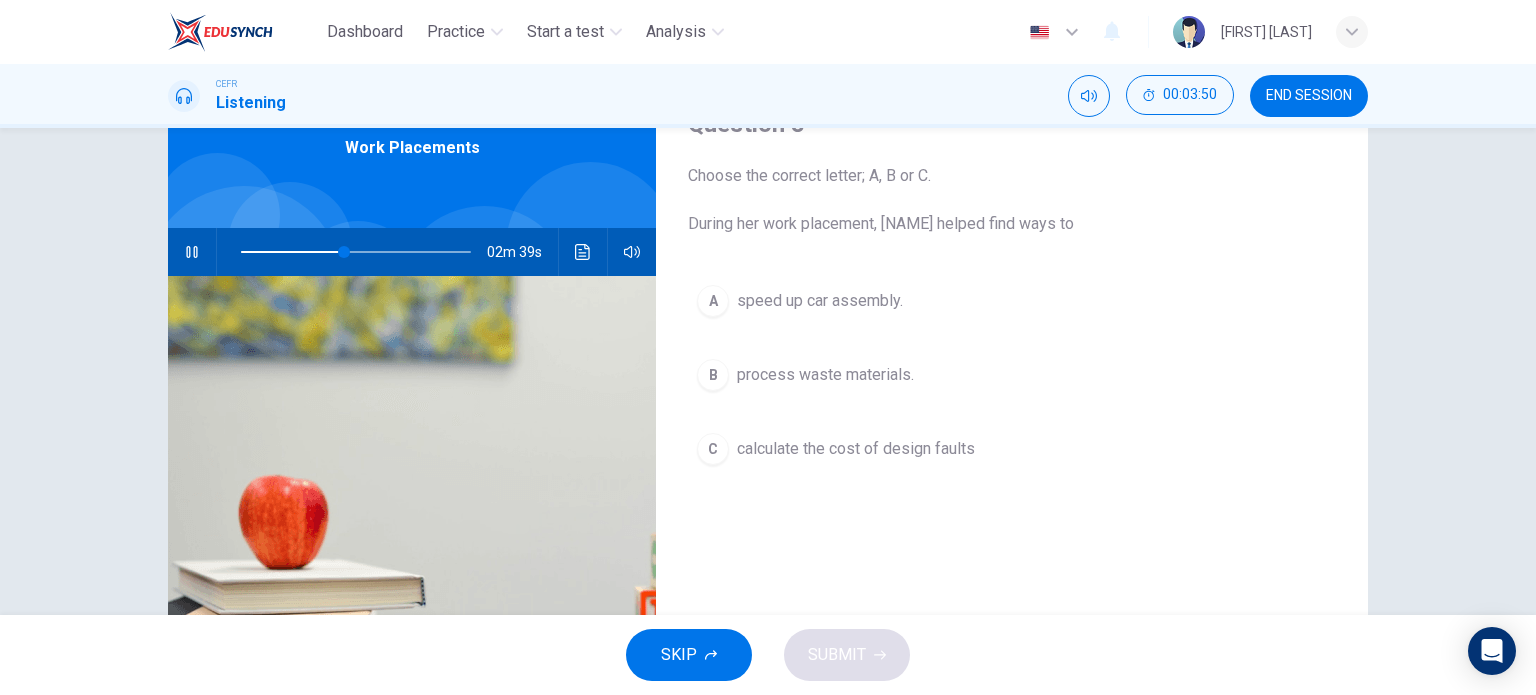 scroll, scrollTop: 0, scrollLeft: 0, axis: both 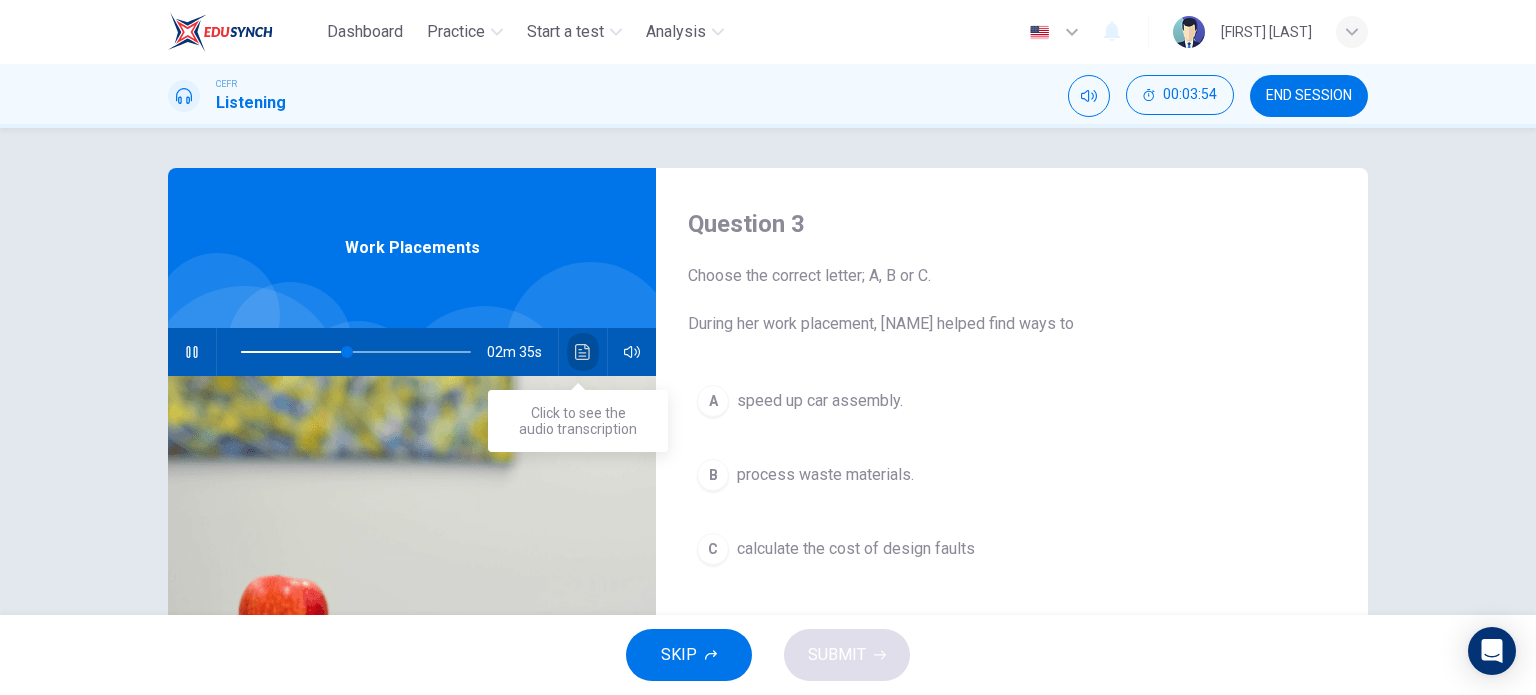 click at bounding box center [583, 352] 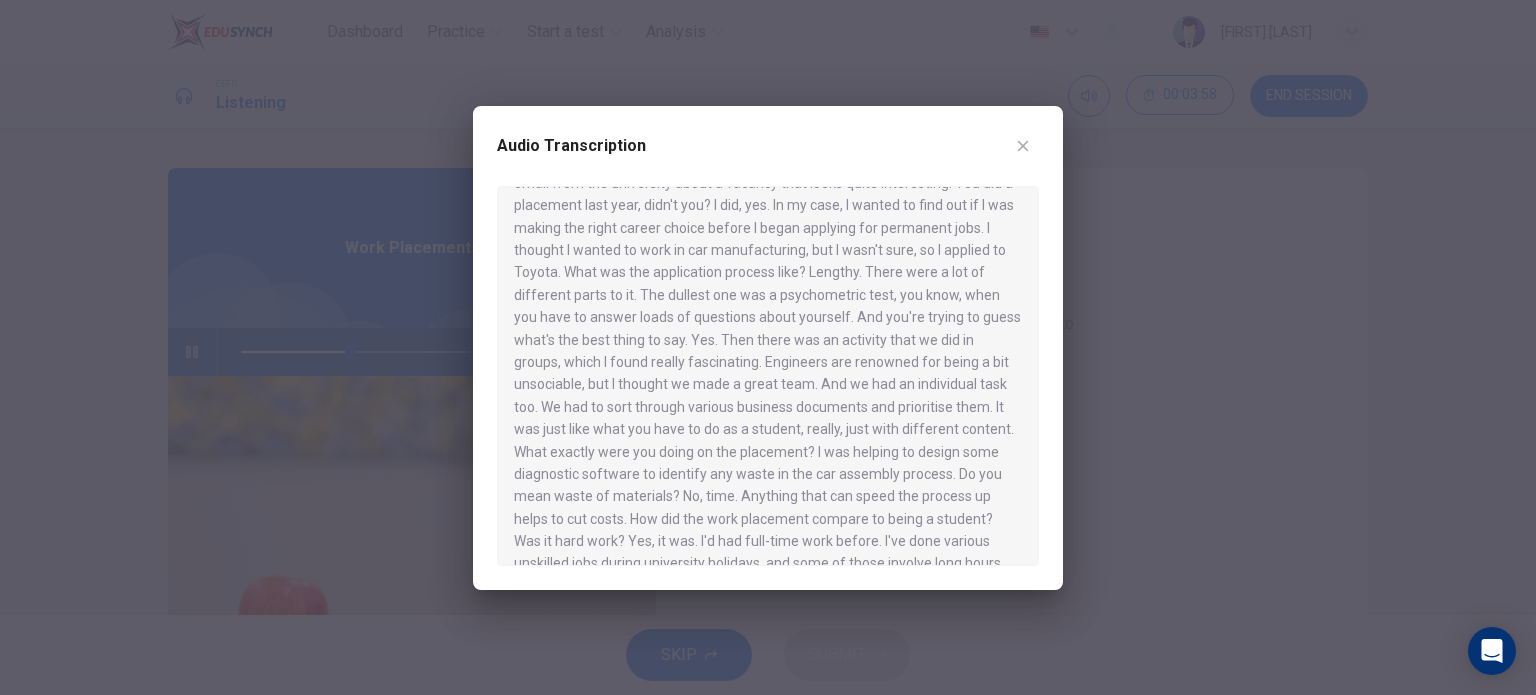 scroll, scrollTop: 200, scrollLeft: 0, axis: vertical 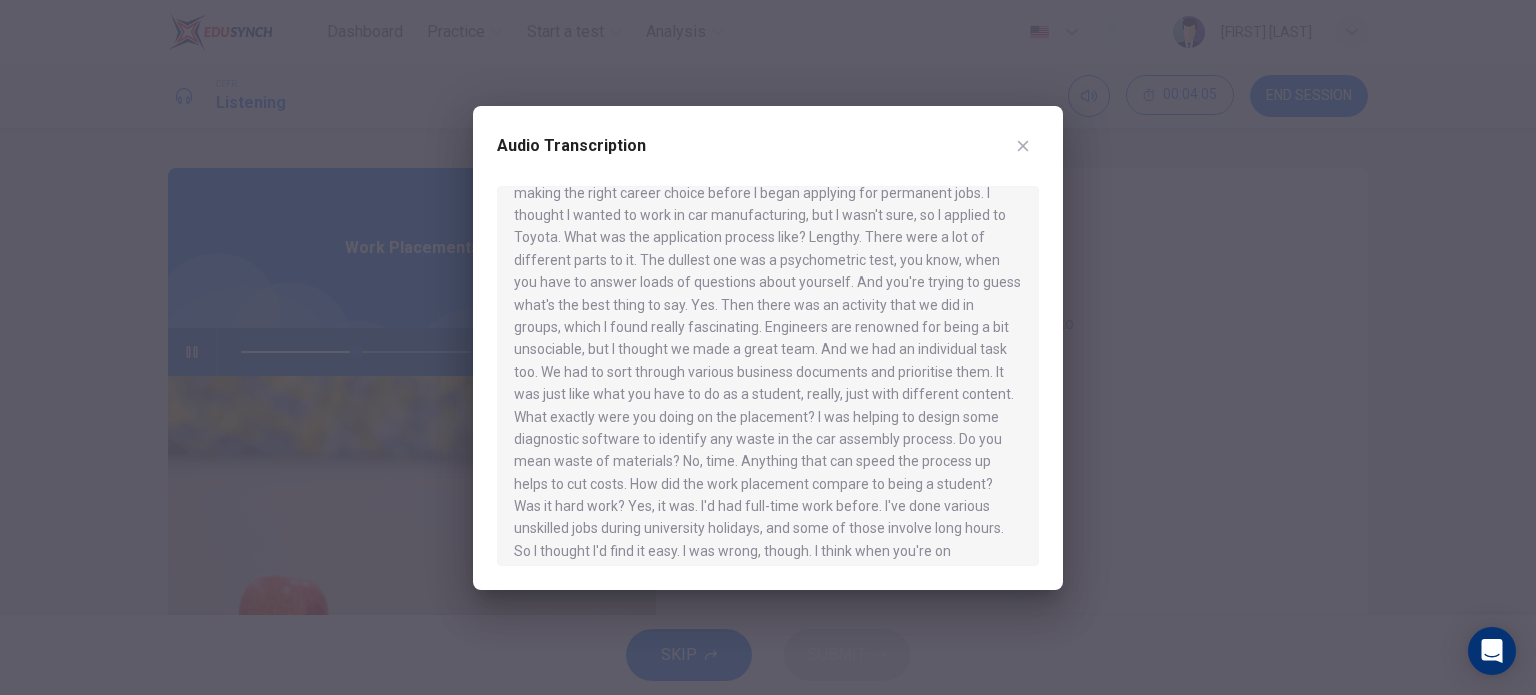 click on "Audio Transcription" at bounding box center [768, 348] 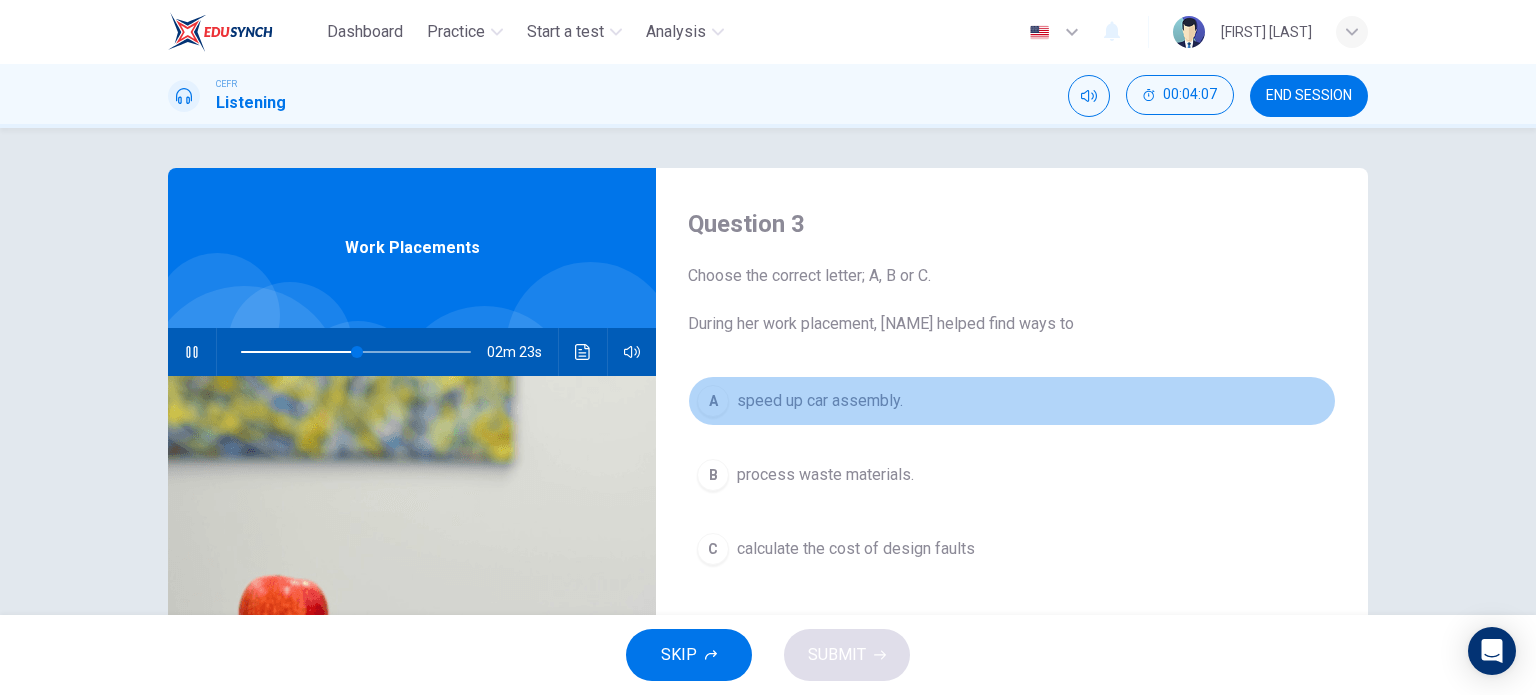 click on "speed up car assembly." at bounding box center (820, 401) 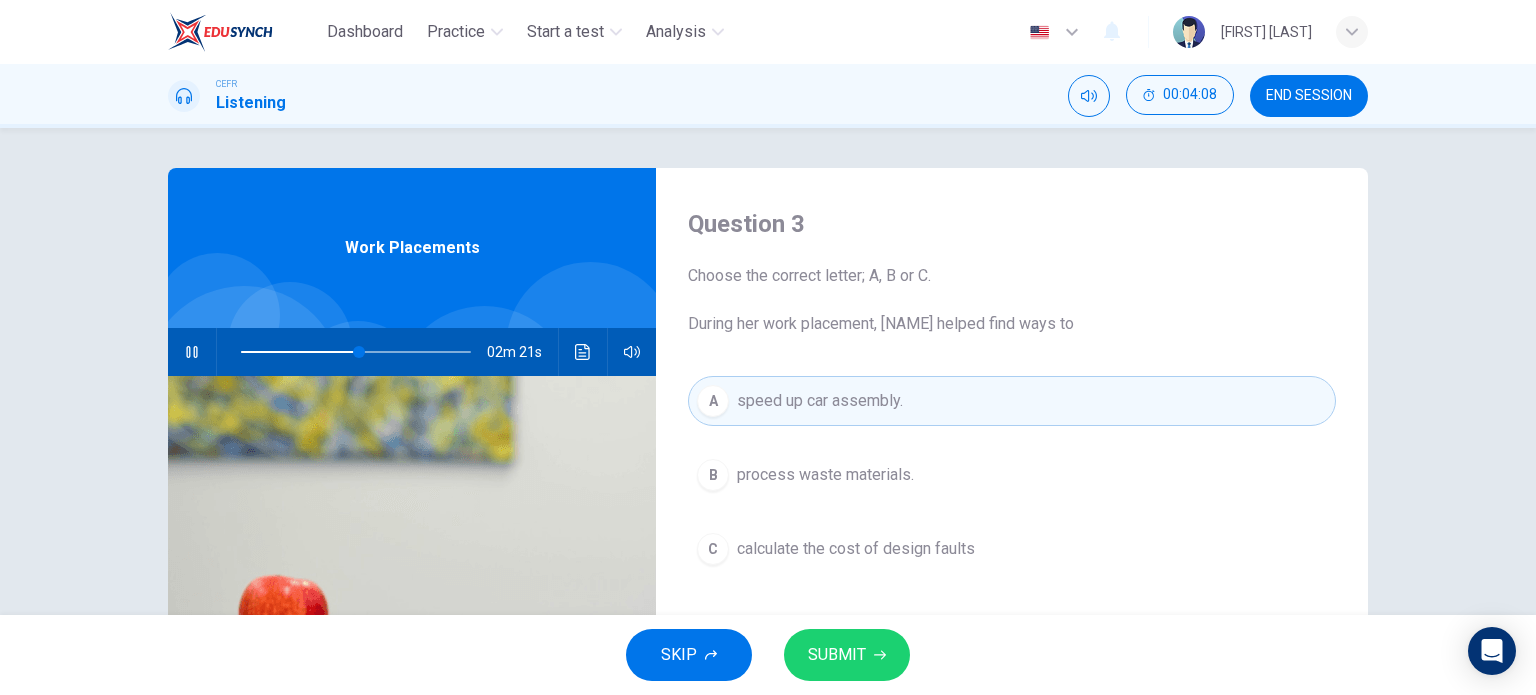 click on "SUBMIT" at bounding box center (847, 655) 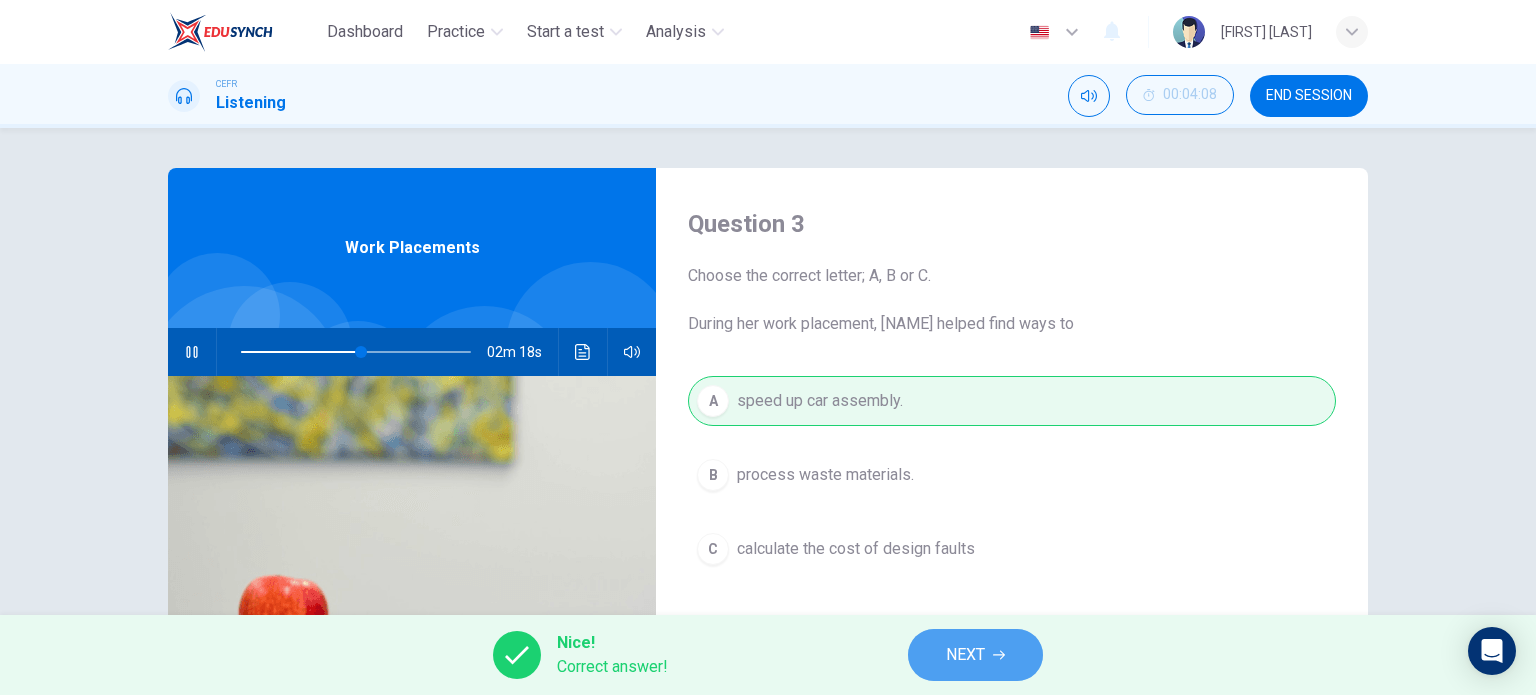click on "NEXT" at bounding box center [965, 655] 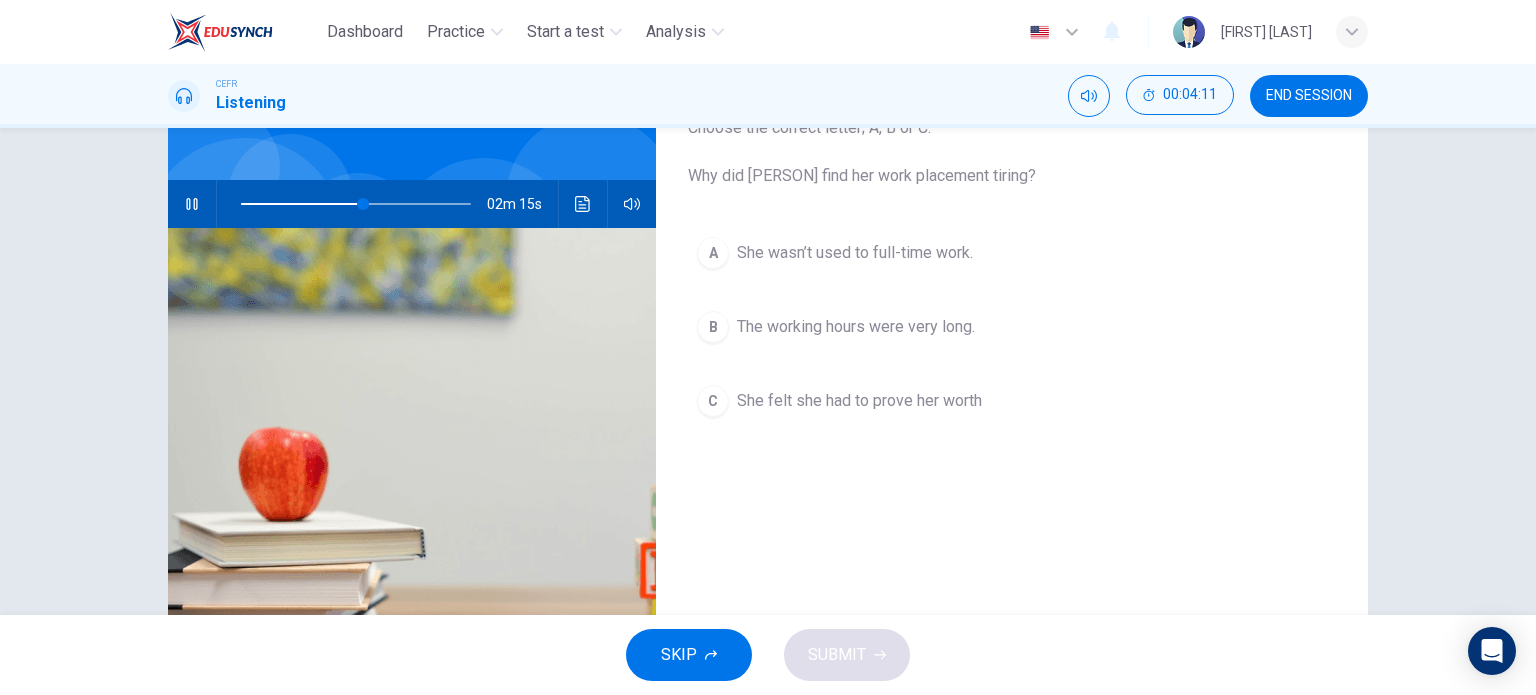 scroll, scrollTop: 100, scrollLeft: 0, axis: vertical 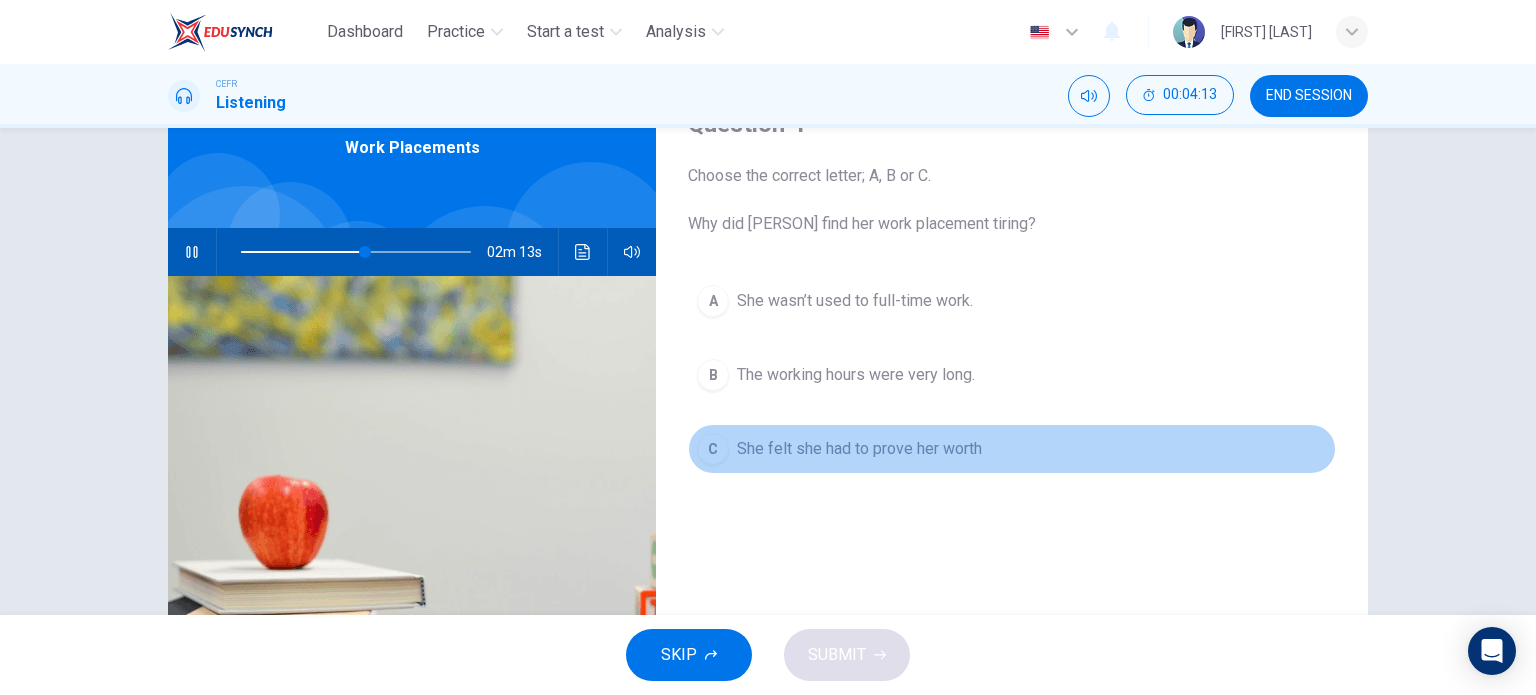 click on "She felt she had to prove her worth" at bounding box center (855, 301) 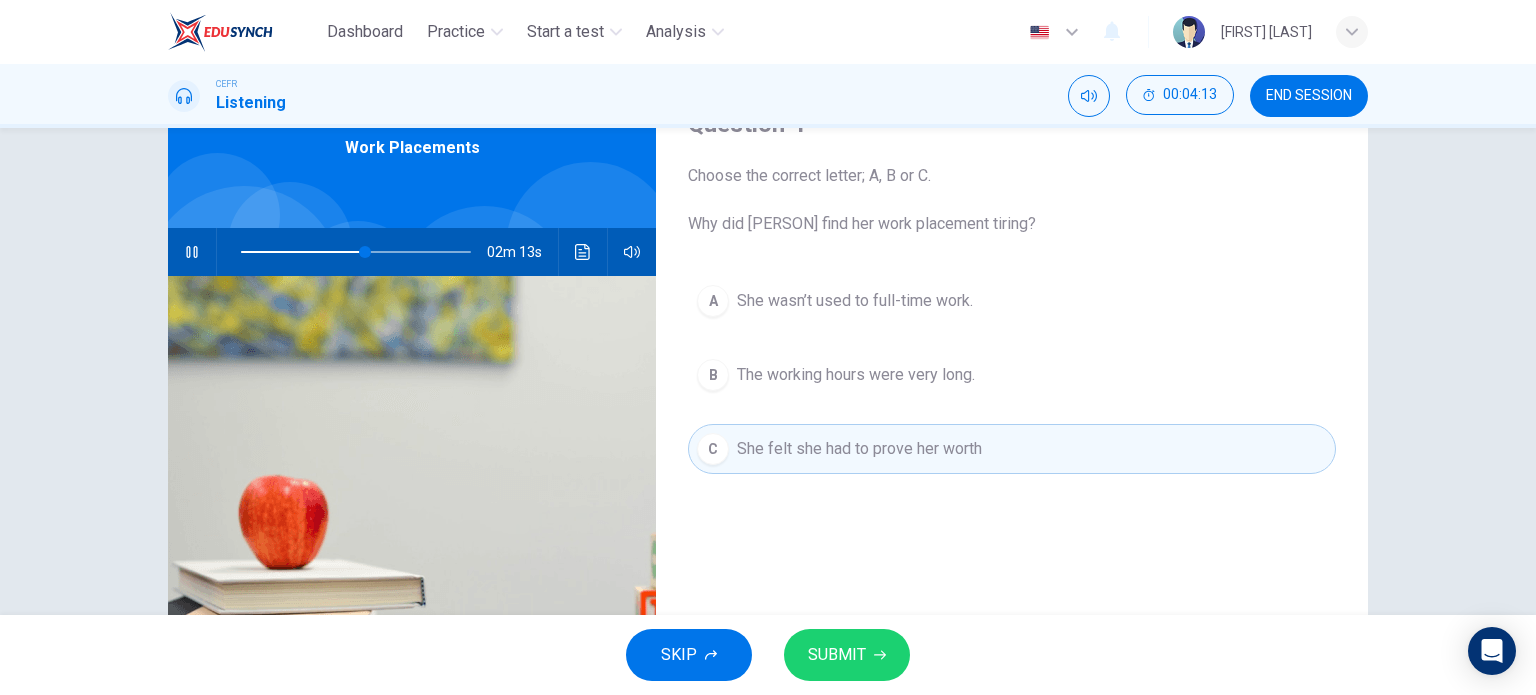 click at bounding box center (880, 655) 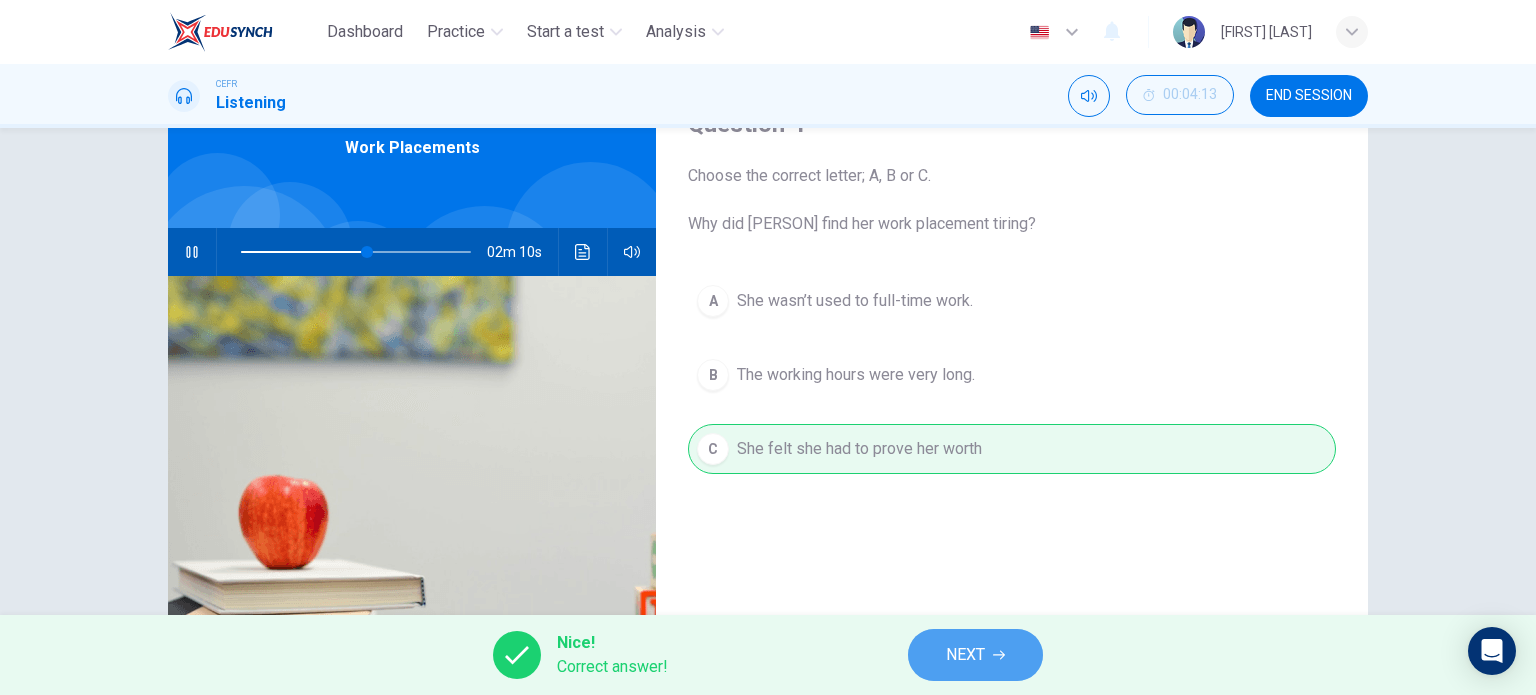 click on "NEXT" at bounding box center (965, 655) 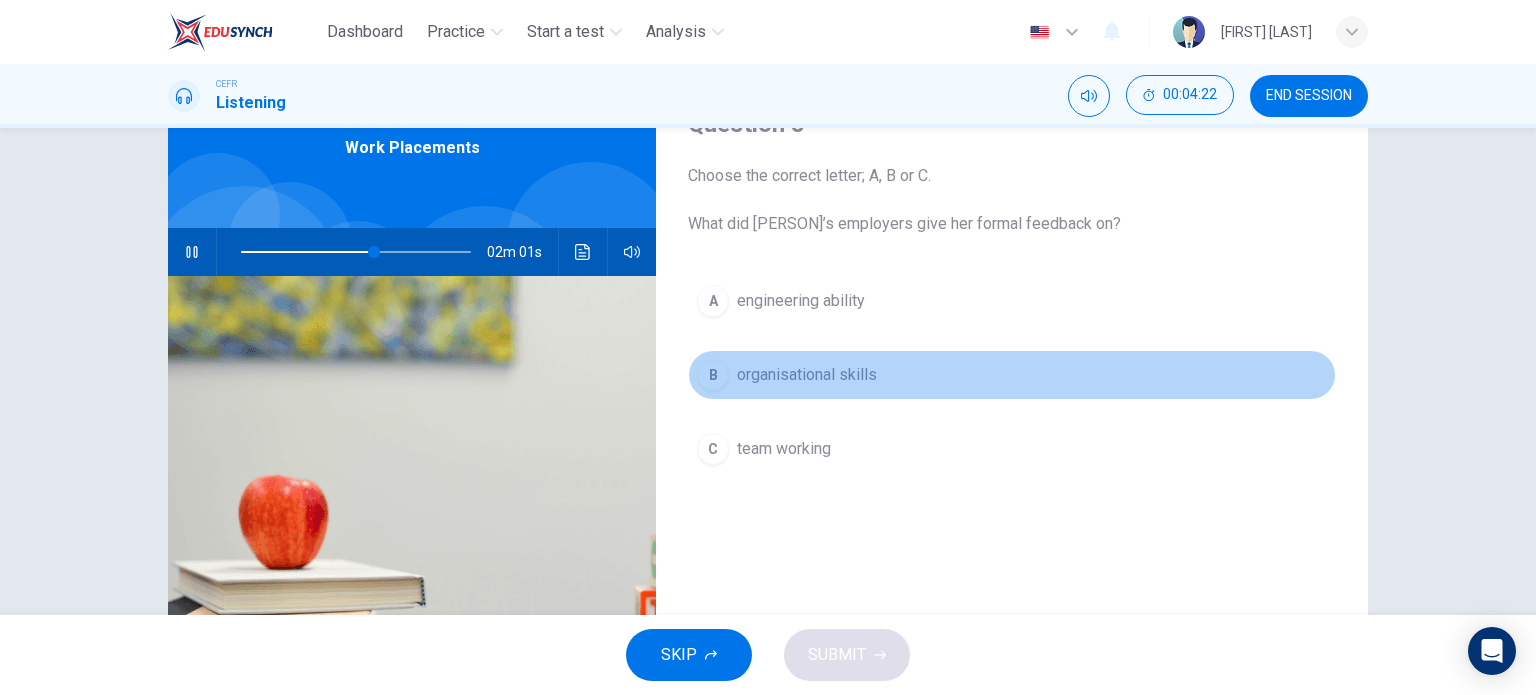 click on "organisational skills" at bounding box center [801, 301] 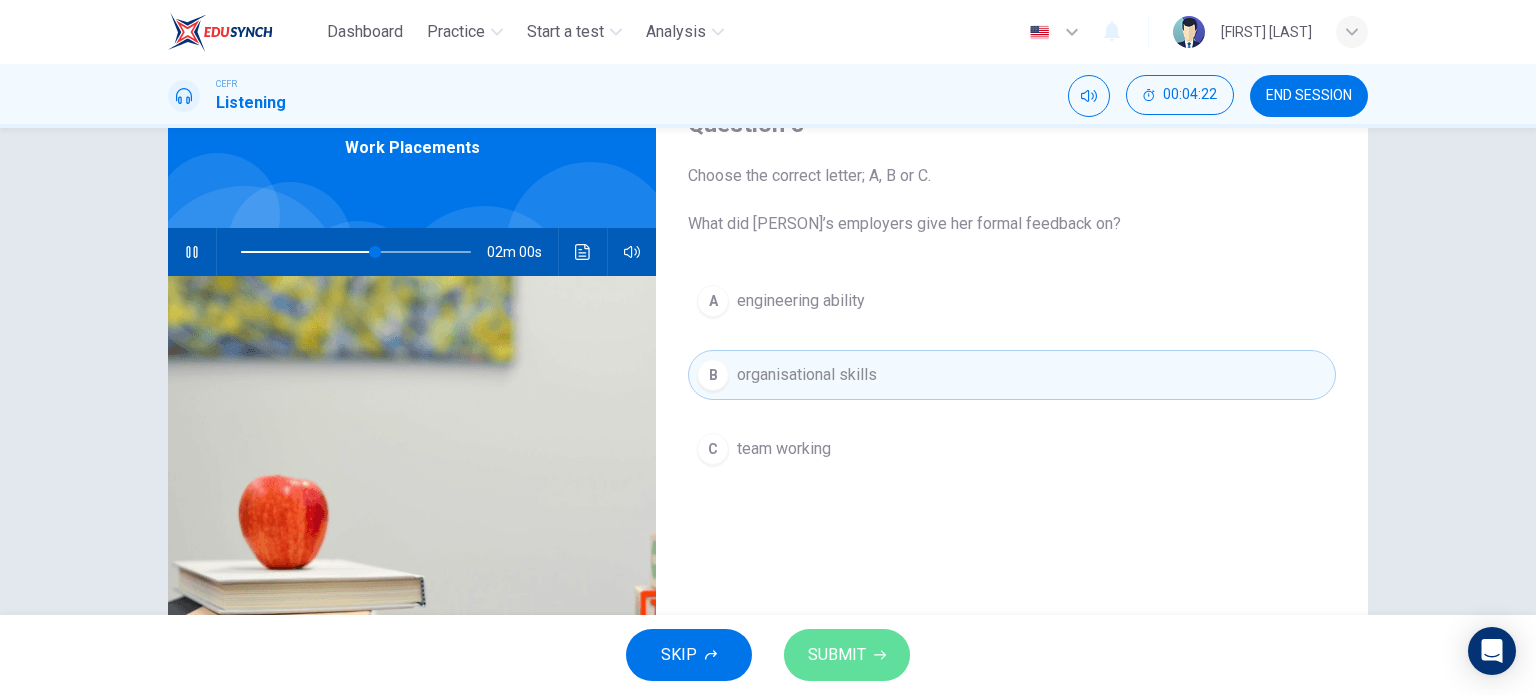 click on "SUBMIT" at bounding box center (837, 655) 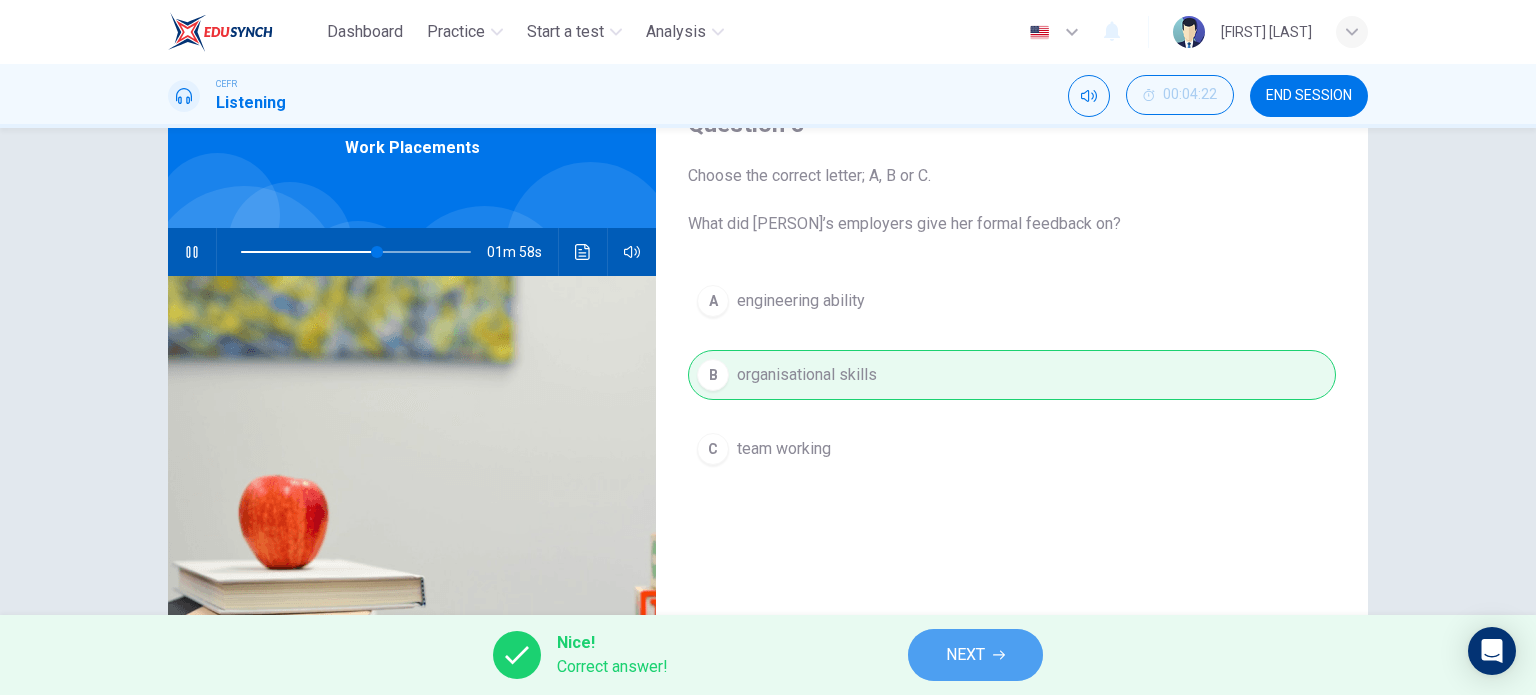 click on "NEXT" at bounding box center [965, 655] 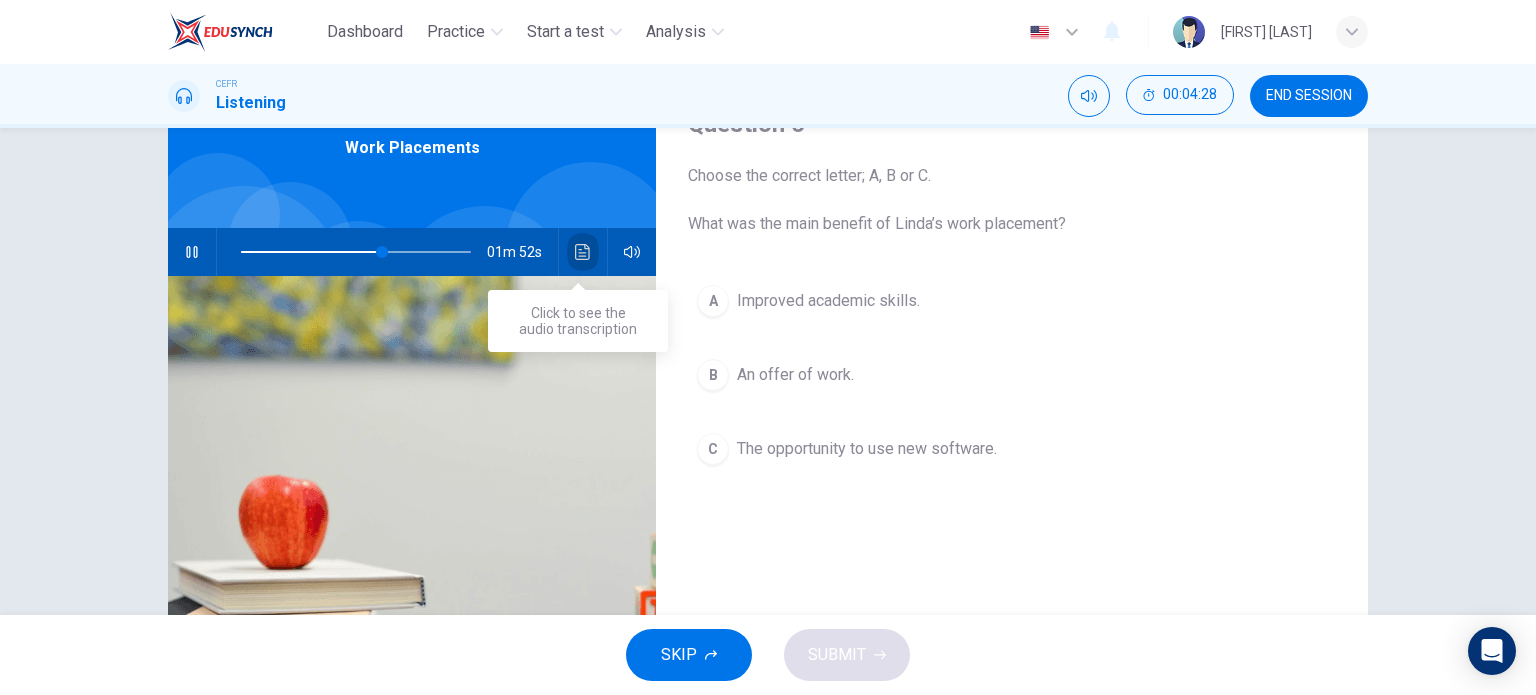 click at bounding box center (583, 252) 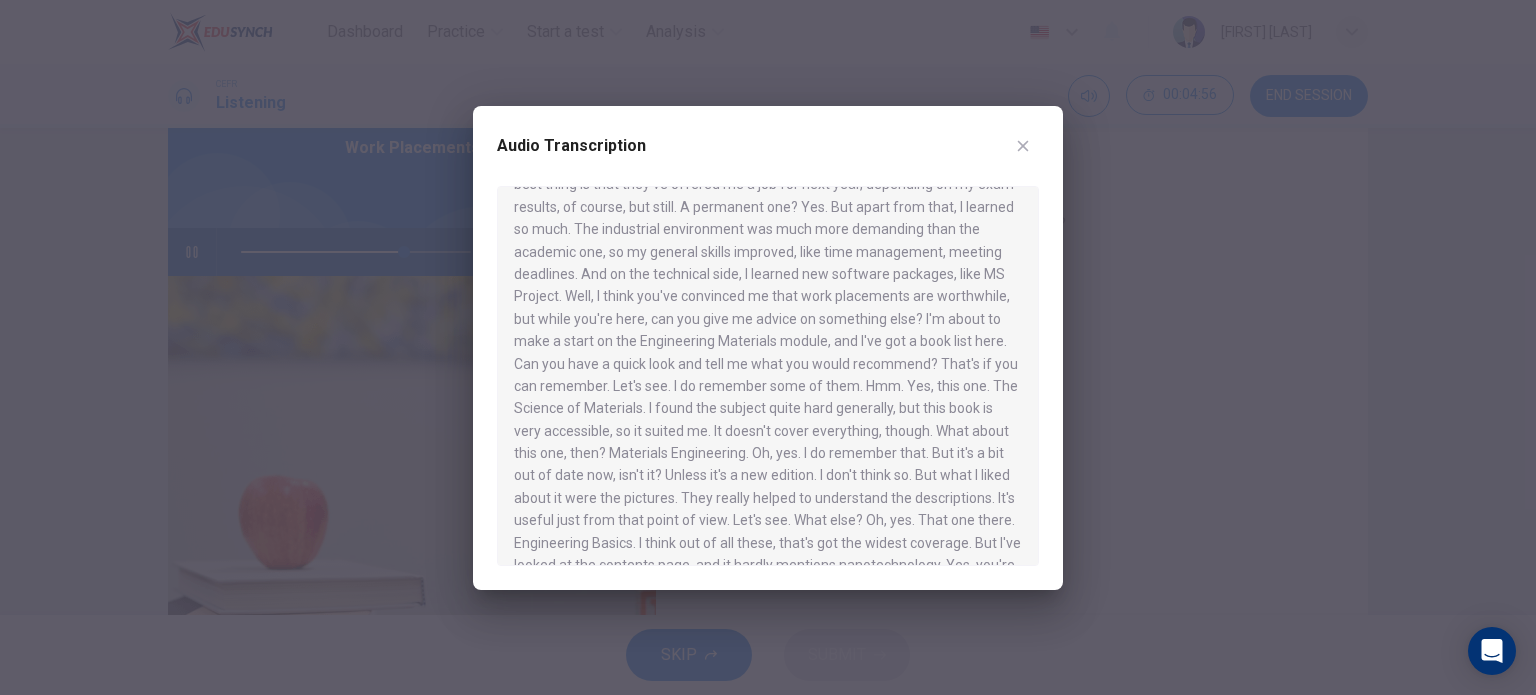 scroll, scrollTop: 785, scrollLeft: 0, axis: vertical 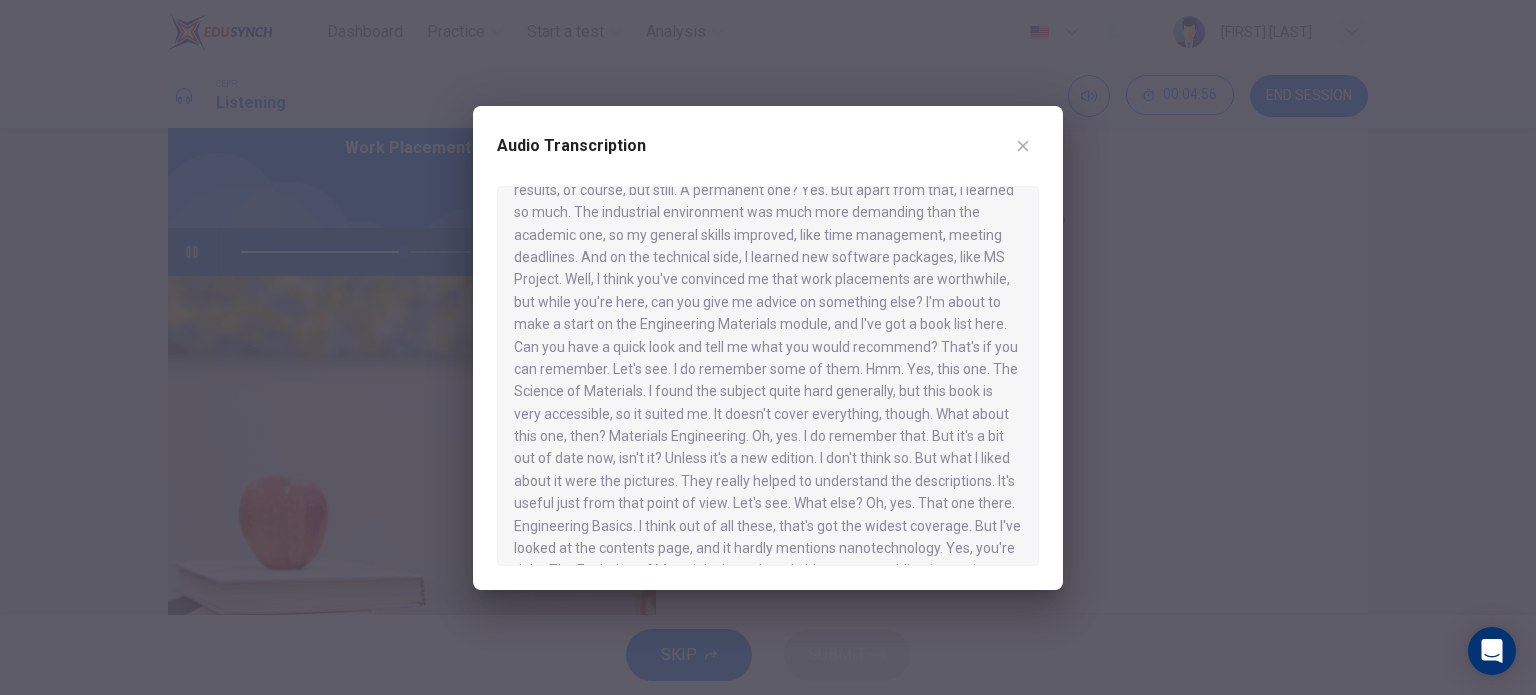 click at bounding box center [1023, 146] 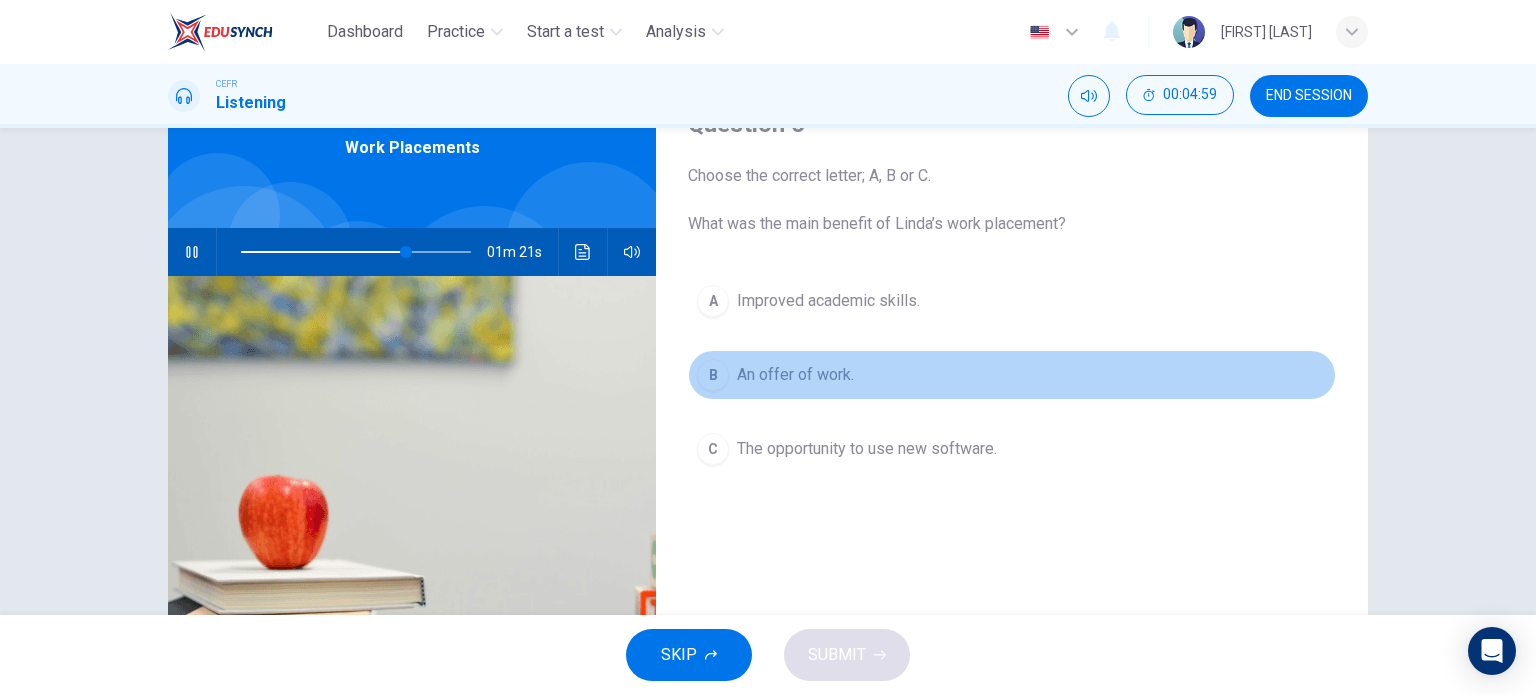 click on "An offer of work." at bounding box center (828, 301) 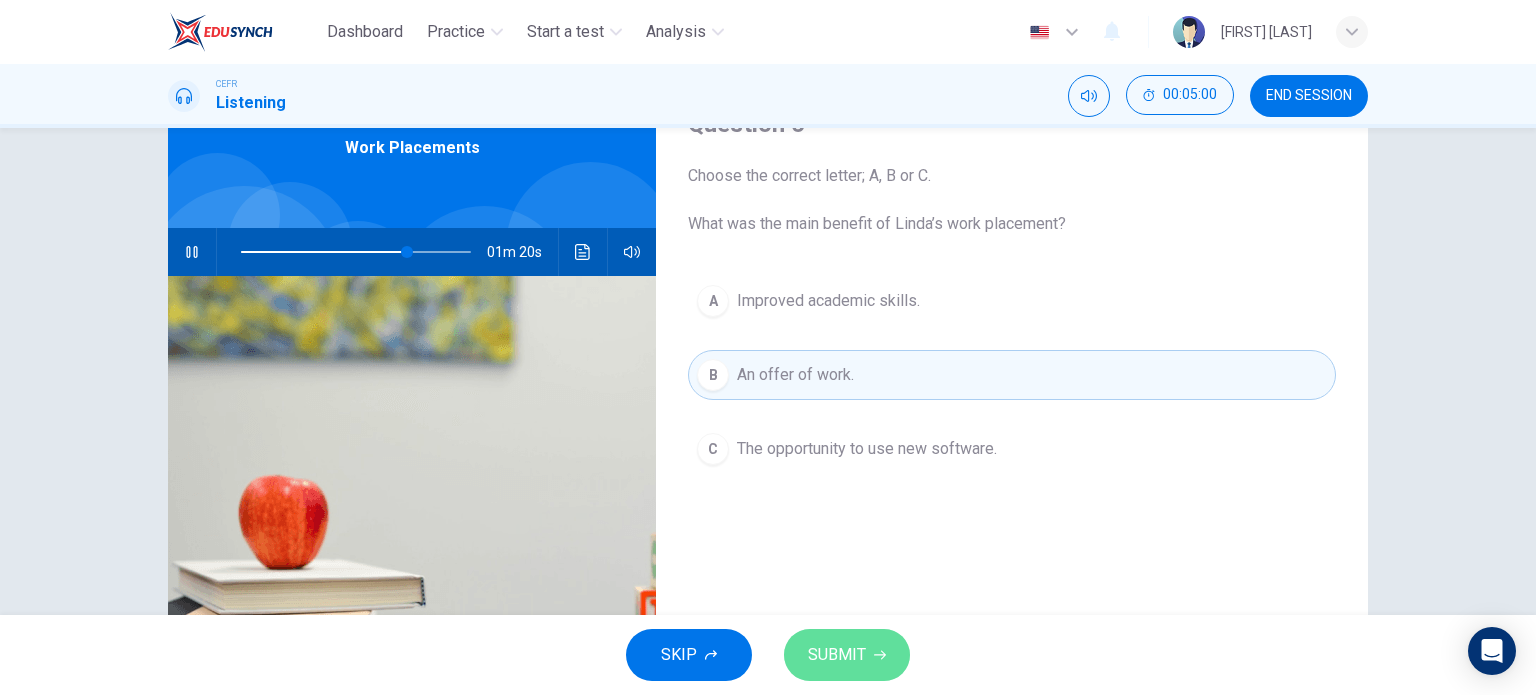 click on "SUBMIT" at bounding box center (837, 655) 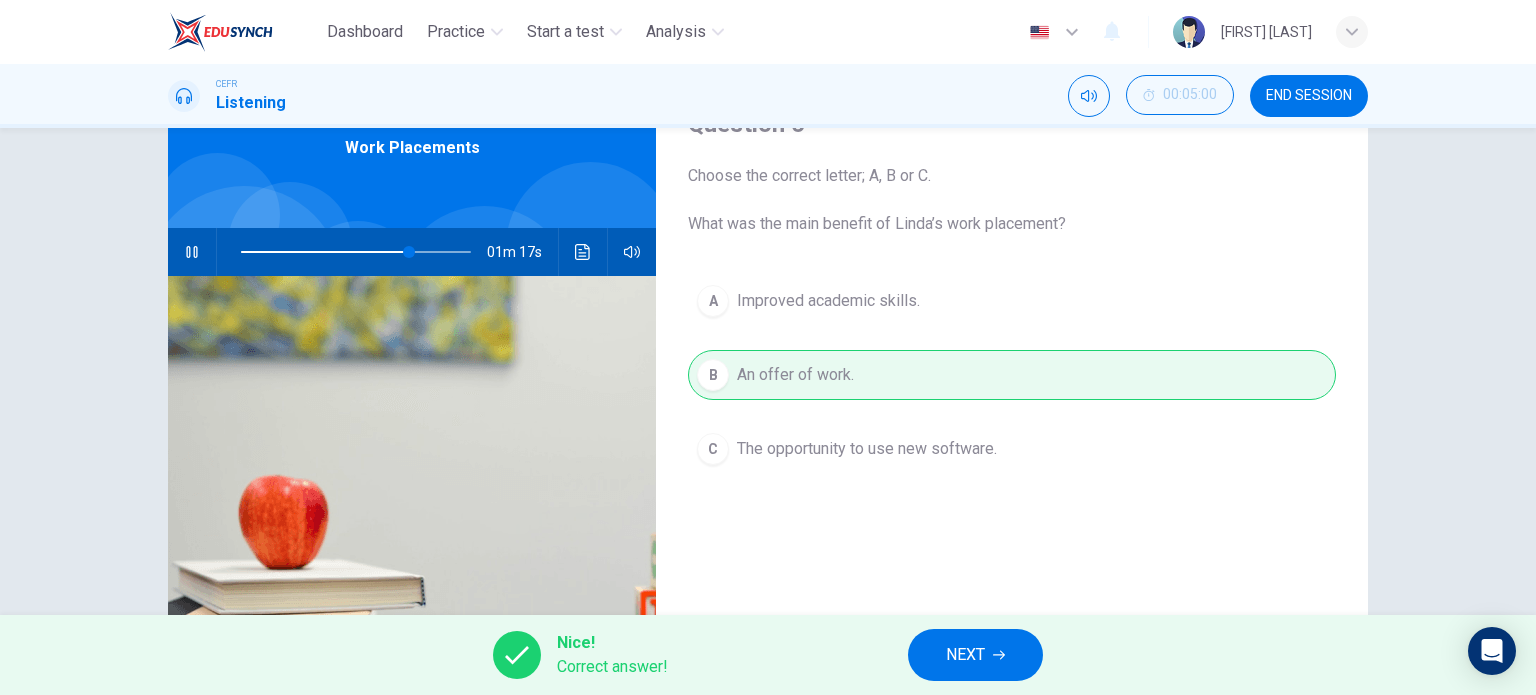 drag, startPoint x: 944, startPoint y: 653, endPoint x: 941, endPoint y: 630, distance: 23.194826 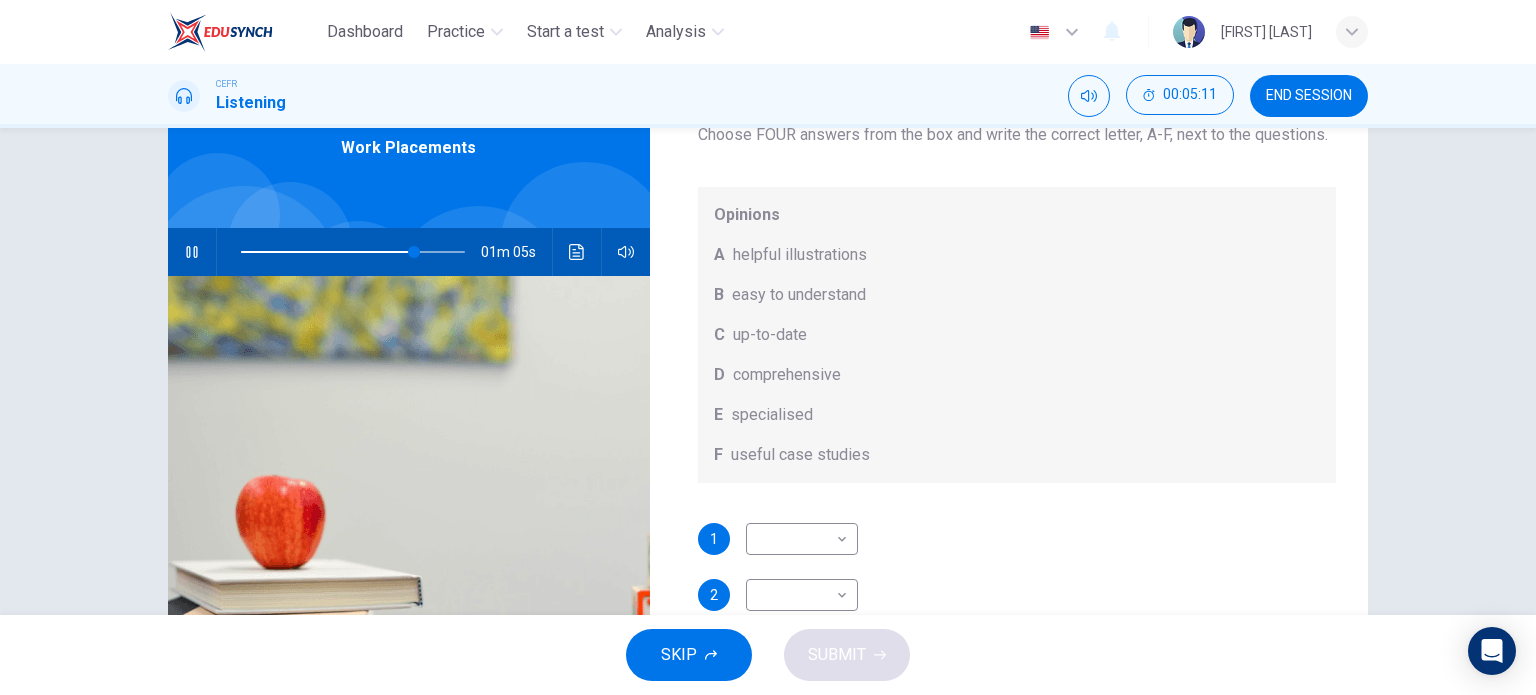 scroll, scrollTop: 112, scrollLeft: 0, axis: vertical 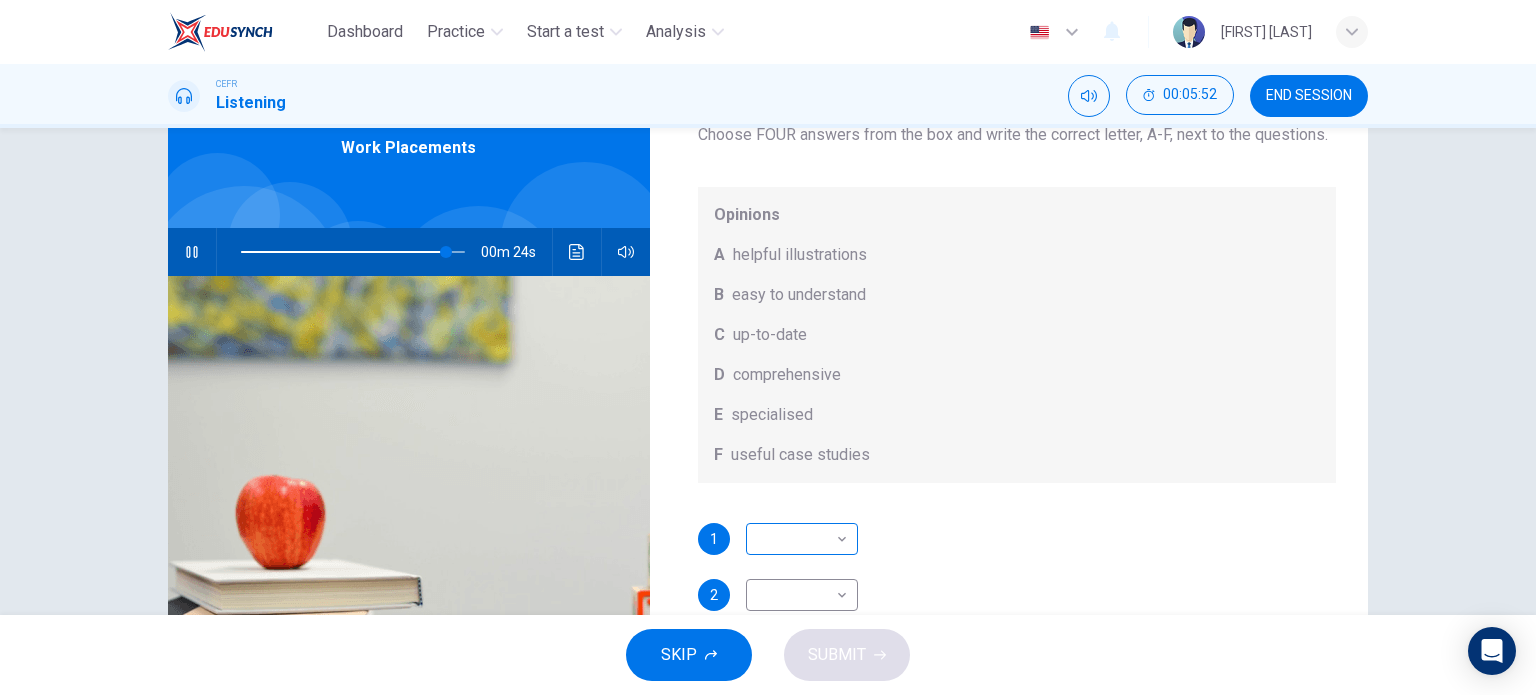 click on "Dashboard Practice Start a test Analysis English en ​ NURHAINA BINTI AMRAN CEFR Listening 00:05:52 END SESSION Question 7 What does Linda think about the books on Matthew’s reading list? Choose FOUR answers from the box and write the correct letter, A-F, next to the questions.
Opinions A helpful illustrations B easy to understand C up-to-date D comprehensive E specialised F useful case studies 1 ​ ​ 2 ​ ​ 3 ​ ​ 4 ​ ​ Work Placements 00m 24s SKIP SUBMIT EduSynch - Online Language Proficiency Testing
Highlight an image Highlight Ask AI Turn off Delete Important Important Important Important Important Important Change a color Write a memo Go to Liner Ask AI Dashboard Practice Start a test Analysis Notifications © Copyright  2025" at bounding box center [768, 347] 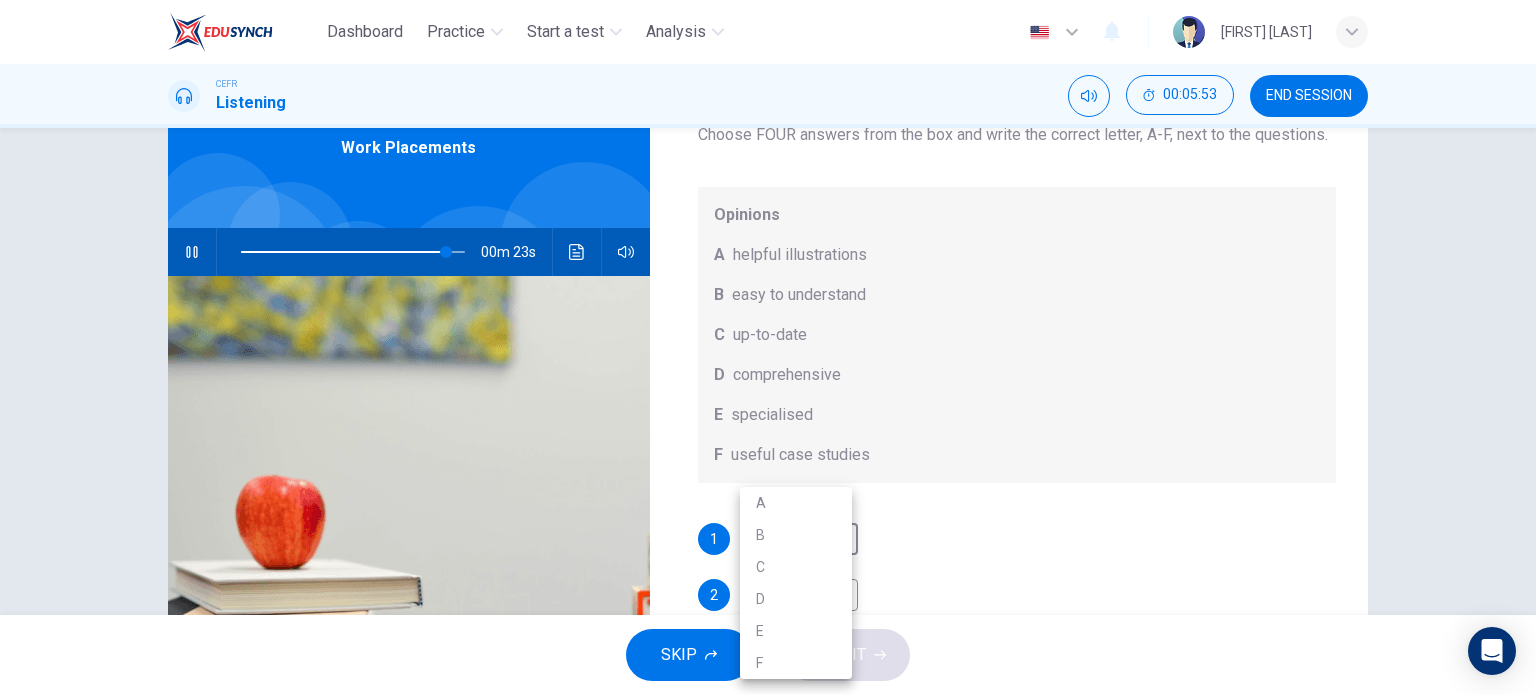 click at bounding box center [768, 347] 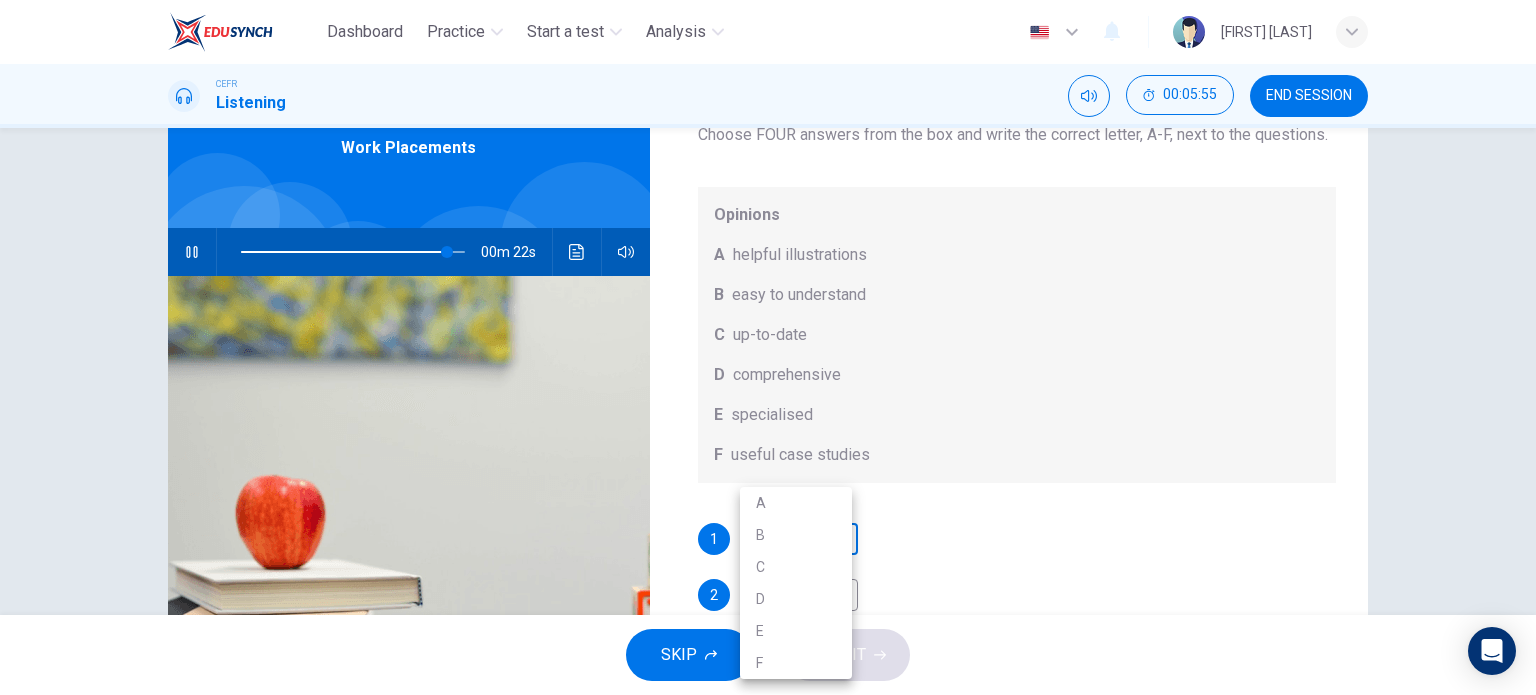 click on "Dashboard Practice Start a test Analysis English en ​ NURHAINA BINTI AMRAN CEFR Listening 00:05:55 END SESSION Question 7 What does Linda think about the books on Matthew’s reading list? Choose FOUR answers from the box and write the correct letter, A-F, next to the questions.
Opinions A helpful illustrations B easy to understand C up-to-date D comprehensive E specialised F useful case studies 1 ​ ​ 2 ​ ​ 3 ​ ​ 4 ​ ​ Work Placements 00m 22s SKIP SUBMIT EduSynch - Online Language Proficiency Testing
Highlight an image Highlight Ask AI Turn off Delete Important Important Important Important Important Important Change a color Write a memo Go to Liner Ask AI Dashboard Practice Start a test Analysis Notifications © Copyright  2025 A B C D E F" at bounding box center (768, 347) 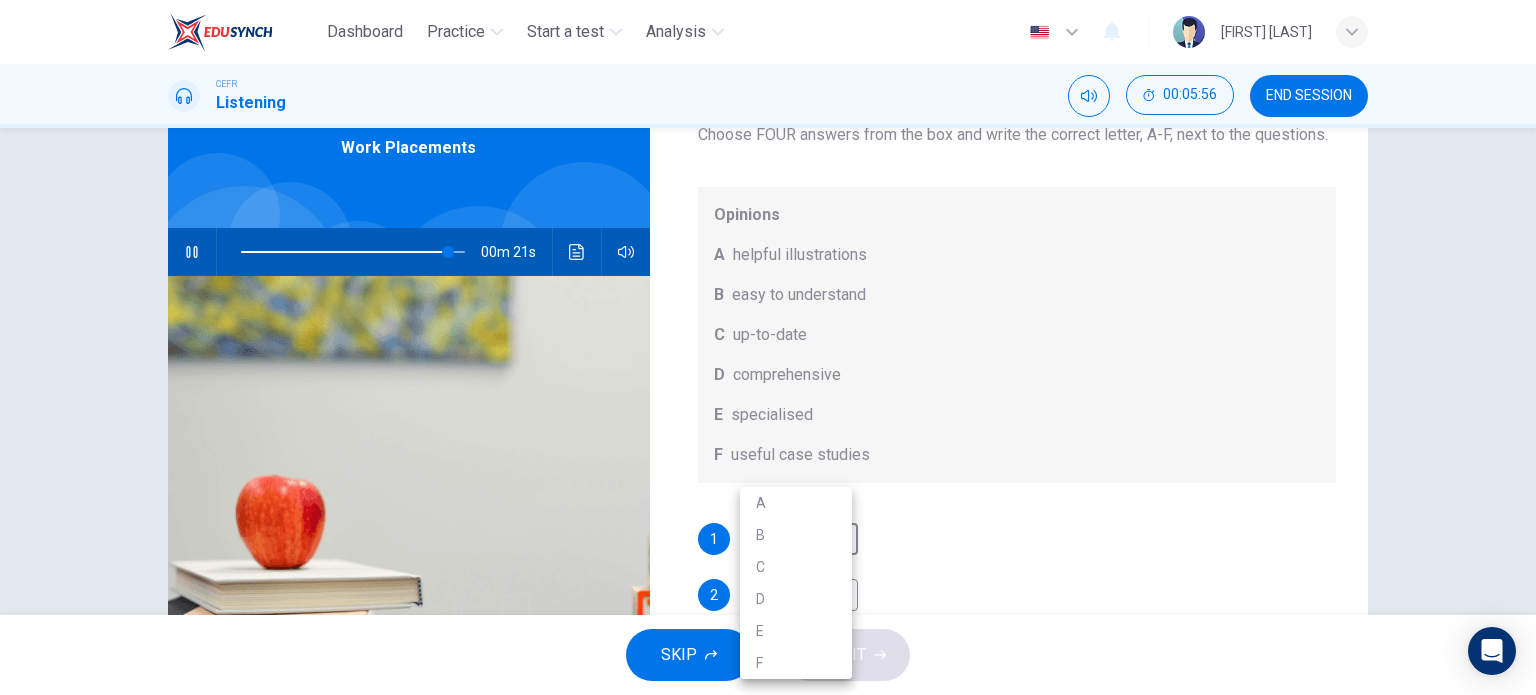 click on "A" at bounding box center (796, 503) 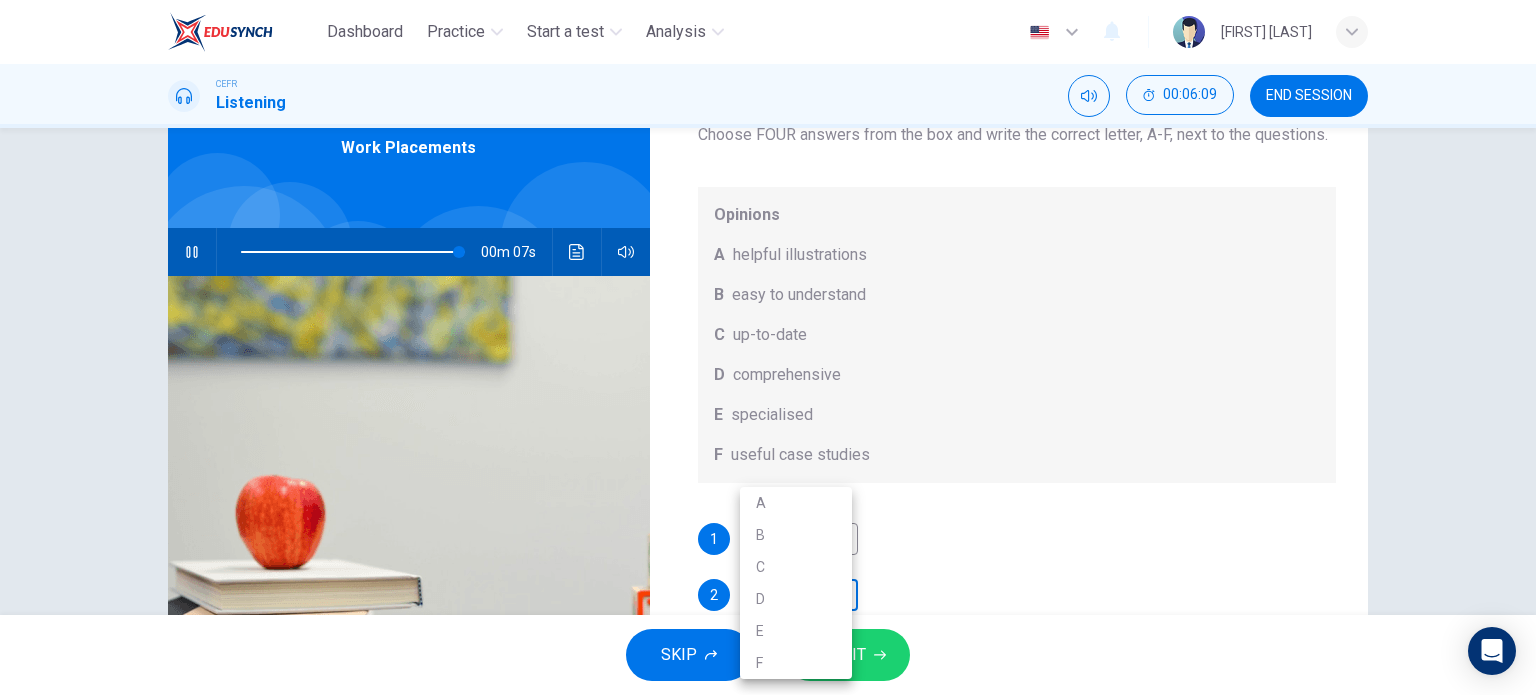 scroll, scrollTop: 108, scrollLeft: 0, axis: vertical 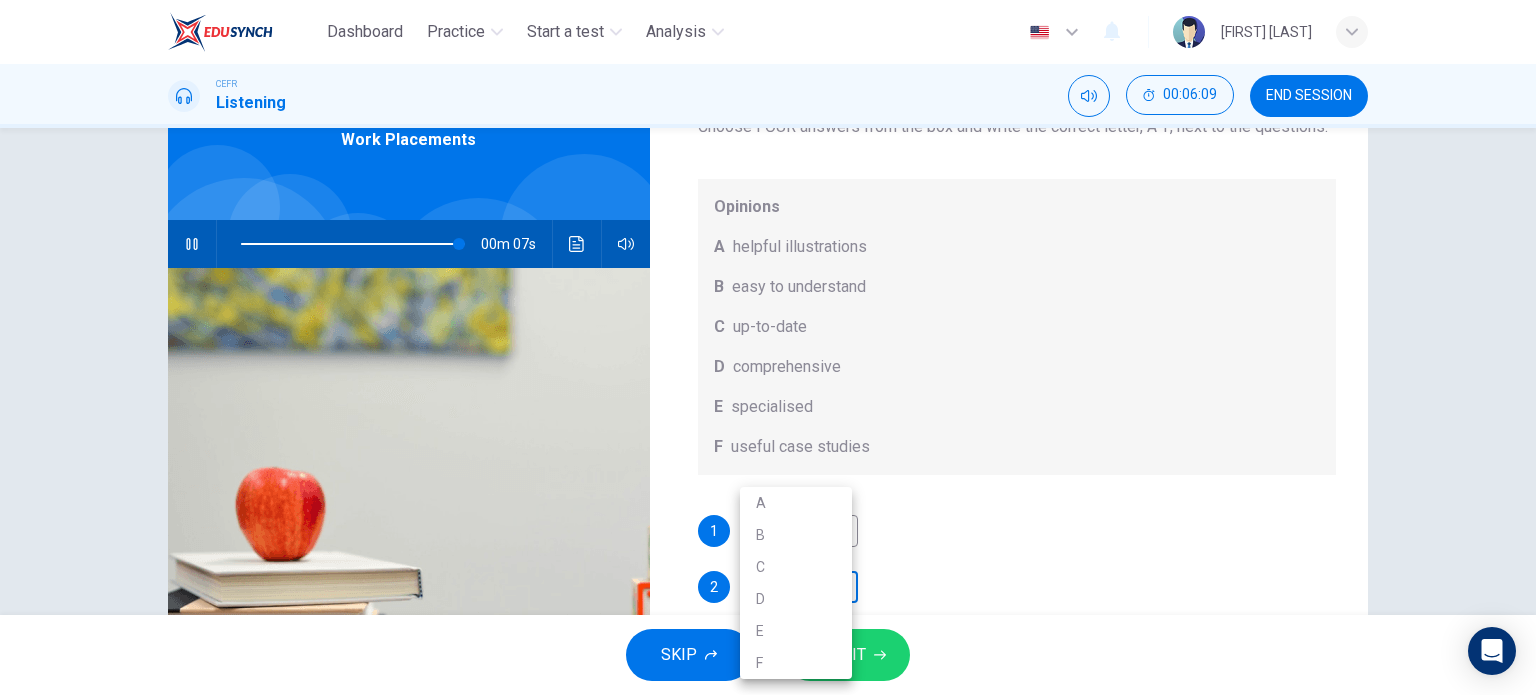 click on "Dashboard Practice Start a test Analysis English en ​ NURHAINA BINTI AMRAN CEFR Listening 00:06:09 END SESSION Question 7 What does Linda think about the books on Matthew’s reading list? Choose FOUR answers from the box and write the correct letter, A-F, next to the questions.
Opinions A helpful illustrations B easy to understand C up-to-date D comprehensive E specialised F useful case studies 1 A A ​ 2 ​ ​ 3 ​ ​ 4 ​ ​ Work Placements 00m 07s SKIP SUBMIT EduSynch - Online Language Proficiency Testing
Highlight an image Highlight Ask AI Turn off Delete Important Important Important Important Important Important Change a color Write a memo Go to Liner Ask AI Dashboard Practice Start a test Analysis Notifications © Copyright  2025 A B C D E F" at bounding box center (768, 347) 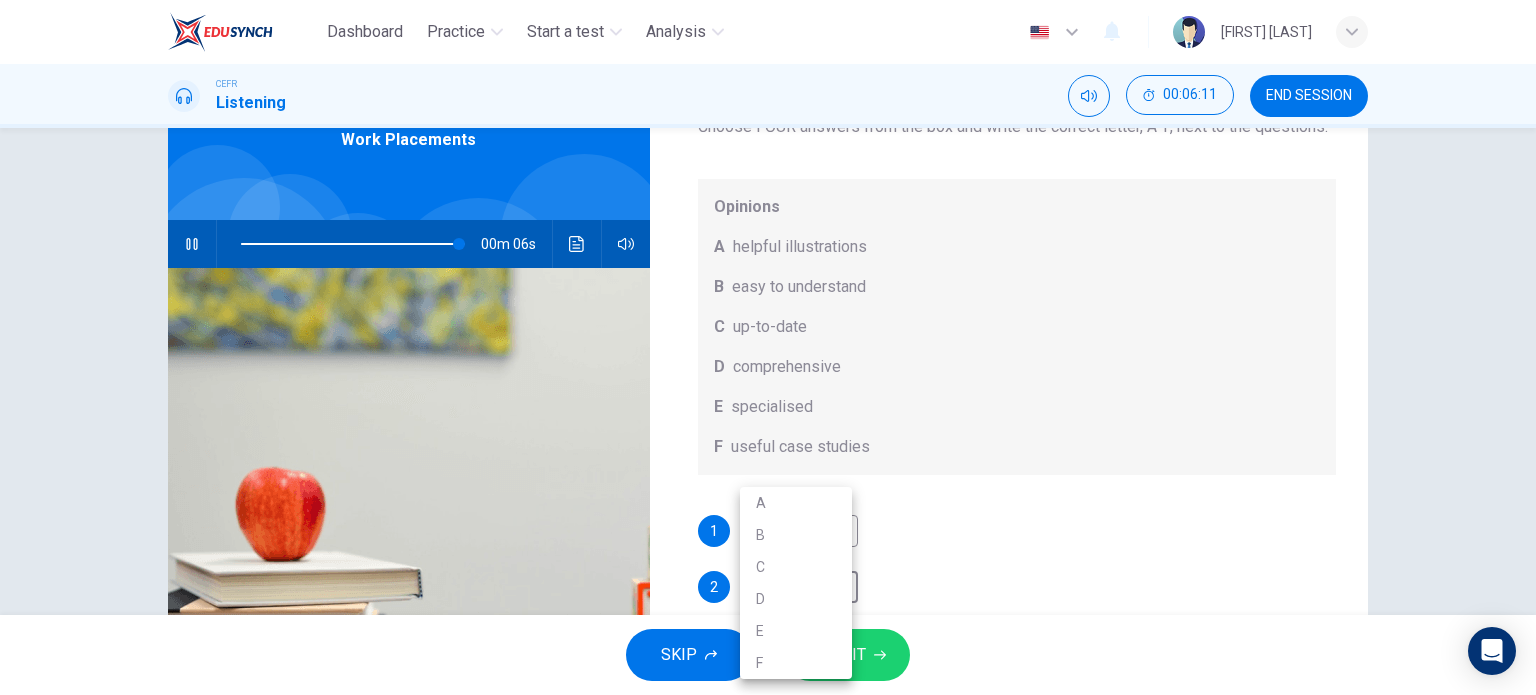 click on "C" at bounding box center (796, 567) 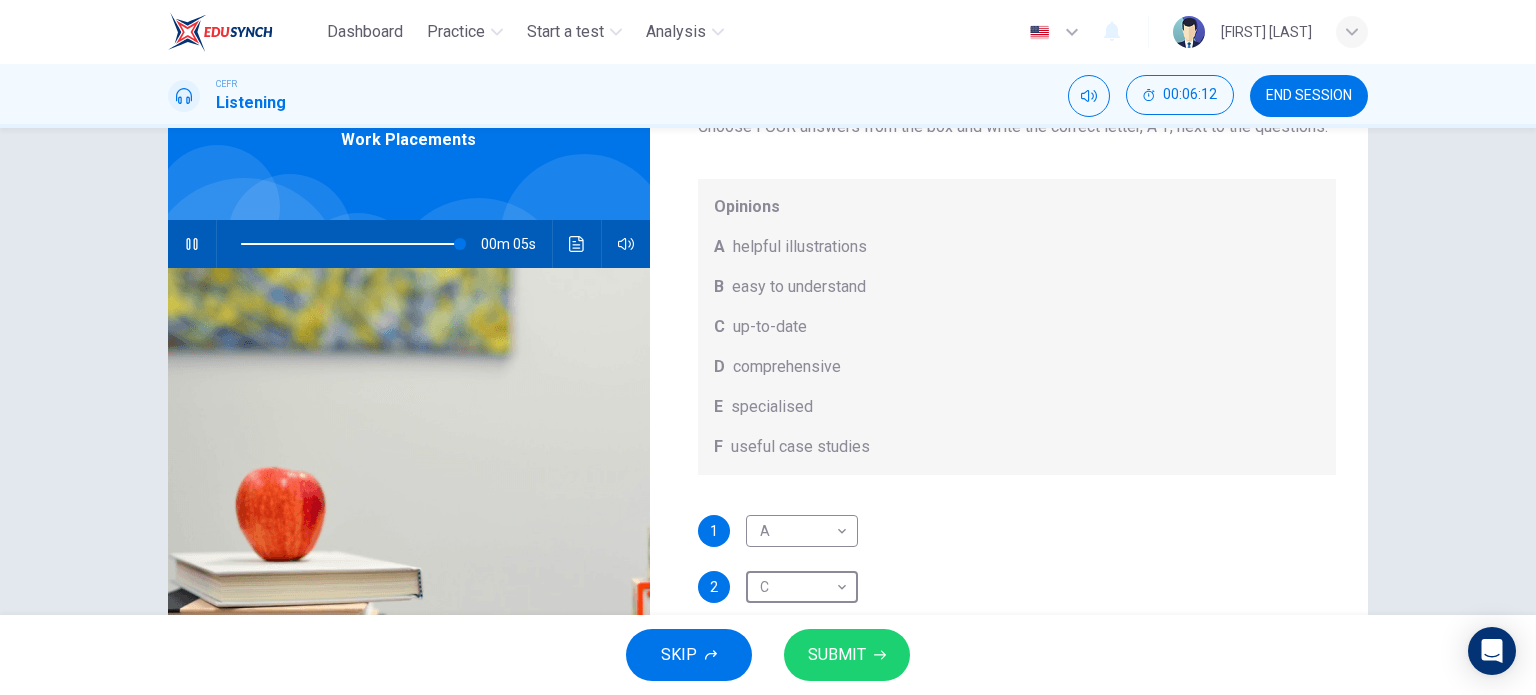 scroll, scrollTop: 288, scrollLeft: 0, axis: vertical 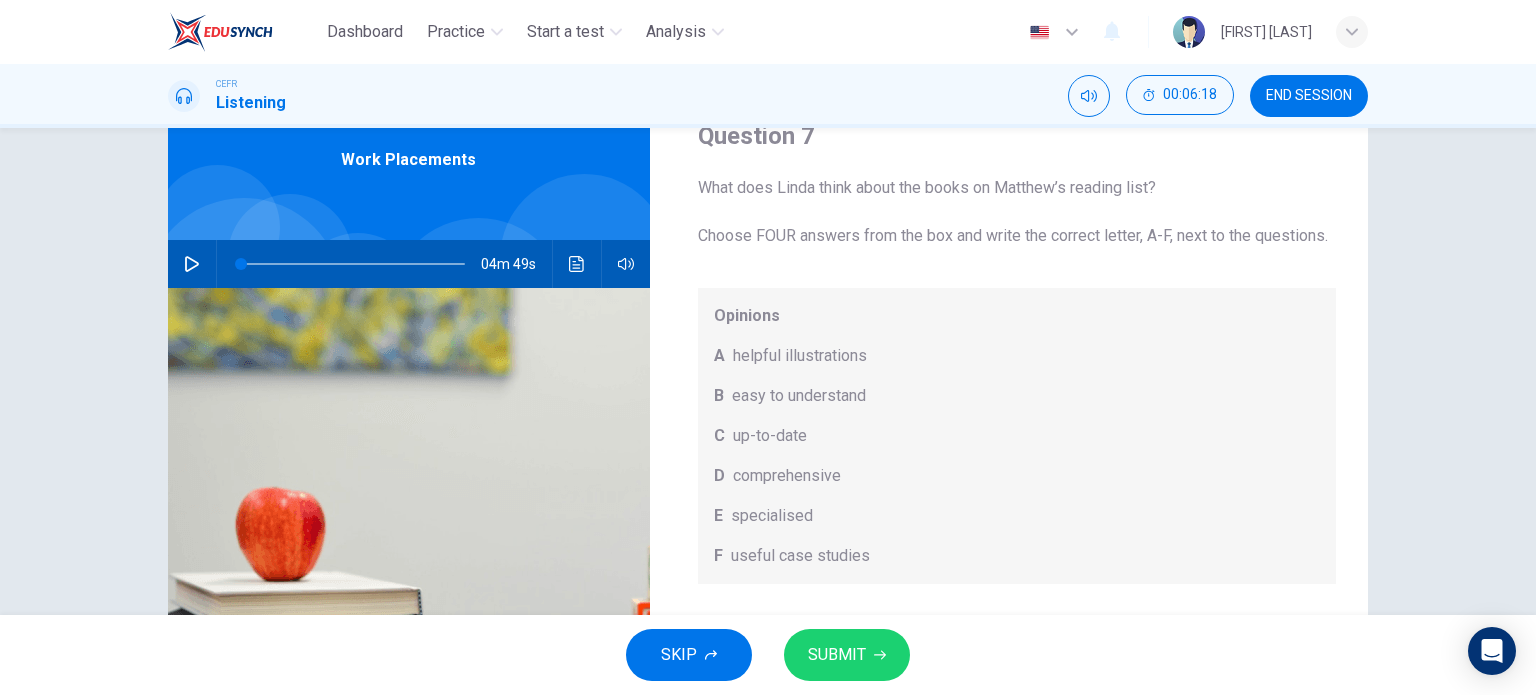 click at bounding box center [192, 264] 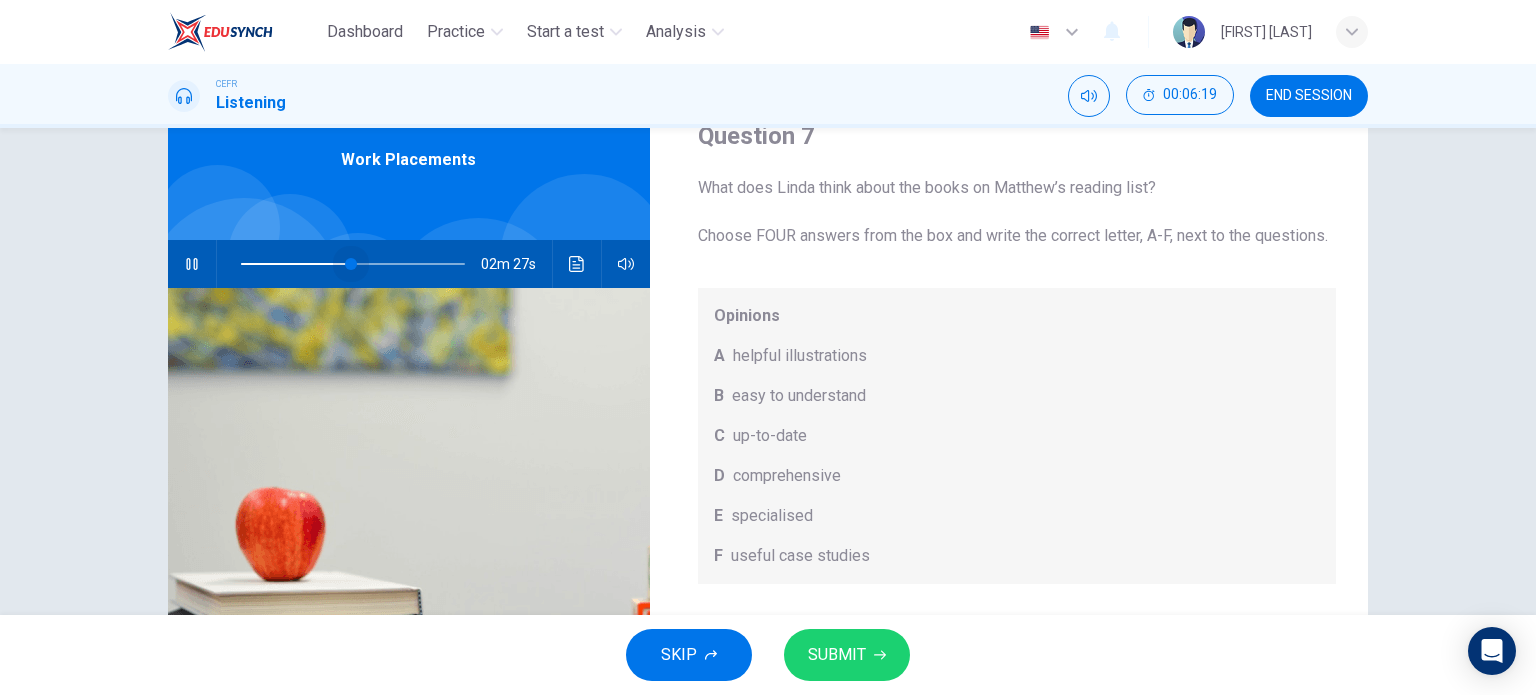 click at bounding box center (353, 264) 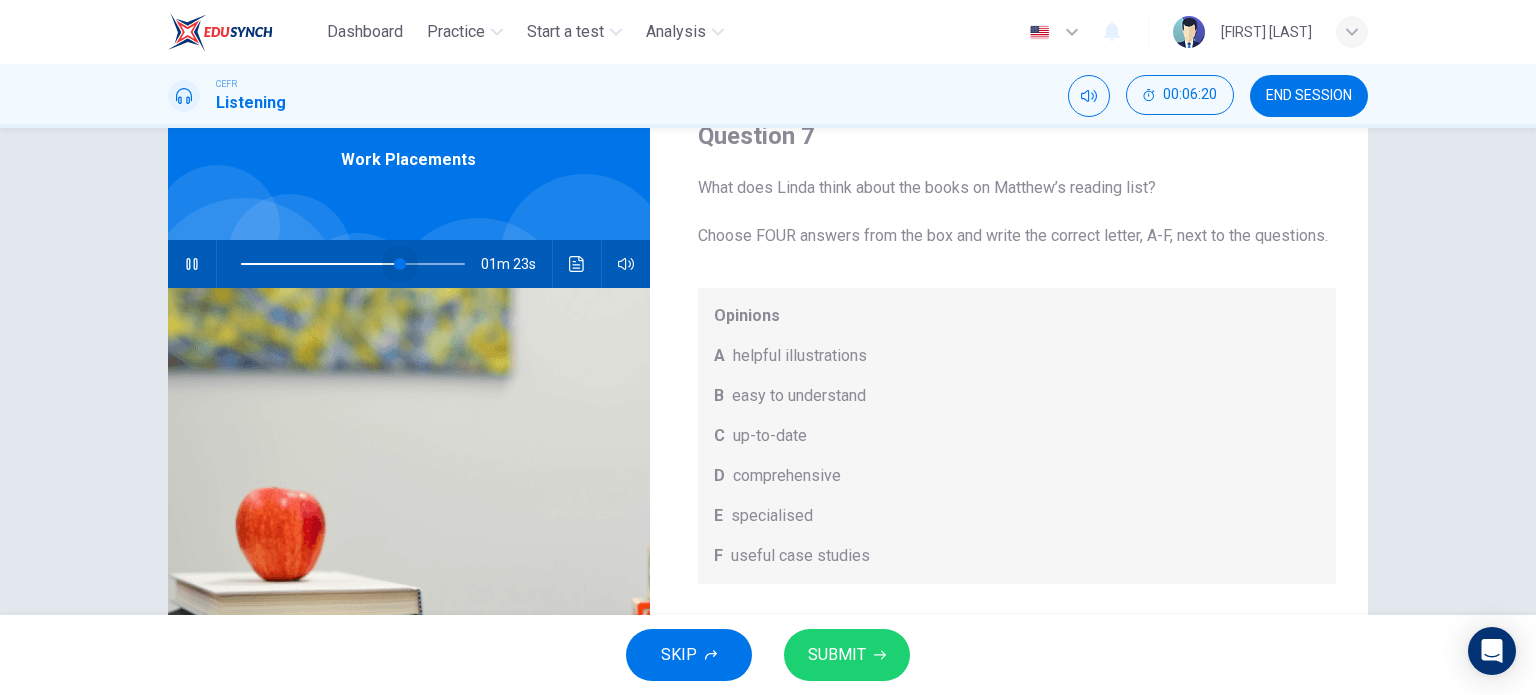 click at bounding box center [353, 264] 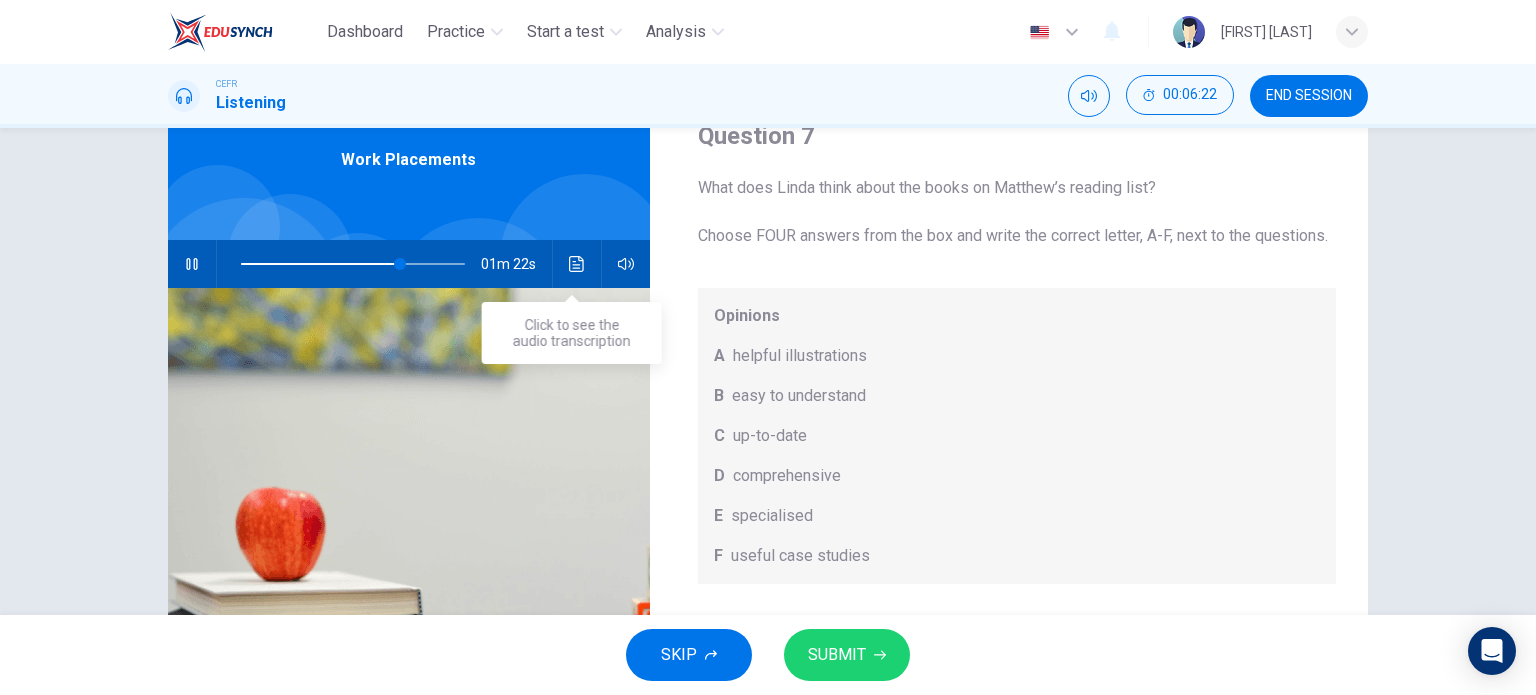 click at bounding box center (577, 264) 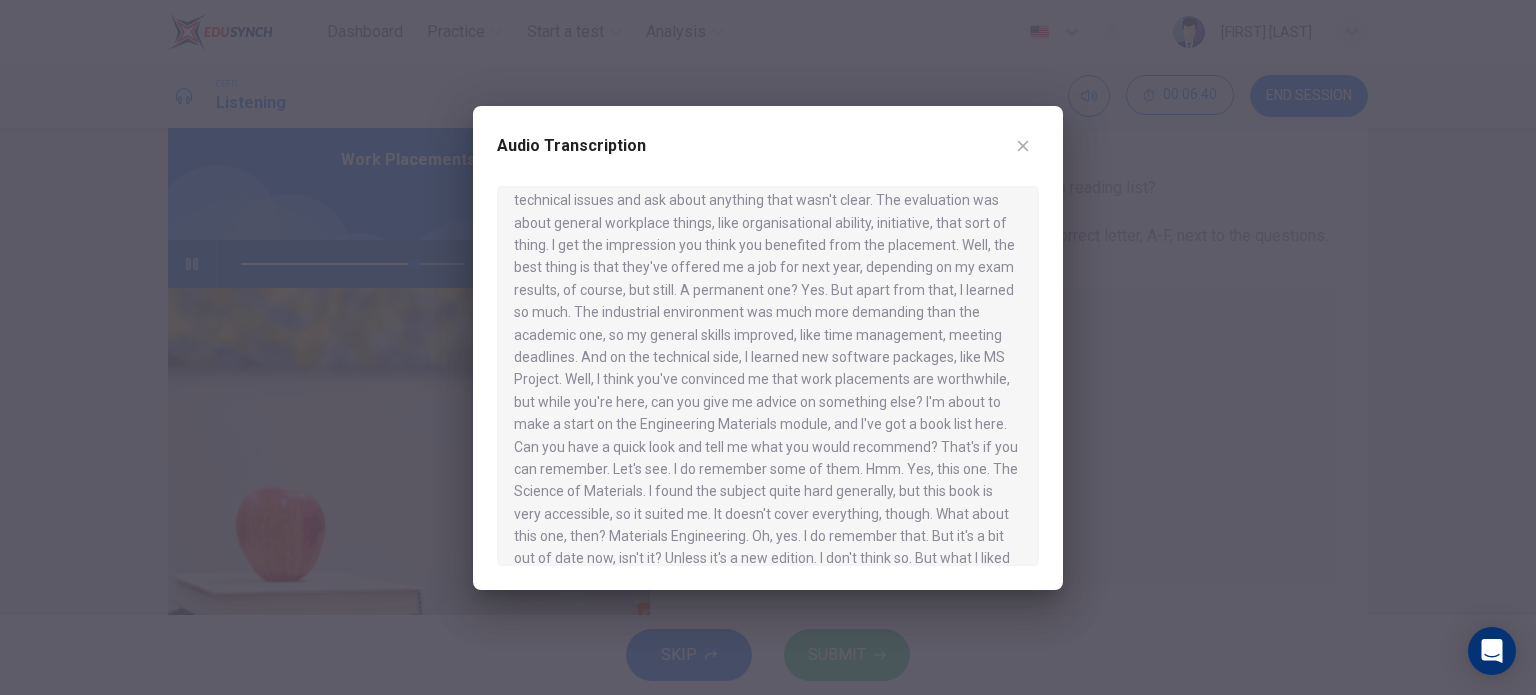 scroll, scrollTop: 785, scrollLeft: 0, axis: vertical 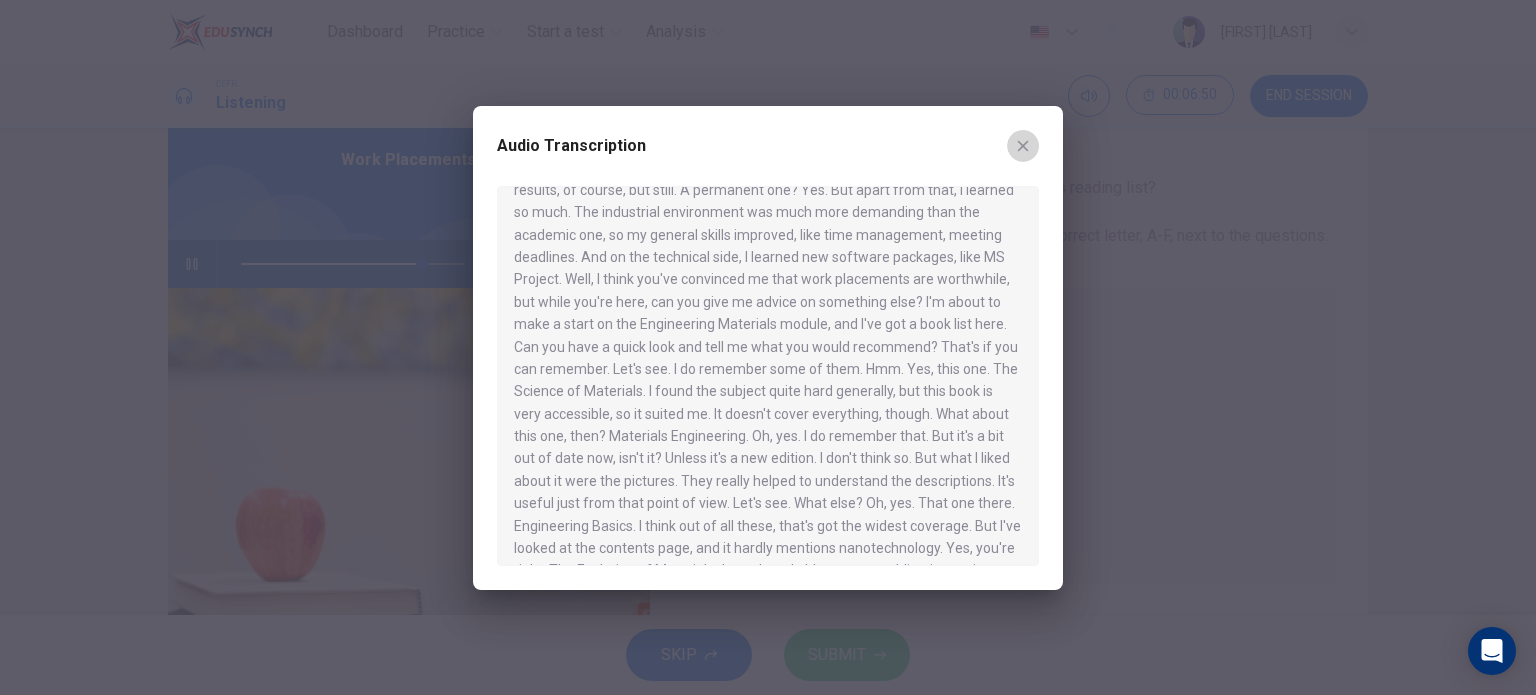 drag, startPoint x: 1029, startPoint y: 150, endPoint x: 488, endPoint y: 268, distance: 553.71924 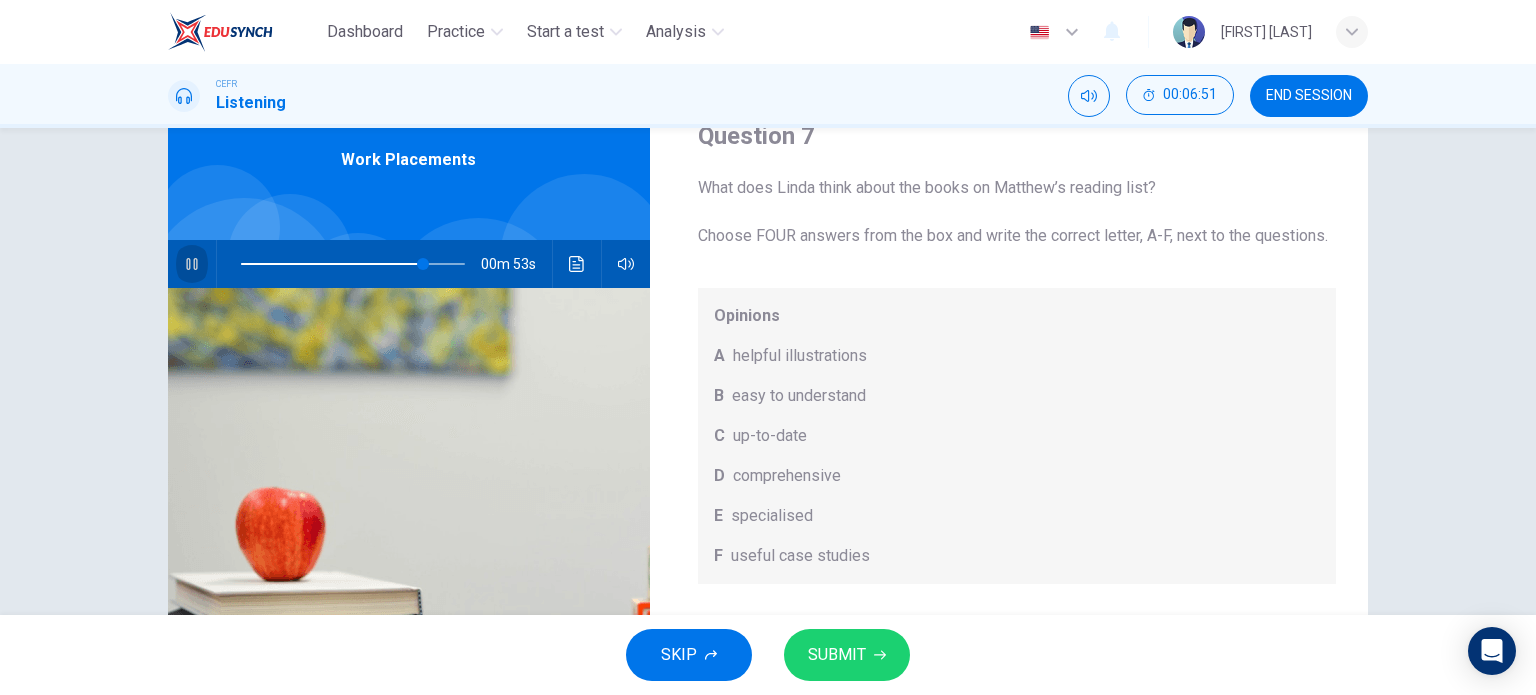click at bounding box center [192, 264] 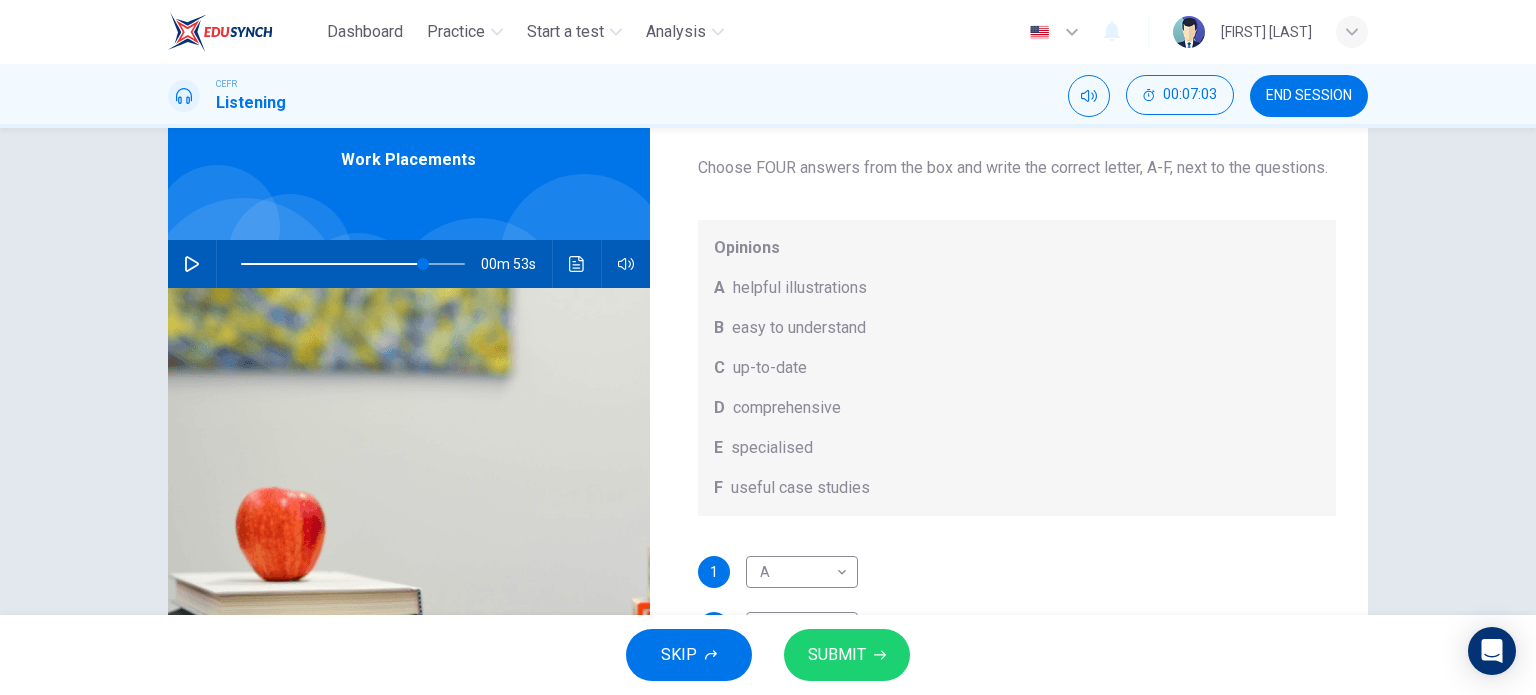 scroll, scrollTop: 100, scrollLeft: 0, axis: vertical 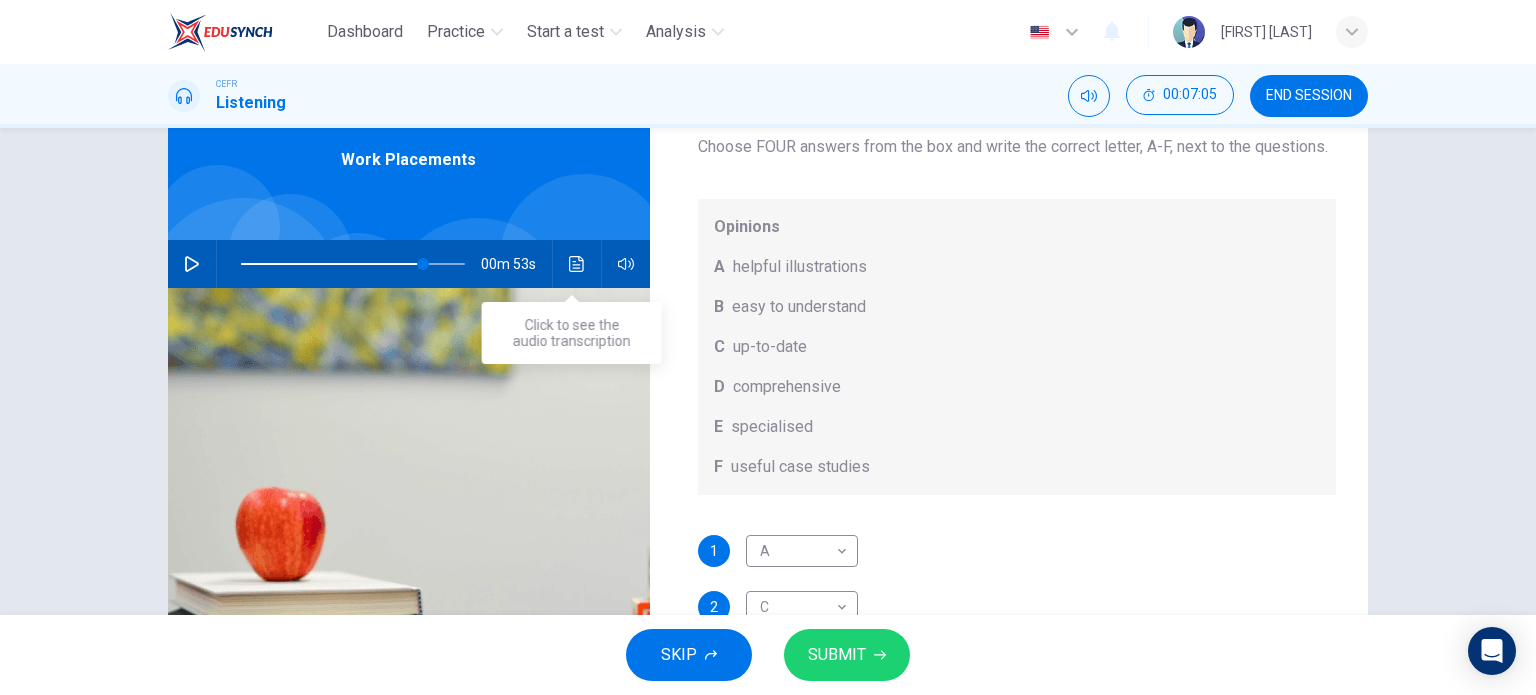 click at bounding box center (577, 264) 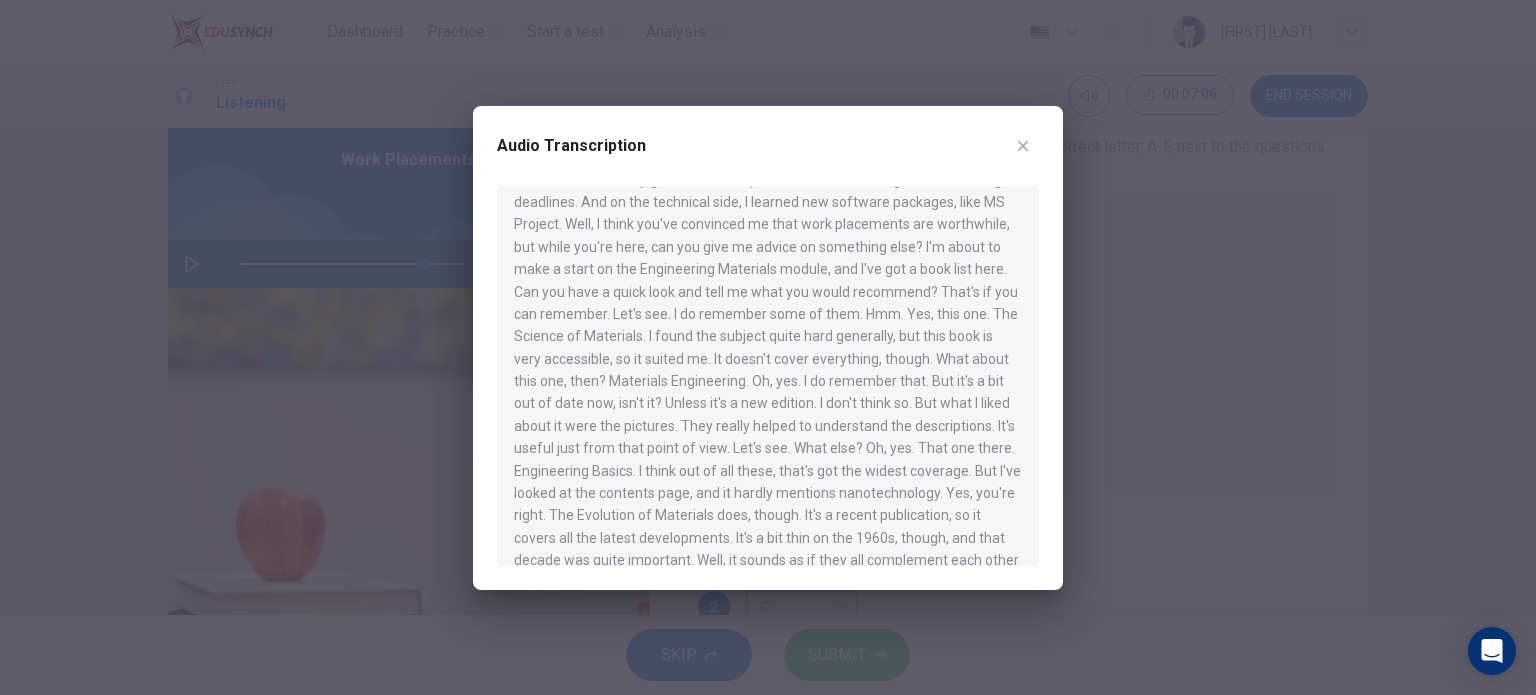 scroll, scrollTop: 885, scrollLeft: 0, axis: vertical 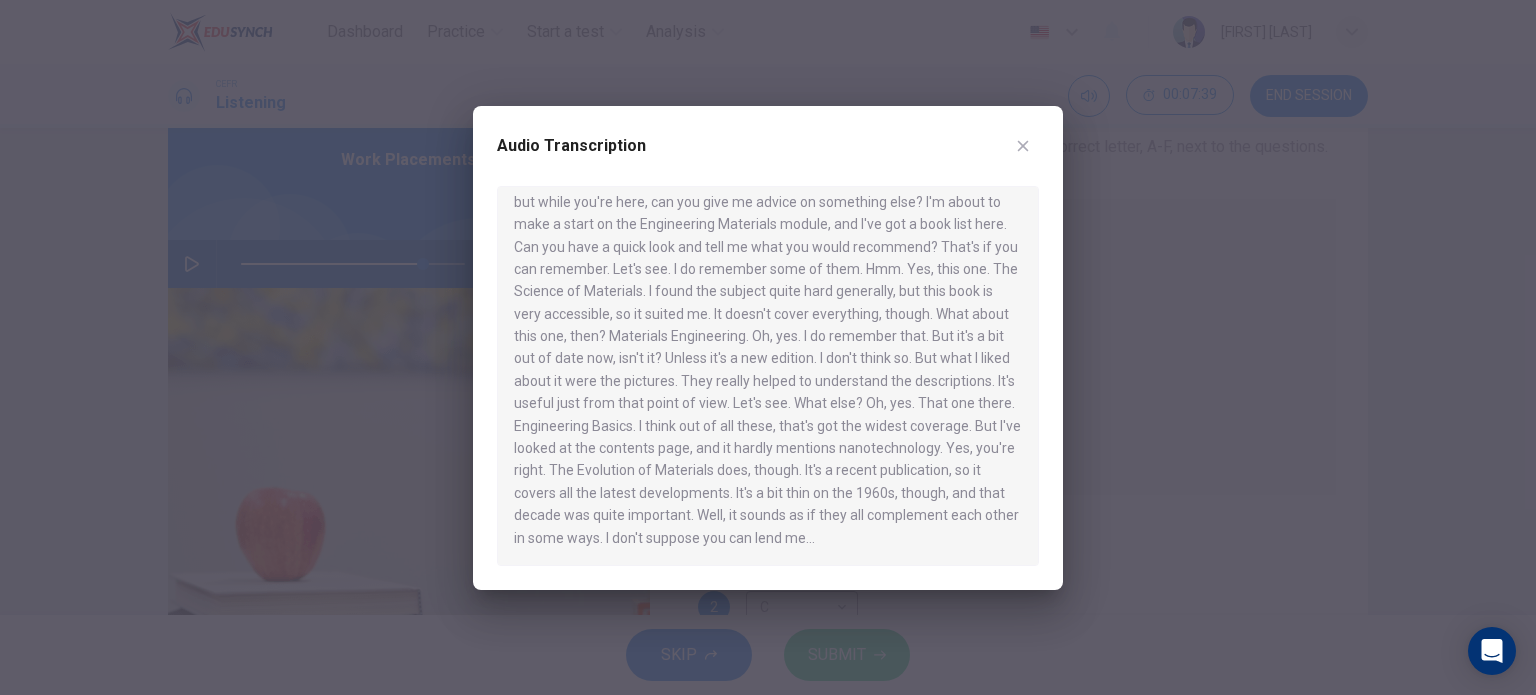 click at bounding box center [1023, 145] 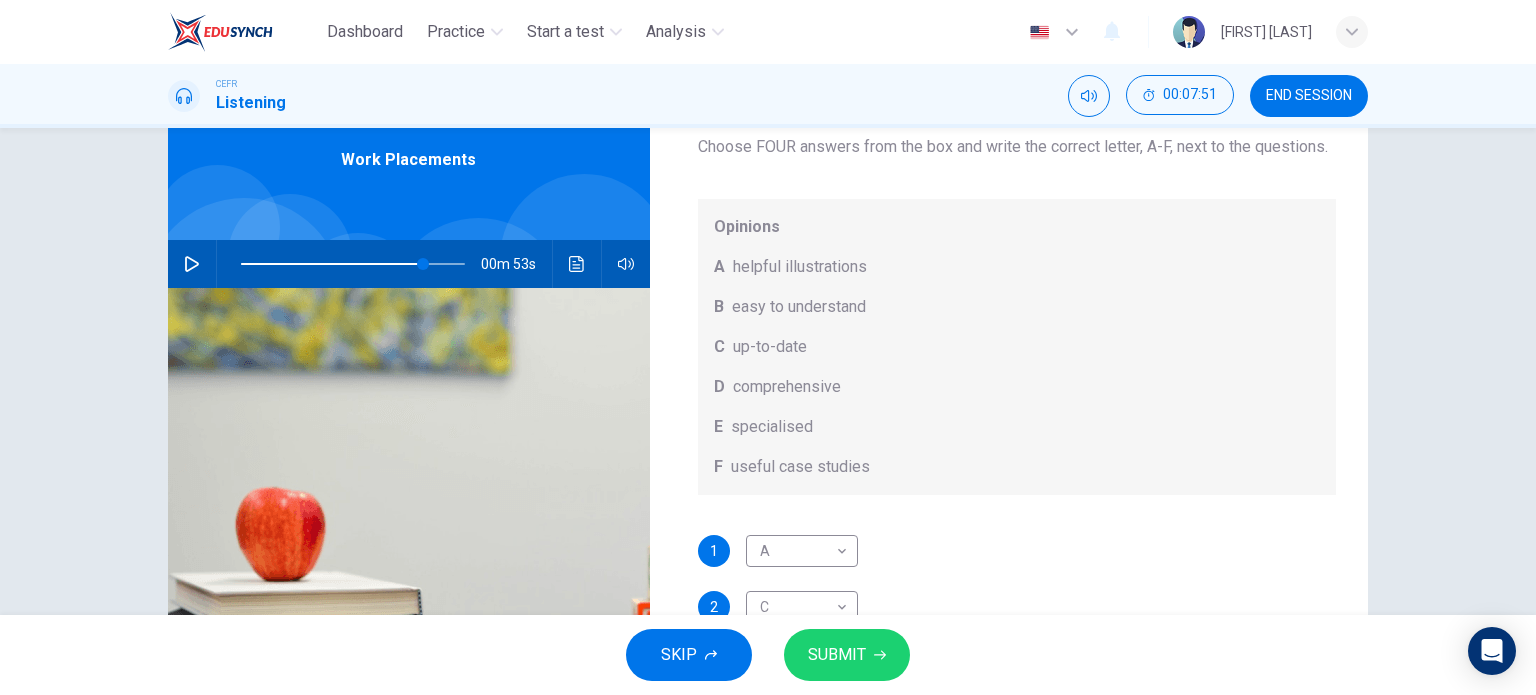 scroll, scrollTop: 112, scrollLeft: 0, axis: vertical 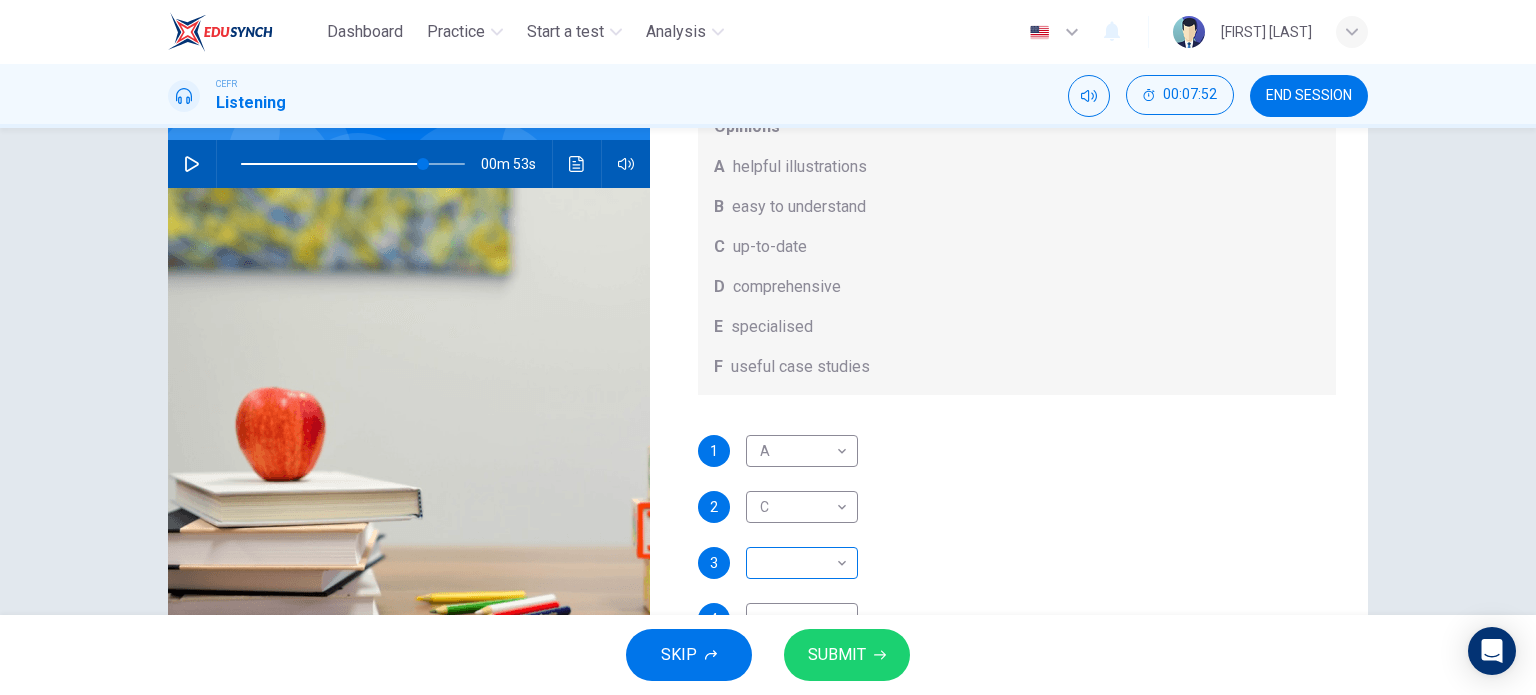 click on "Dashboard Practice Start a test Analysis English en ​ NURHAINA BINTI AMRAN CEFR Listening 00:07:52 END SESSION Question 7 What does Linda think about the books on Matthew’s reading list? Choose FOUR answers from the box and write the correct letter, A-F, next to the questions.
Opinions A helpful illustrations B easy to understand C up-to-date D comprehensive E specialised F useful case studies 1 A A ​ 2 C C ​ 3 ​ ​ 4 ​ ​ Work Placements 00m 53s SKIP SUBMIT EduSynch - Online Language Proficiency Testing
Highlight an image Highlight Ask AI Turn off Delete Important Important Important Important Important Important Change a color Write a memo Go to Liner Ask AI Dashboard Practice Start a test Analysis Notifications © Copyright  2025" at bounding box center (768, 347) 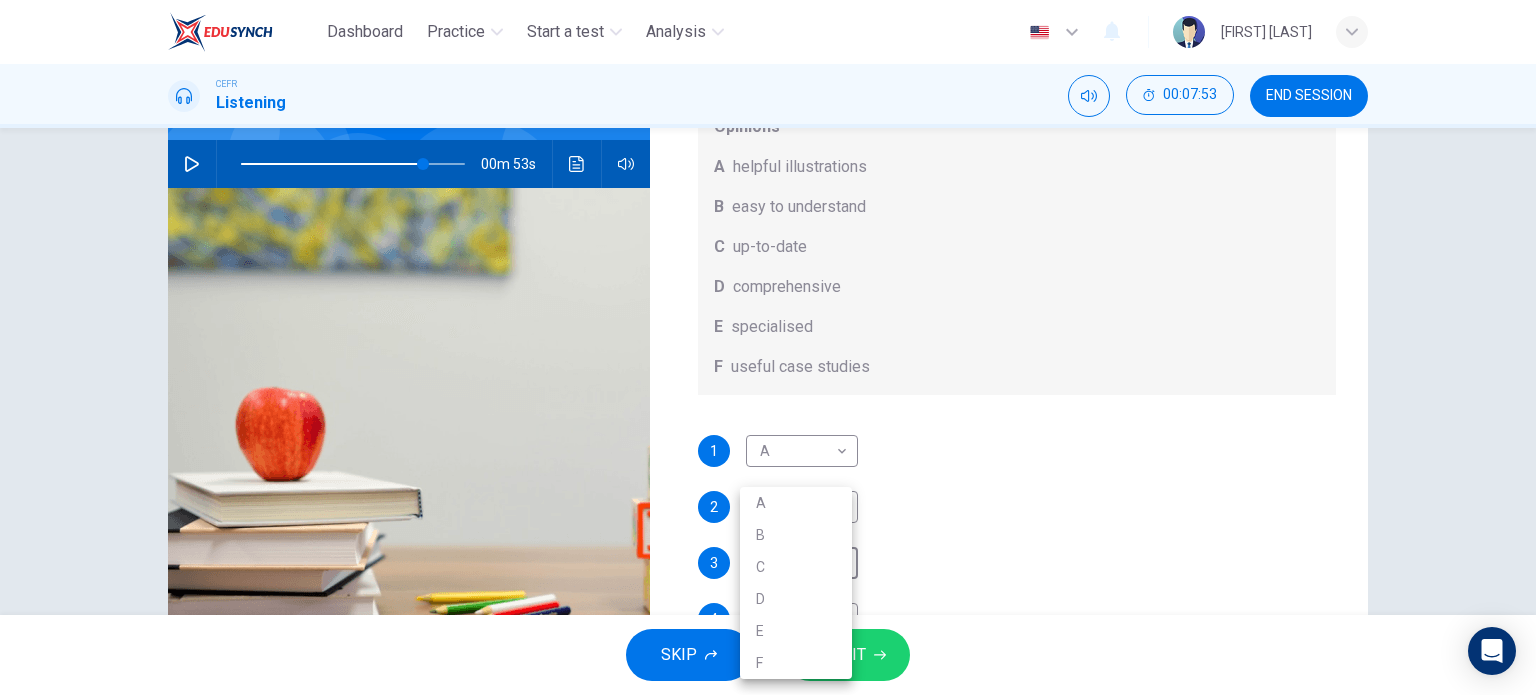 click on "B" at bounding box center [796, 535] 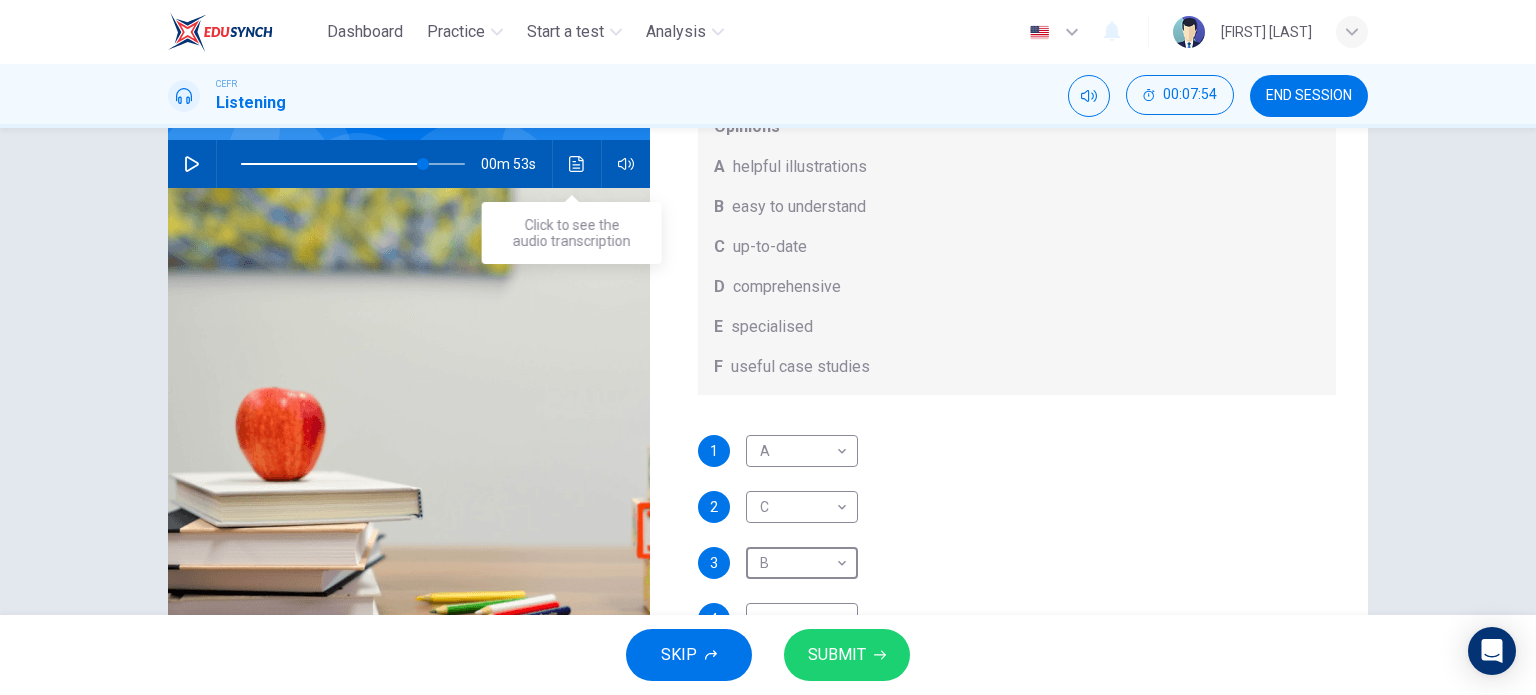 click at bounding box center (577, 164) 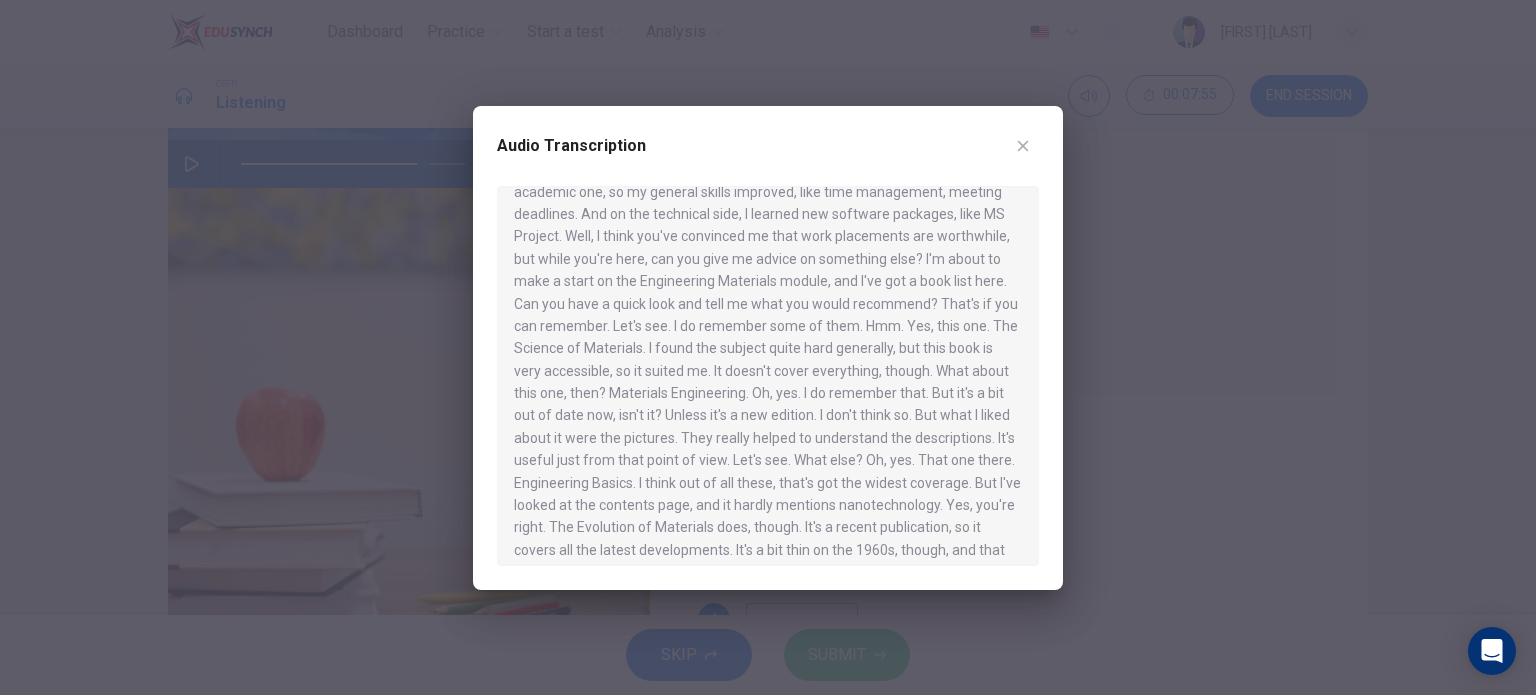 scroll, scrollTop: 885, scrollLeft: 0, axis: vertical 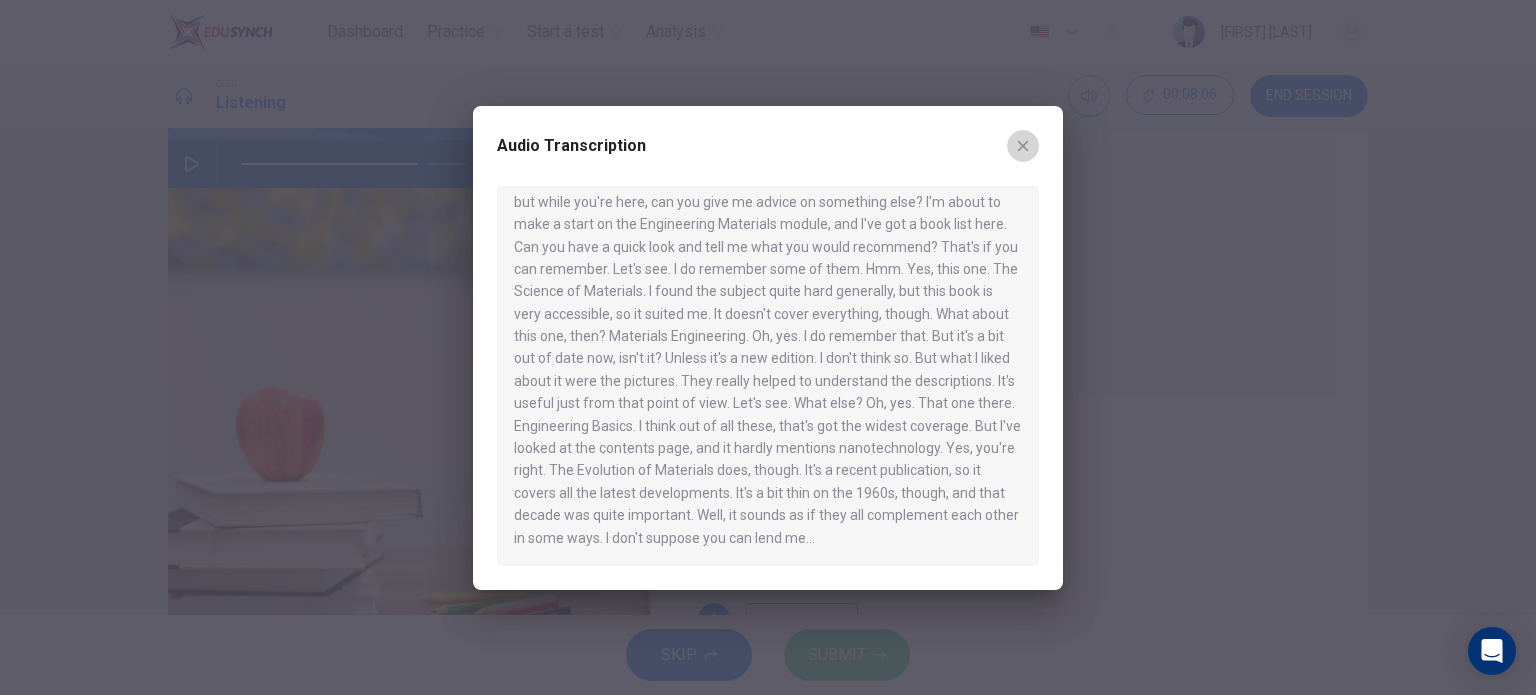 click at bounding box center [1023, 146] 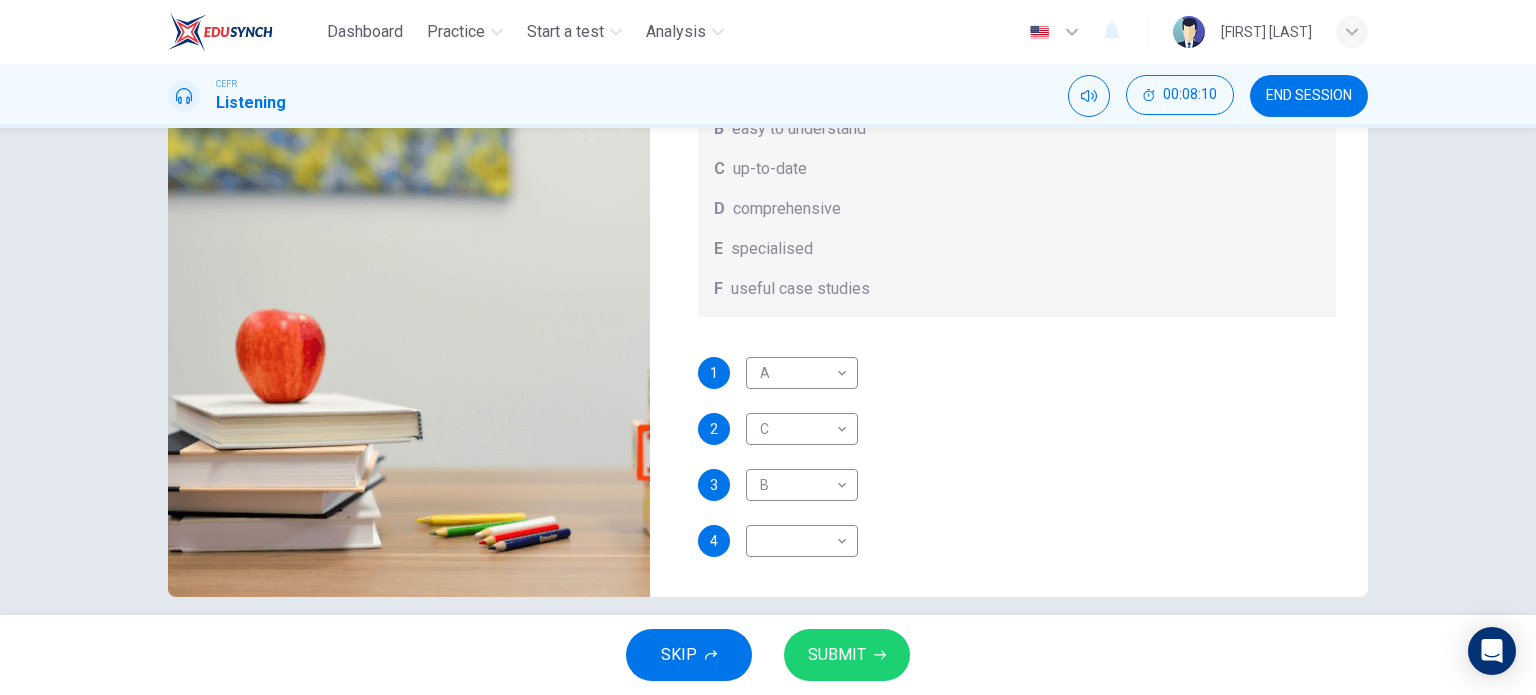 scroll, scrollTop: 288, scrollLeft: 0, axis: vertical 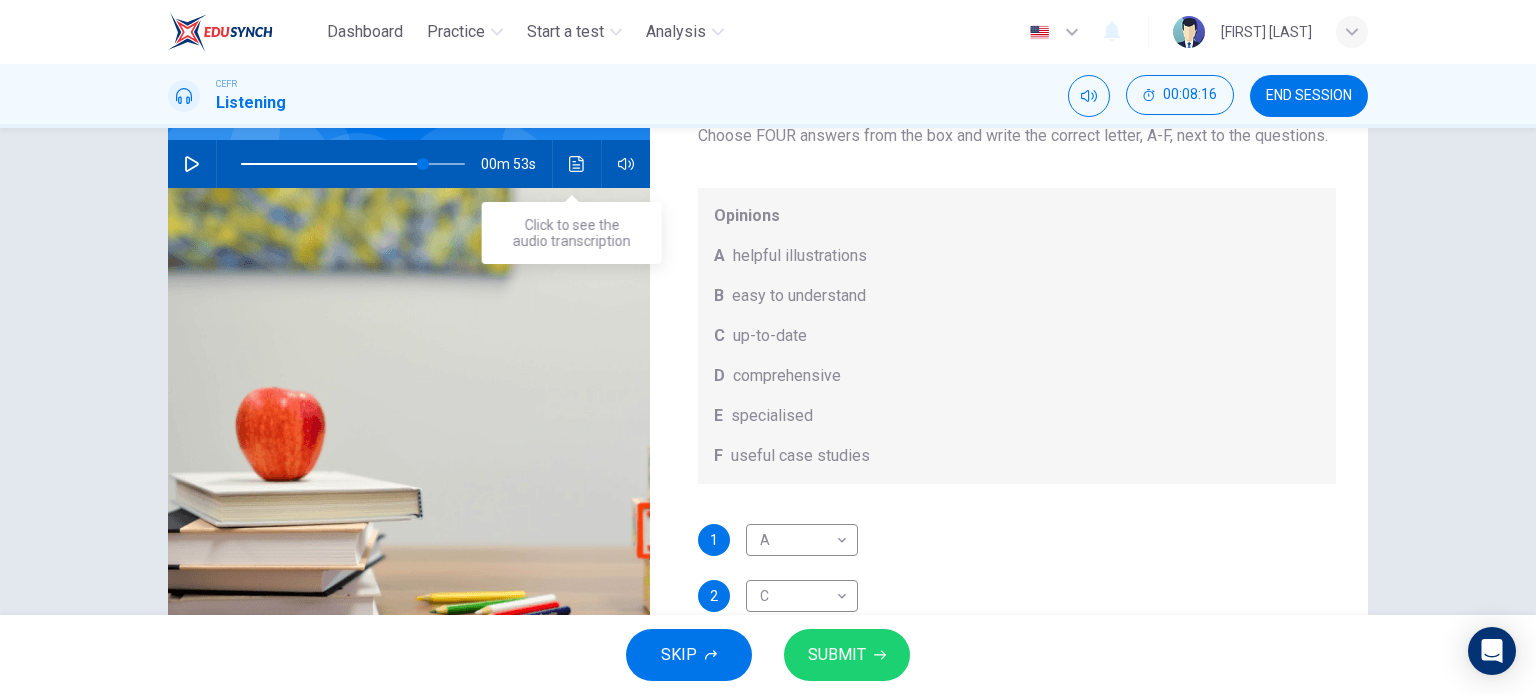 click at bounding box center [577, 164] 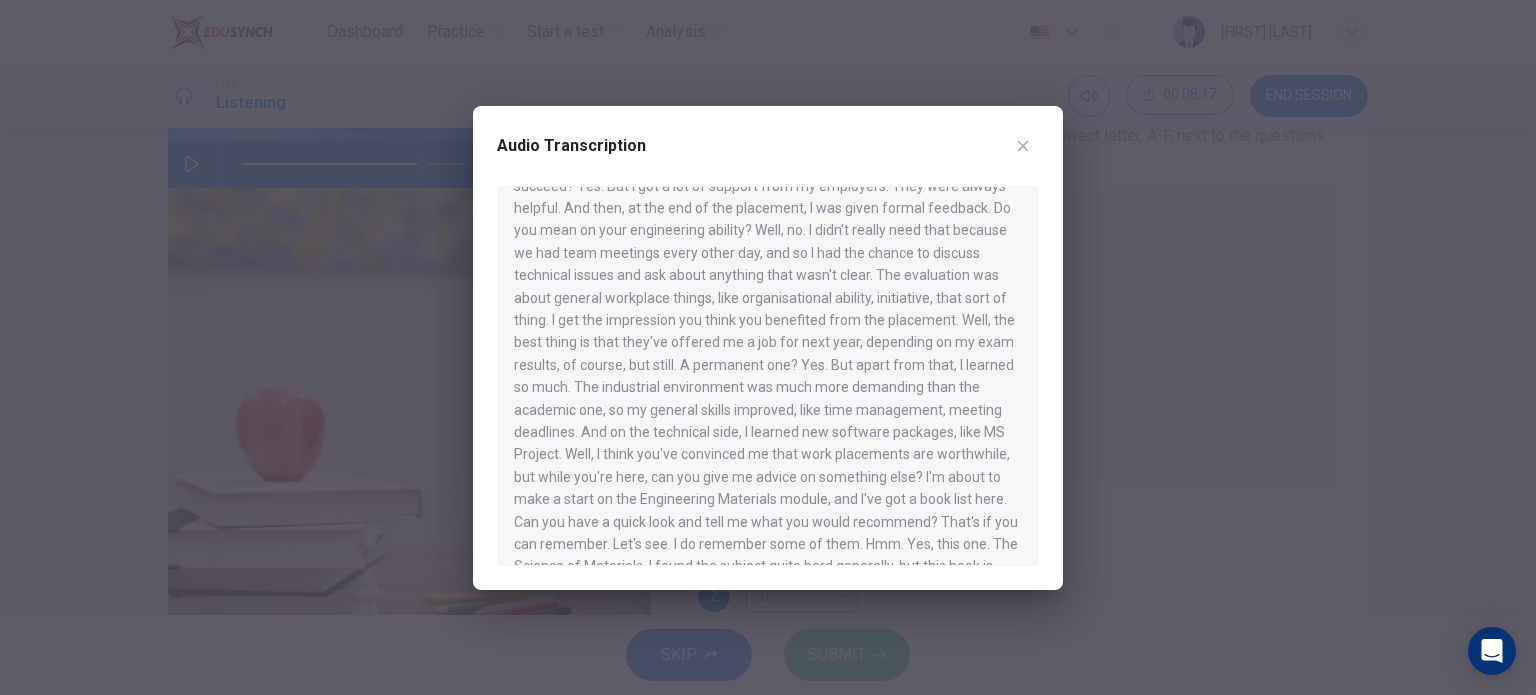 scroll, scrollTop: 885, scrollLeft: 0, axis: vertical 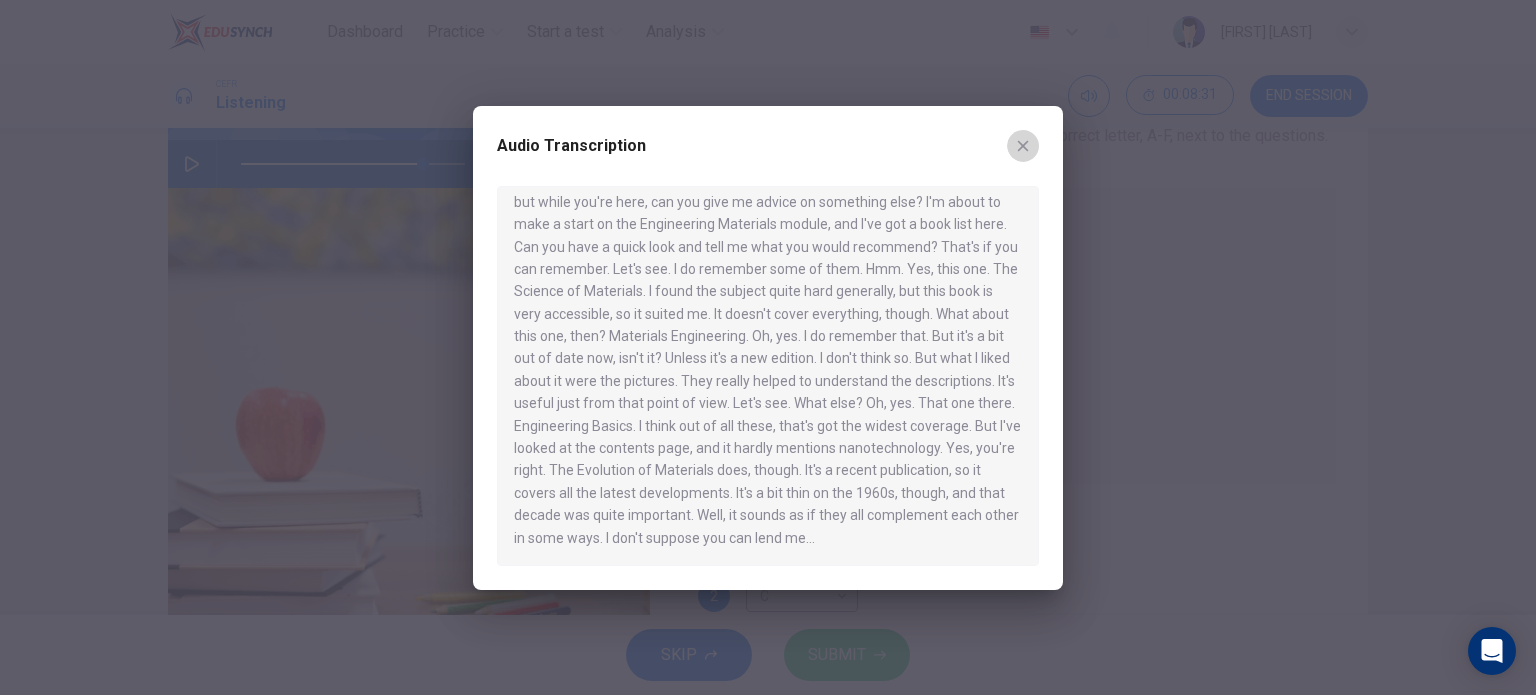 click at bounding box center [1023, 146] 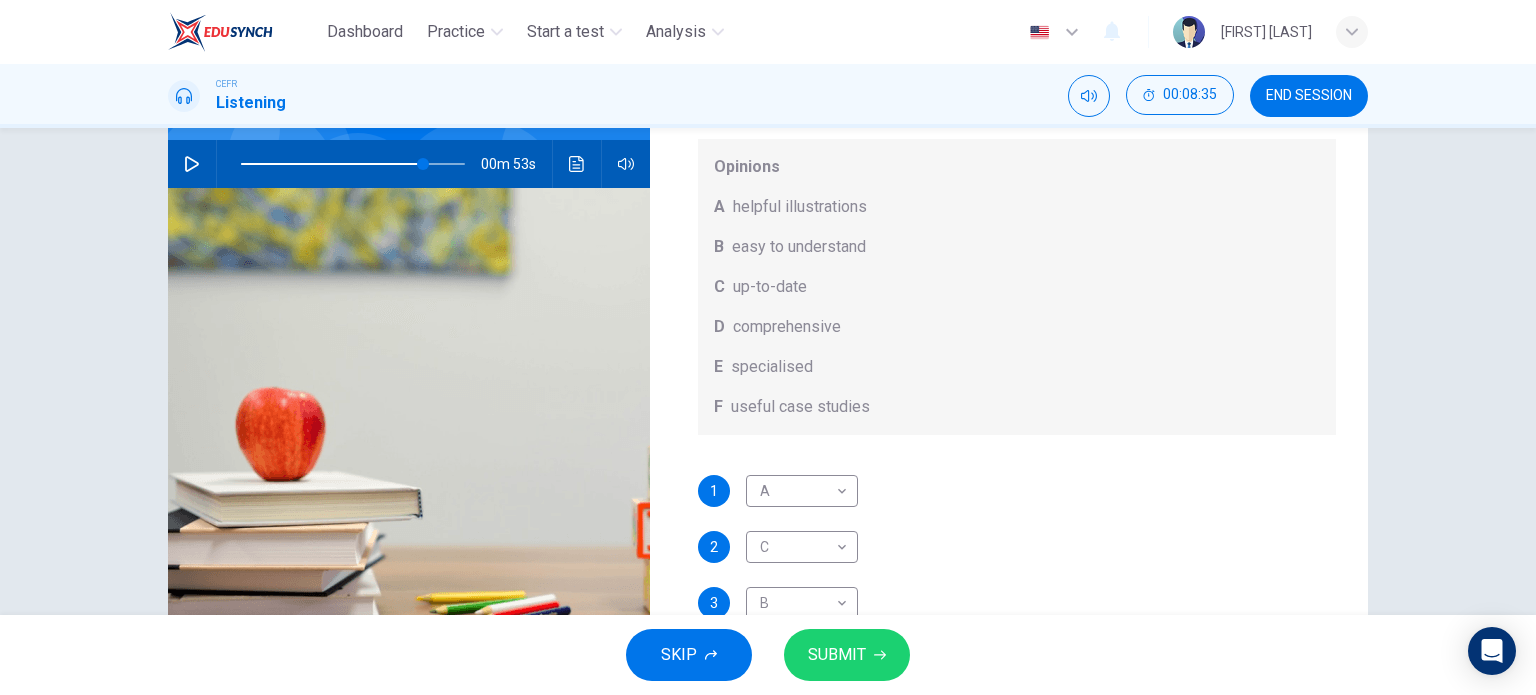 scroll, scrollTop: 112, scrollLeft: 0, axis: vertical 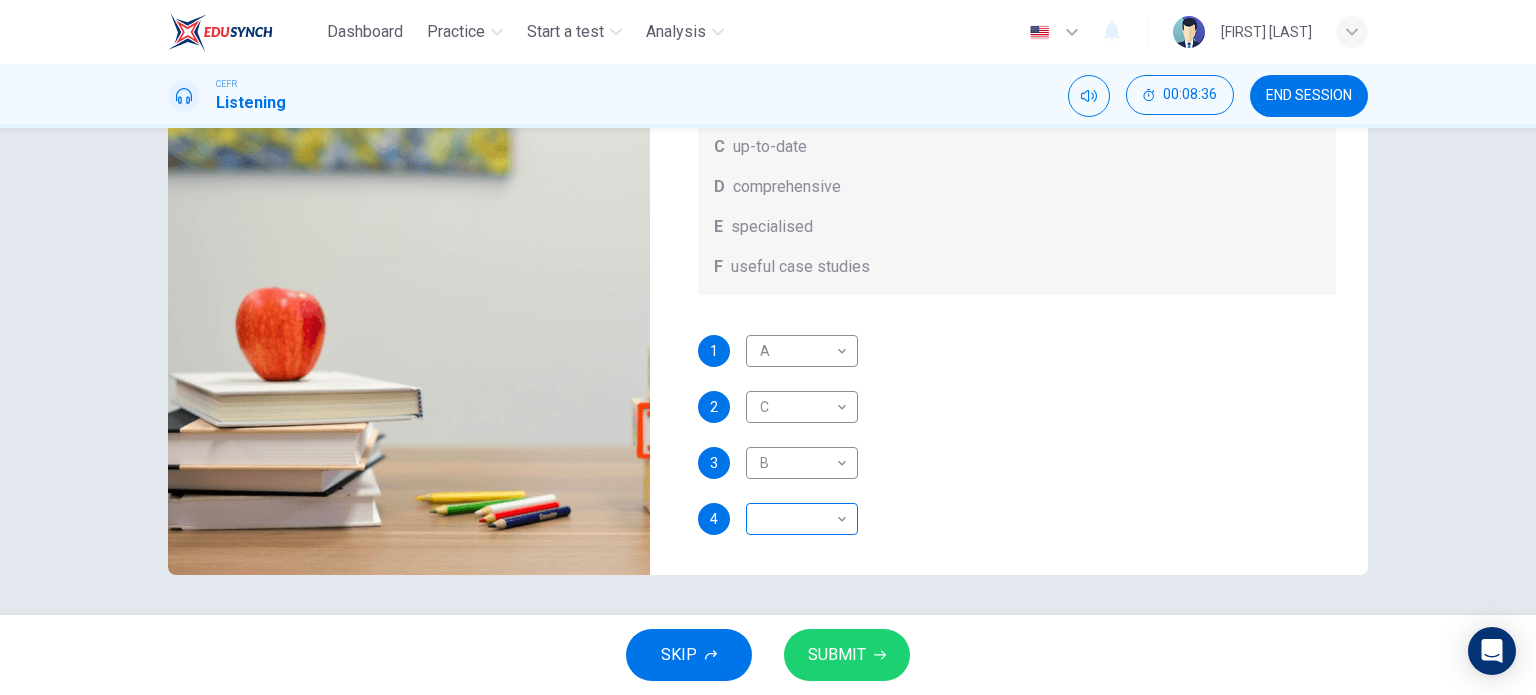 click on "Dashboard Practice Start a test Analysis English en ​ NURHAINA BINTI AMRAN CEFR Listening 00:08:36 END SESSION Question 7 What does Linda think about the books on Matthew’s reading list? Choose FOUR answers from the box and write the correct letter, A-F, next to the questions.
Opinions A helpful illustrations B easy to understand C up-to-date D comprehensive E specialised F useful case studies 1 A A ​ 2 C C ​ 3 B B ​ 4 ​ ​ Work Placements 00m 53s SKIP SUBMIT EduSynch - Online Language Proficiency Testing
Highlight an image Highlight Ask AI Turn off Delete Important Important Important Important Important Important Change a color Write a memo Go to Liner Ask AI Dashboard Practice Start a test Analysis Notifications © Copyright  2025" at bounding box center [768, 347] 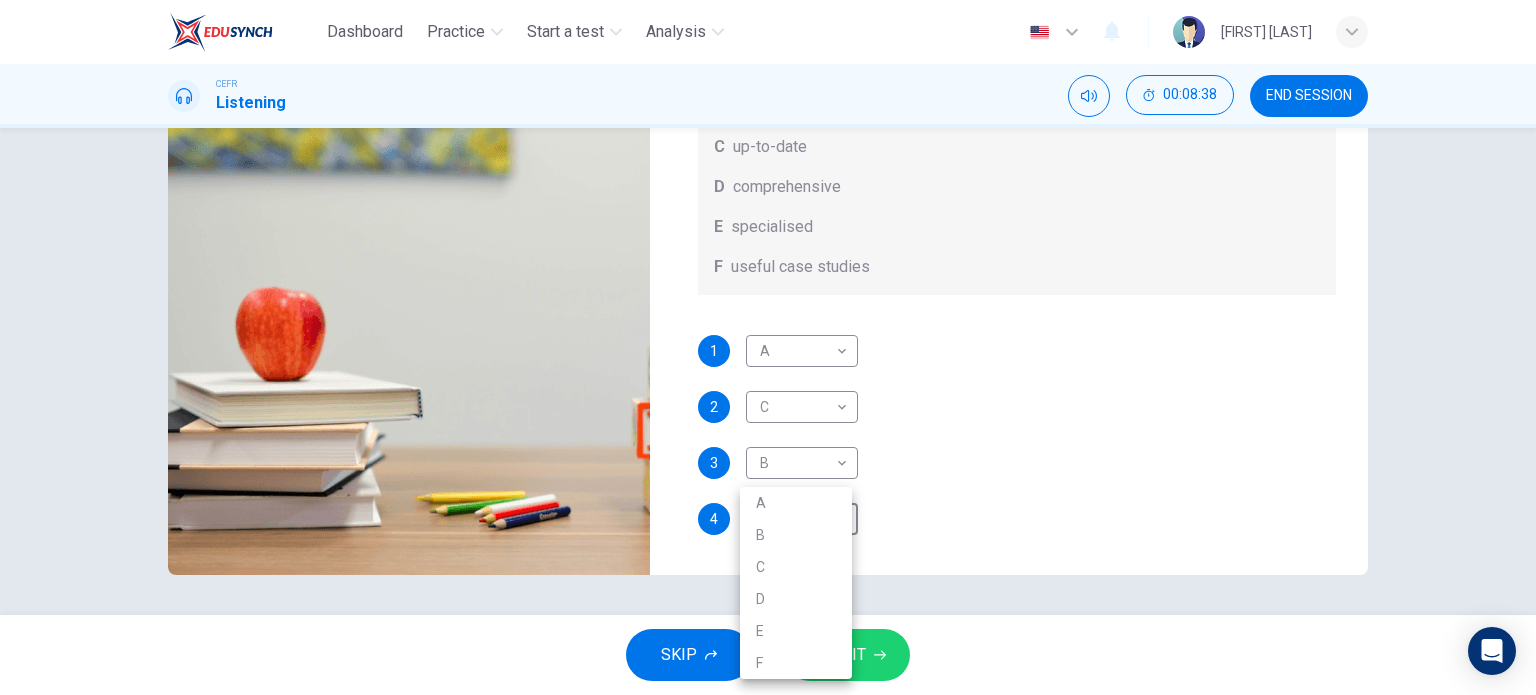 click on "D" at bounding box center (796, 599) 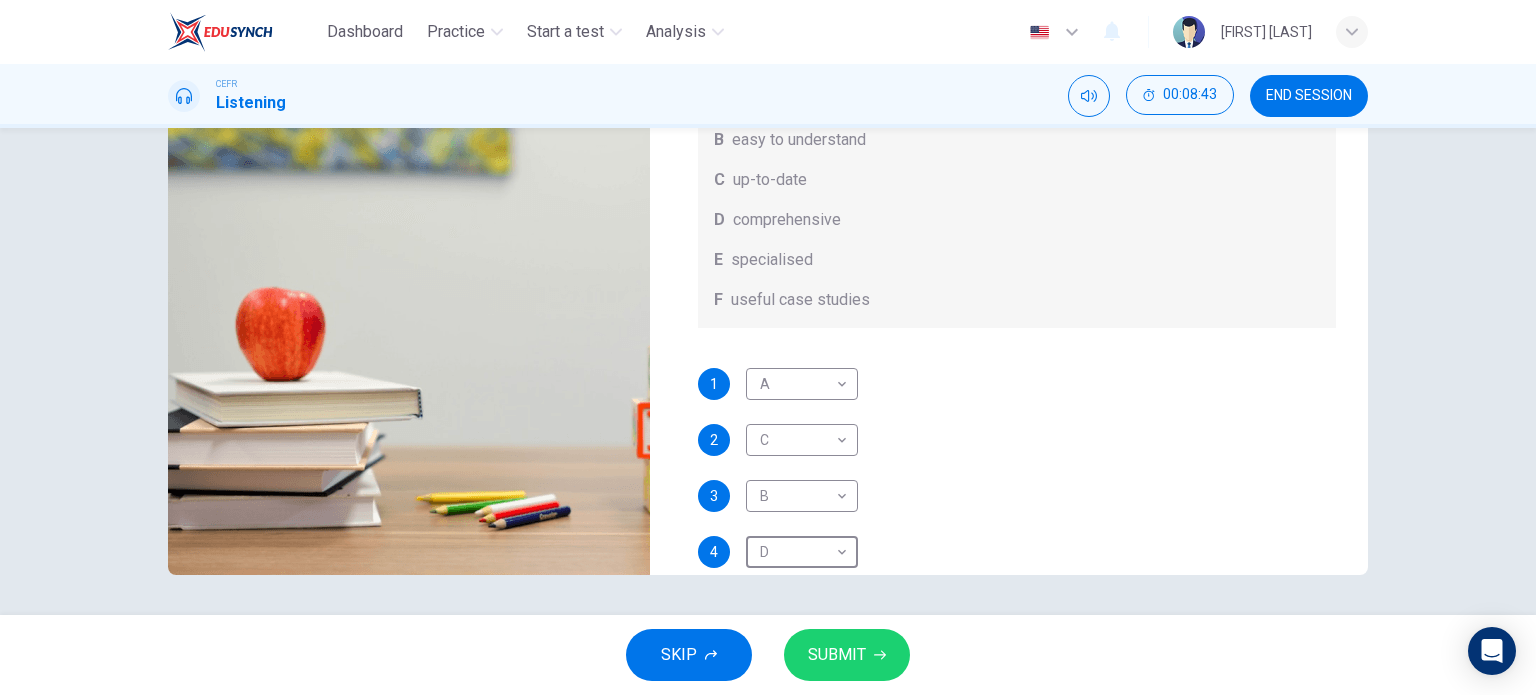 scroll, scrollTop: 112, scrollLeft: 0, axis: vertical 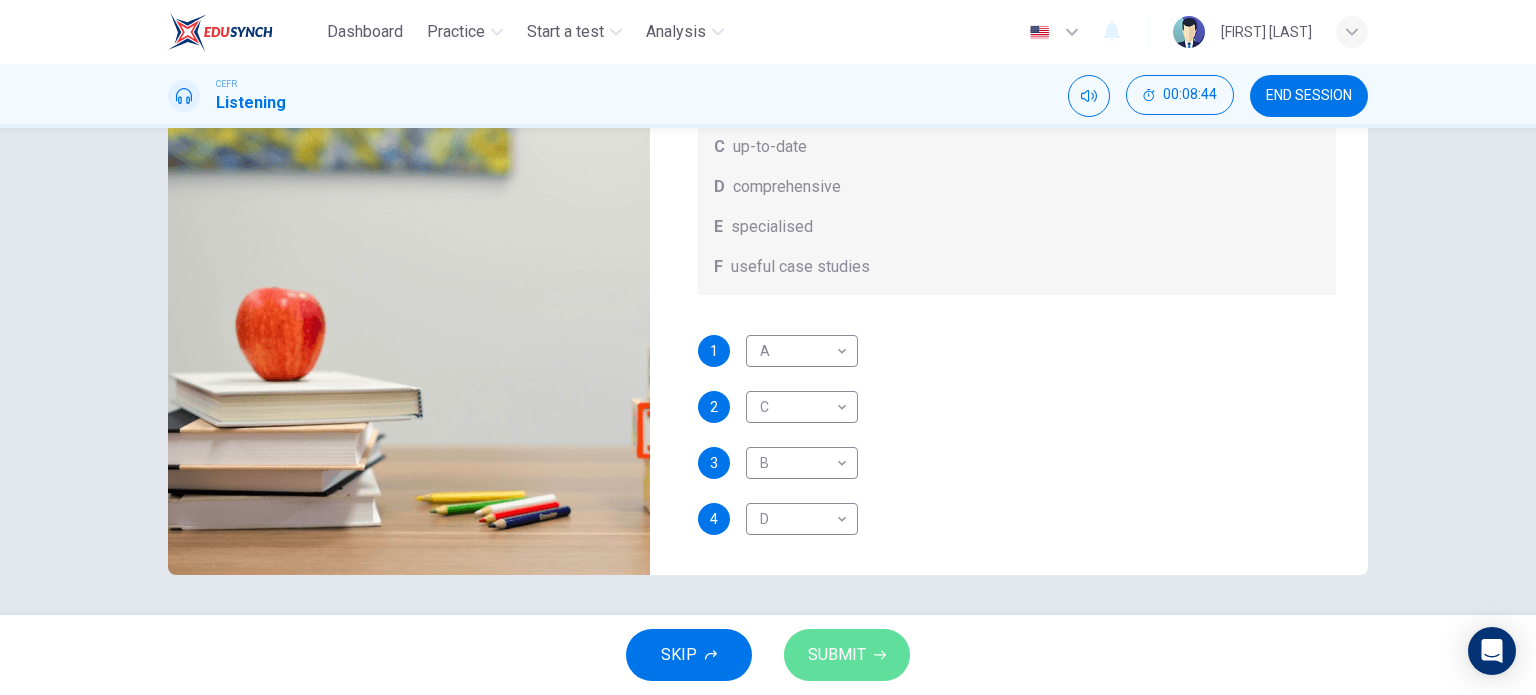click on "SUBMIT" at bounding box center [837, 655] 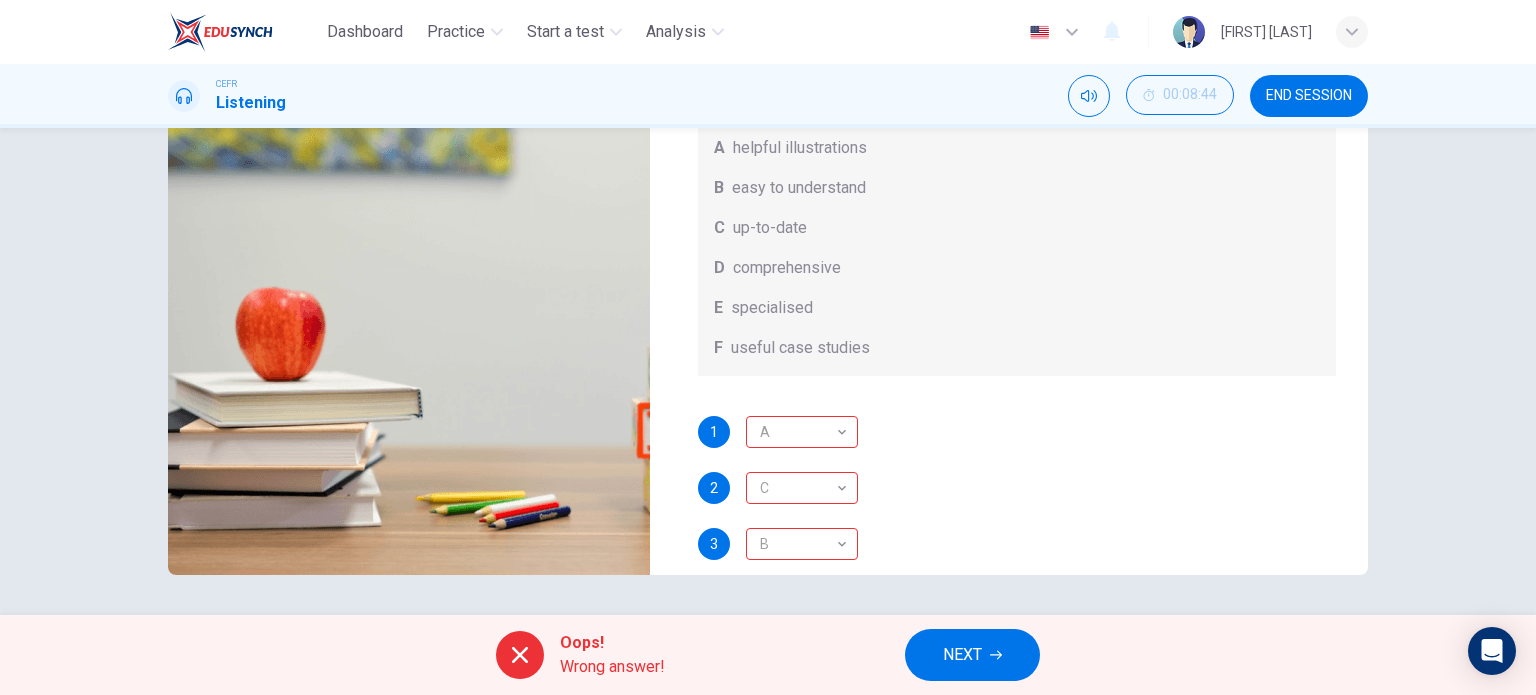 scroll, scrollTop: 0, scrollLeft: 0, axis: both 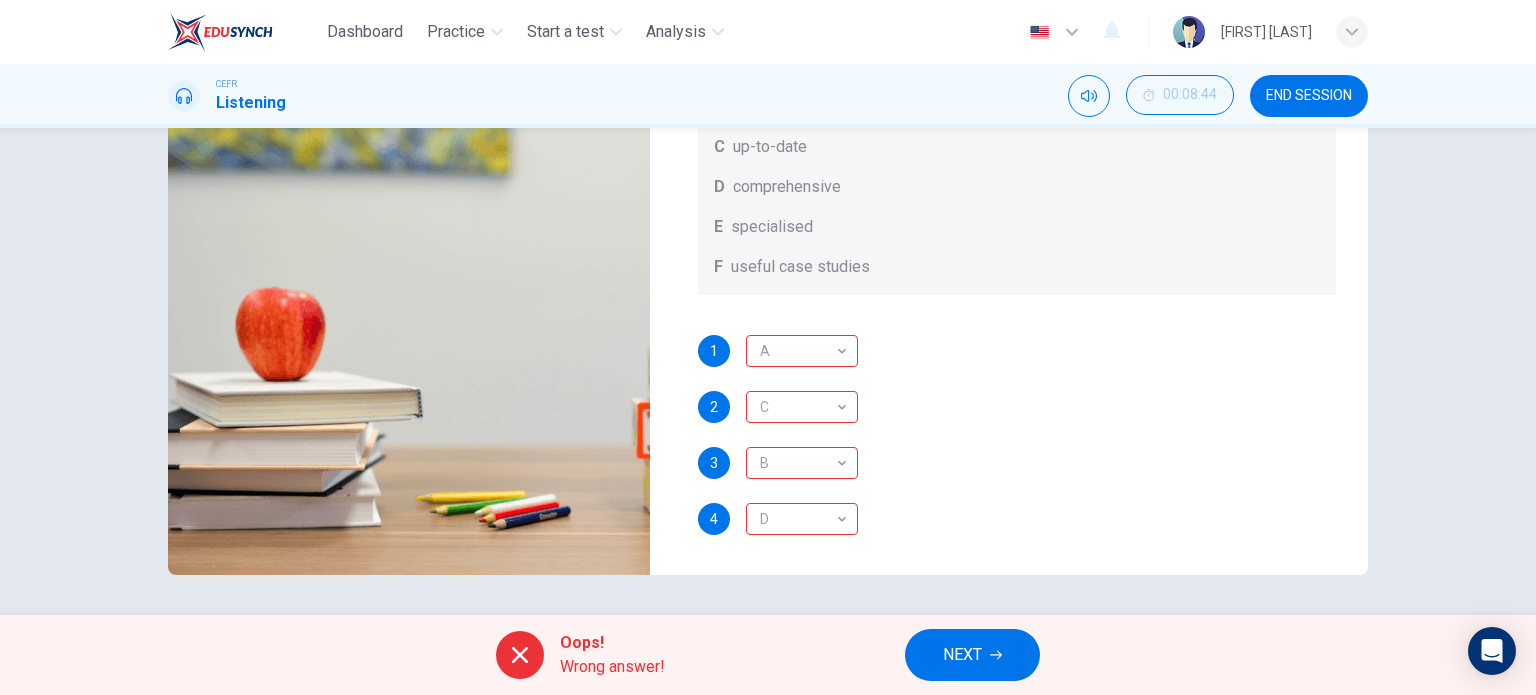 click on "1" at bounding box center [714, 351] 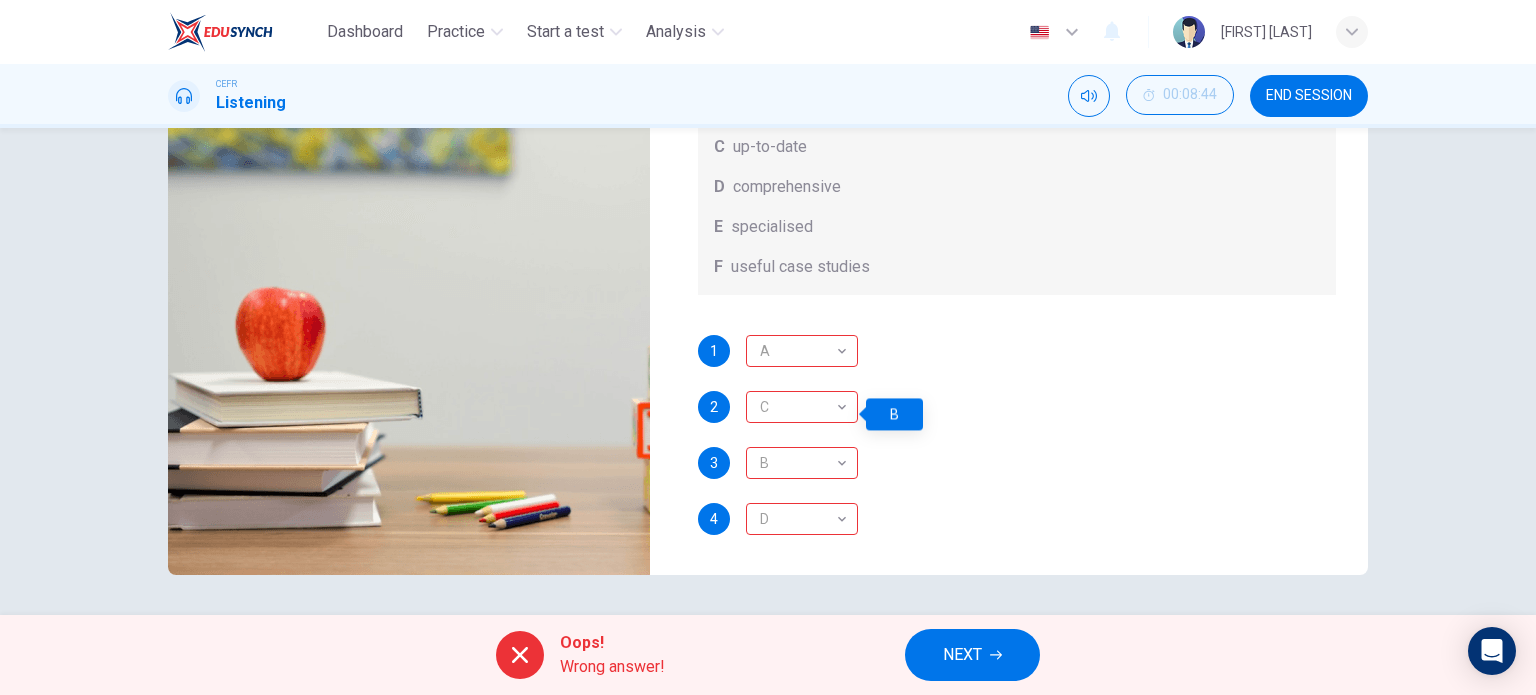 scroll, scrollTop: 0, scrollLeft: 0, axis: both 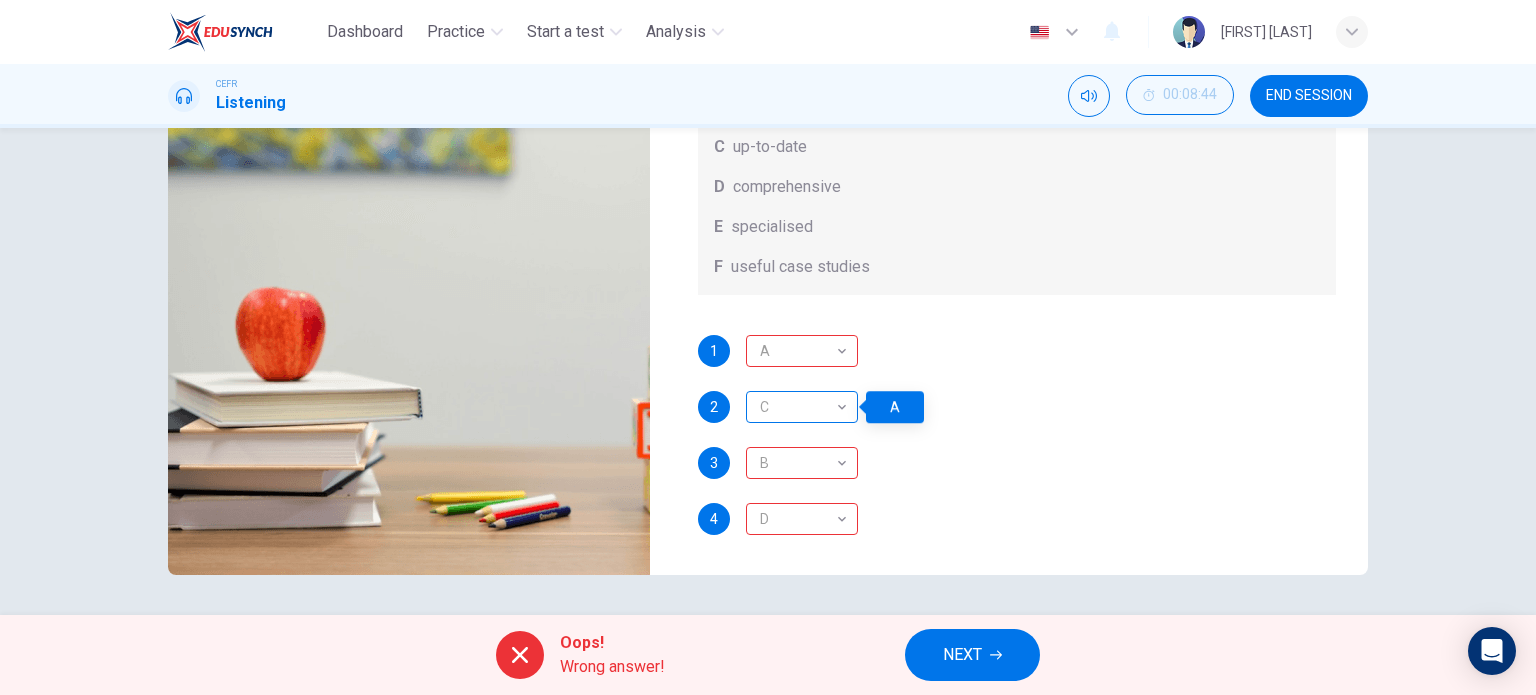 click on "C" at bounding box center (798, 407) 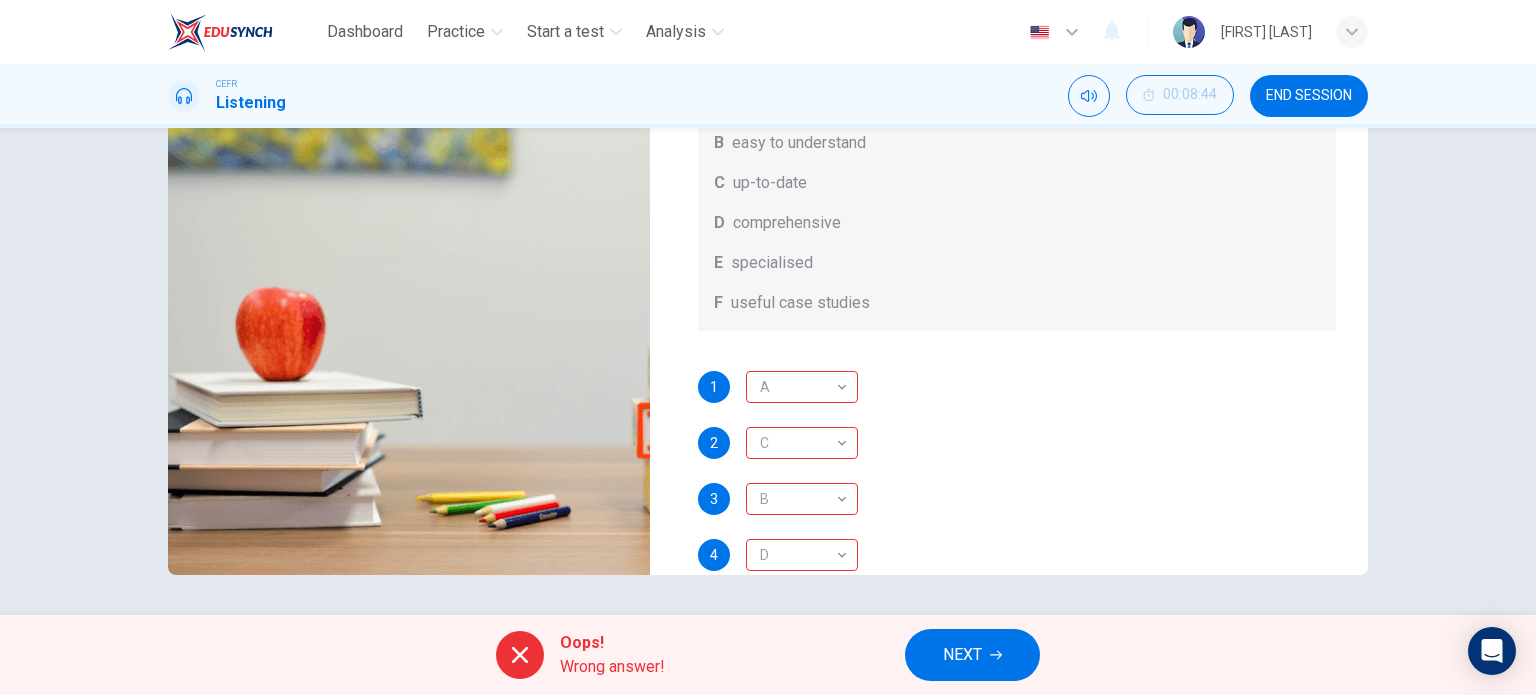 scroll, scrollTop: 0, scrollLeft: 0, axis: both 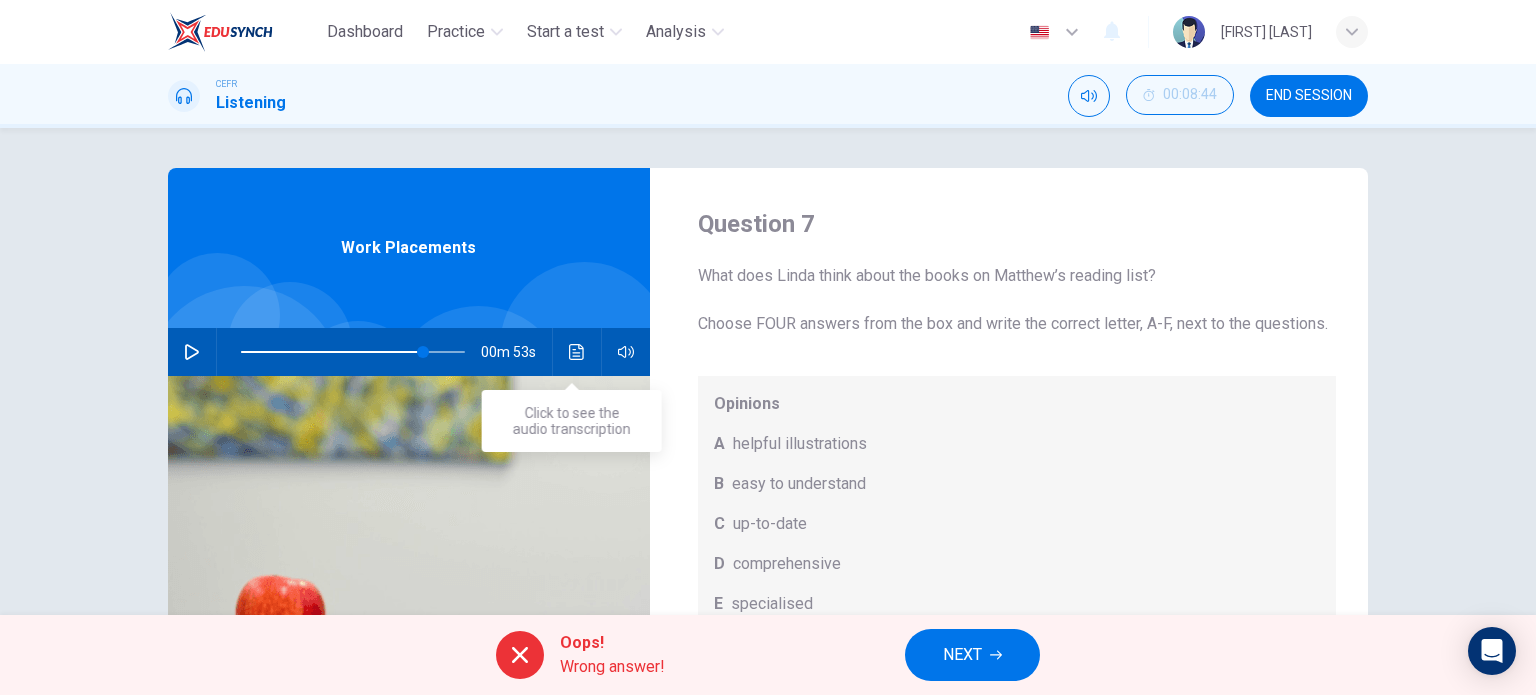 click on "00m 53s" at bounding box center (409, 352) 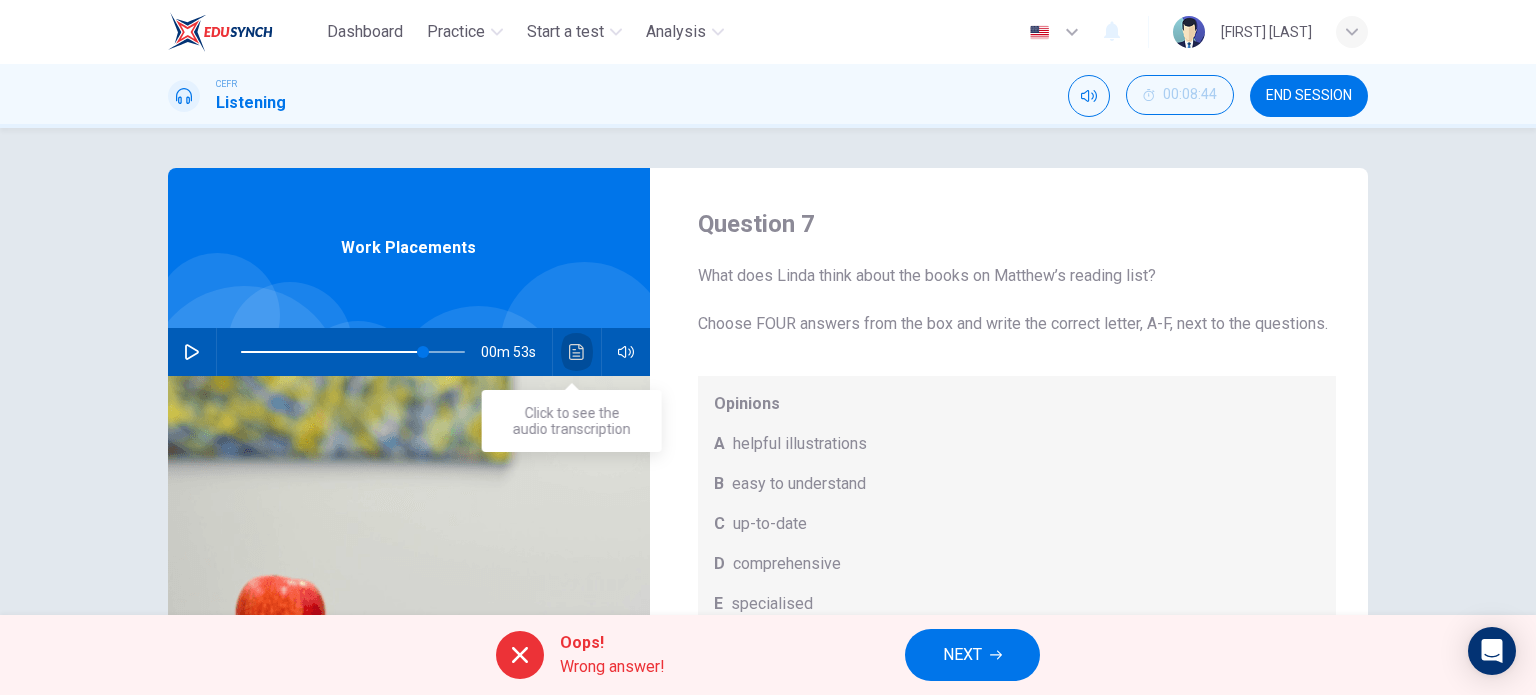 click at bounding box center (577, 352) 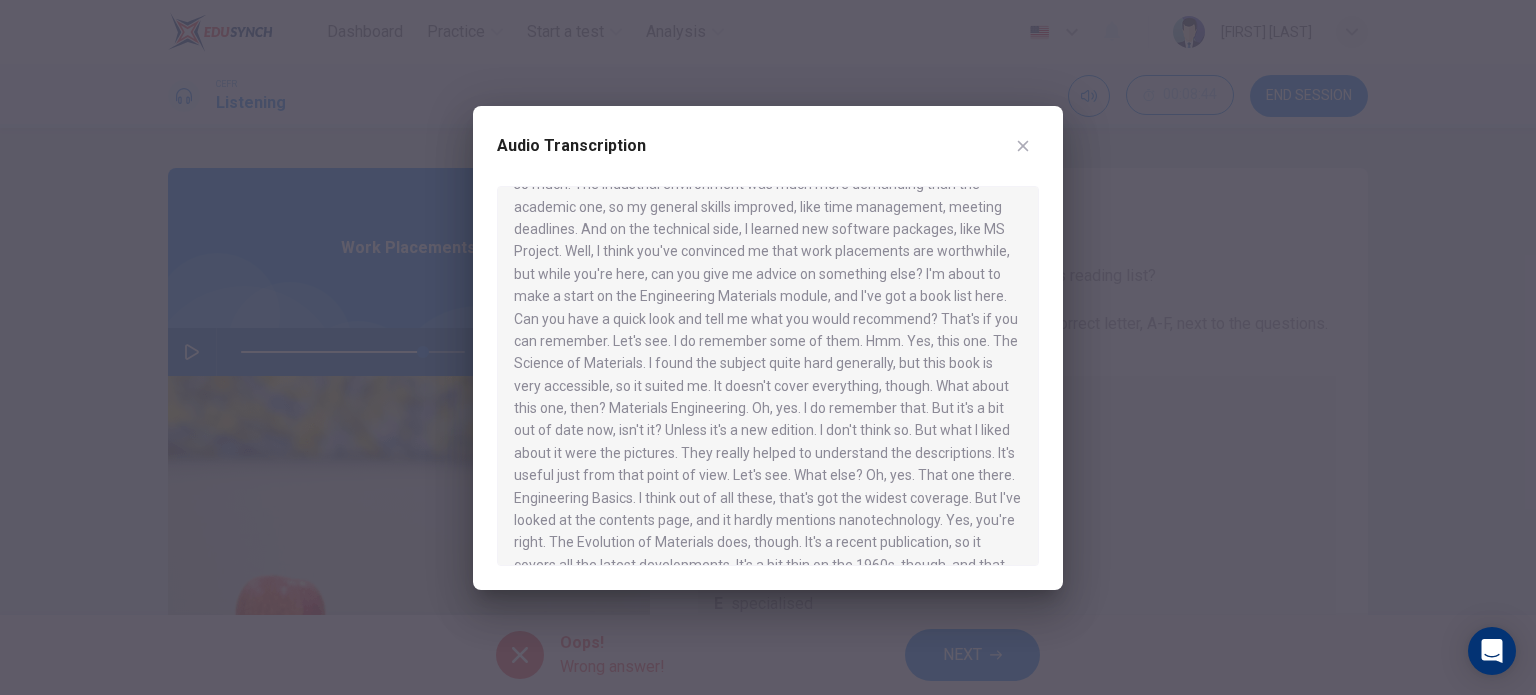 scroll, scrollTop: 885, scrollLeft: 0, axis: vertical 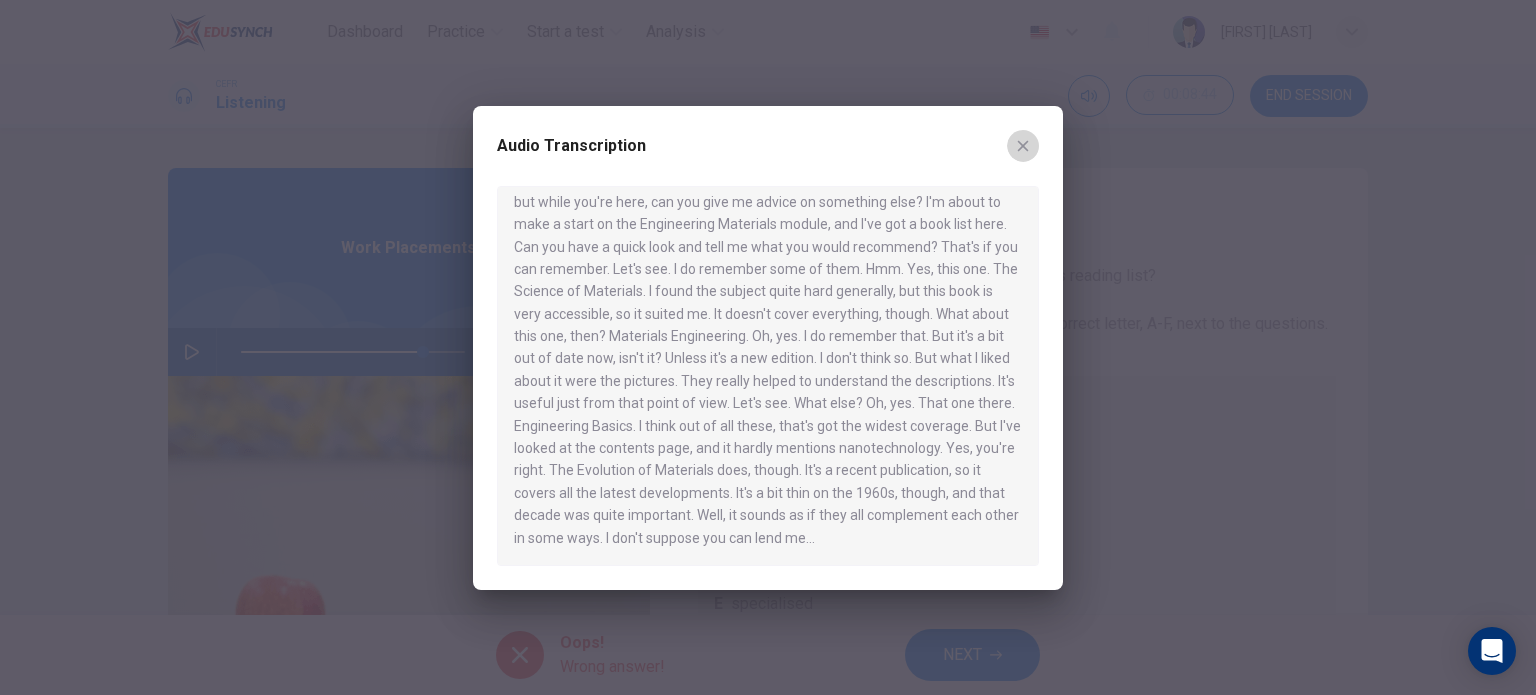 click at bounding box center [1023, 146] 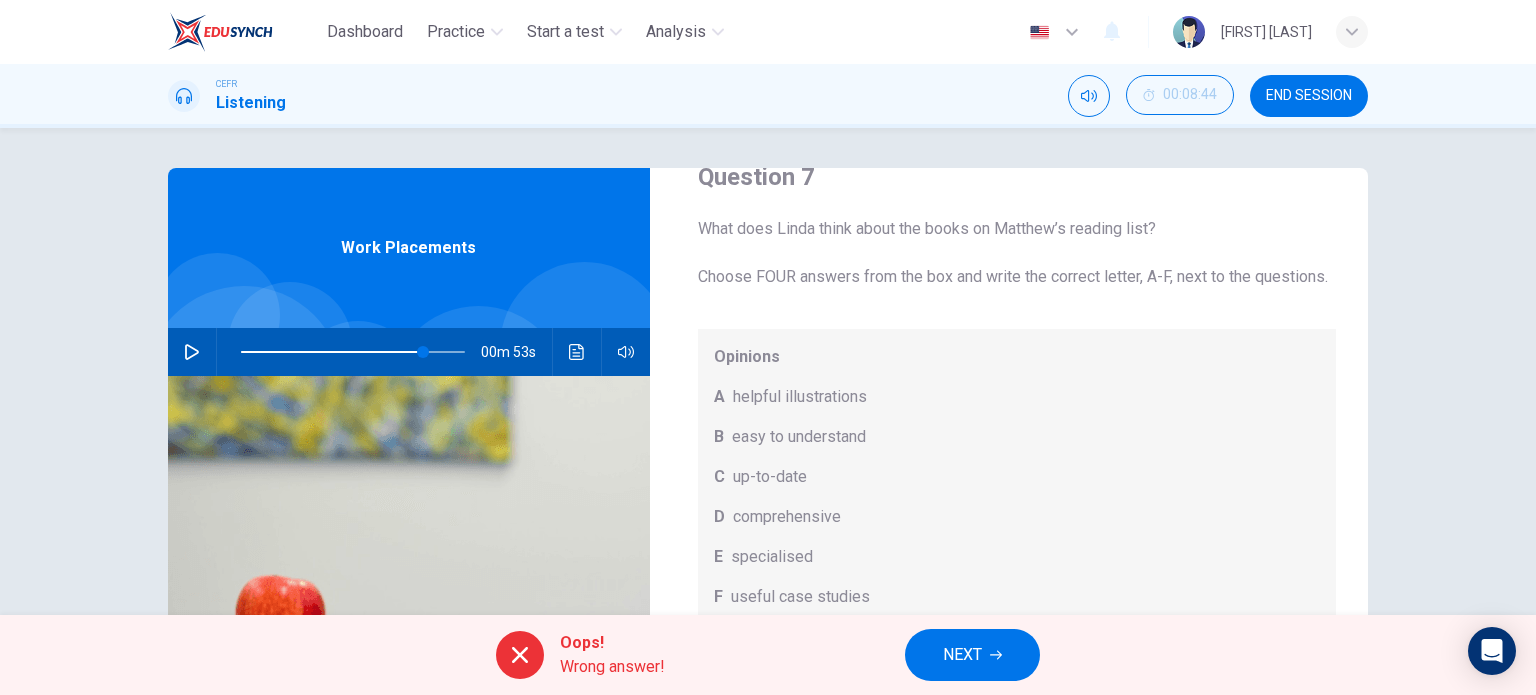 scroll, scrollTop: 112, scrollLeft: 0, axis: vertical 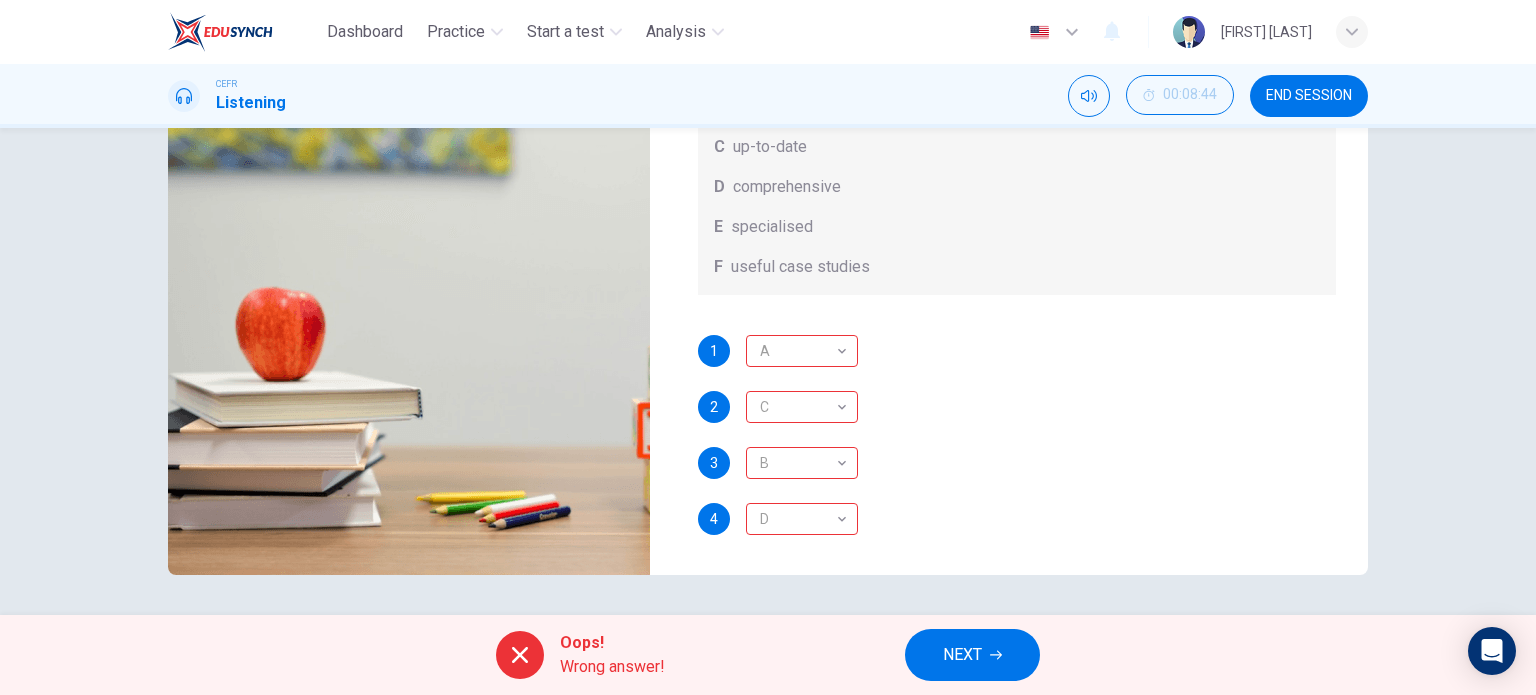 click on "4" at bounding box center [714, 351] 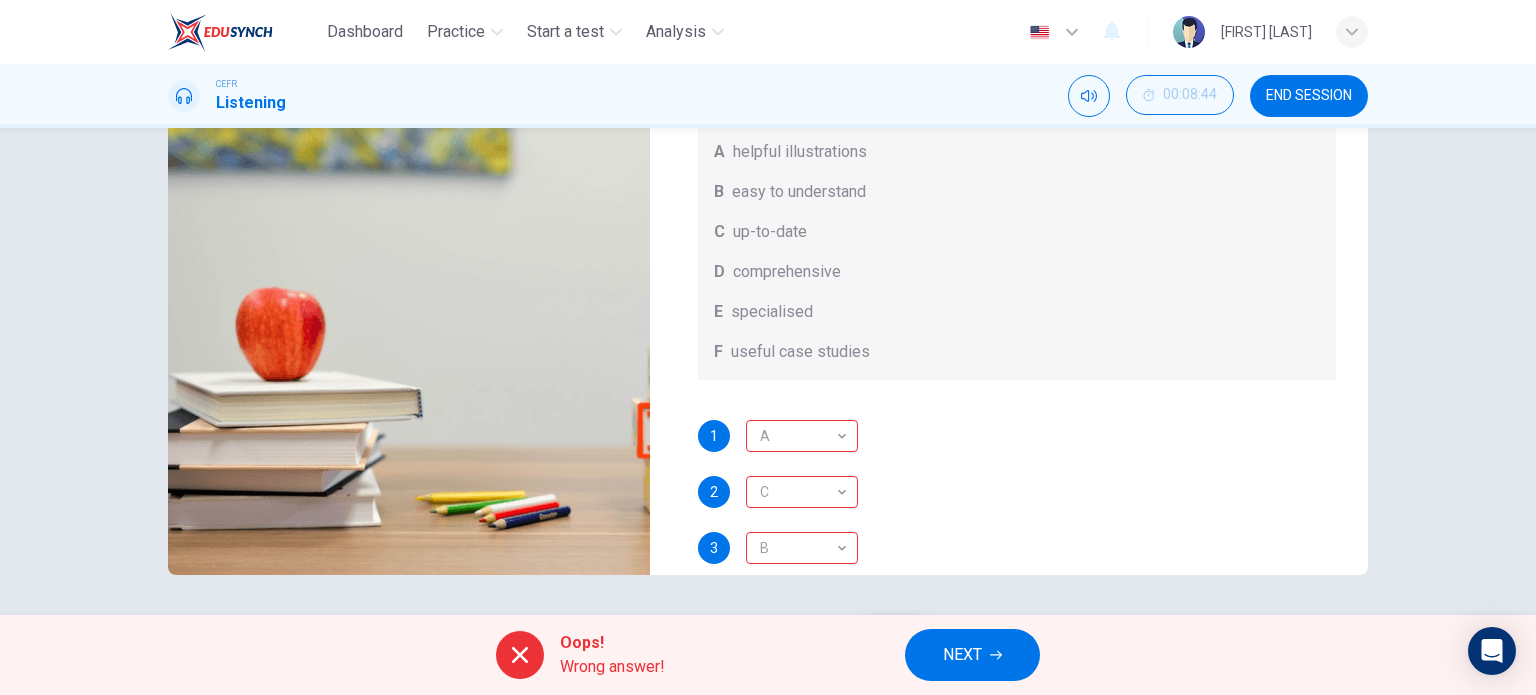 scroll, scrollTop: 0, scrollLeft: 0, axis: both 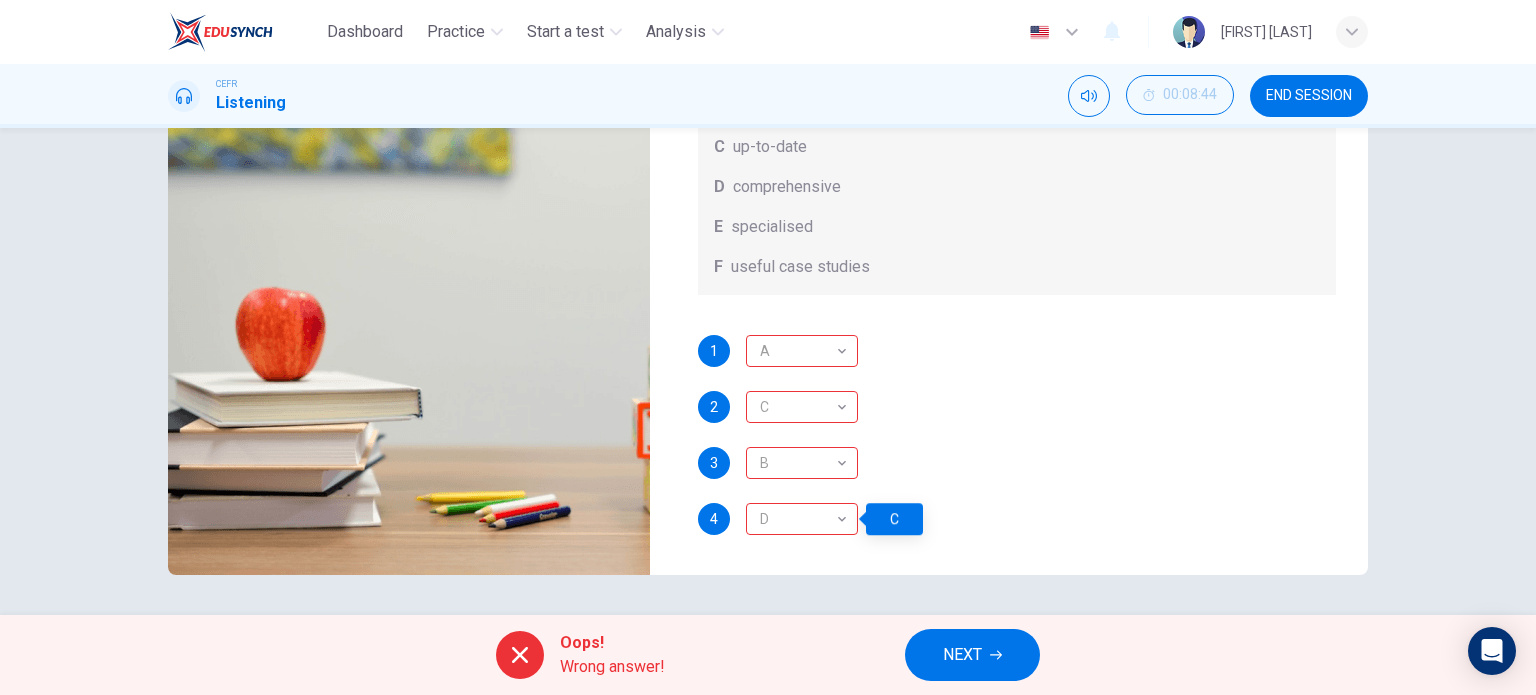 click on "NEXT" at bounding box center (972, 655) 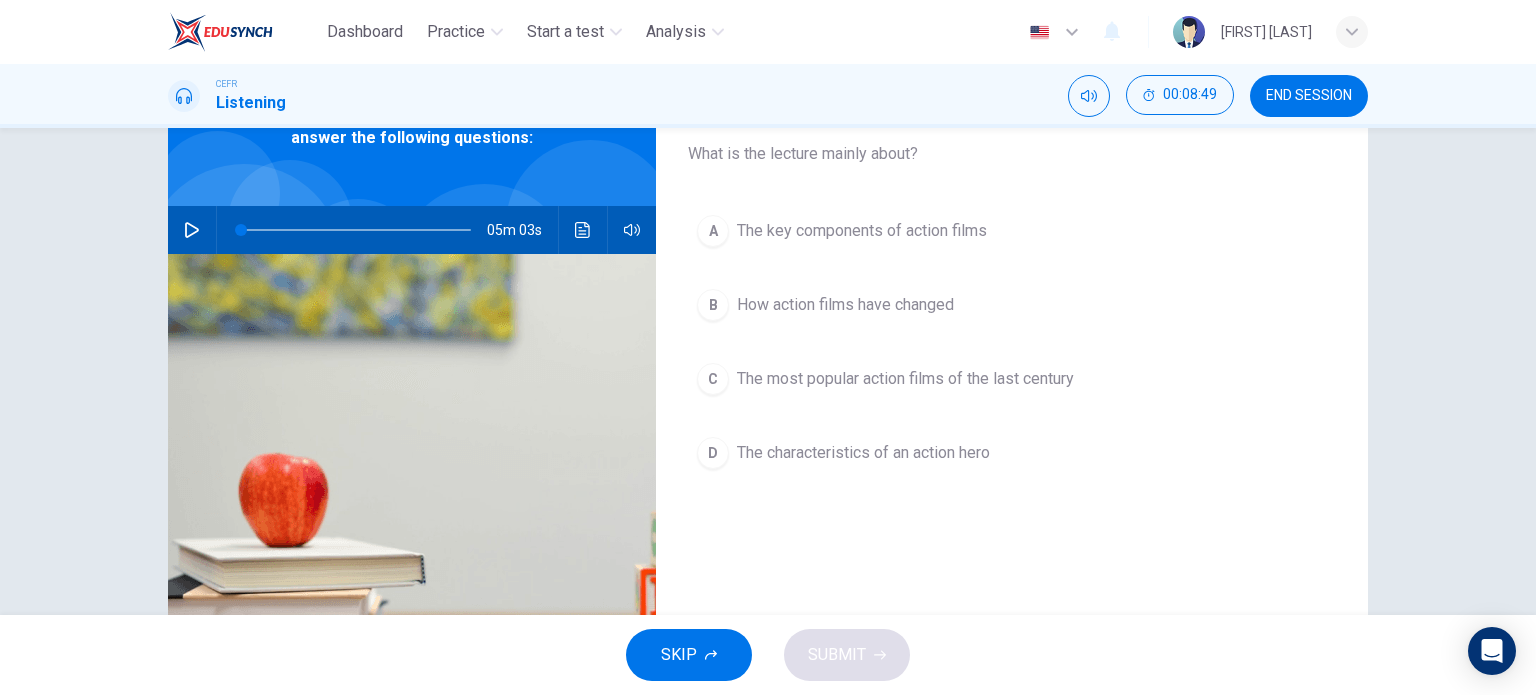 scroll, scrollTop: 0, scrollLeft: 0, axis: both 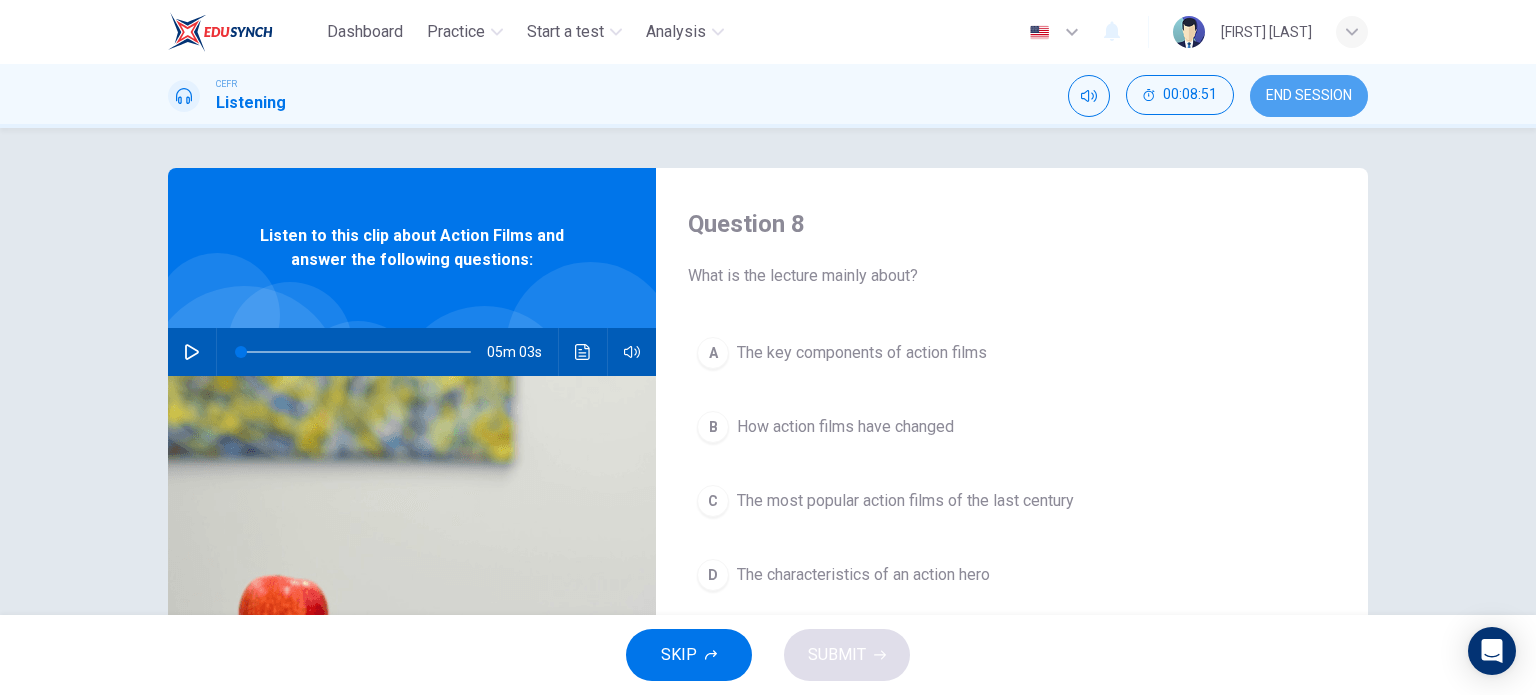 drag, startPoint x: 1313, startPoint y: 94, endPoint x: 844, endPoint y: 86, distance: 469.06824 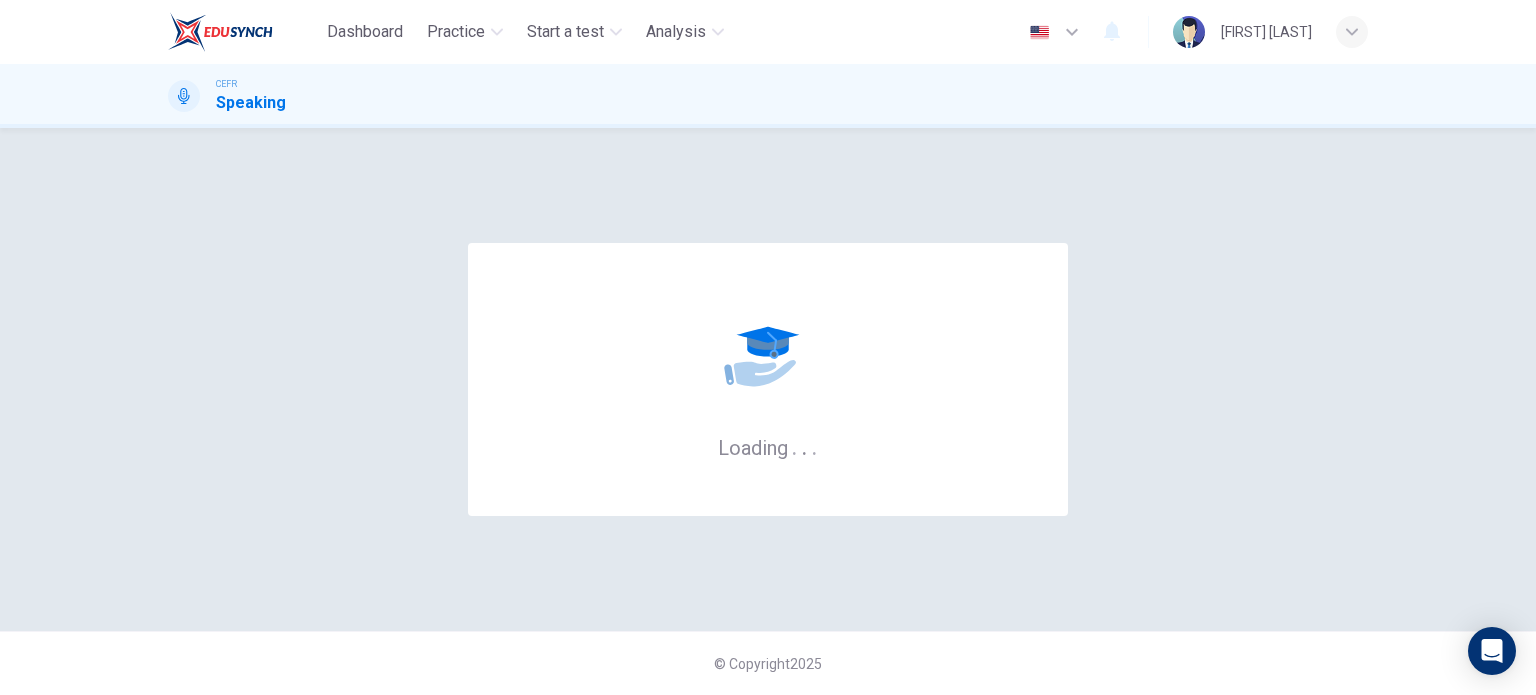scroll, scrollTop: 0, scrollLeft: 0, axis: both 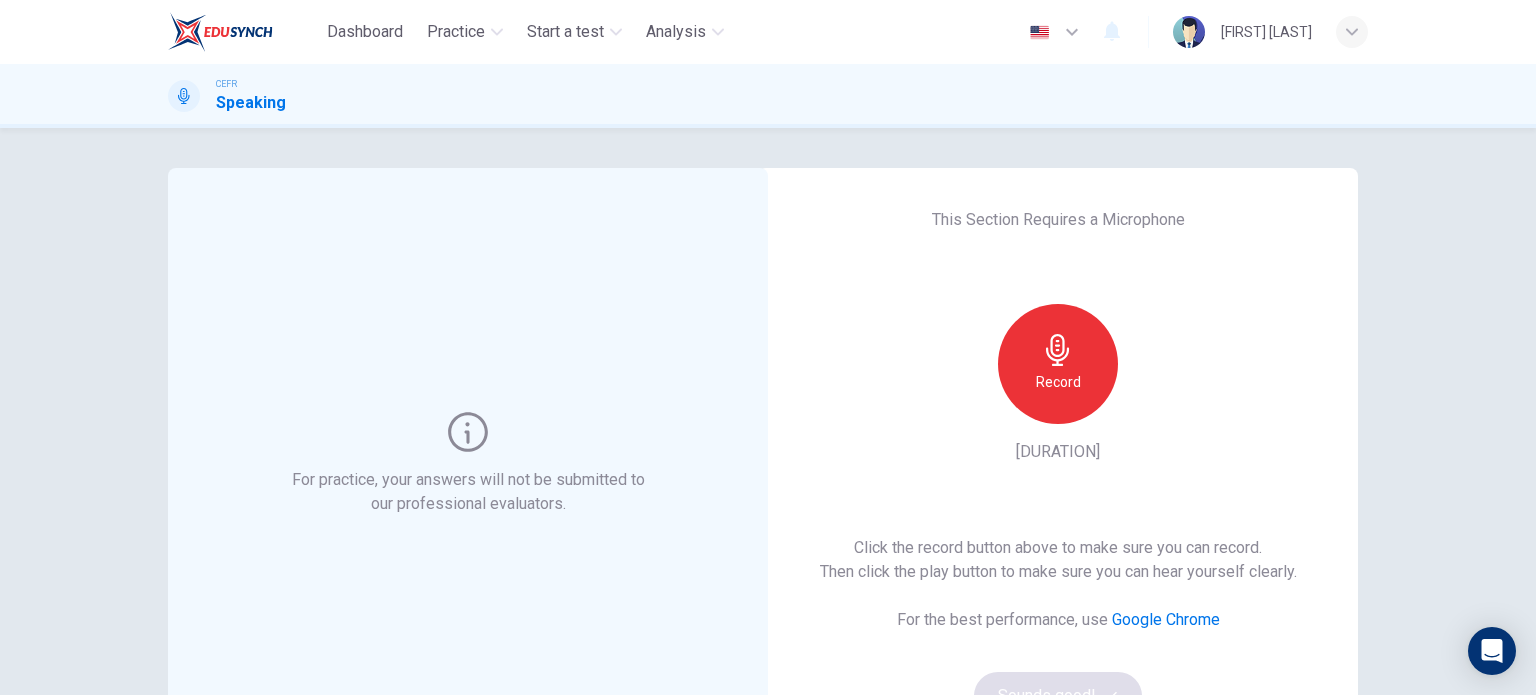 click on "Record" at bounding box center [1058, 364] 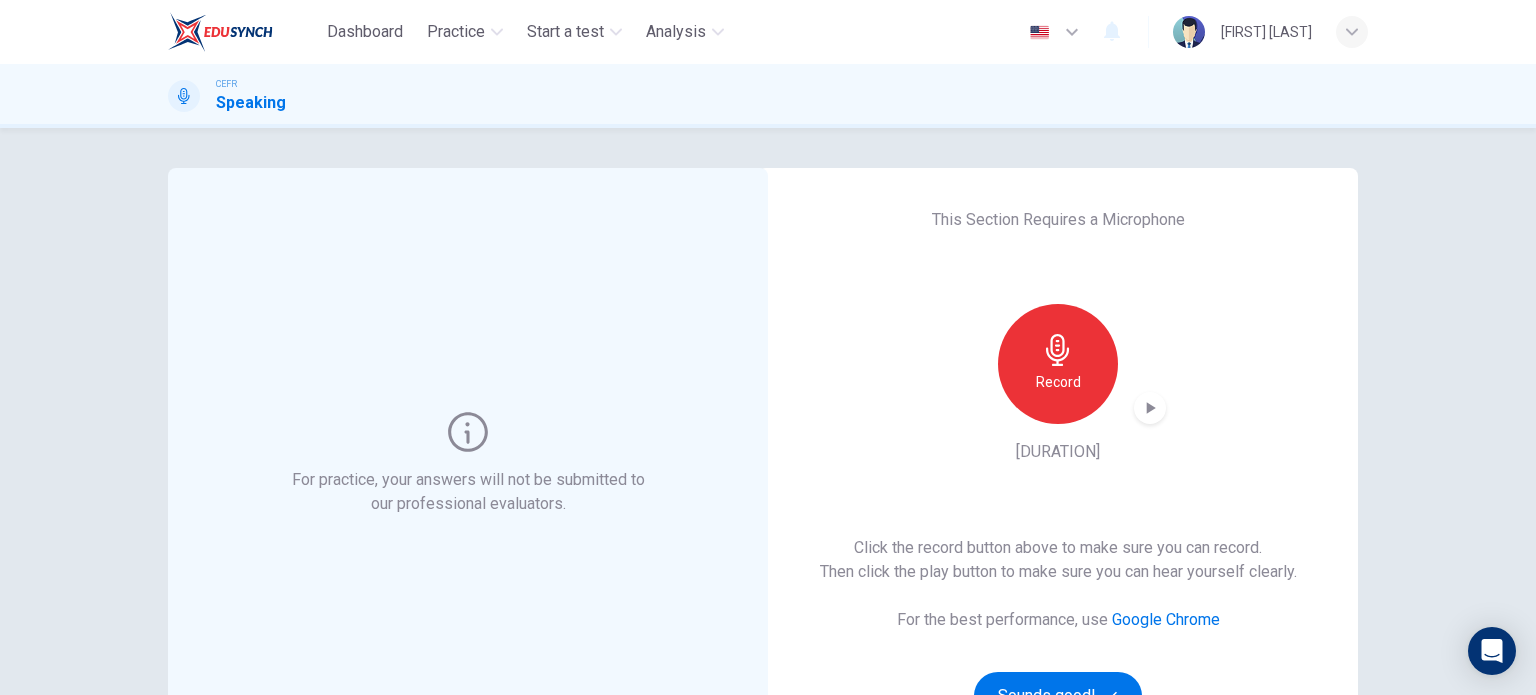 click at bounding box center (1150, 408) 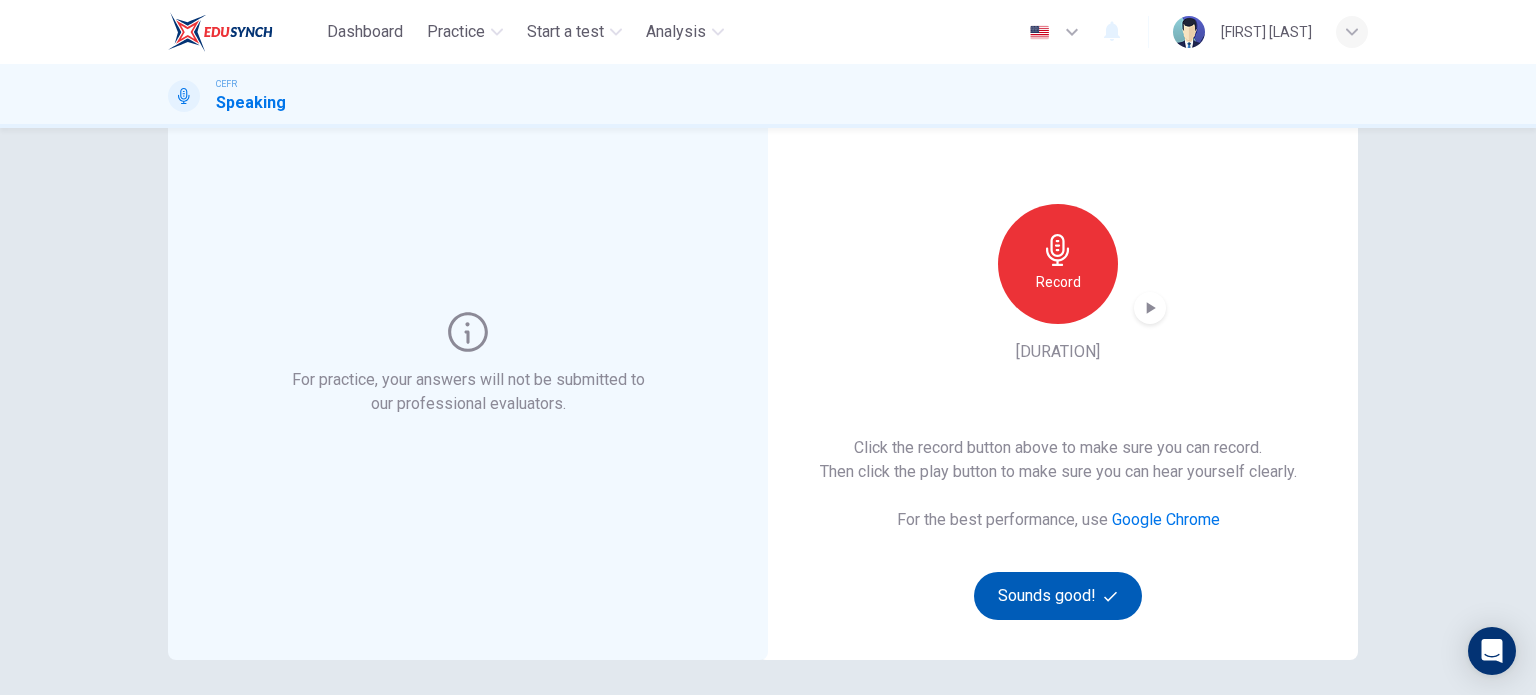 click on "Sounds good!" at bounding box center [1058, 596] 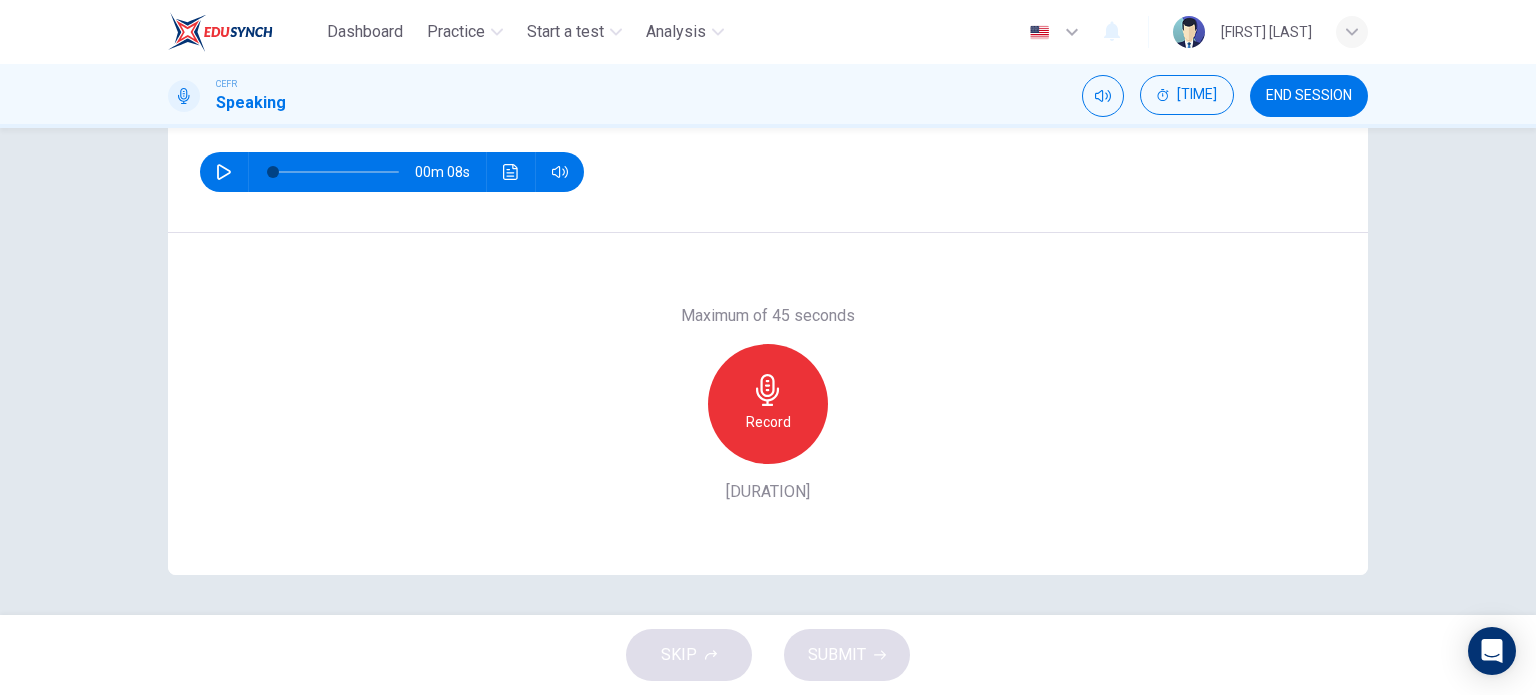 scroll, scrollTop: 188, scrollLeft: 0, axis: vertical 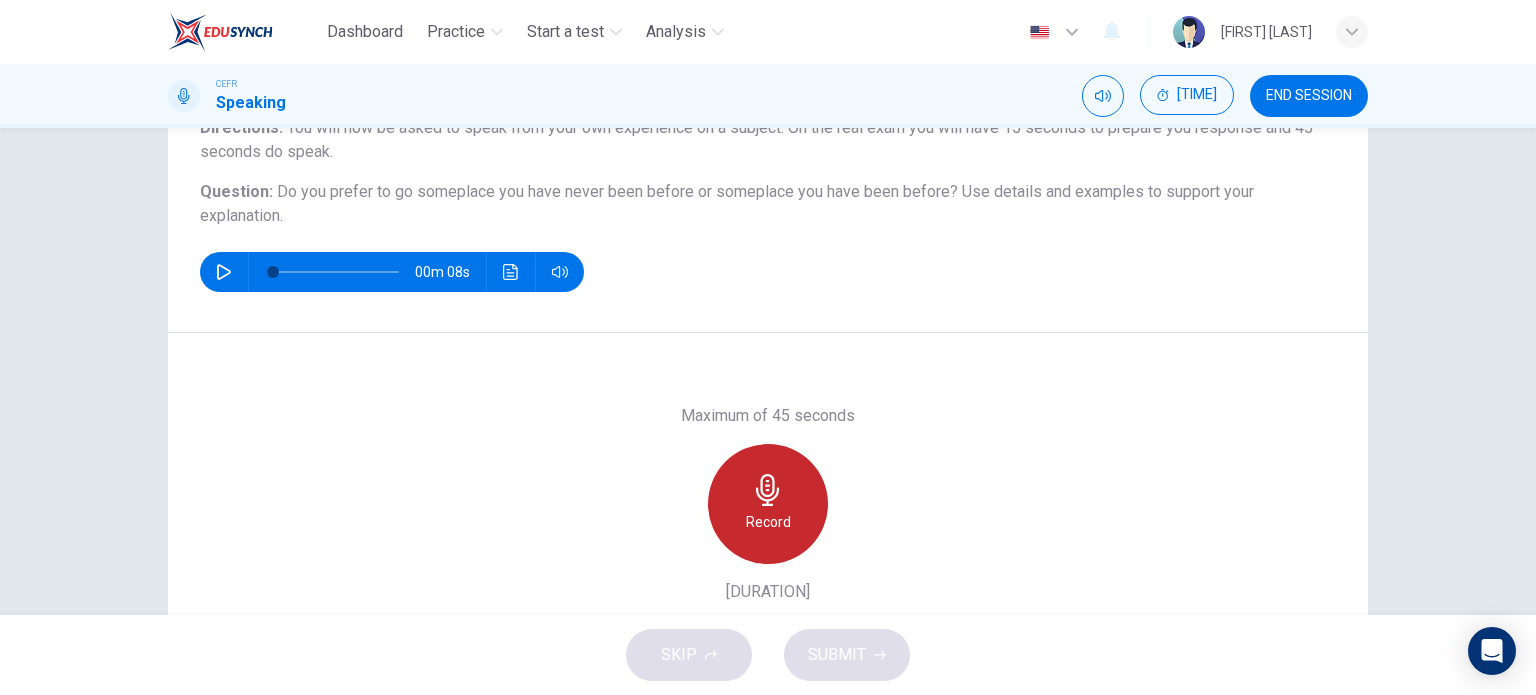 click on "Record" at bounding box center [768, 522] 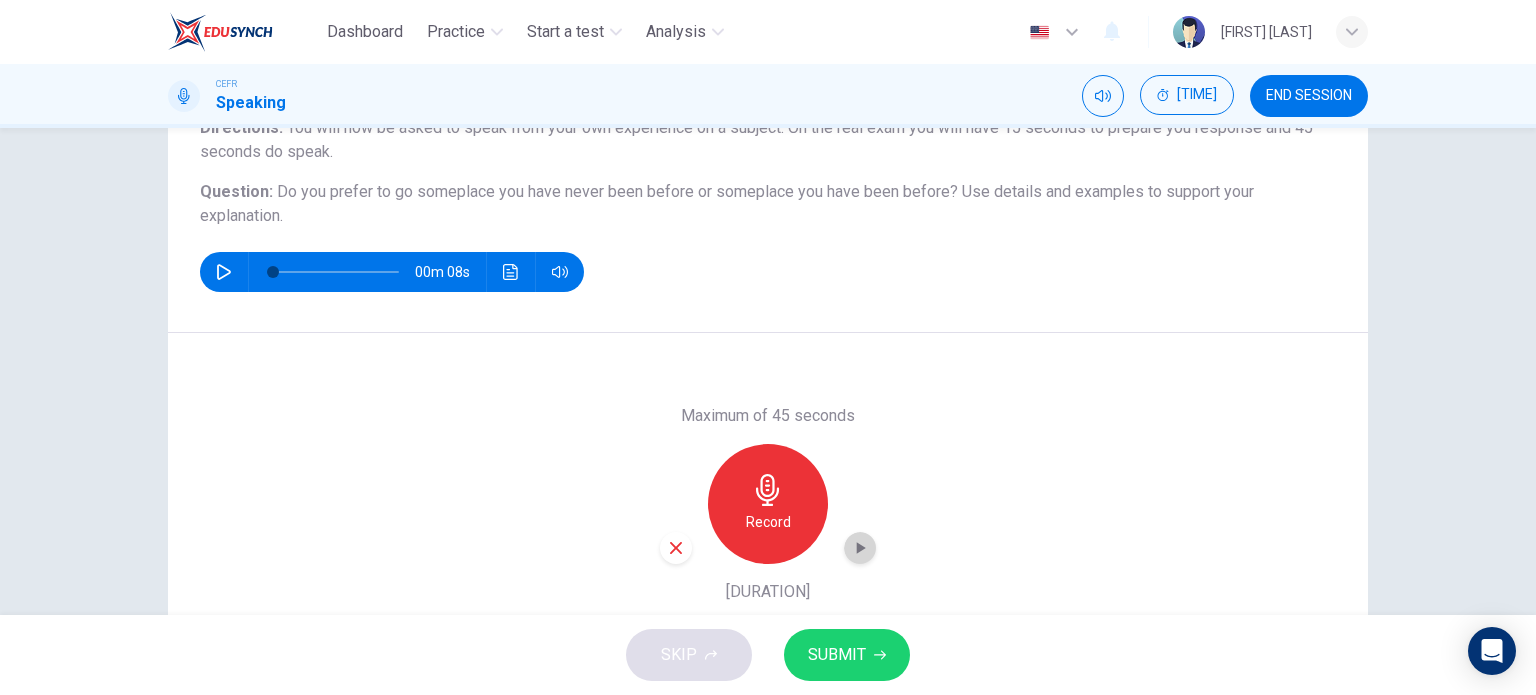 click at bounding box center (861, 548) 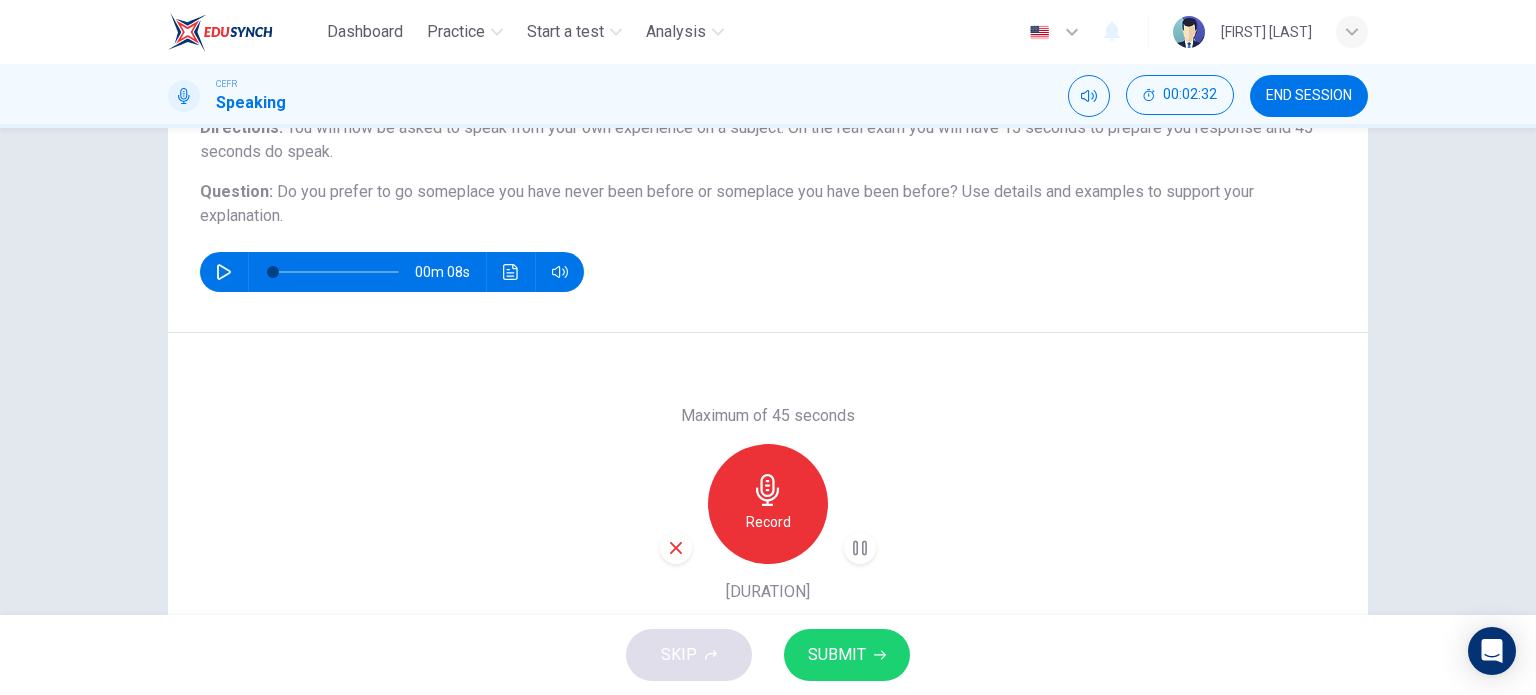 click at bounding box center (860, 548) 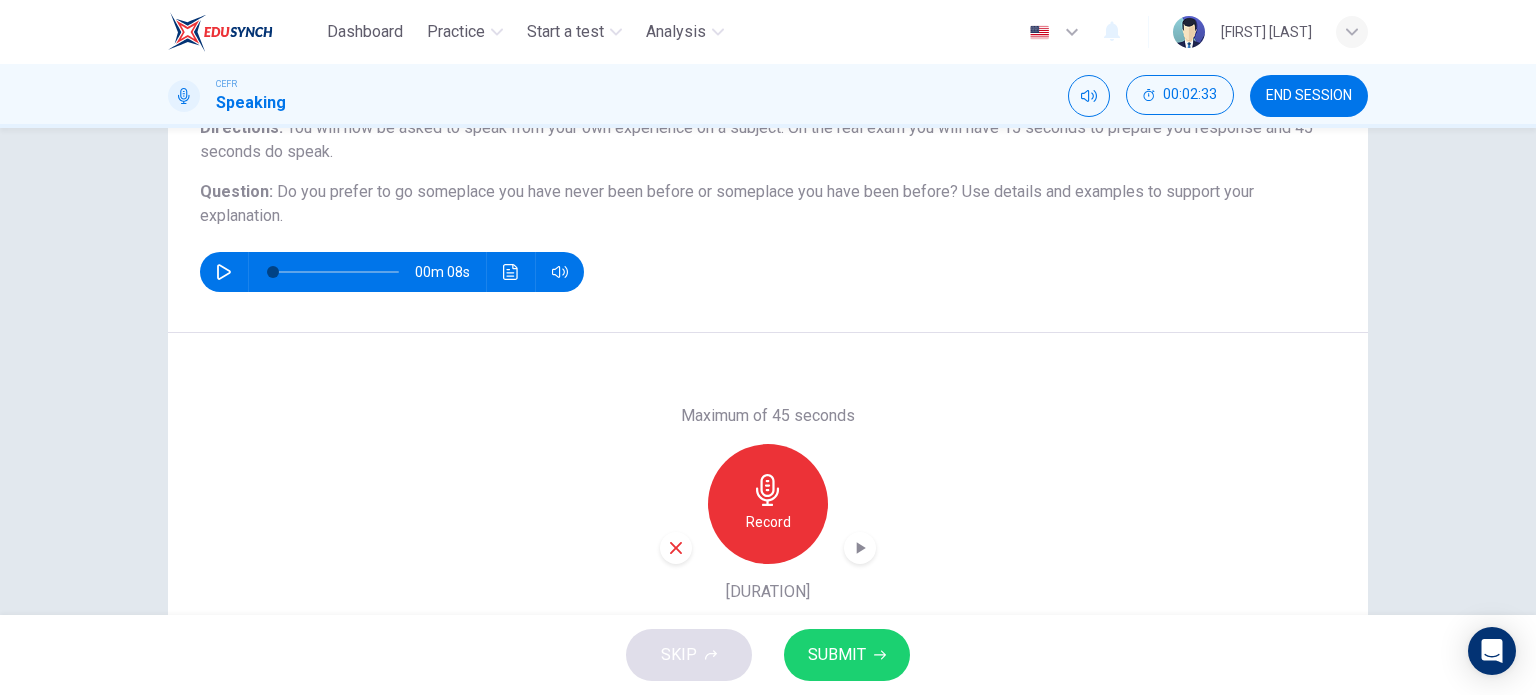 click on "SUBMIT" at bounding box center (837, 655) 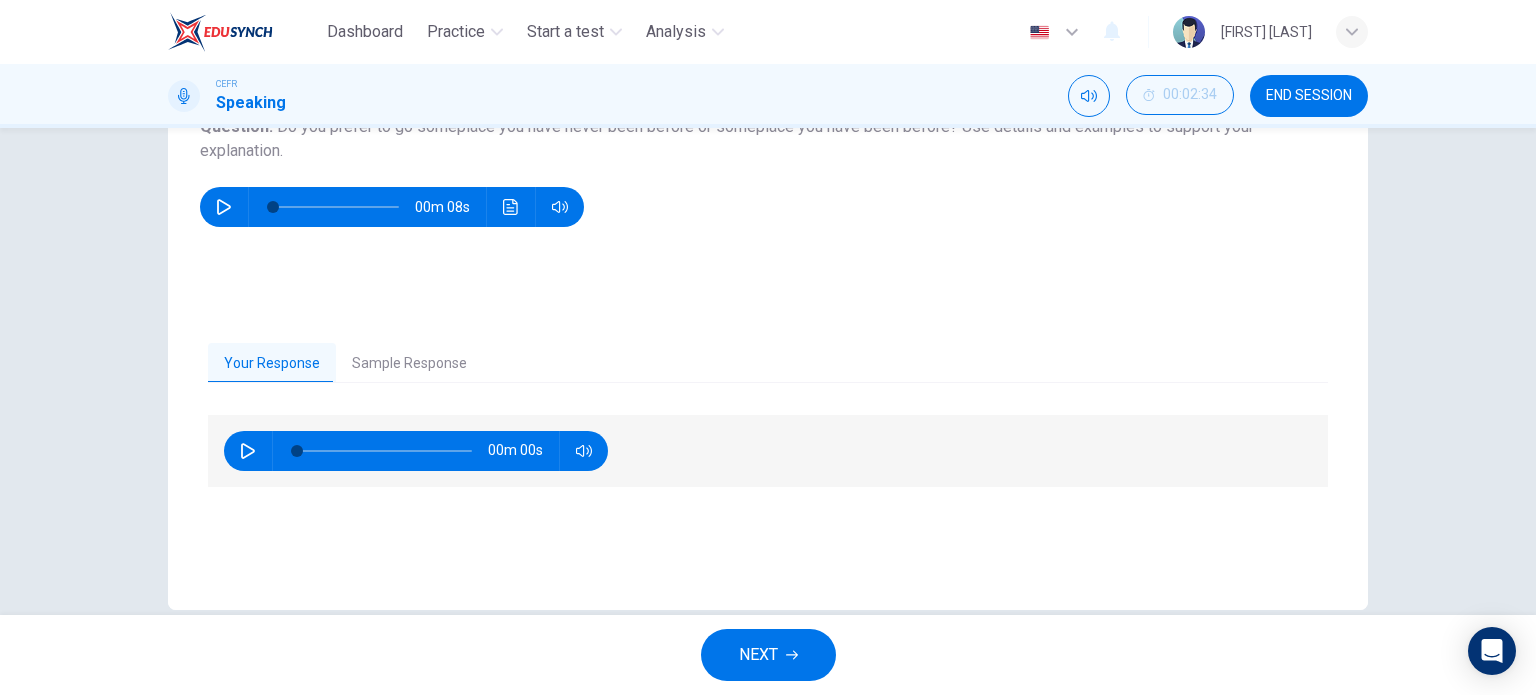 scroll, scrollTop: 288, scrollLeft: 0, axis: vertical 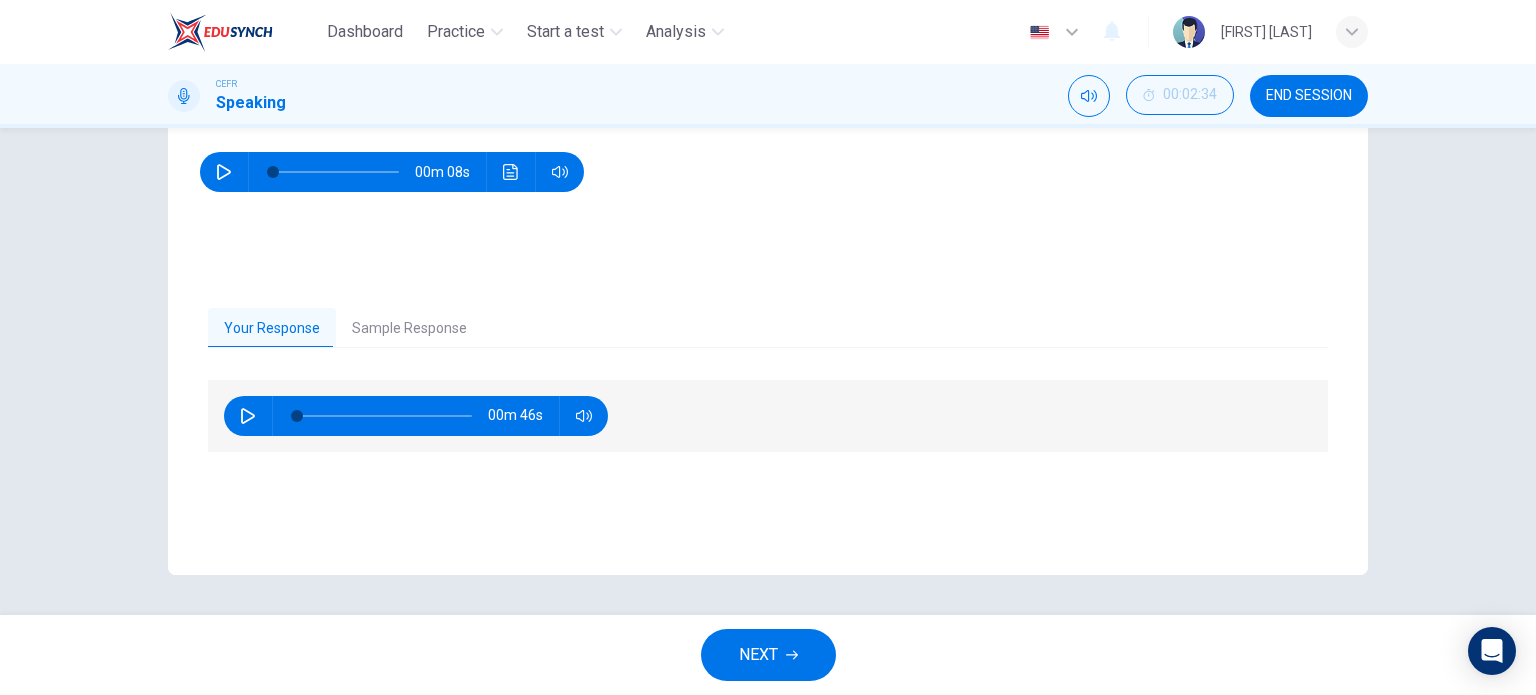 click on "Sample Response" at bounding box center [409, 329] 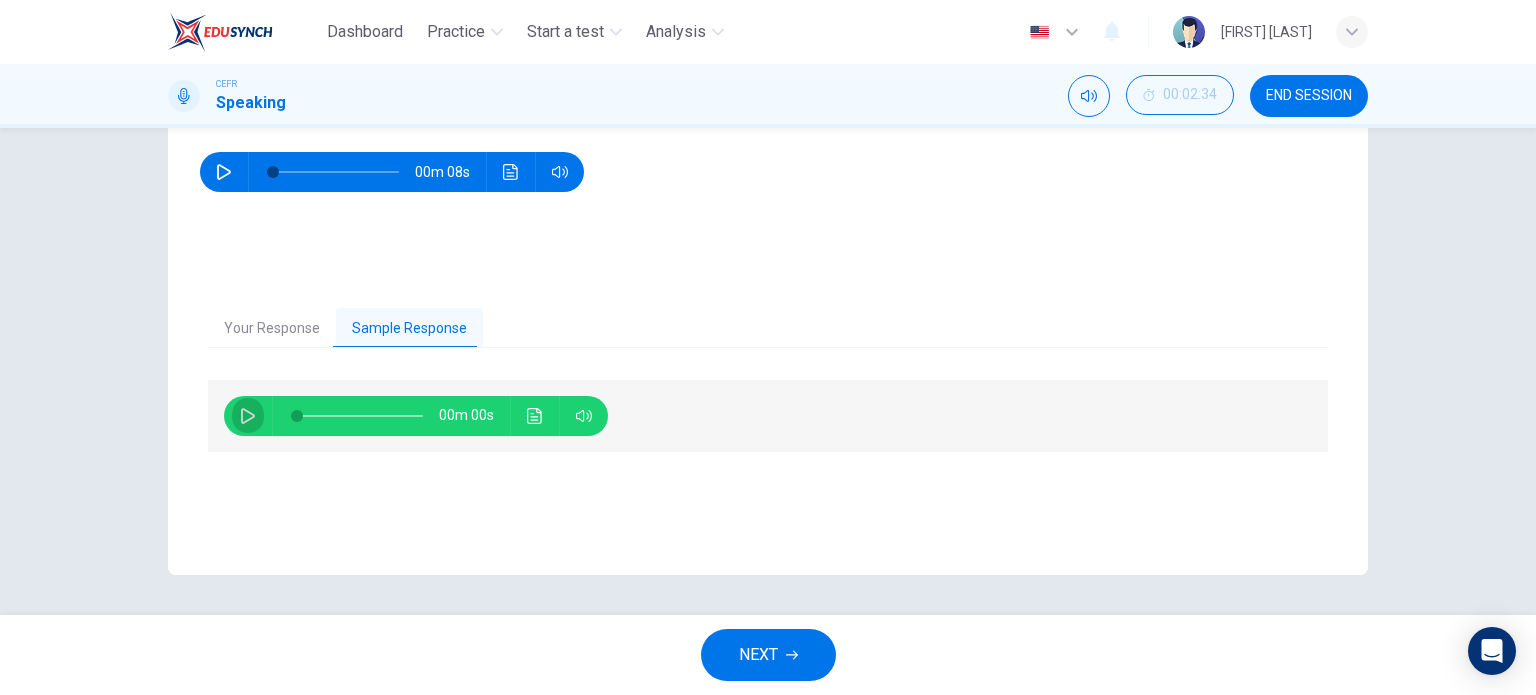 click at bounding box center (248, 416) 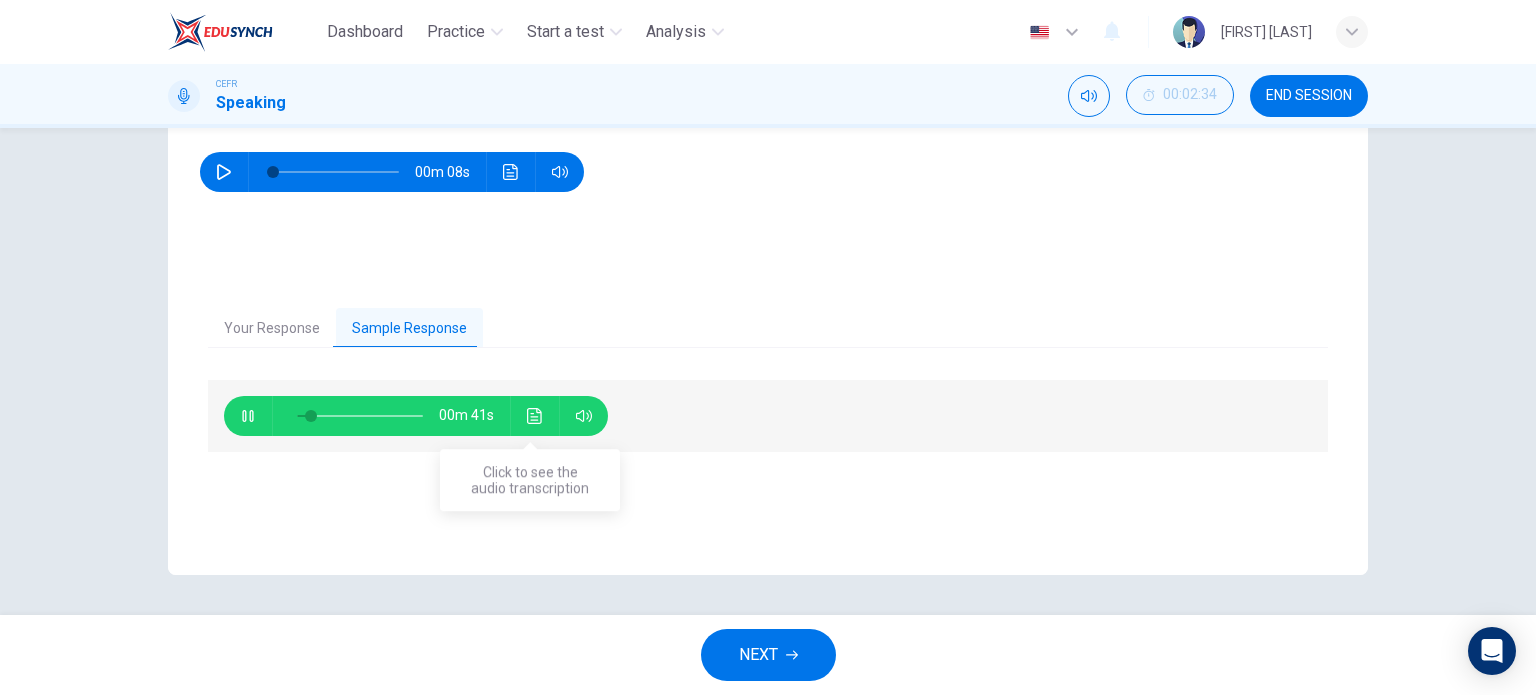click at bounding box center [535, 416] 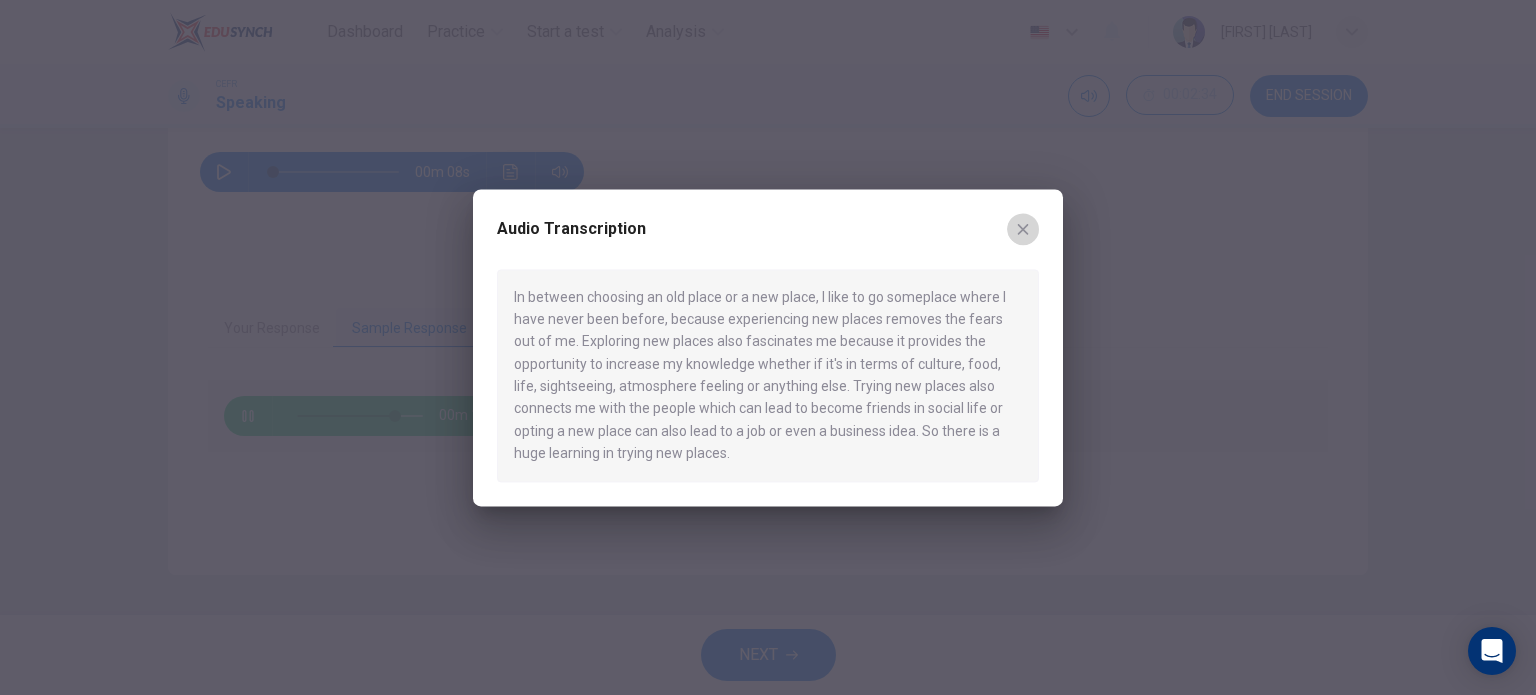 click at bounding box center [1023, 229] 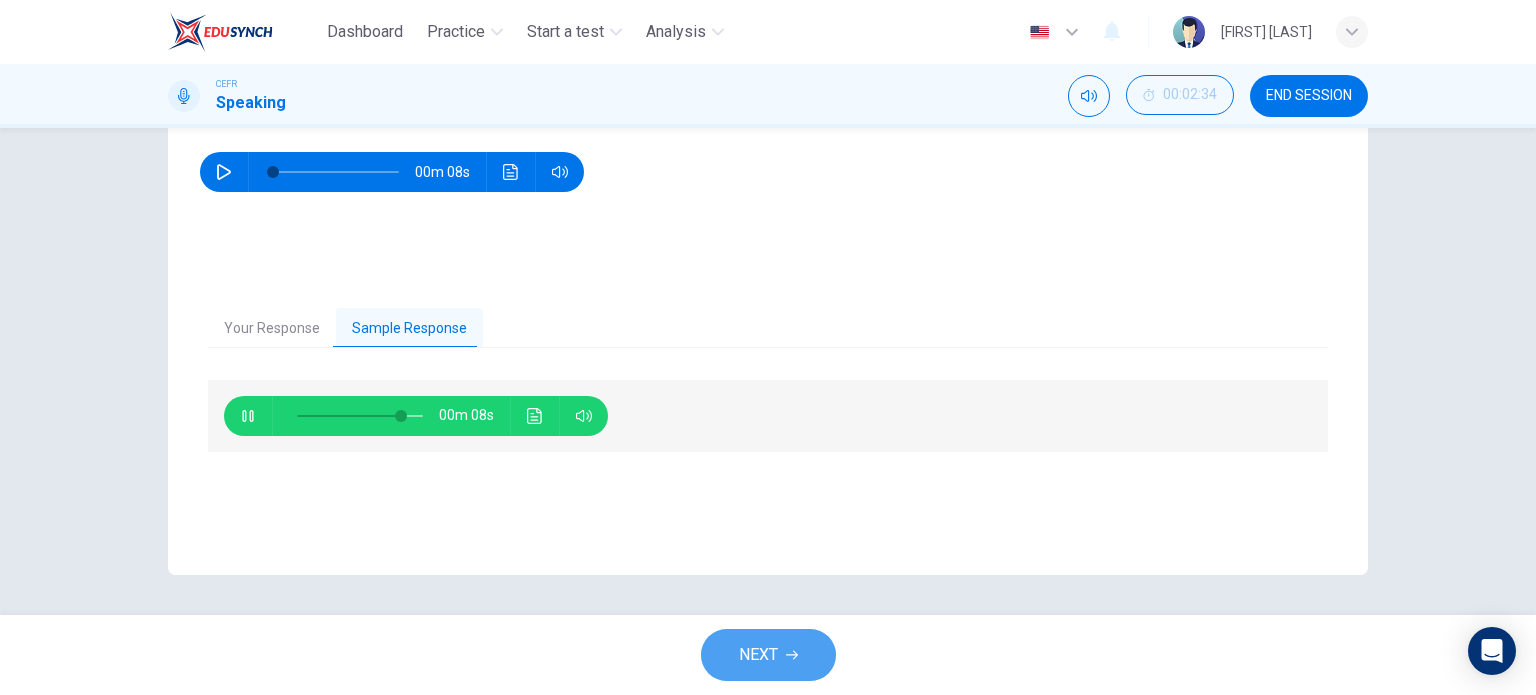 click on "NEXT" at bounding box center (768, 655) 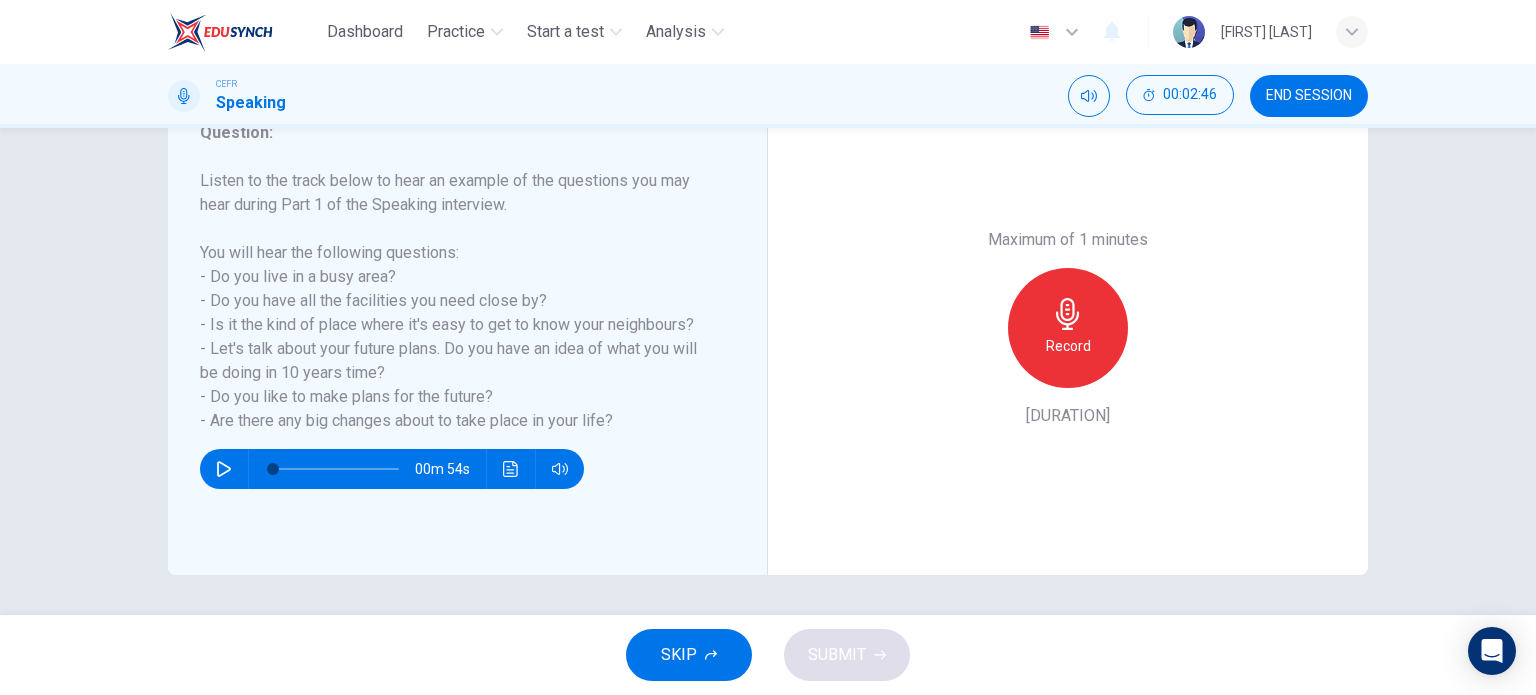 scroll, scrollTop: 188, scrollLeft: 0, axis: vertical 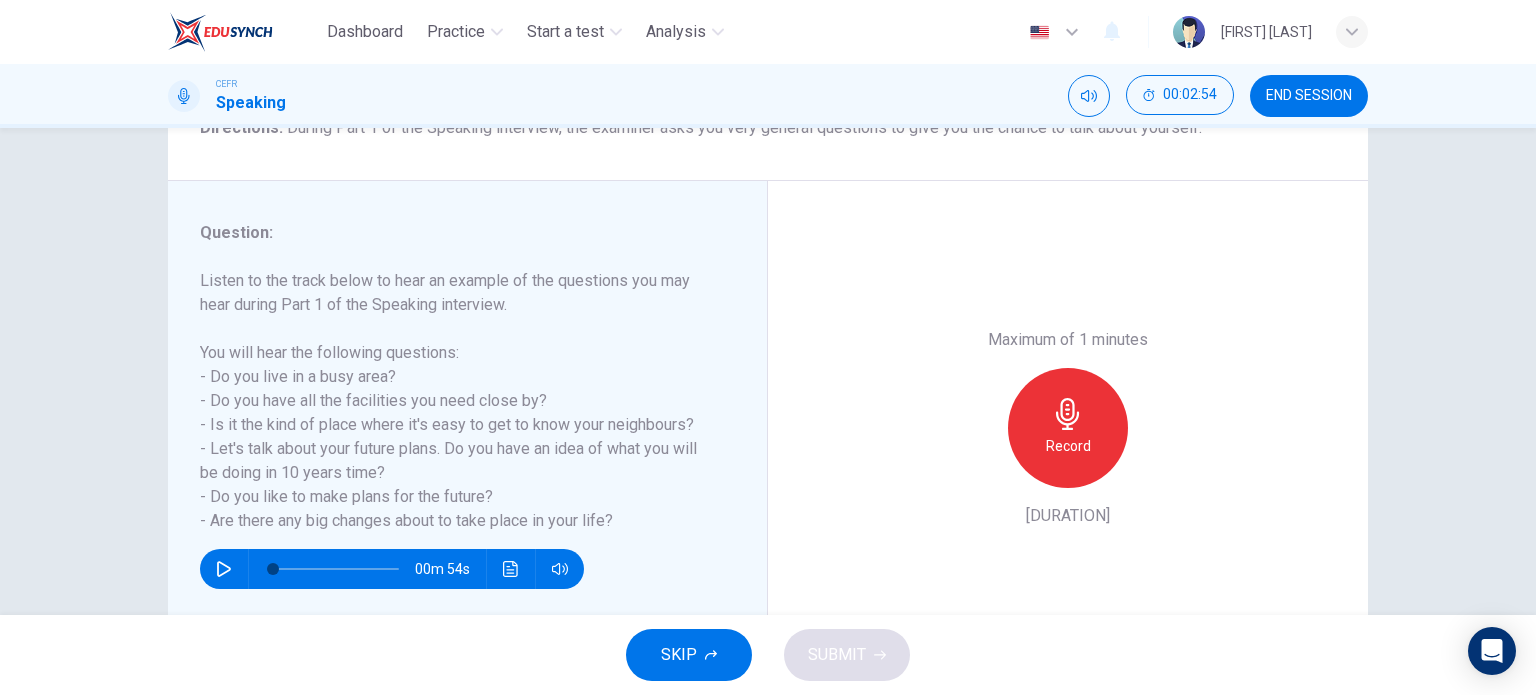 click at bounding box center [224, 569] 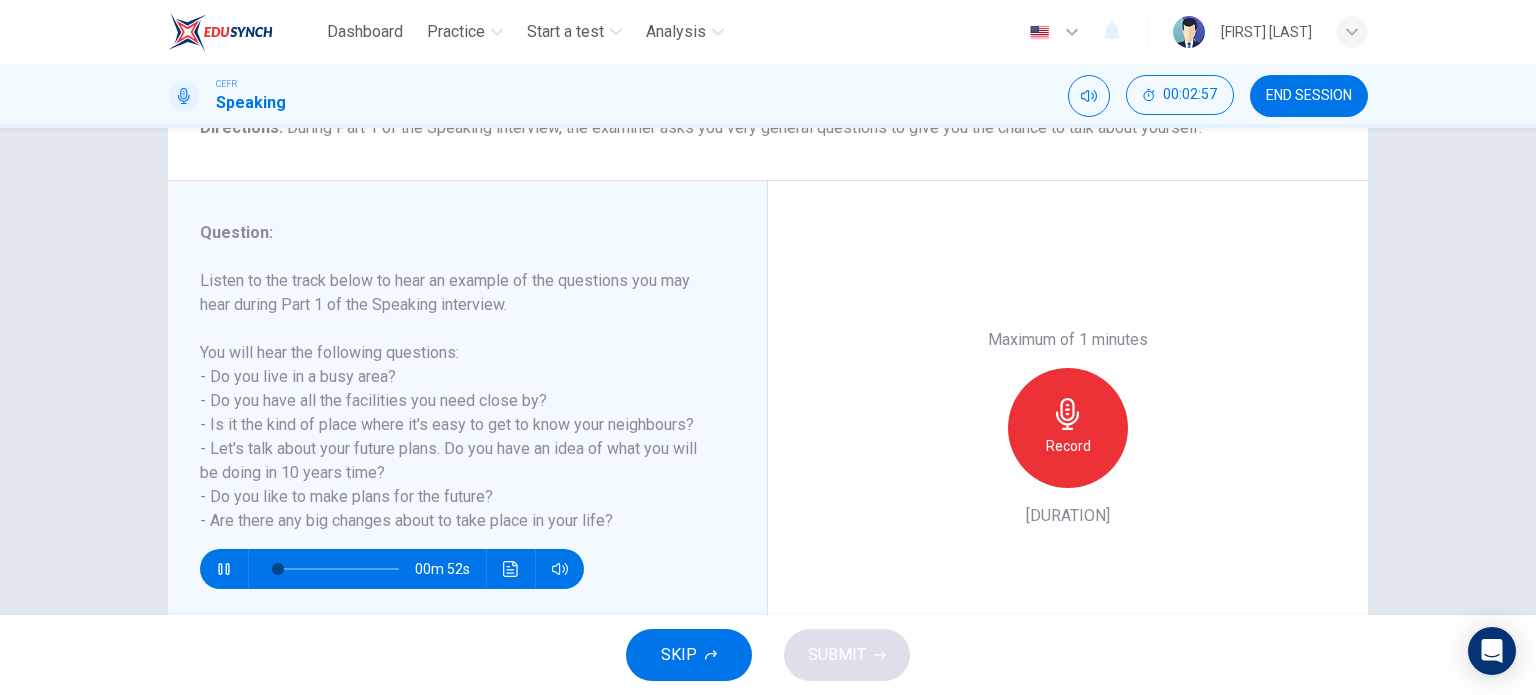 scroll, scrollTop: 288, scrollLeft: 0, axis: vertical 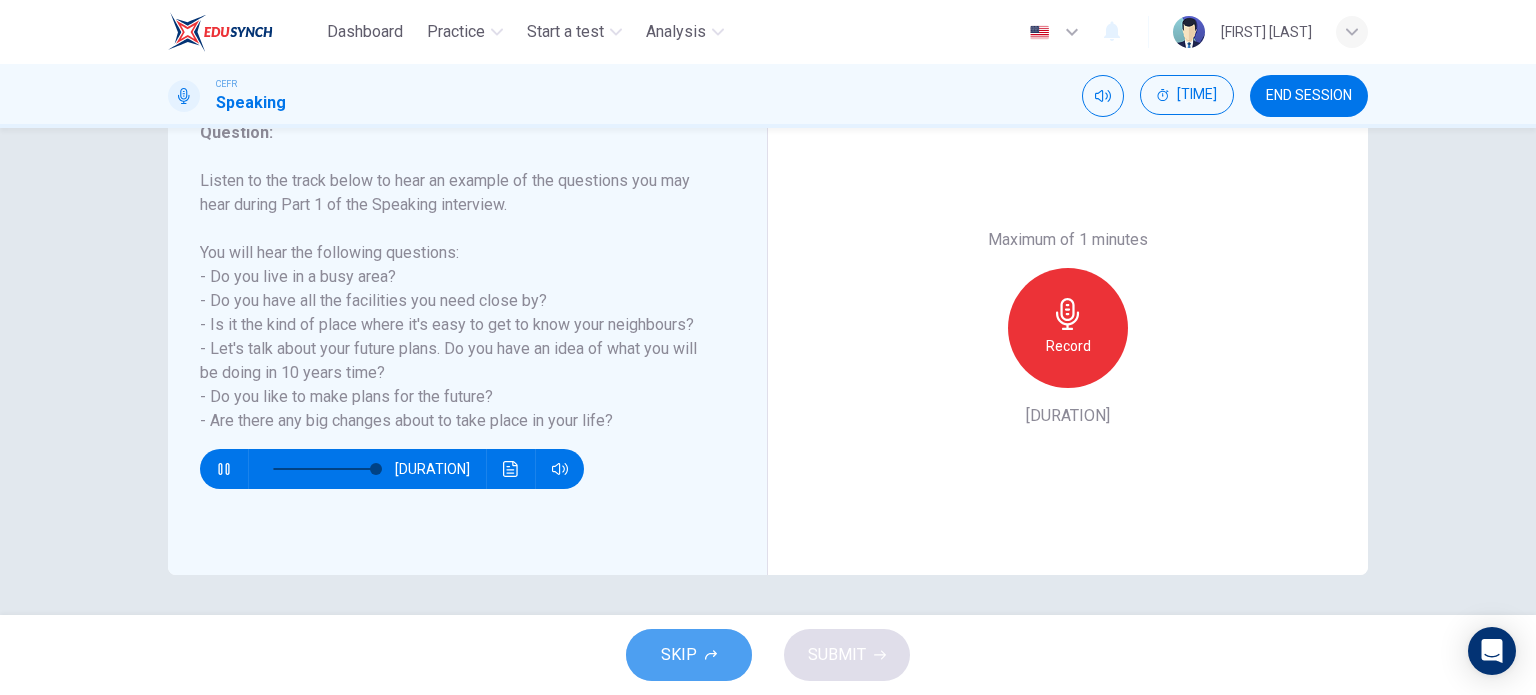 click on "SKIP" at bounding box center (679, 655) 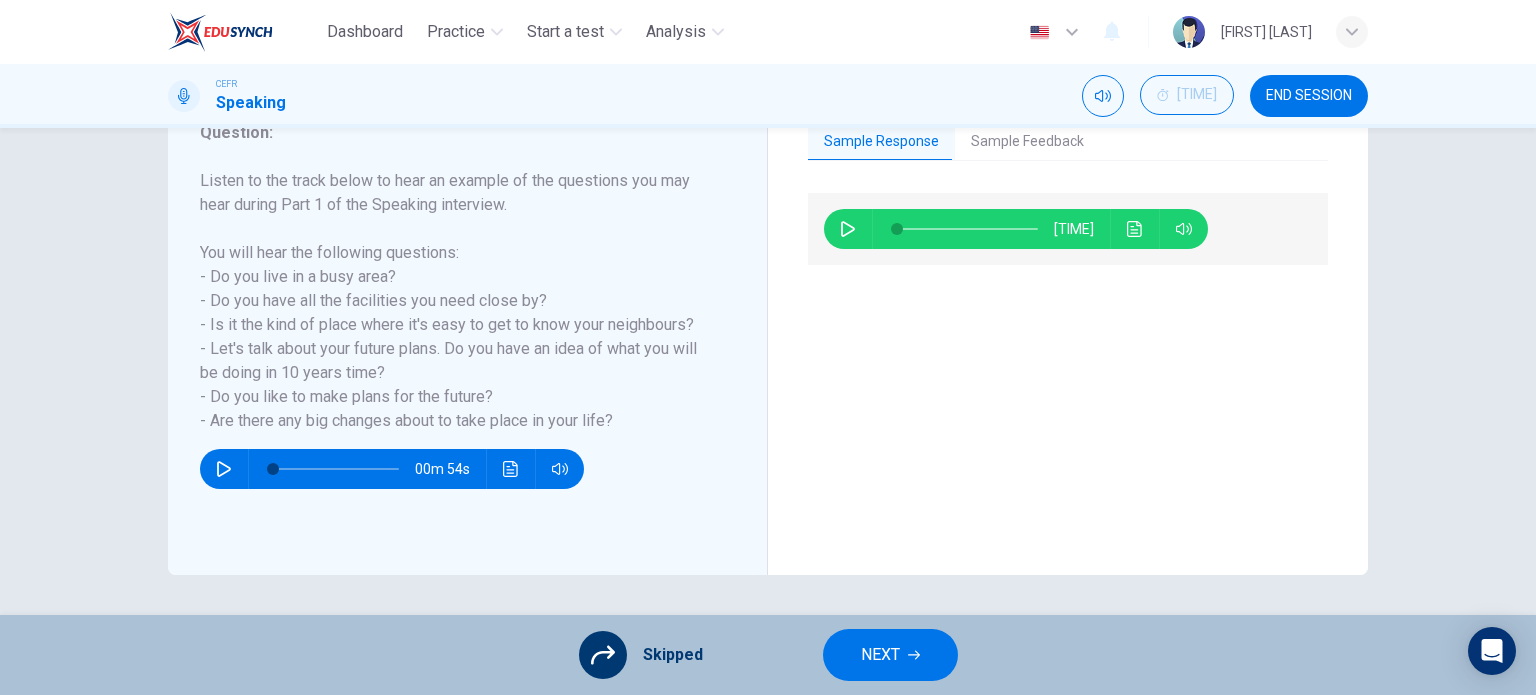 click on "Sample Feedback" at bounding box center [1027, 142] 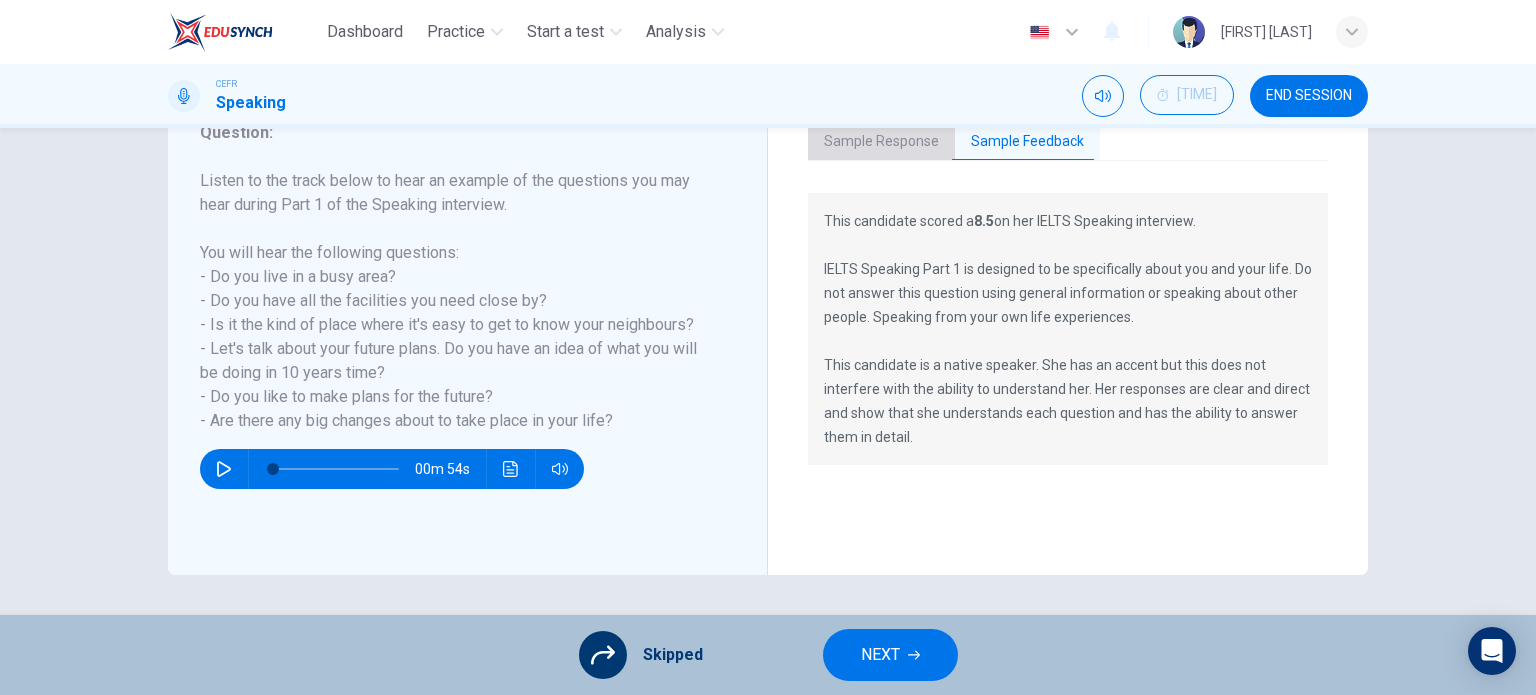 click on "Sample Response" at bounding box center [881, 142] 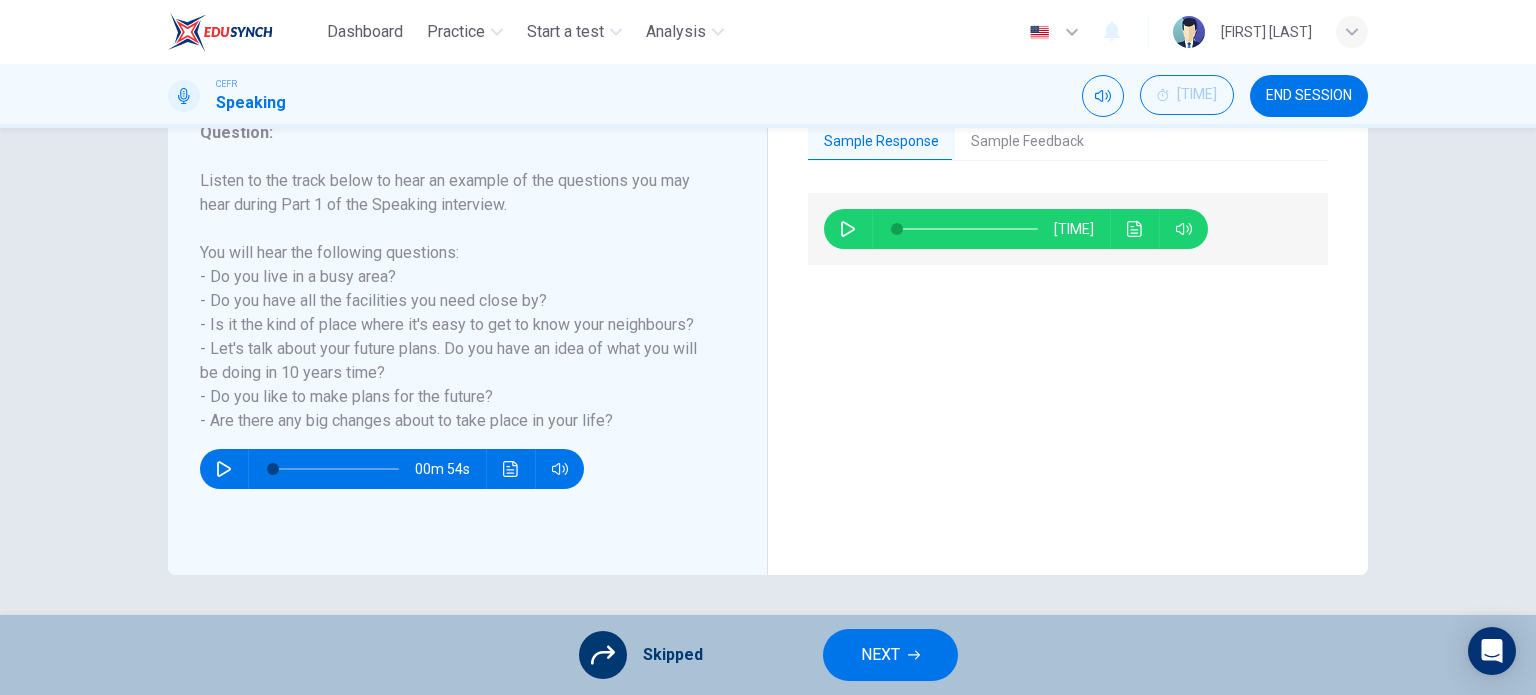 click at bounding box center [848, 229] 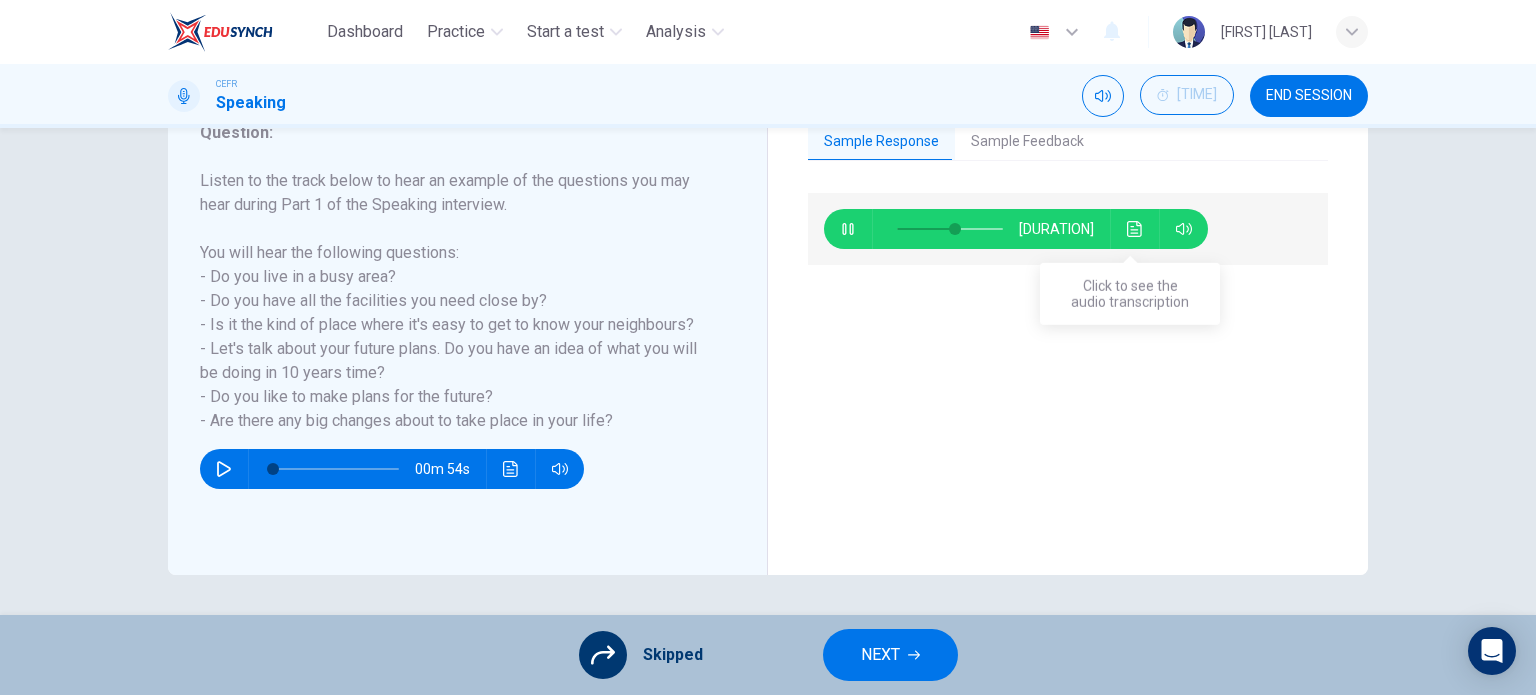 click at bounding box center (1134, 229) 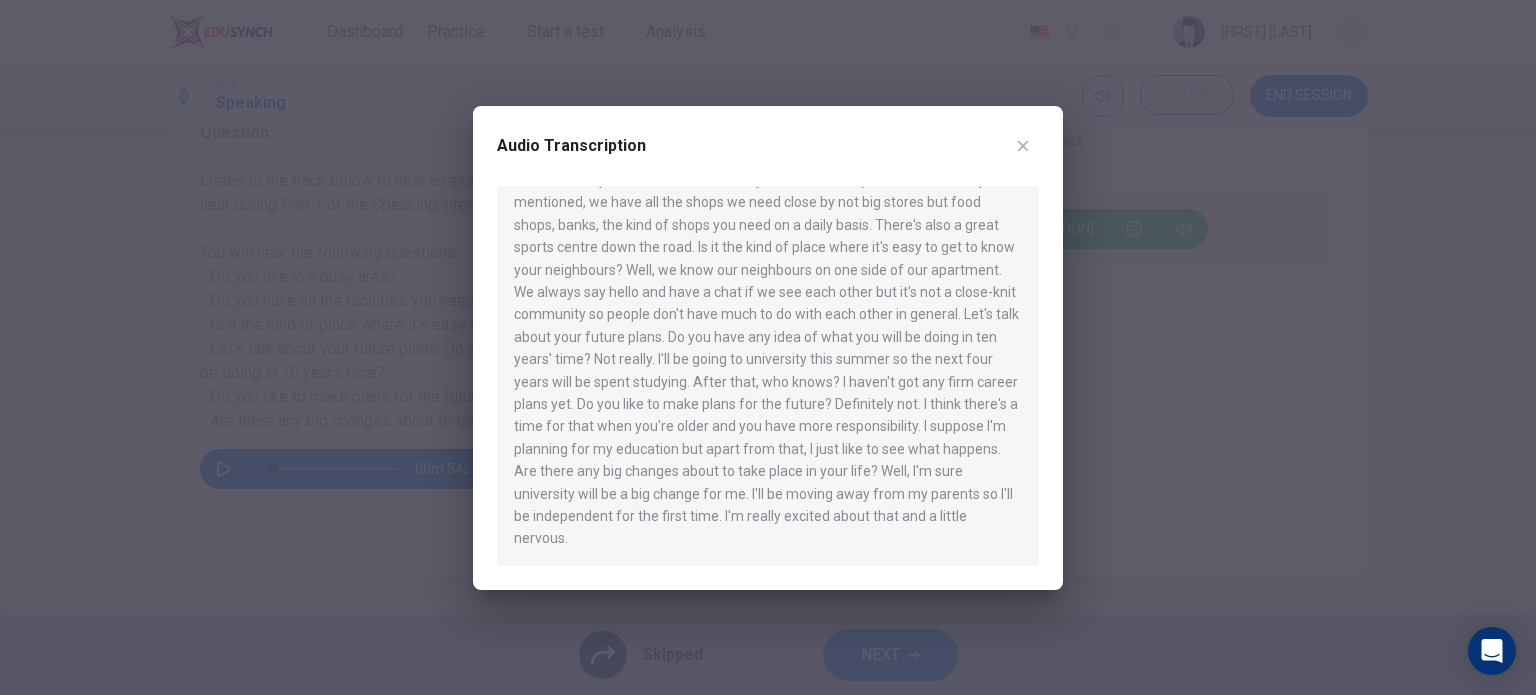 scroll, scrollTop: 124, scrollLeft: 0, axis: vertical 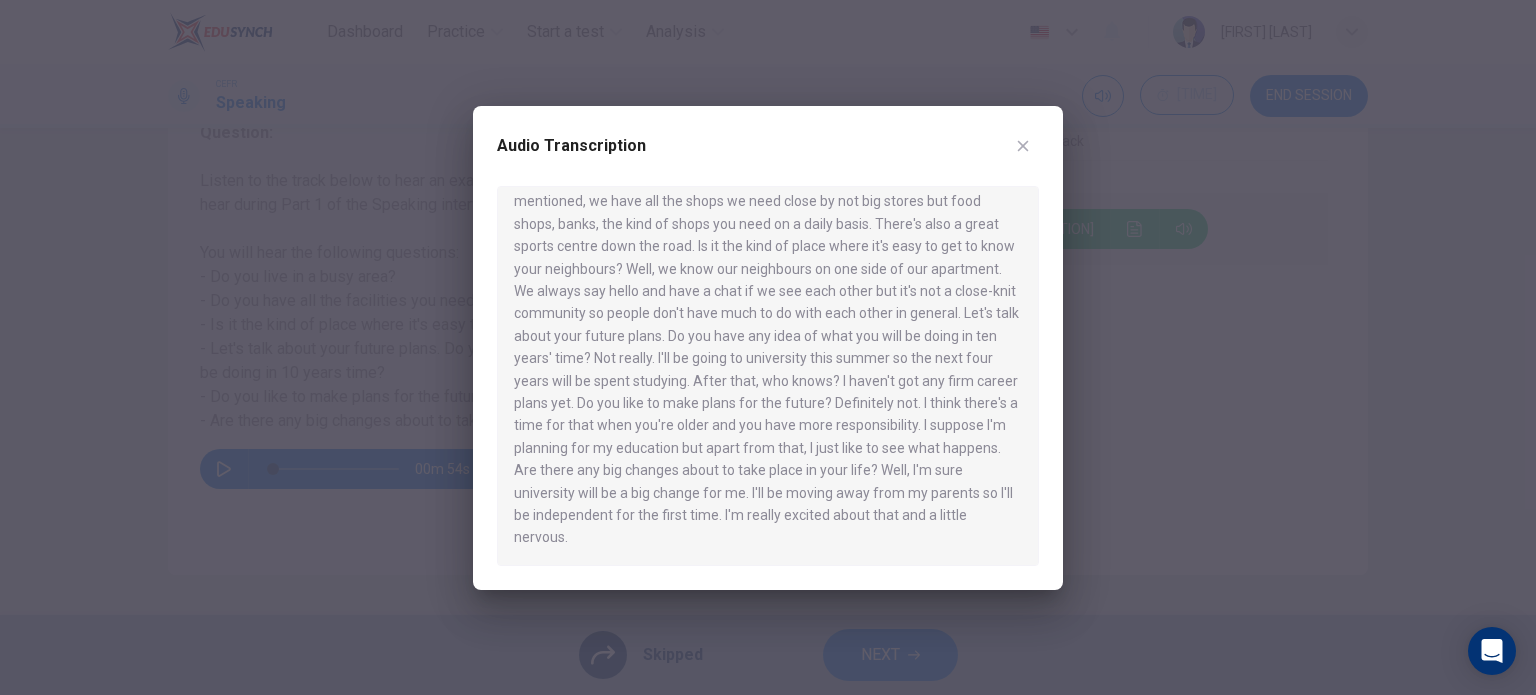 click at bounding box center [1023, 146] 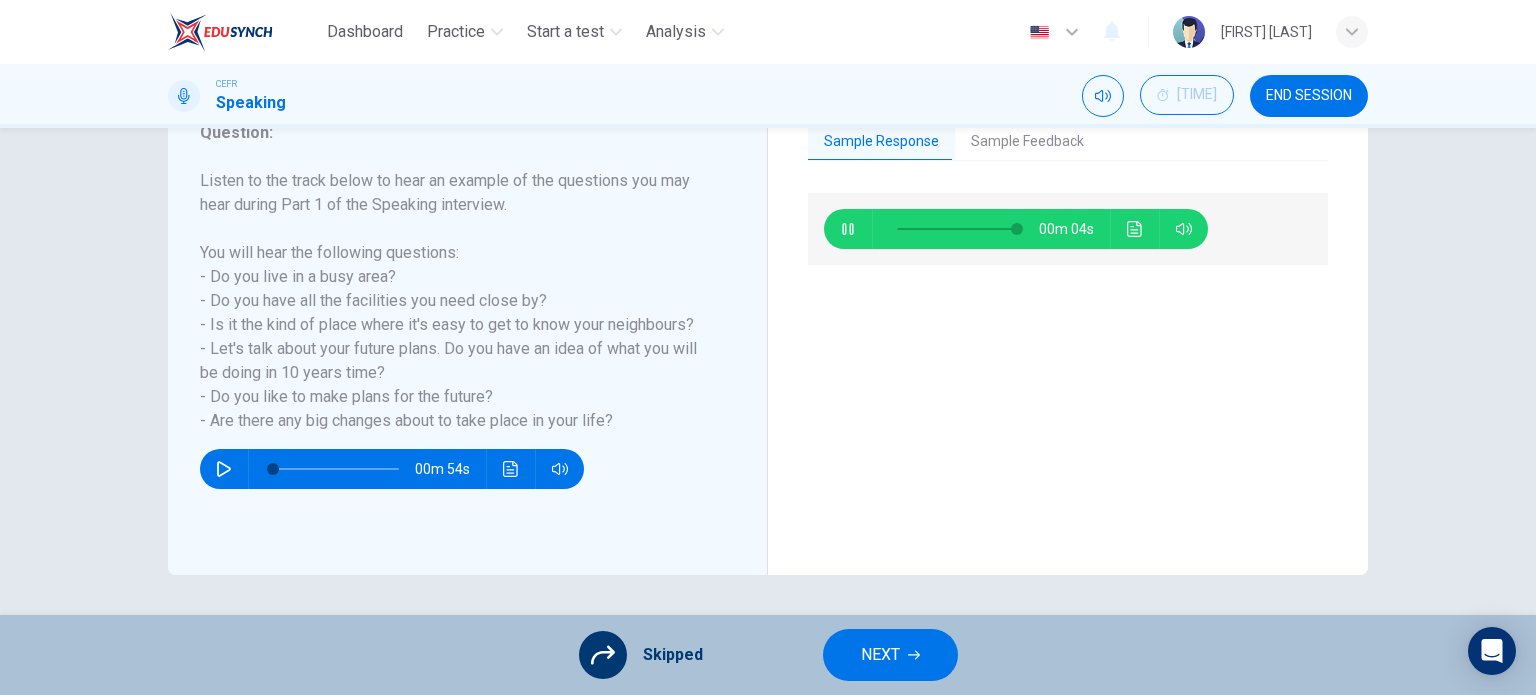 click on "NEXT" at bounding box center (880, 655) 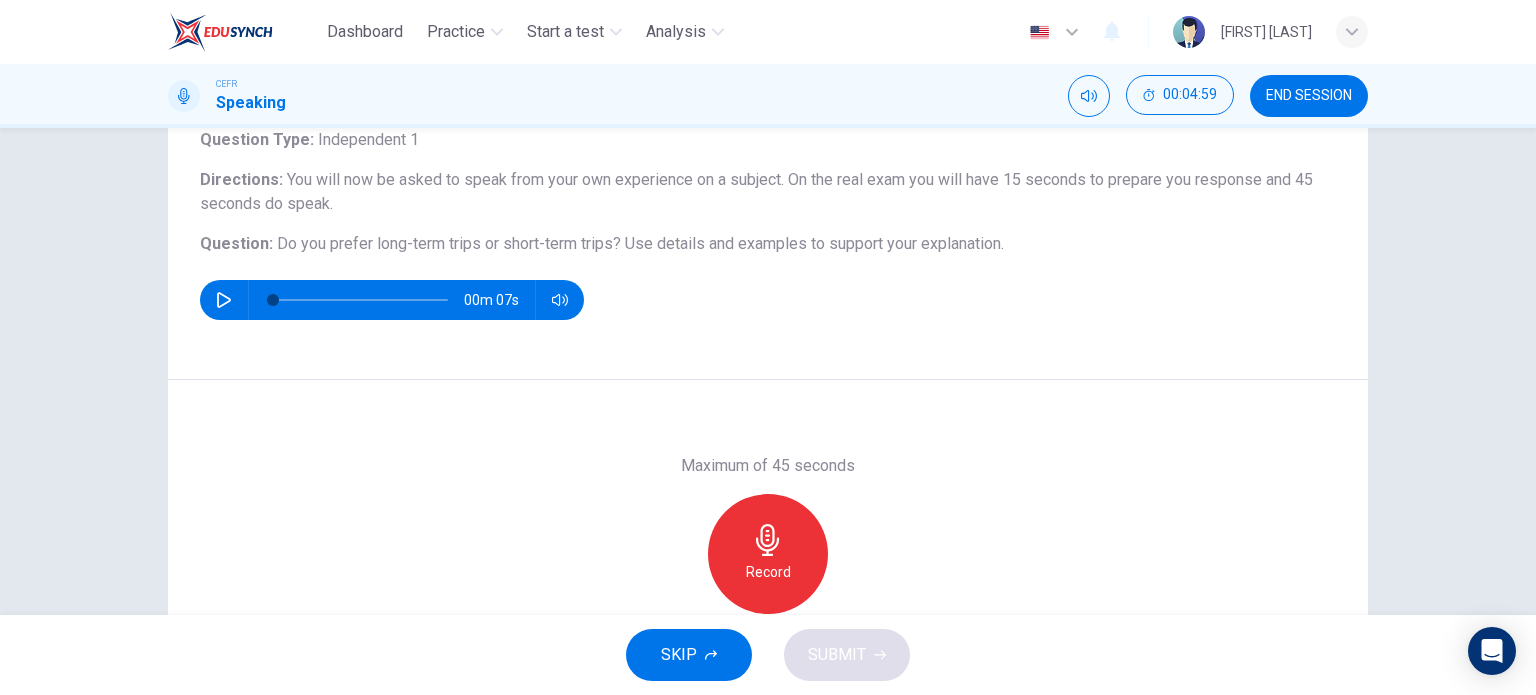 scroll, scrollTop: 200, scrollLeft: 0, axis: vertical 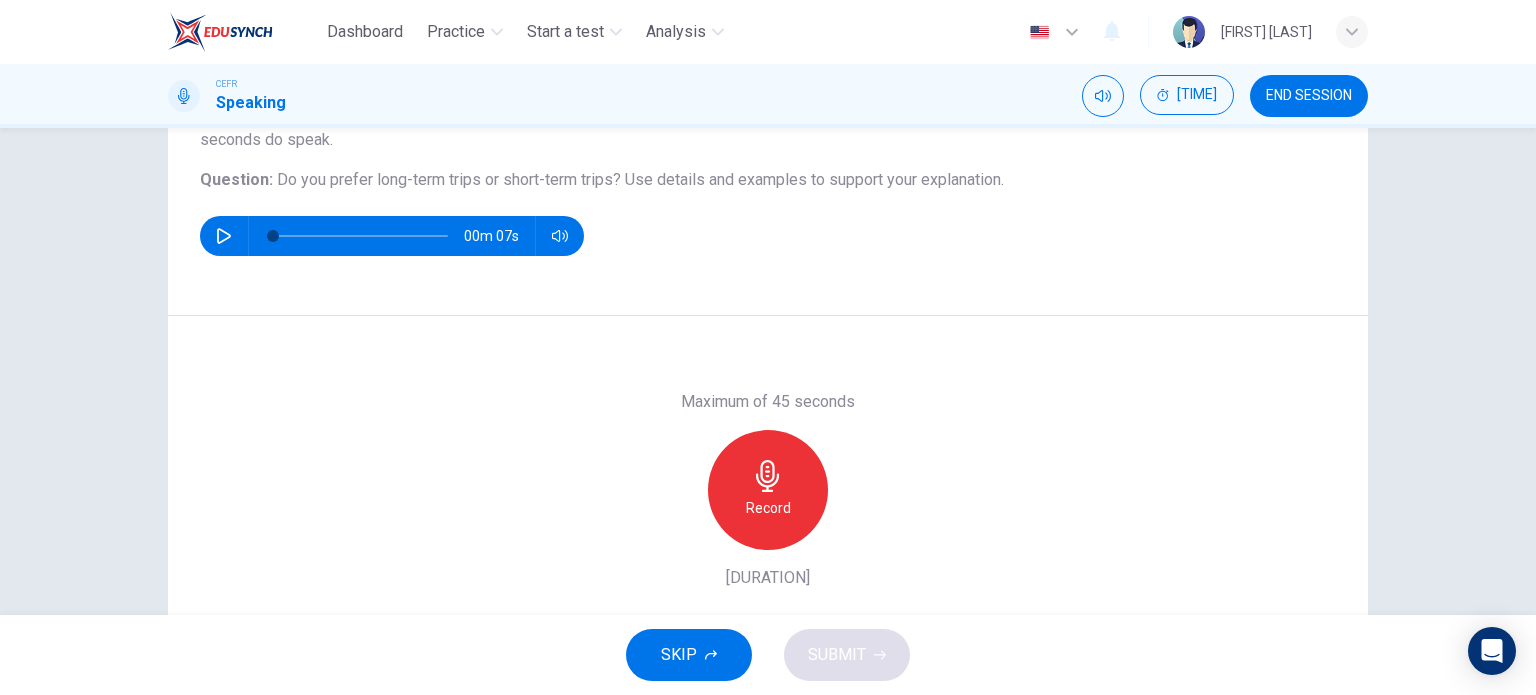 click on "Record" at bounding box center [768, 490] 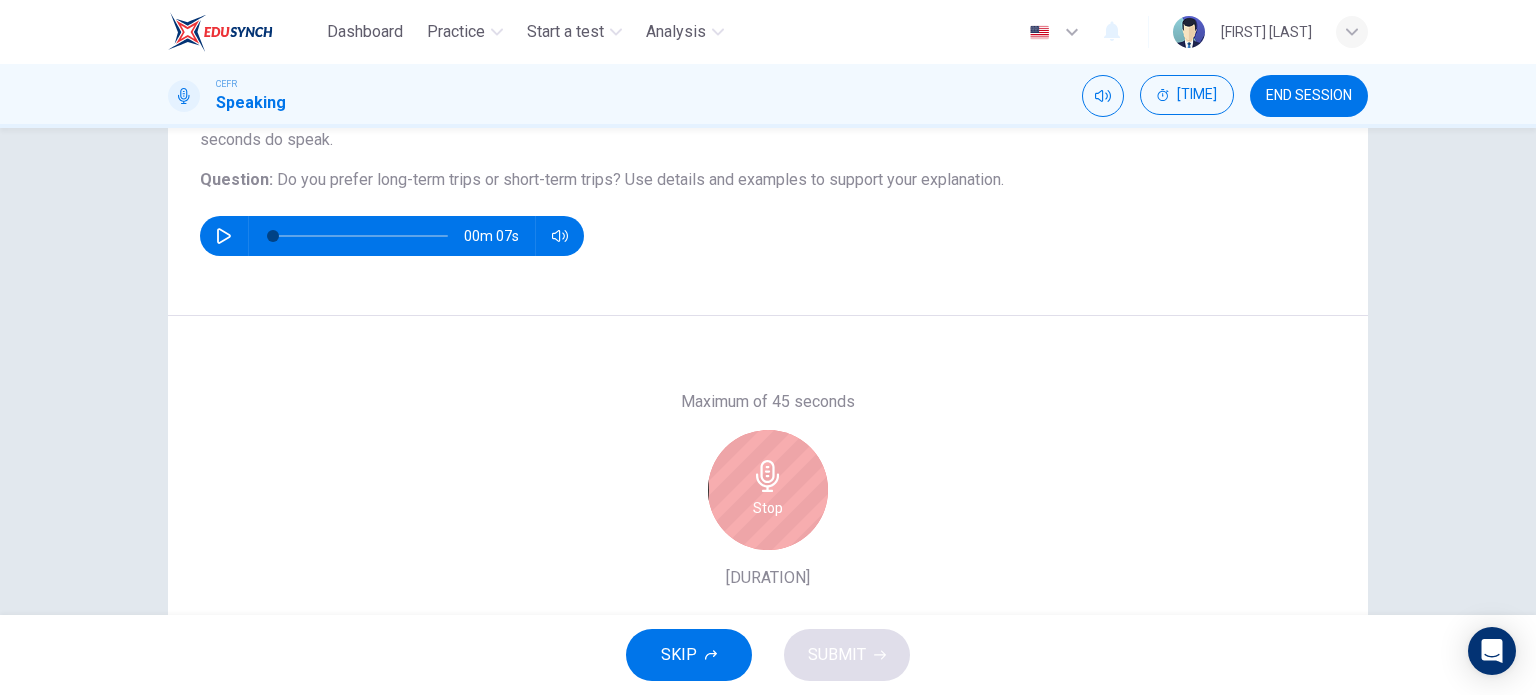 click at bounding box center [767, 476] 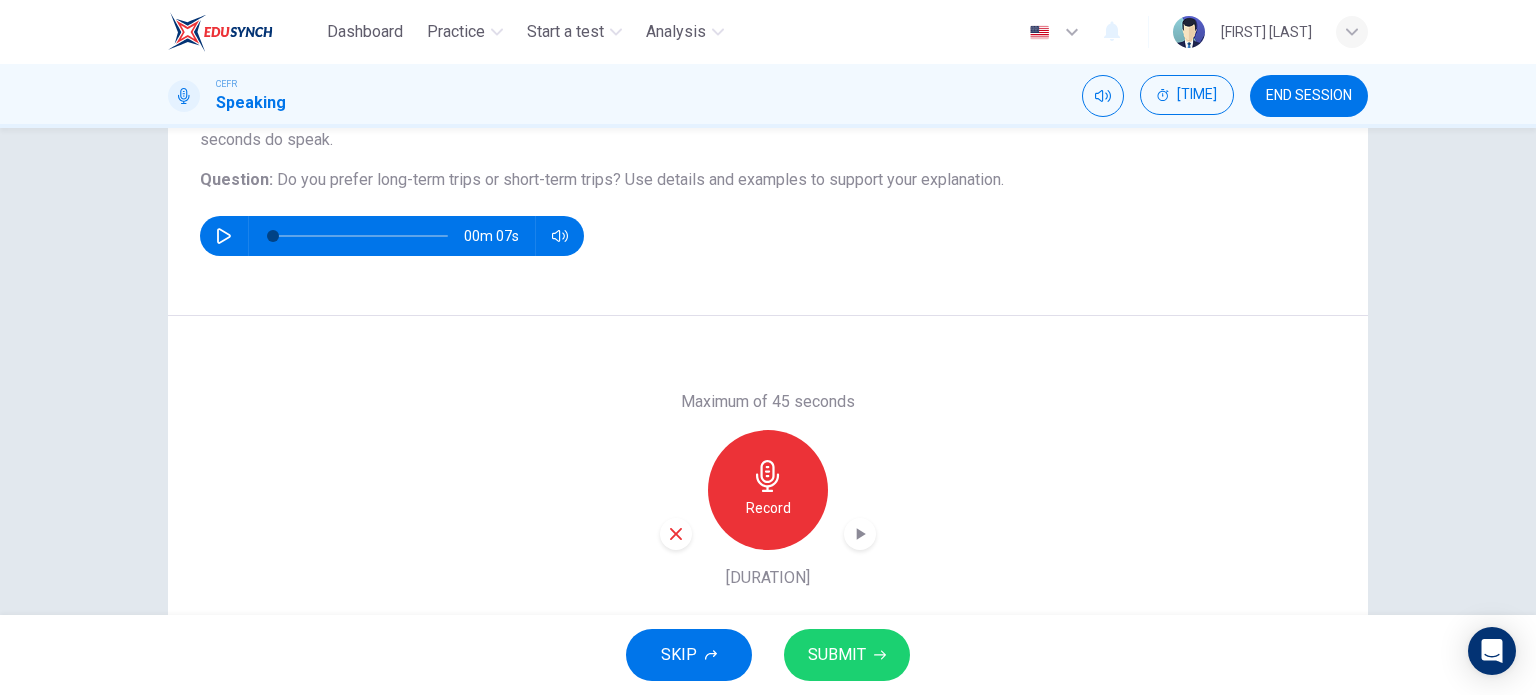 click at bounding box center [711, 655] 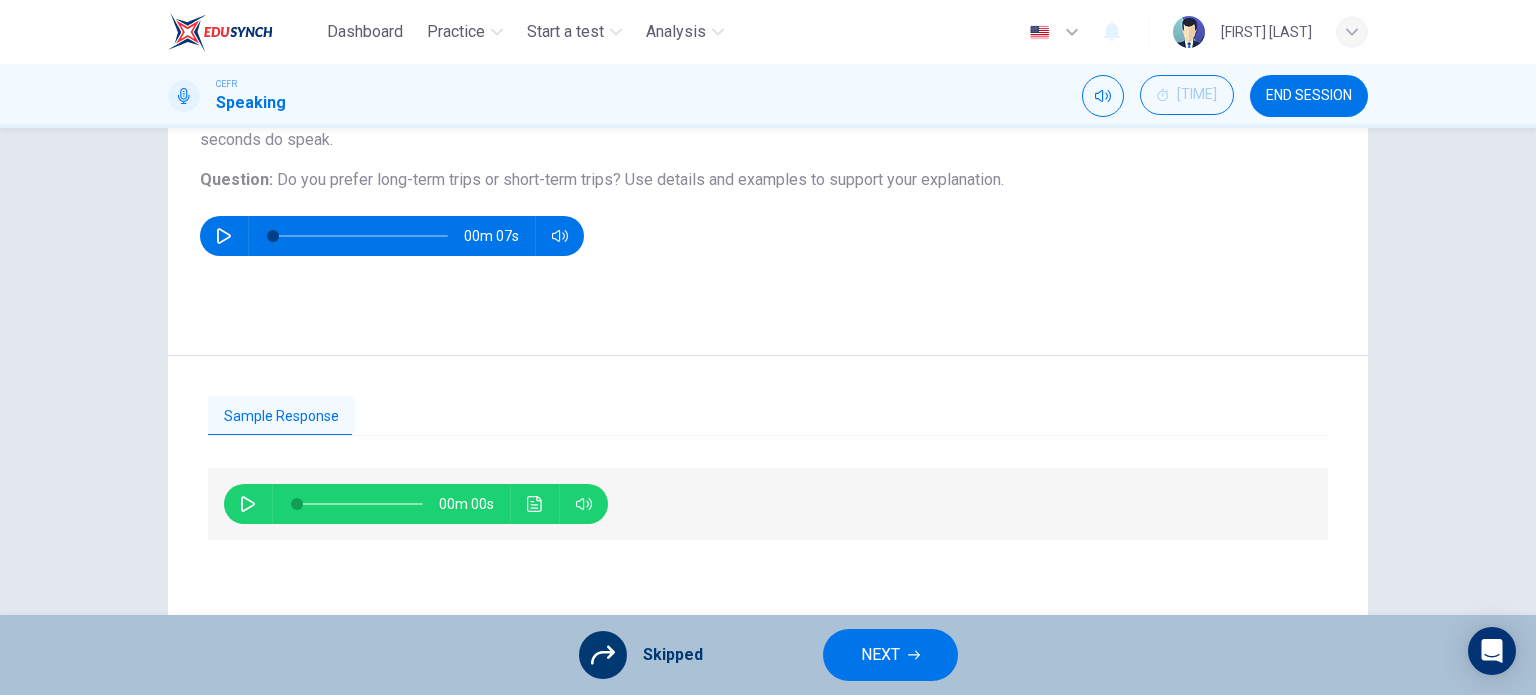 click at bounding box center [248, 504] 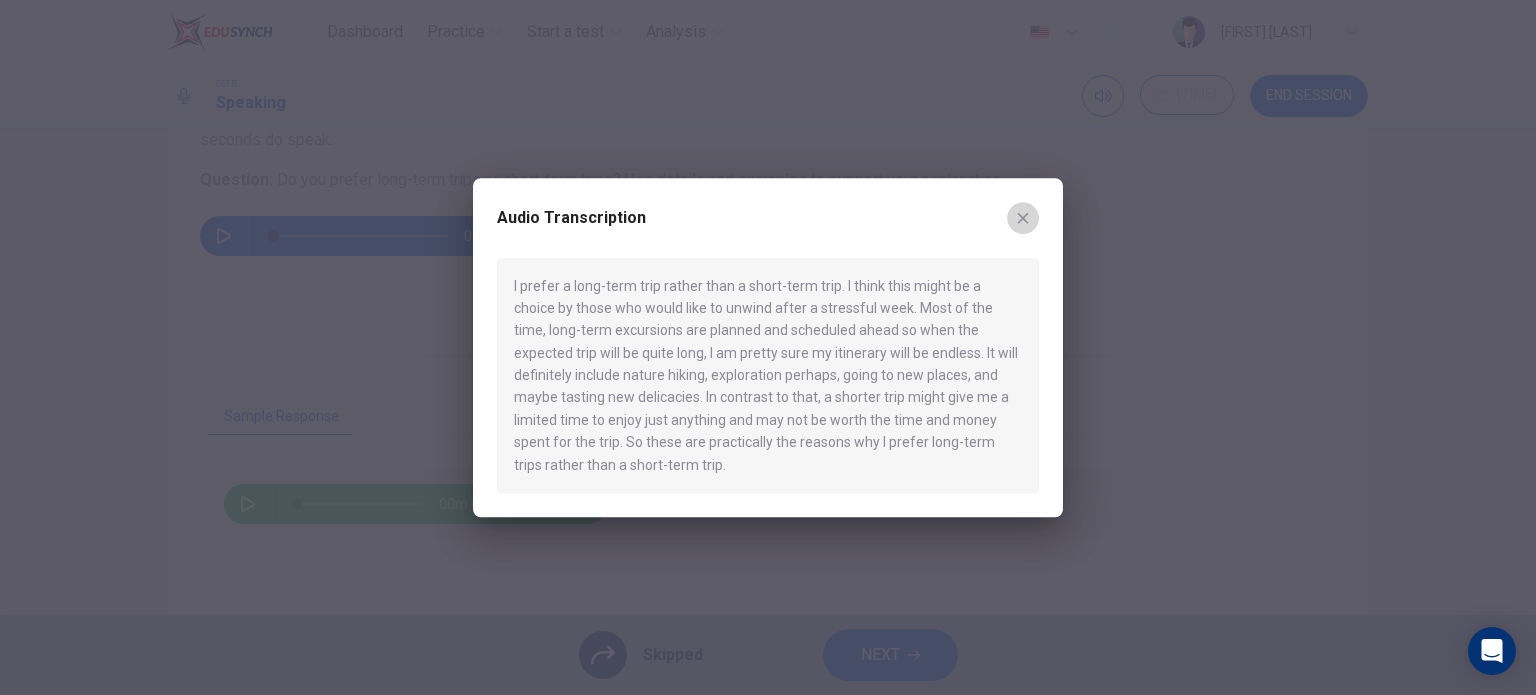 click at bounding box center (1023, 218) 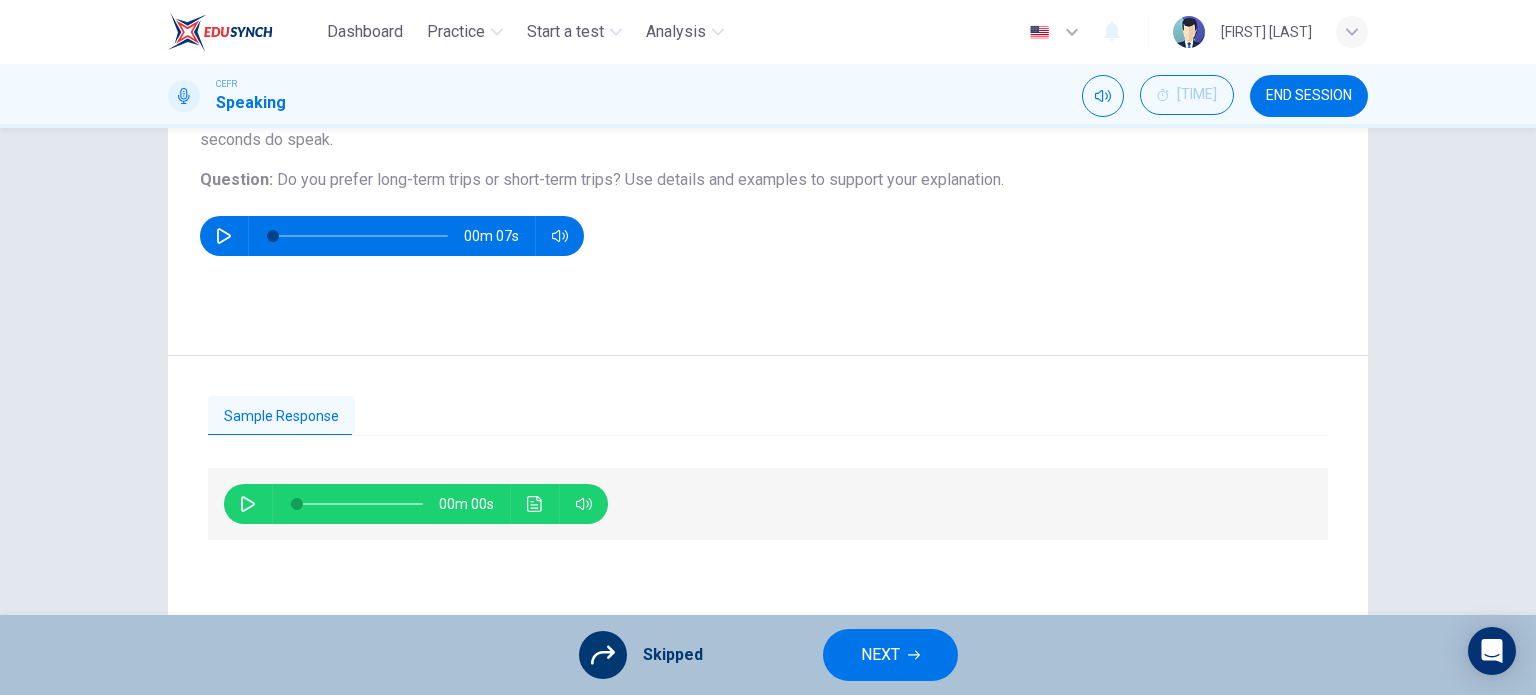 scroll, scrollTop: 0, scrollLeft: 0, axis: both 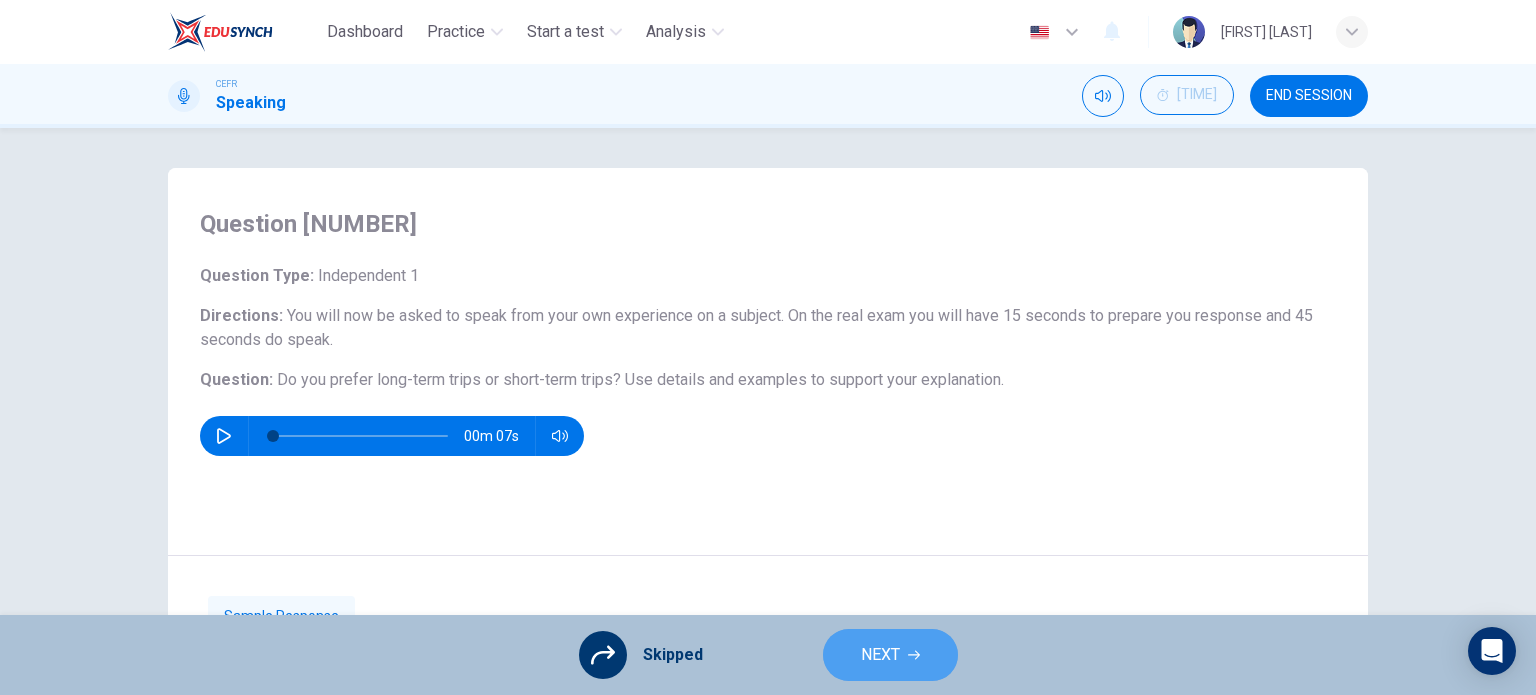 click on "NEXT" at bounding box center [880, 655] 